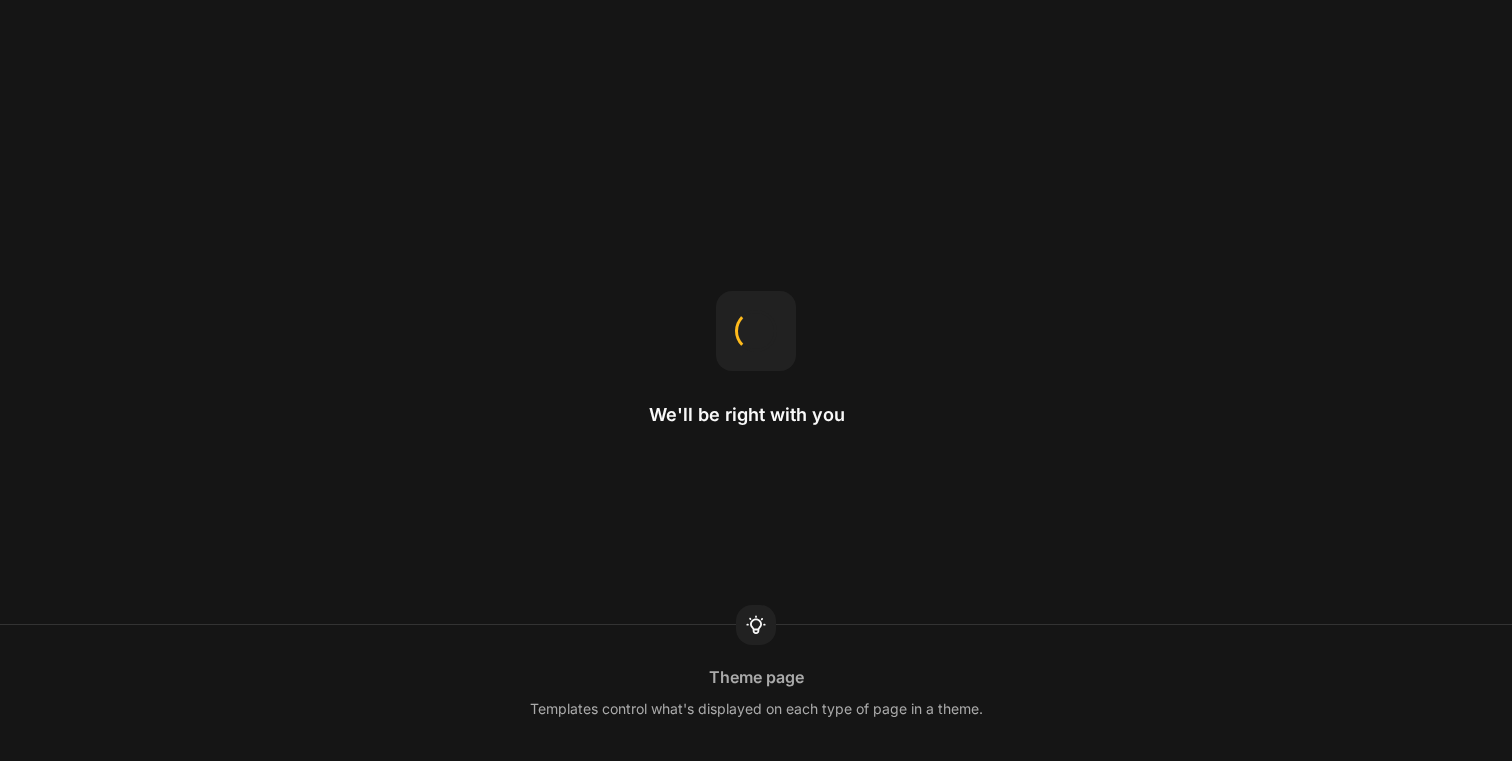 scroll, scrollTop: 0, scrollLeft: 0, axis: both 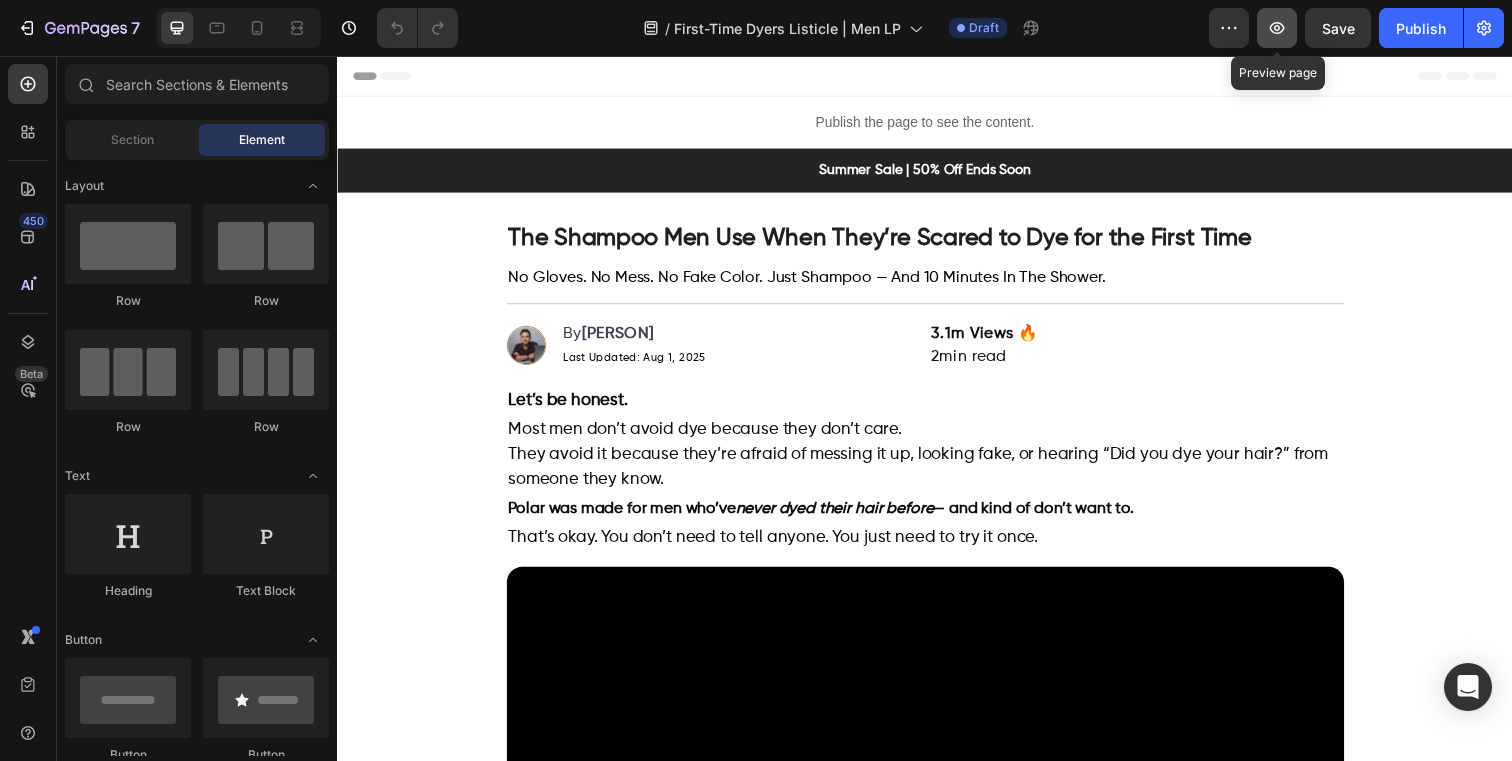 click 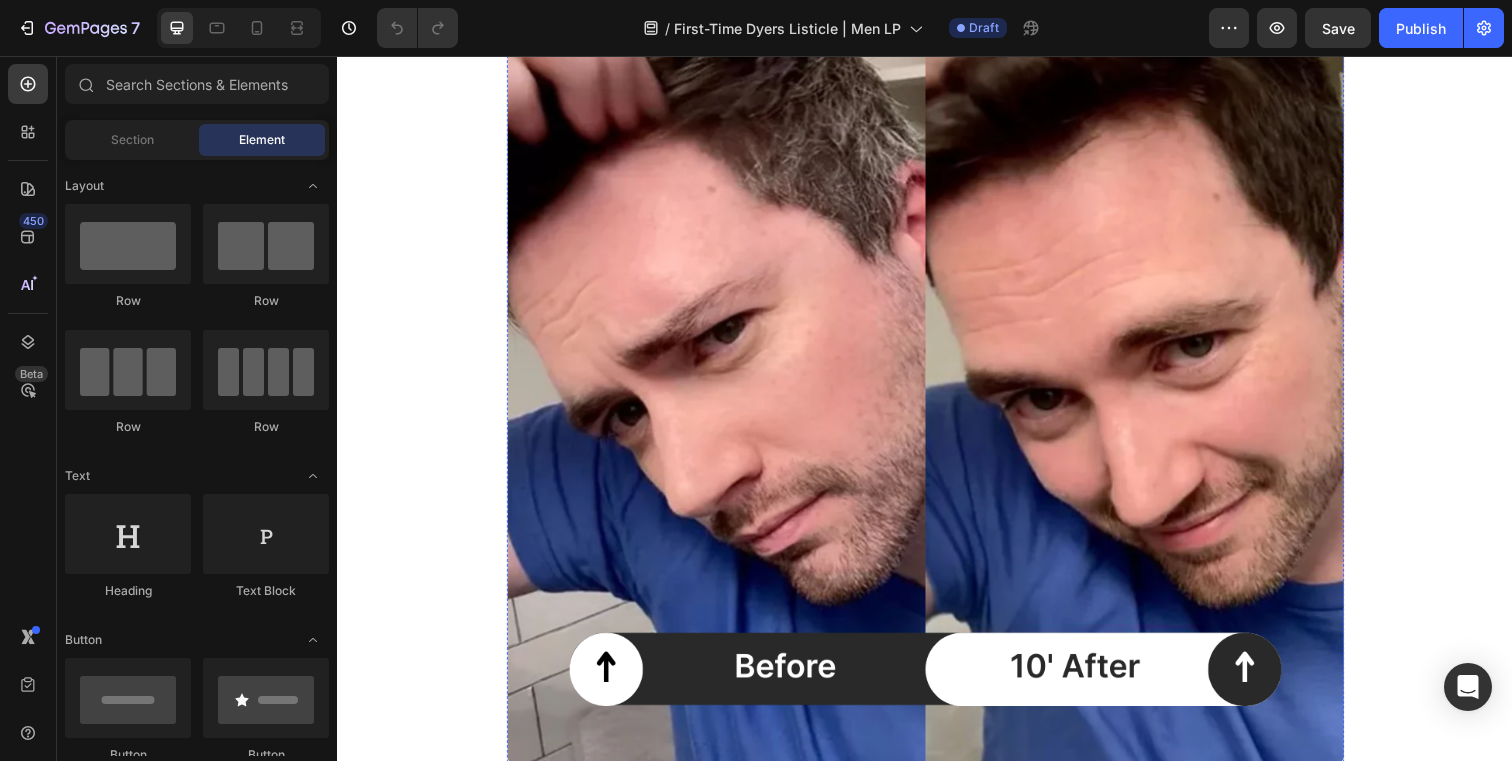 scroll, scrollTop: 1707, scrollLeft: 0, axis: vertical 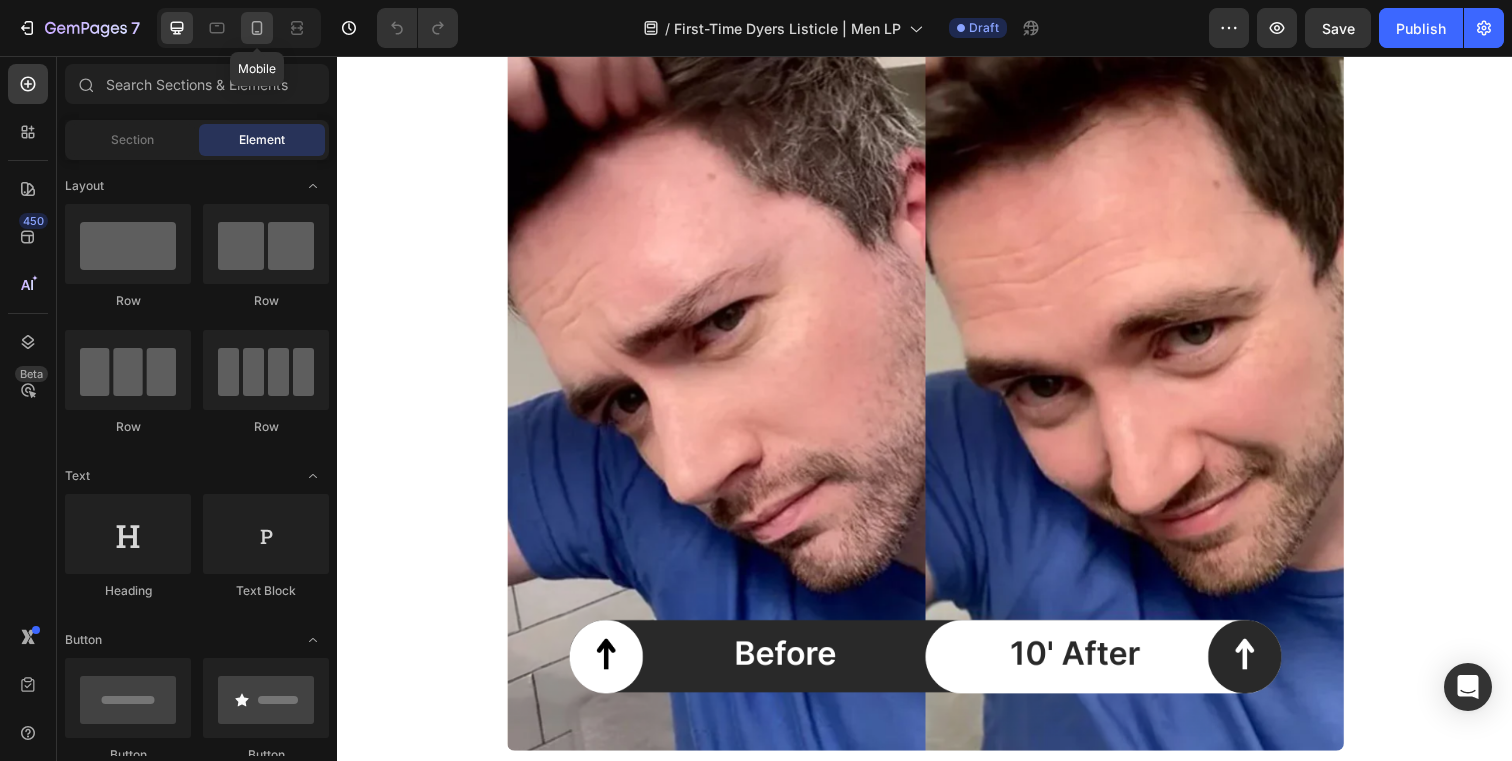 click 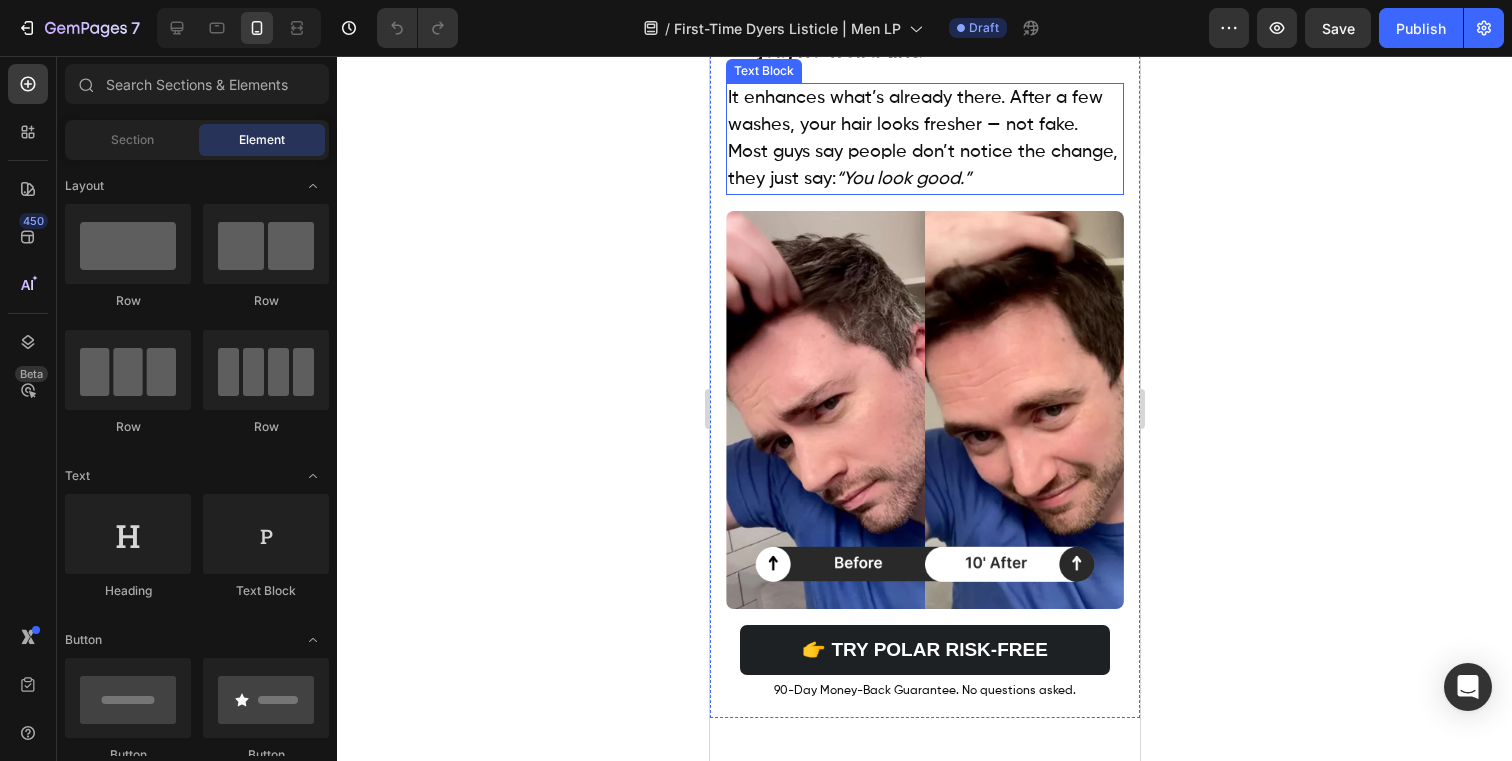 scroll, scrollTop: 1245, scrollLeft: 0, axis: vertical 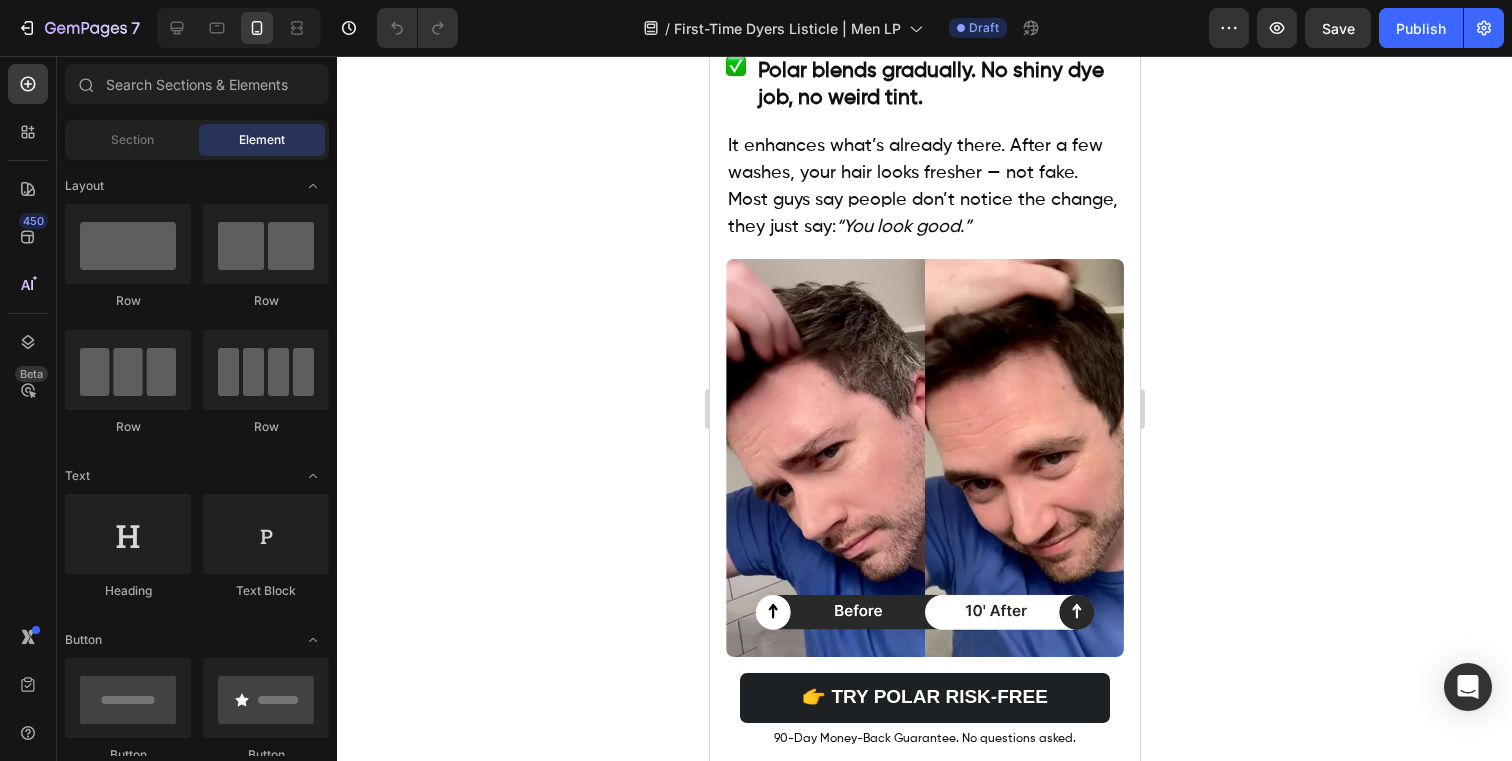 click 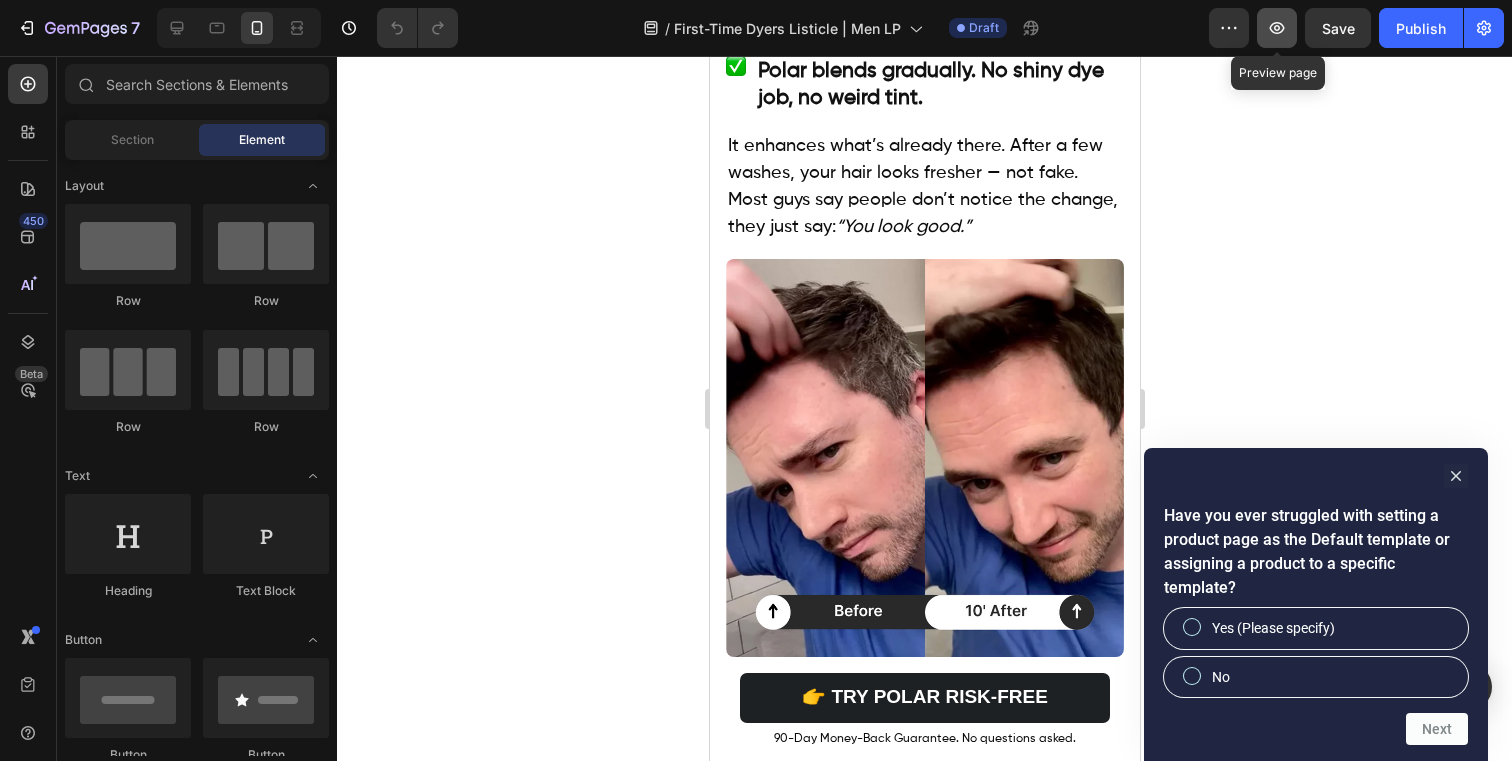 click 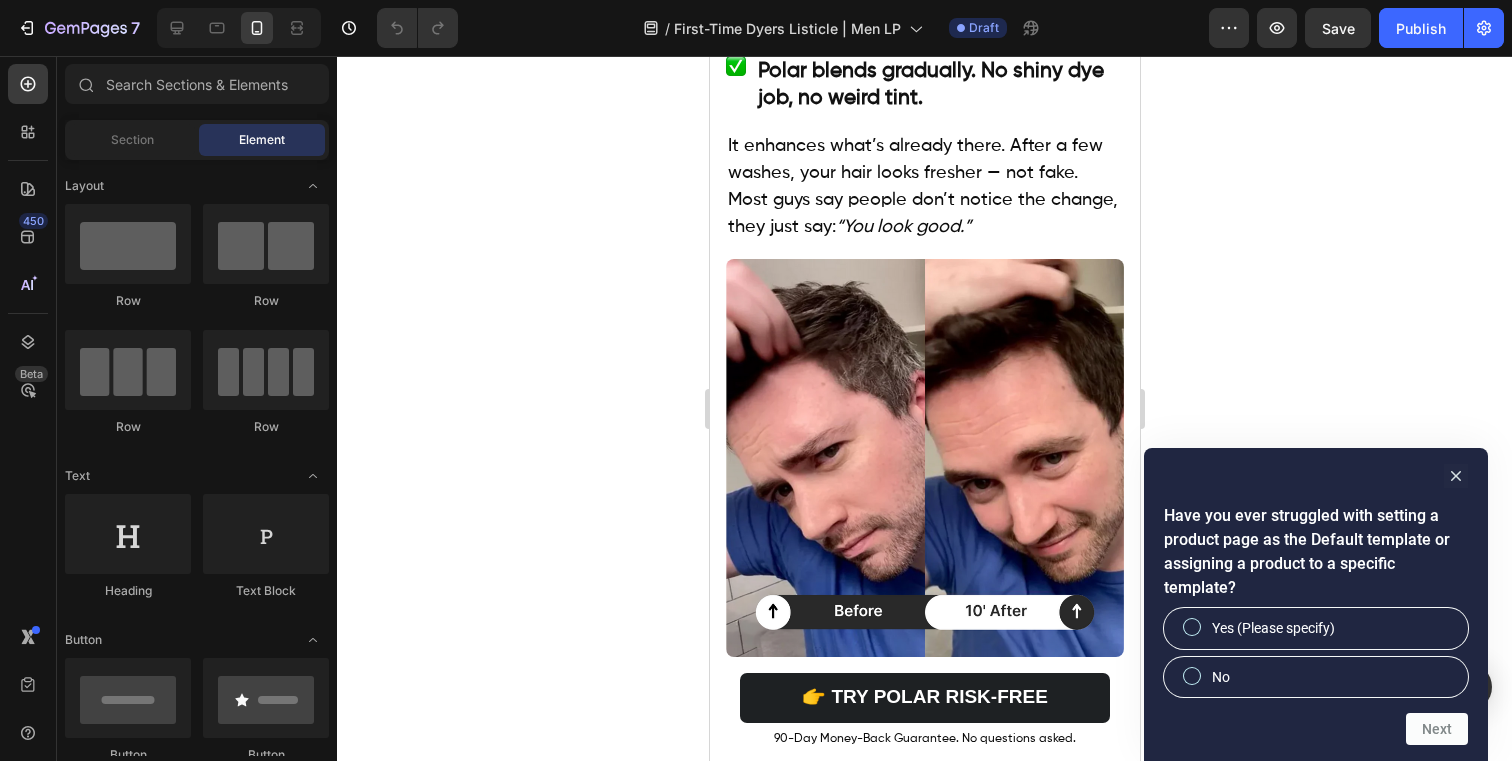 click 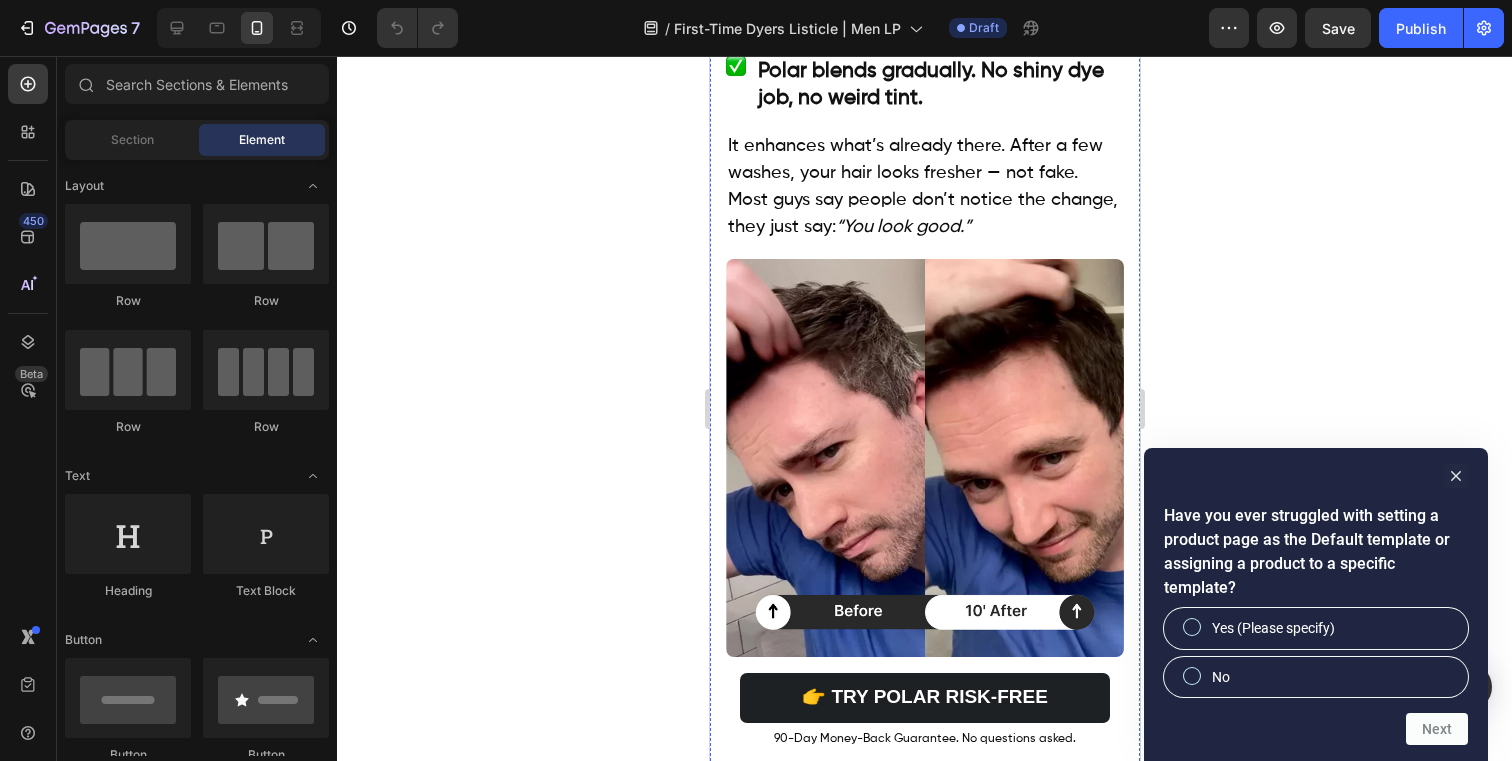 click at bounding box center [735, -41] 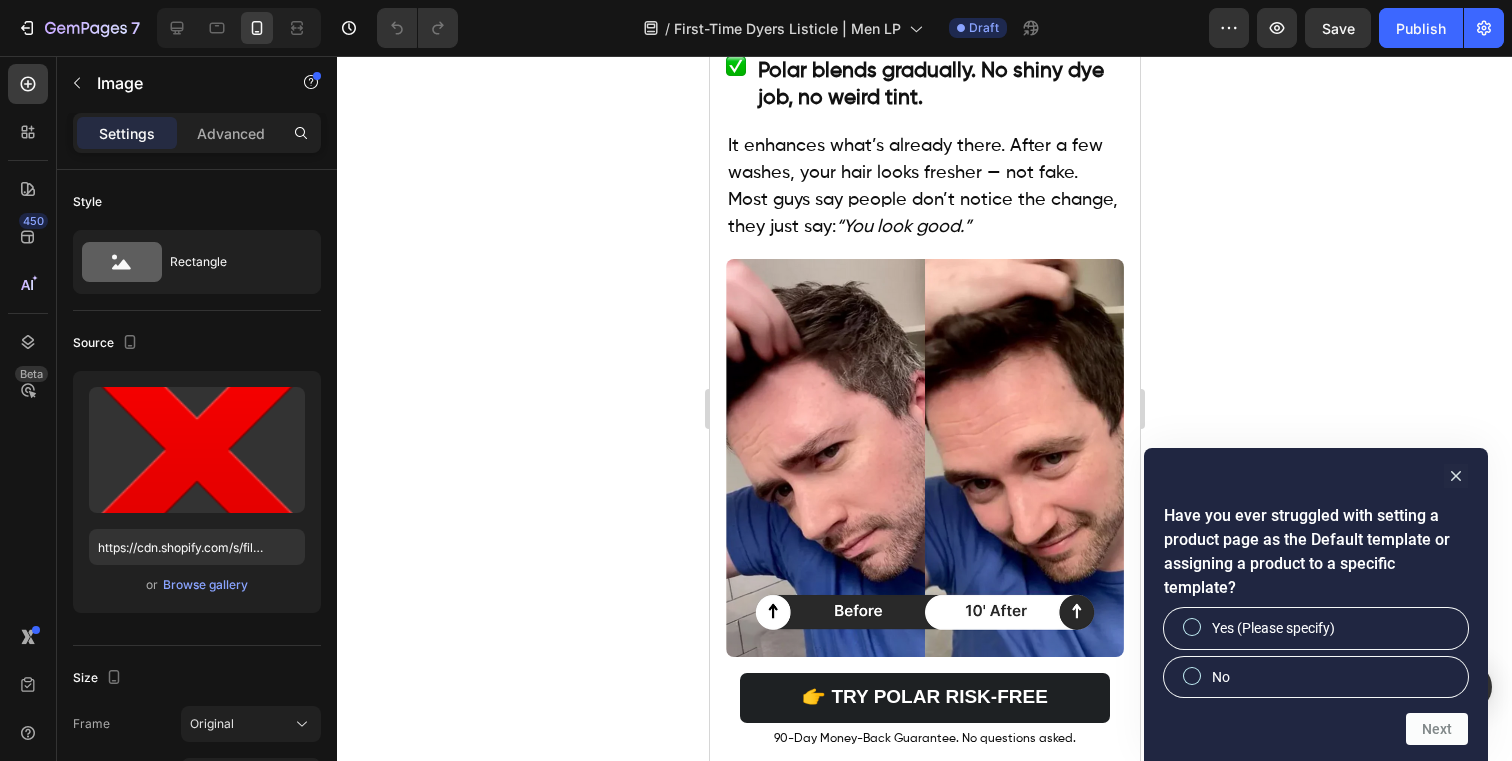 click 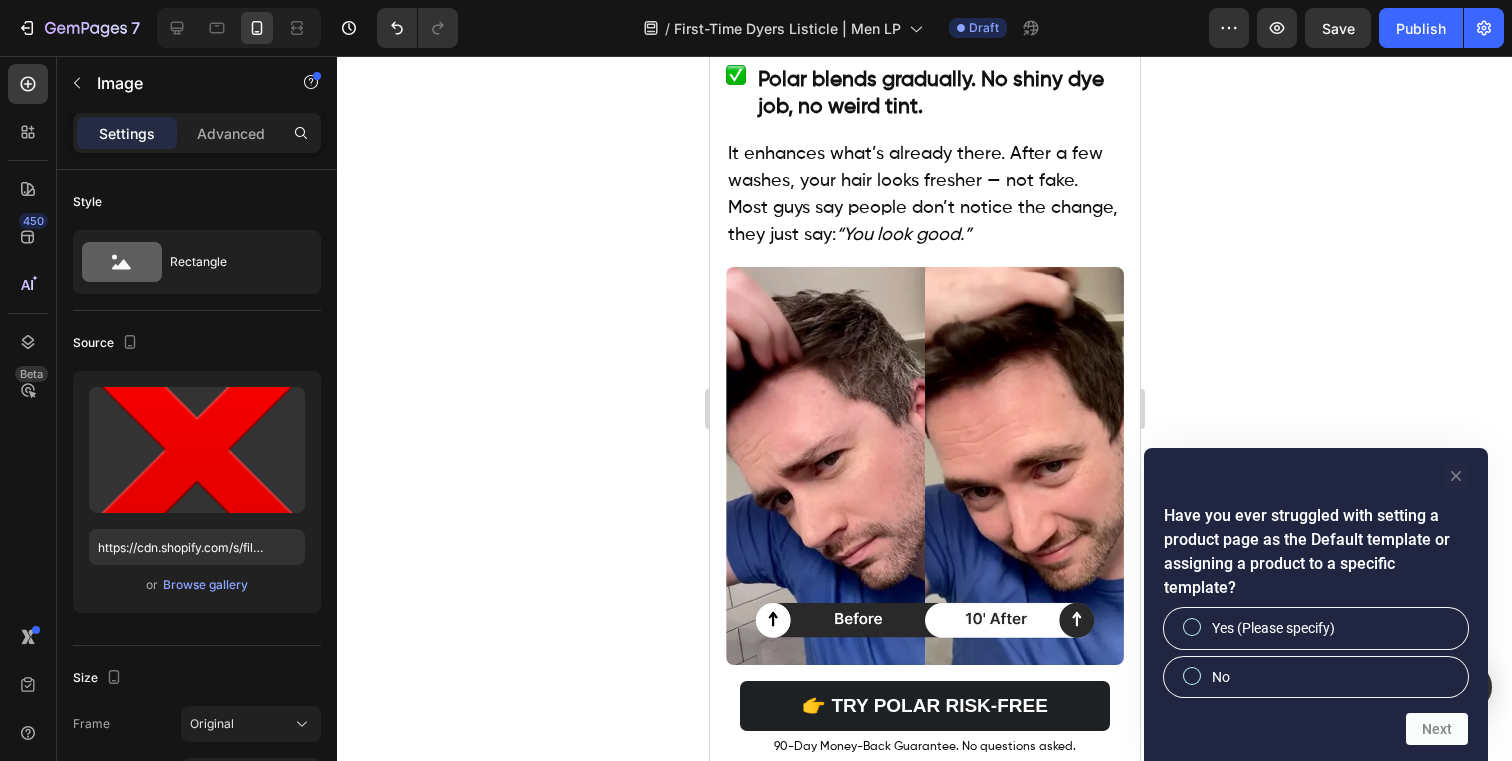 click on "Have you ever struggled with setting a product page as the Default template or assigning a product to a specific template? Yes (Please specify) No Next" at bounding box center (1316, 604) 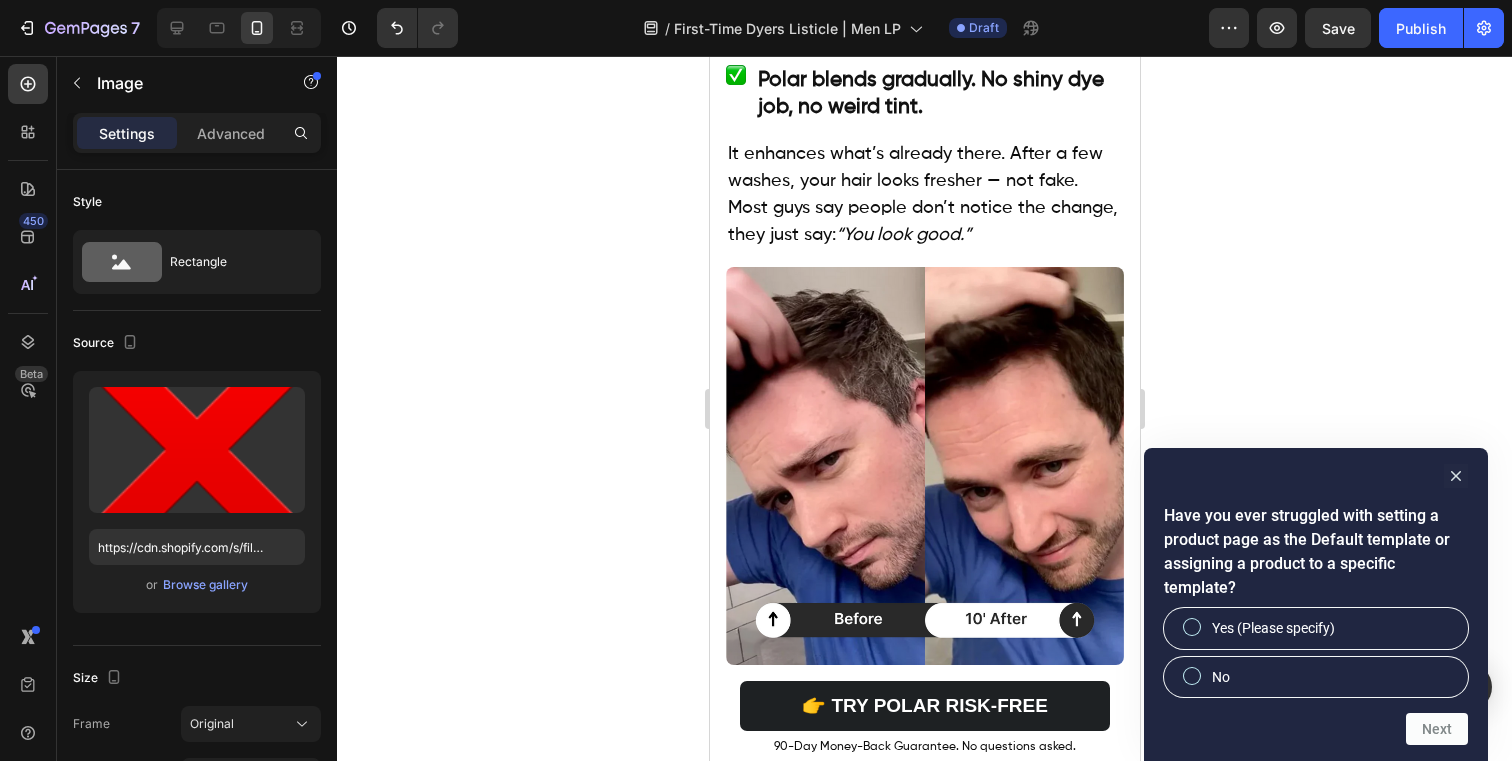click 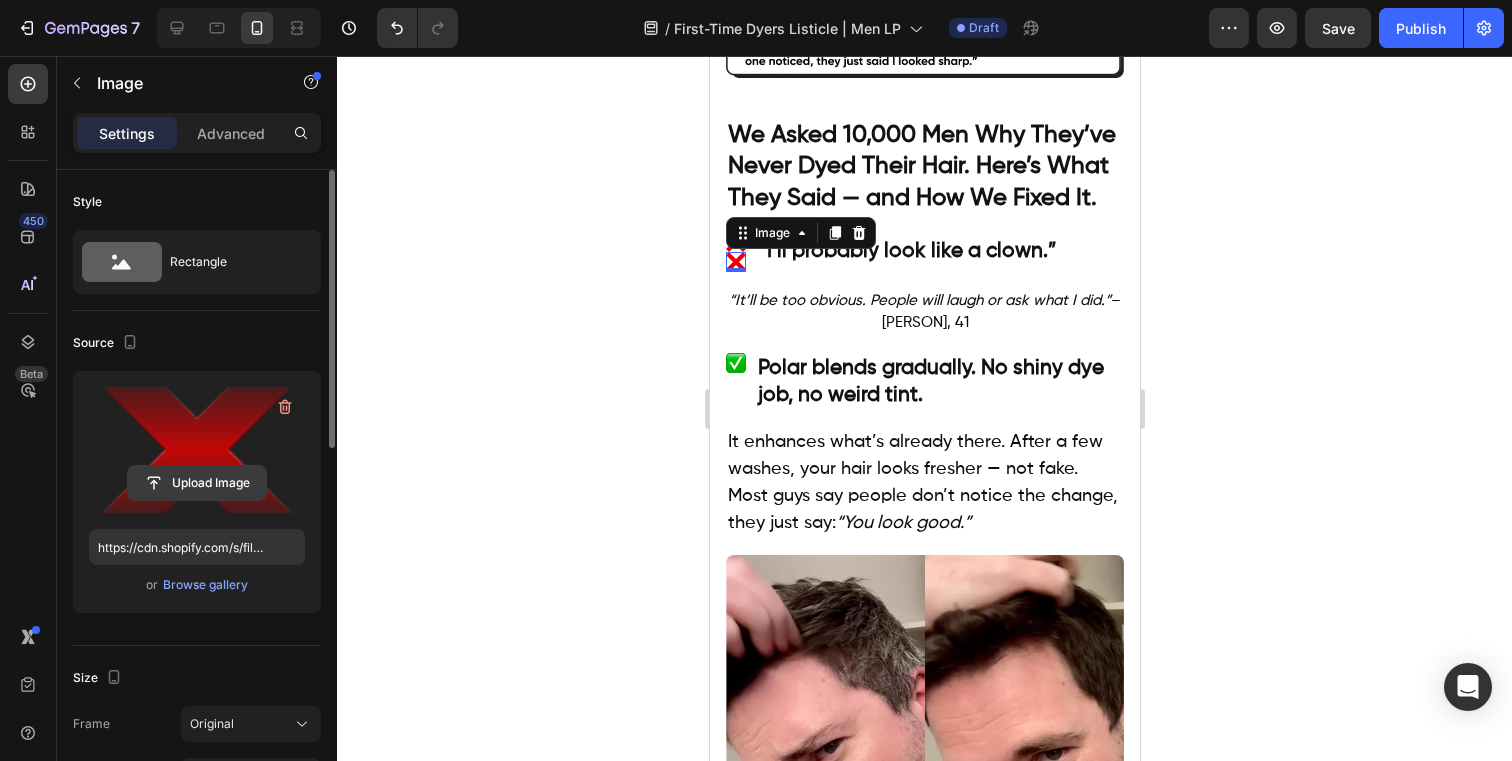 scroll, scrollTop: 941, scrollLeft: 0, axis: vertical 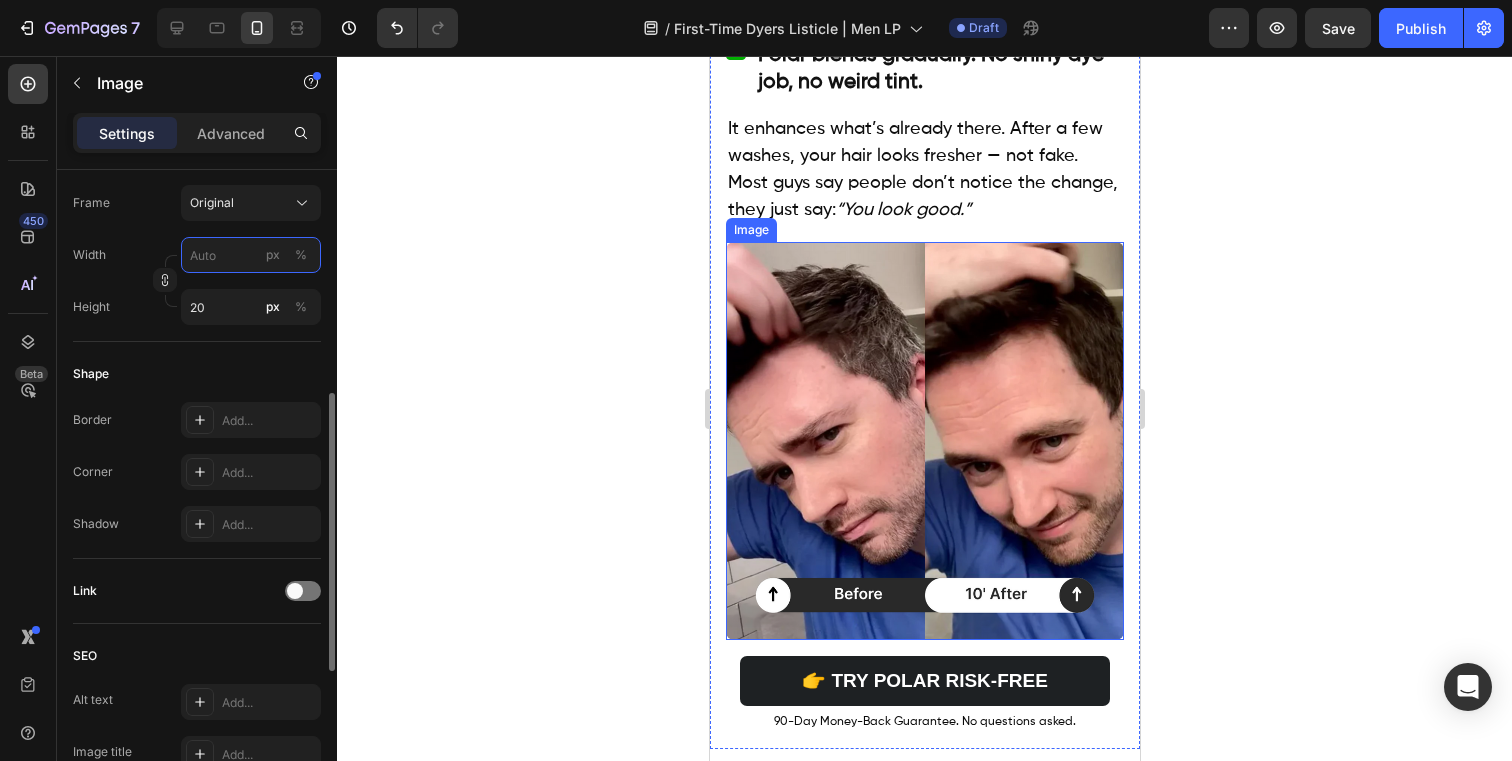click on "px %" at bounding box center (251, 255) 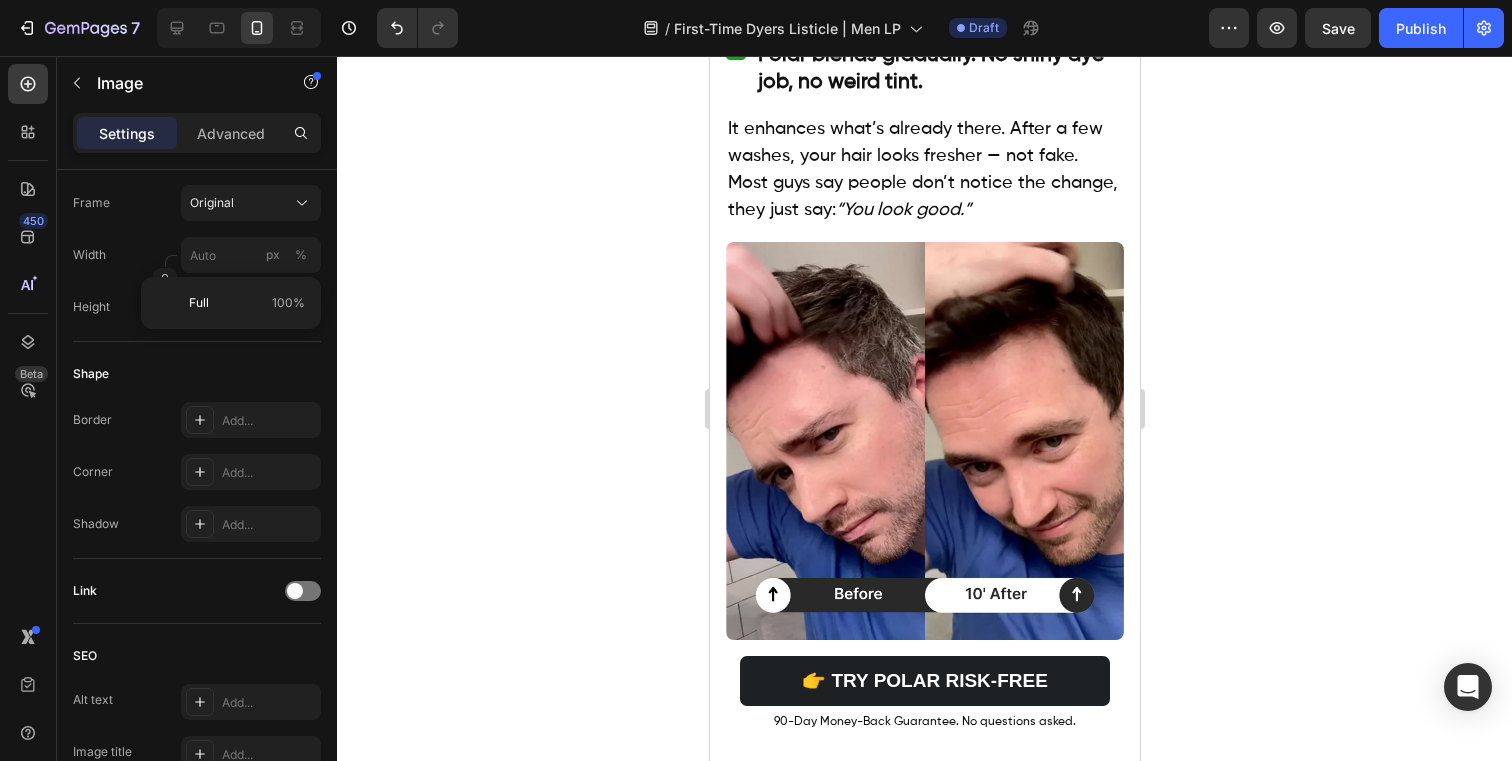 click 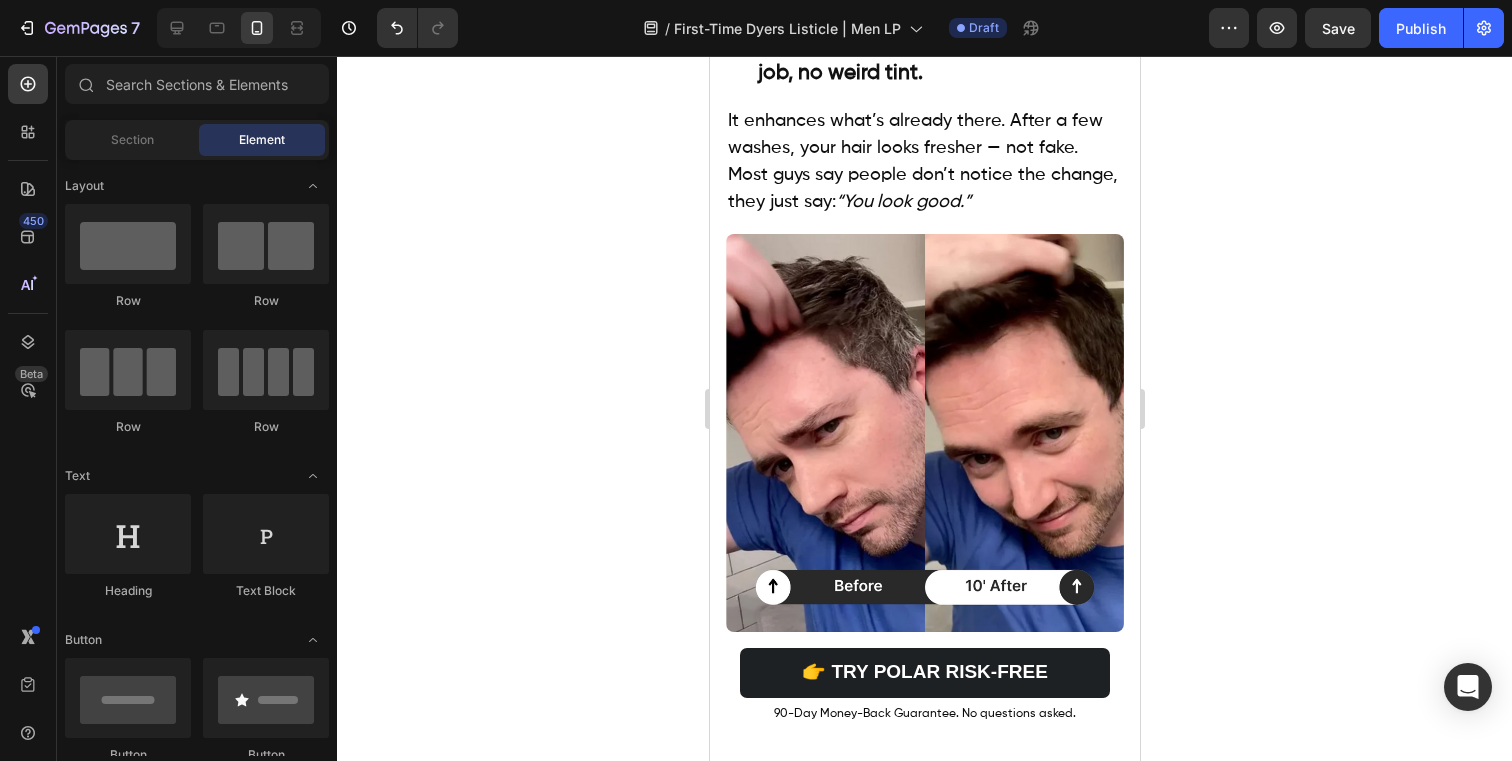 click at bounding box center (735, -66) 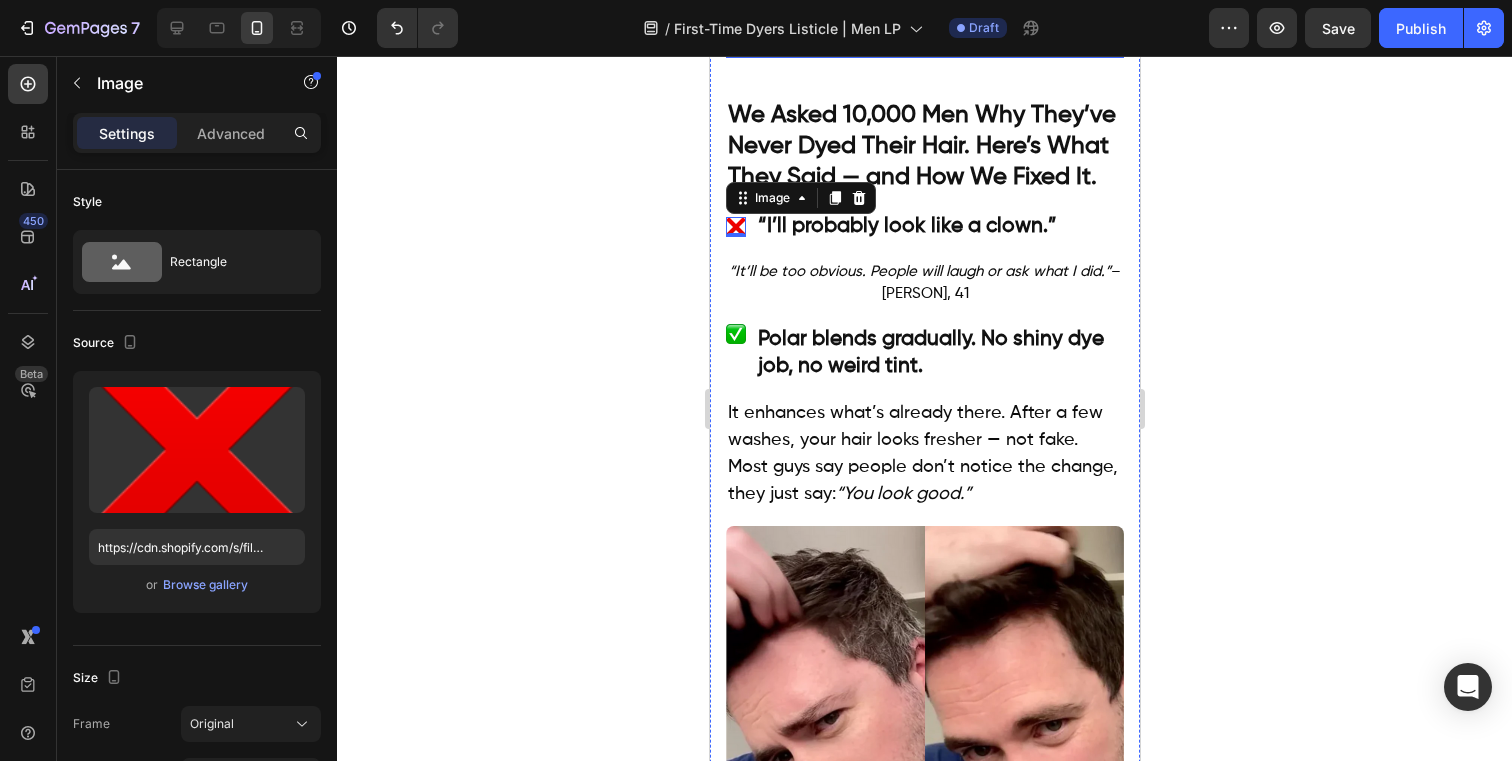 scroll, scrollTop: 958, scrollLeft: 0, axis: vertical 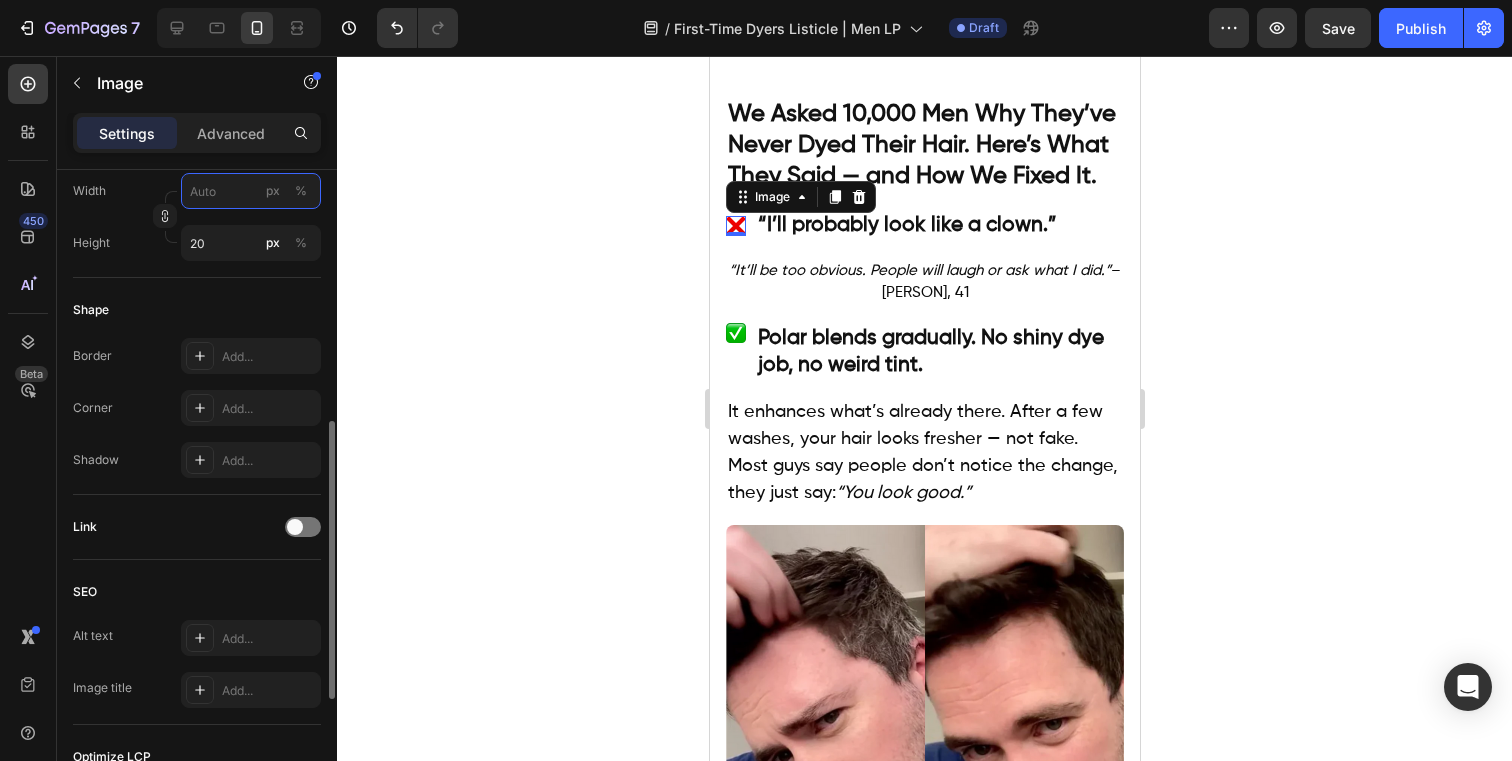 click on "px %" at bounding box center [251, 191] 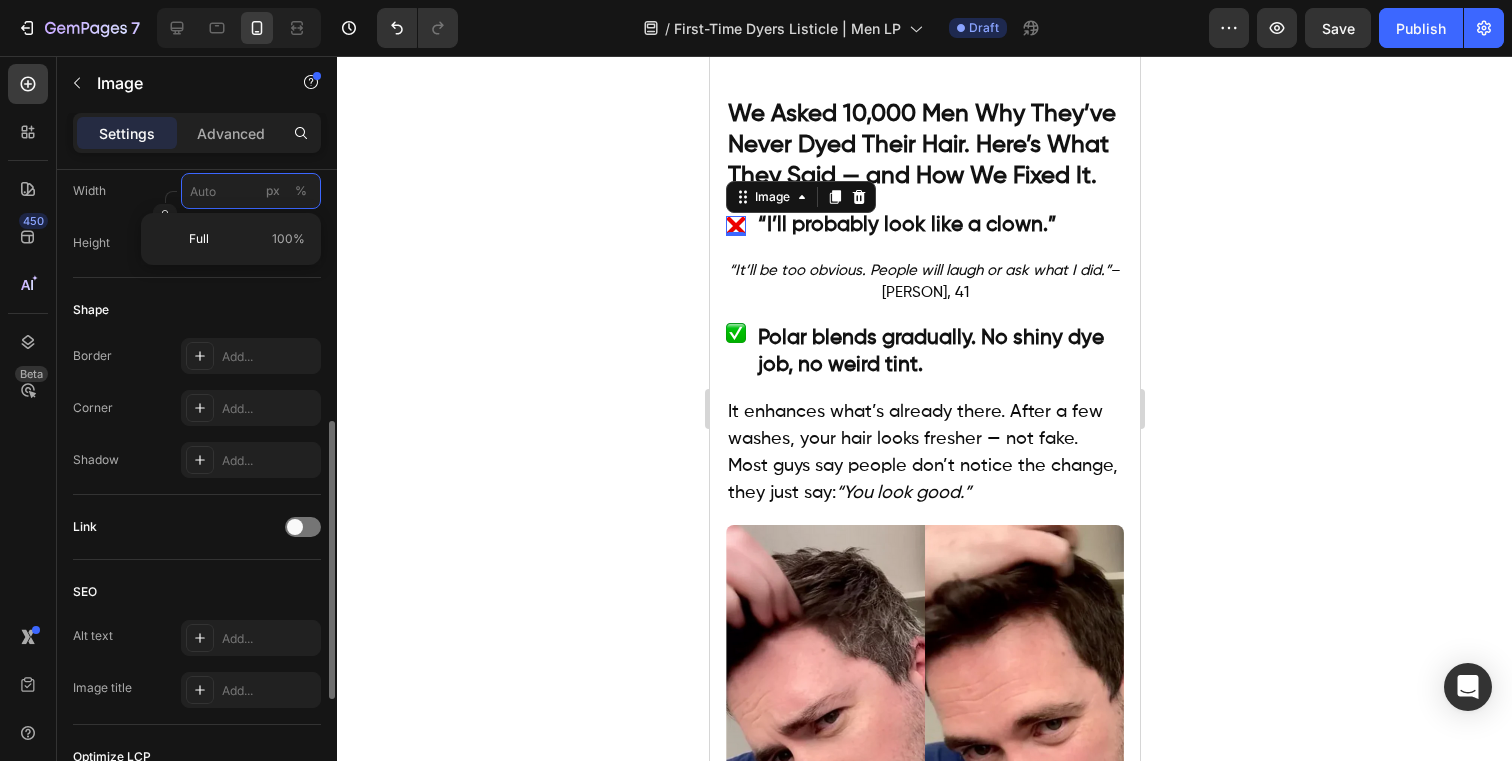 type on "2" 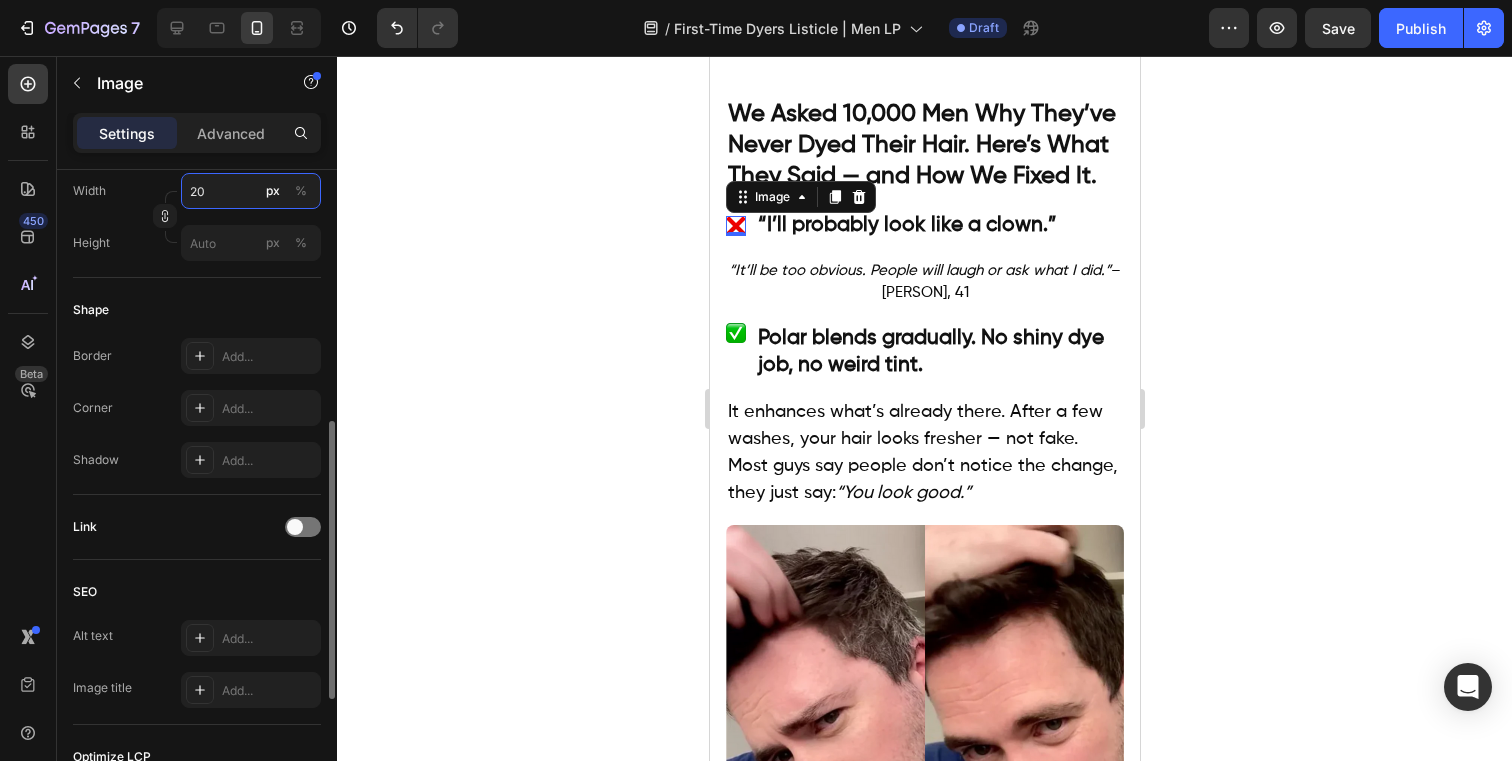 type on "20" 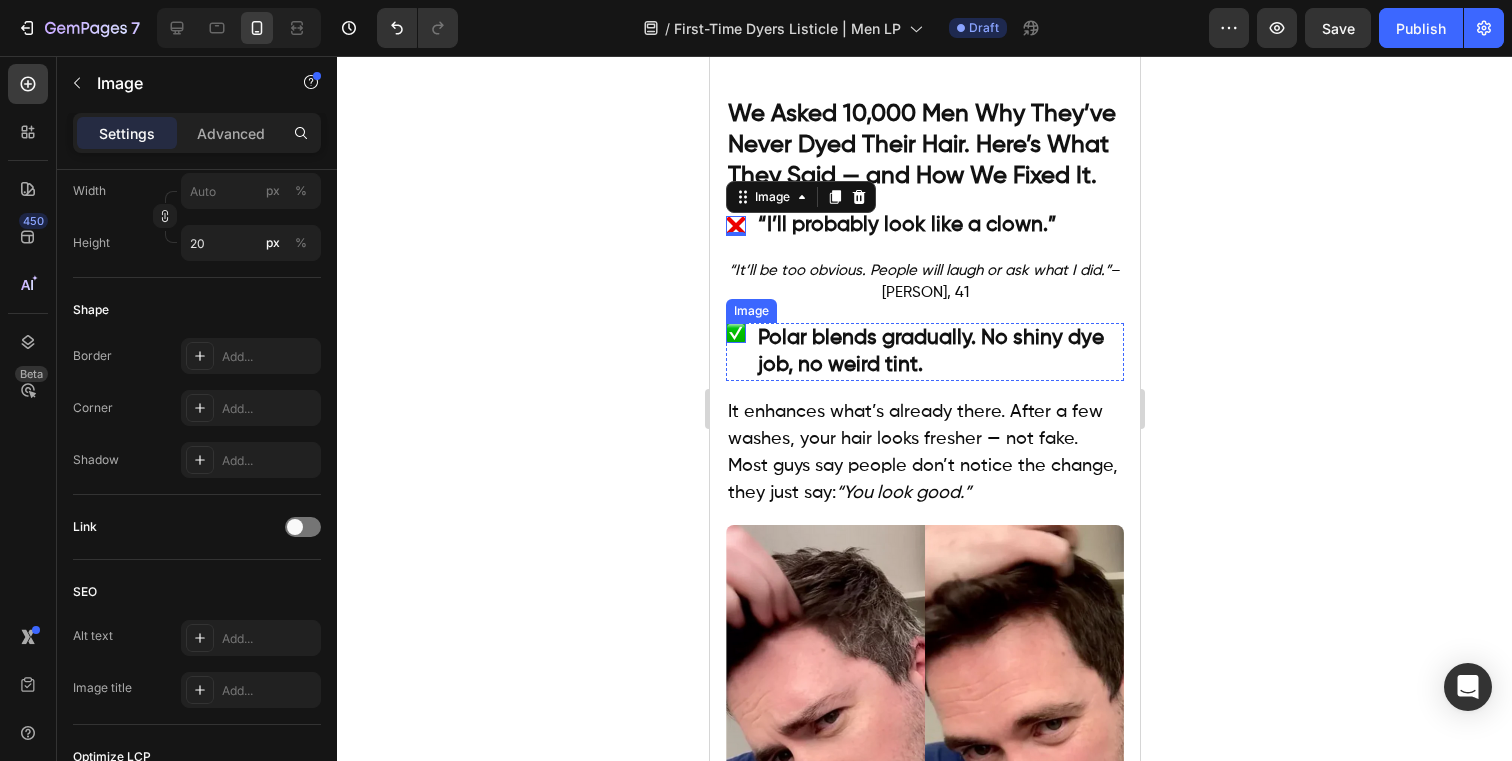 click at bounding box center (735, 333) 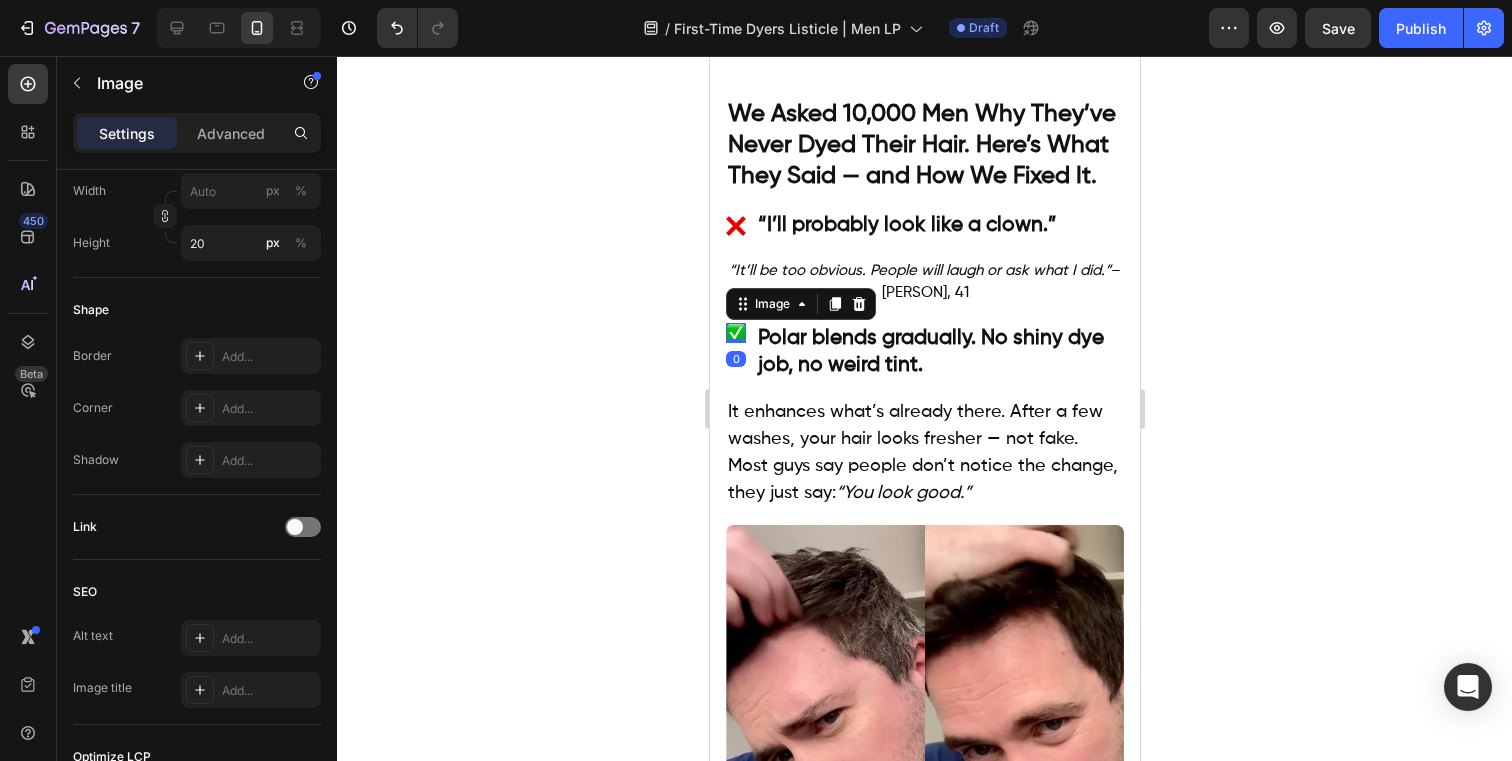 click at bounding box center [735, 333] 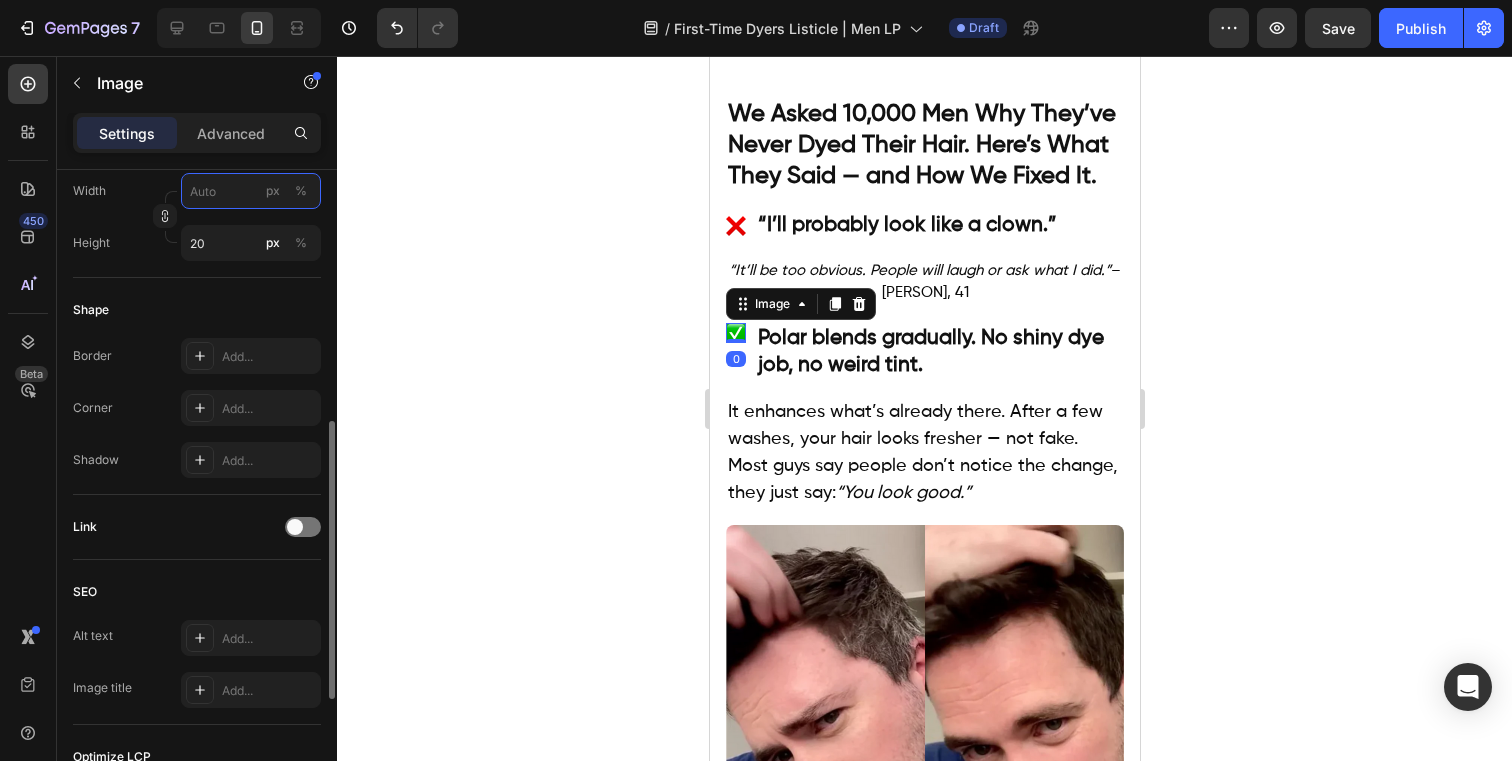 click on "px %" at bounding box center (251, 191) 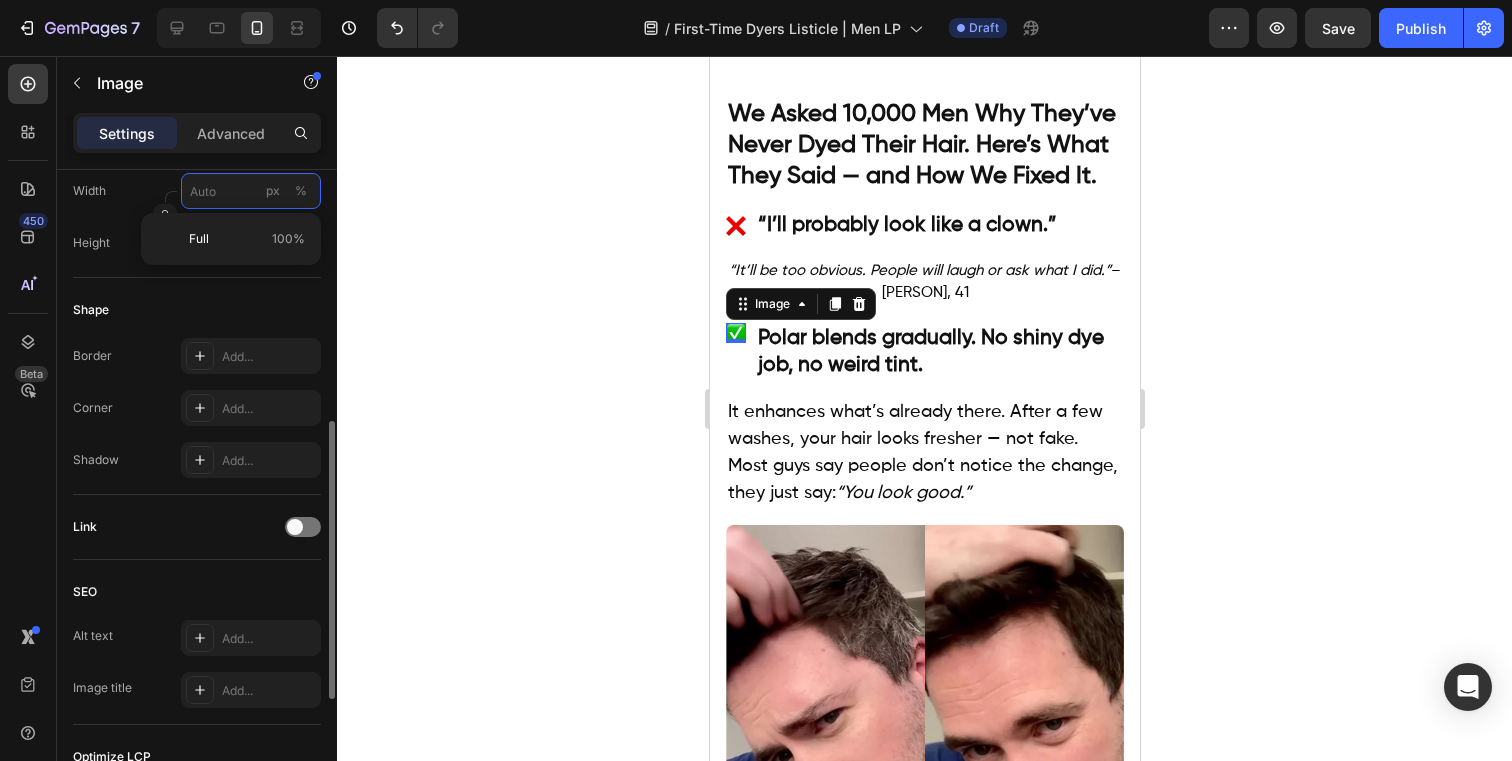type on "2" 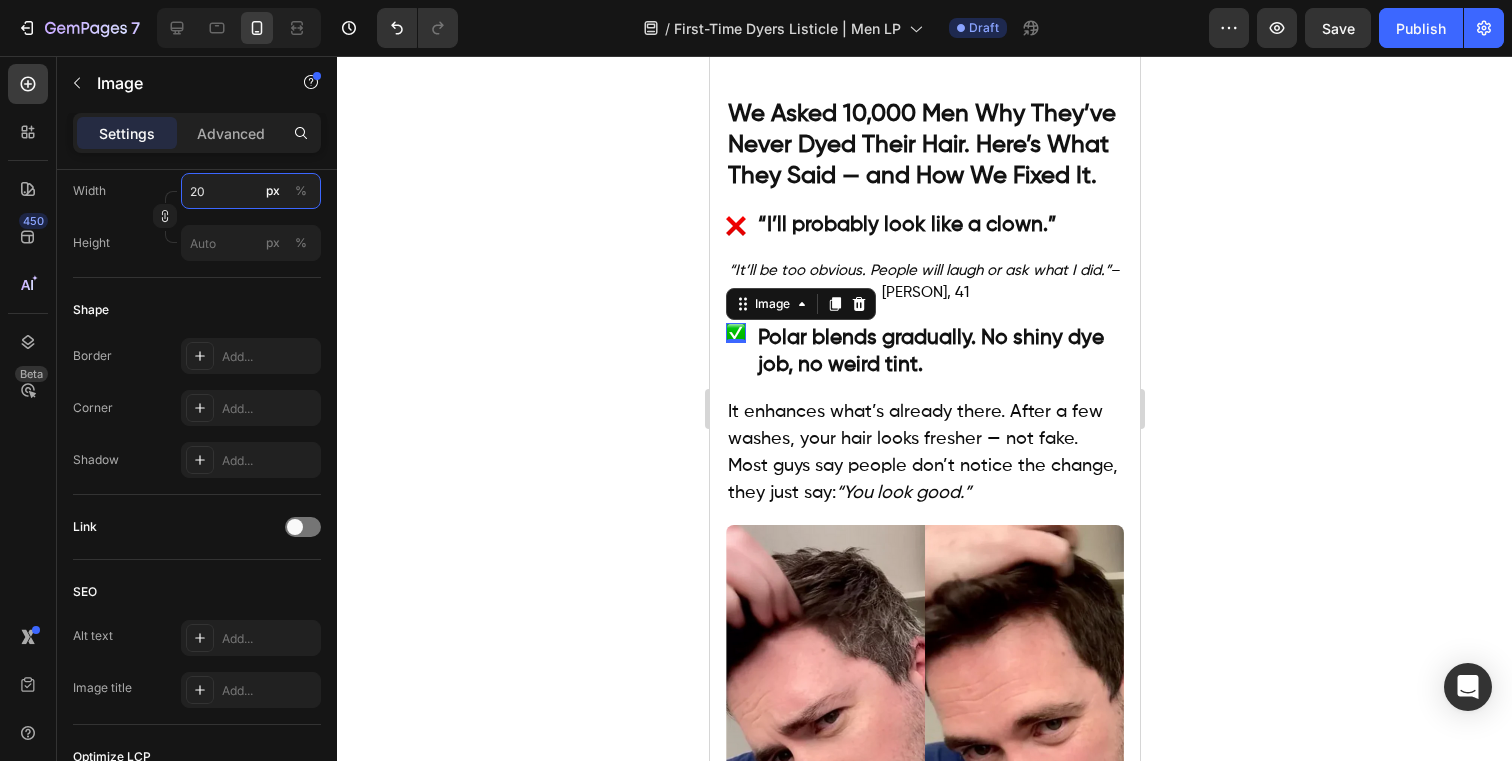 type on "20" 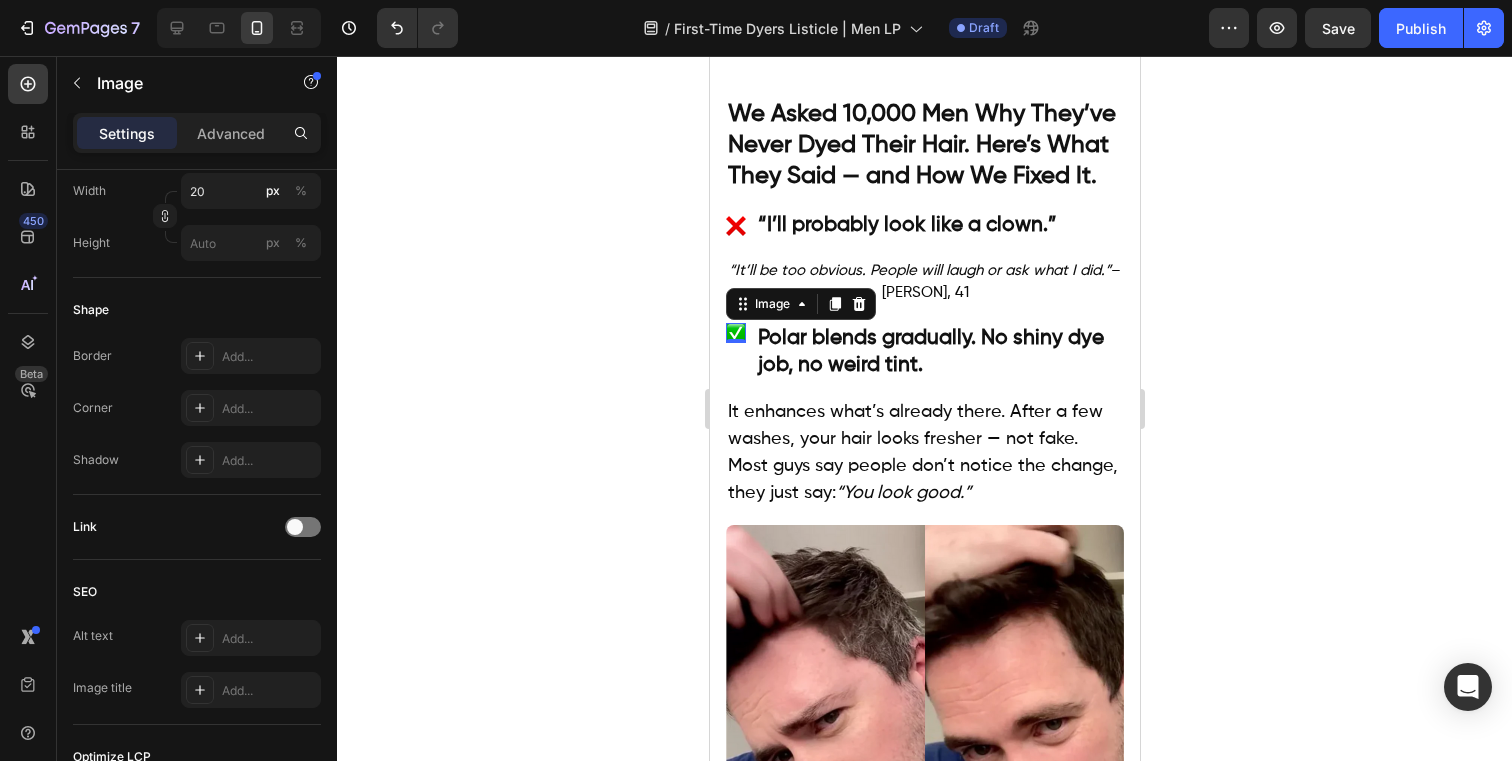 click 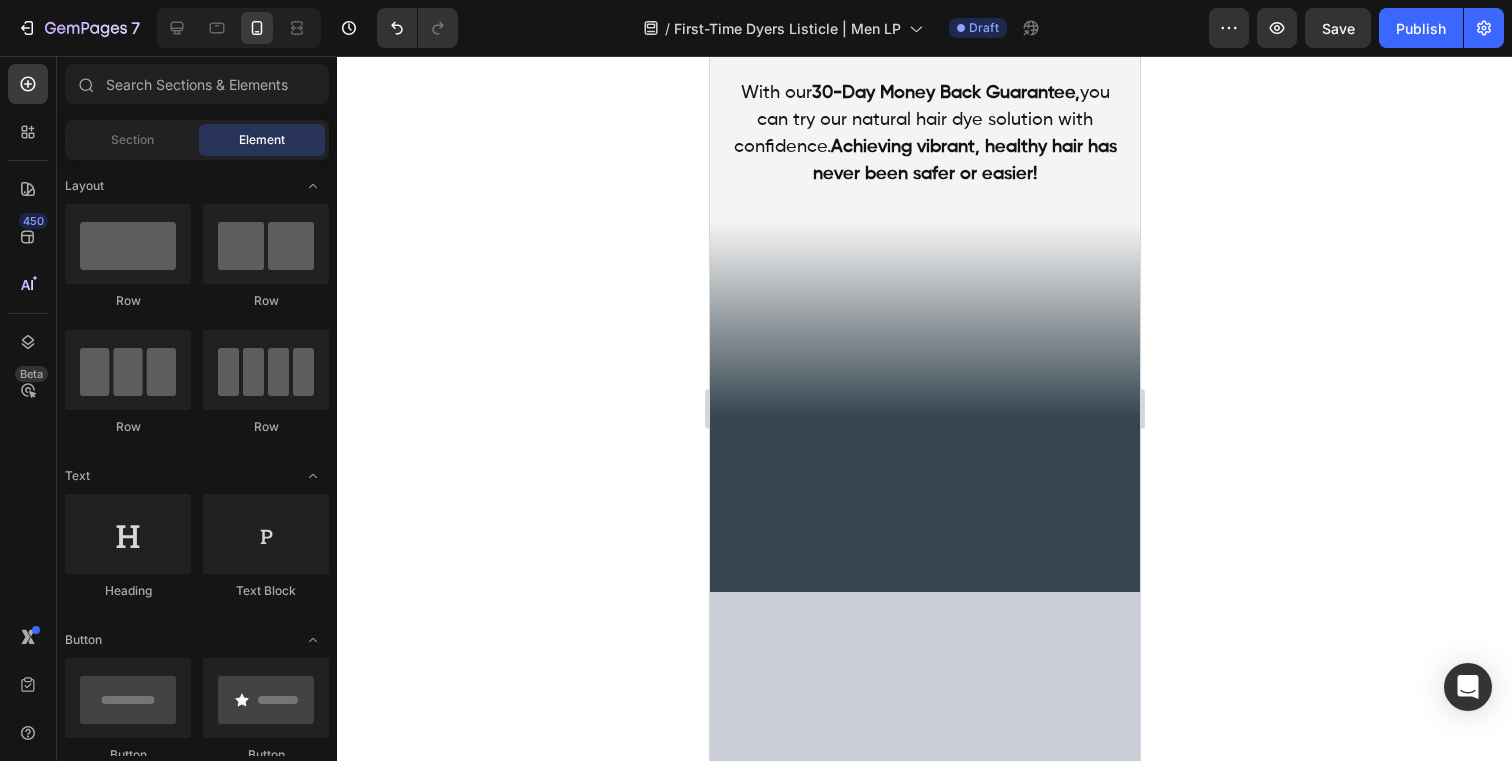 scroll, scrollTop: 6569, scrollLeft: 0, axis: vertical 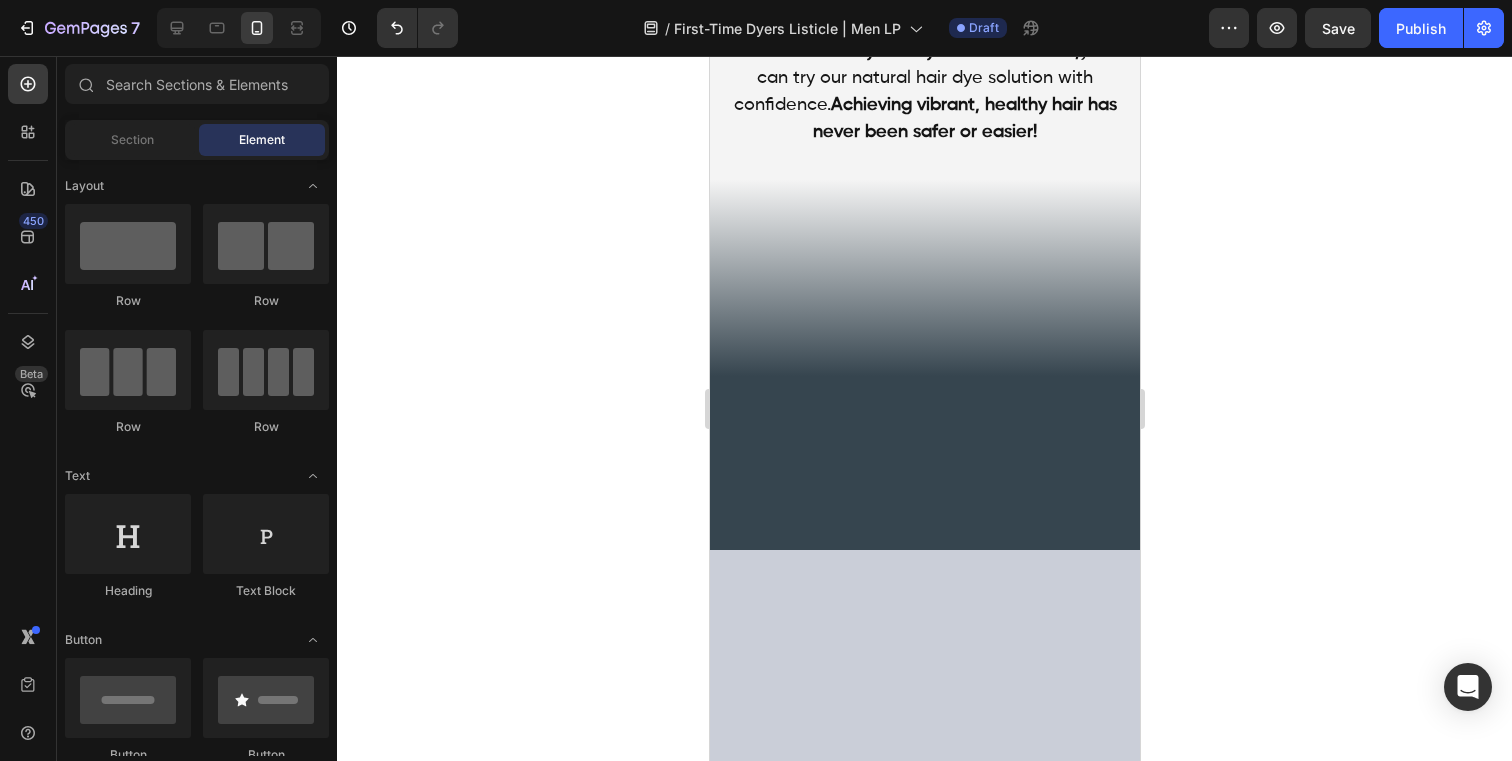 click at bounding box center [924, -280] 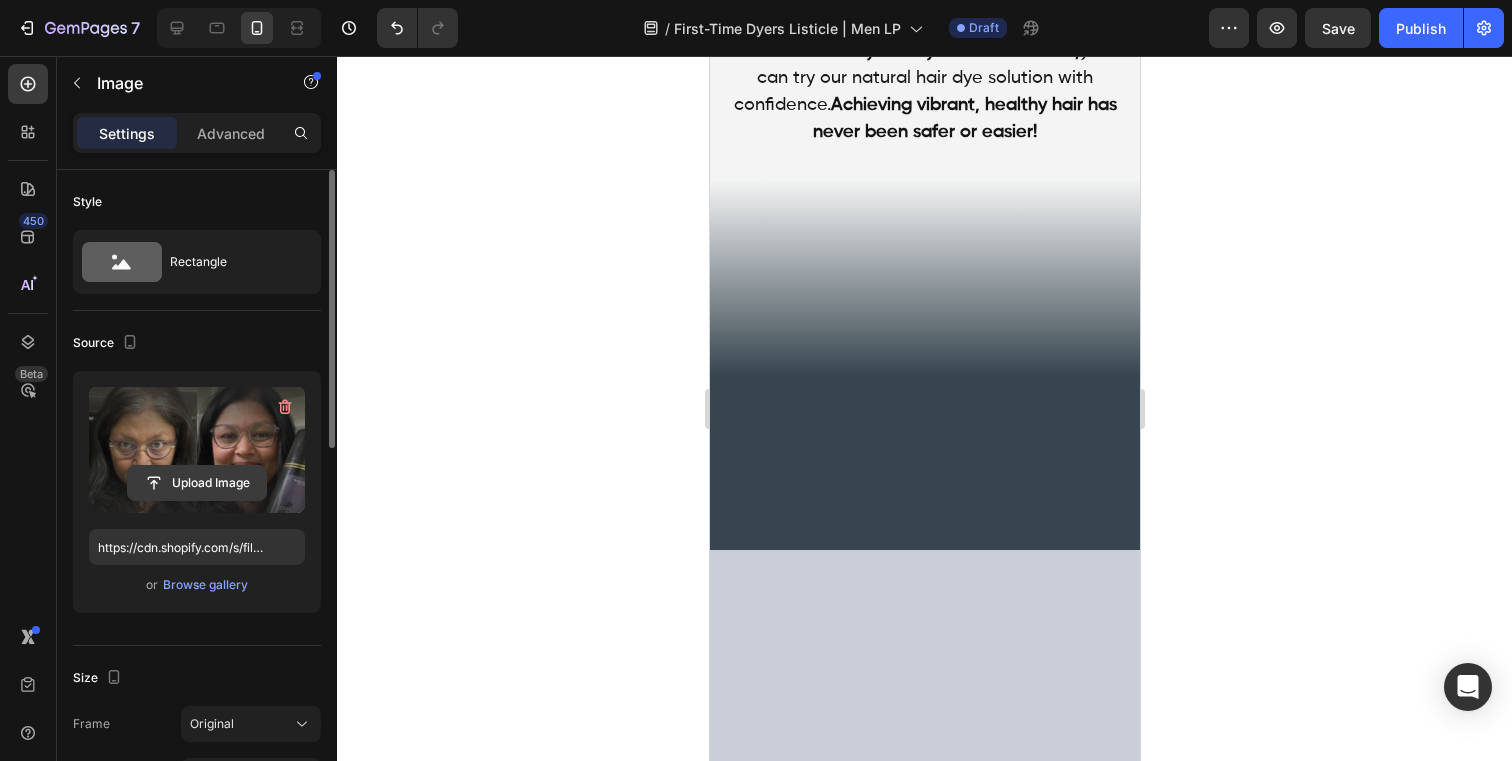 click 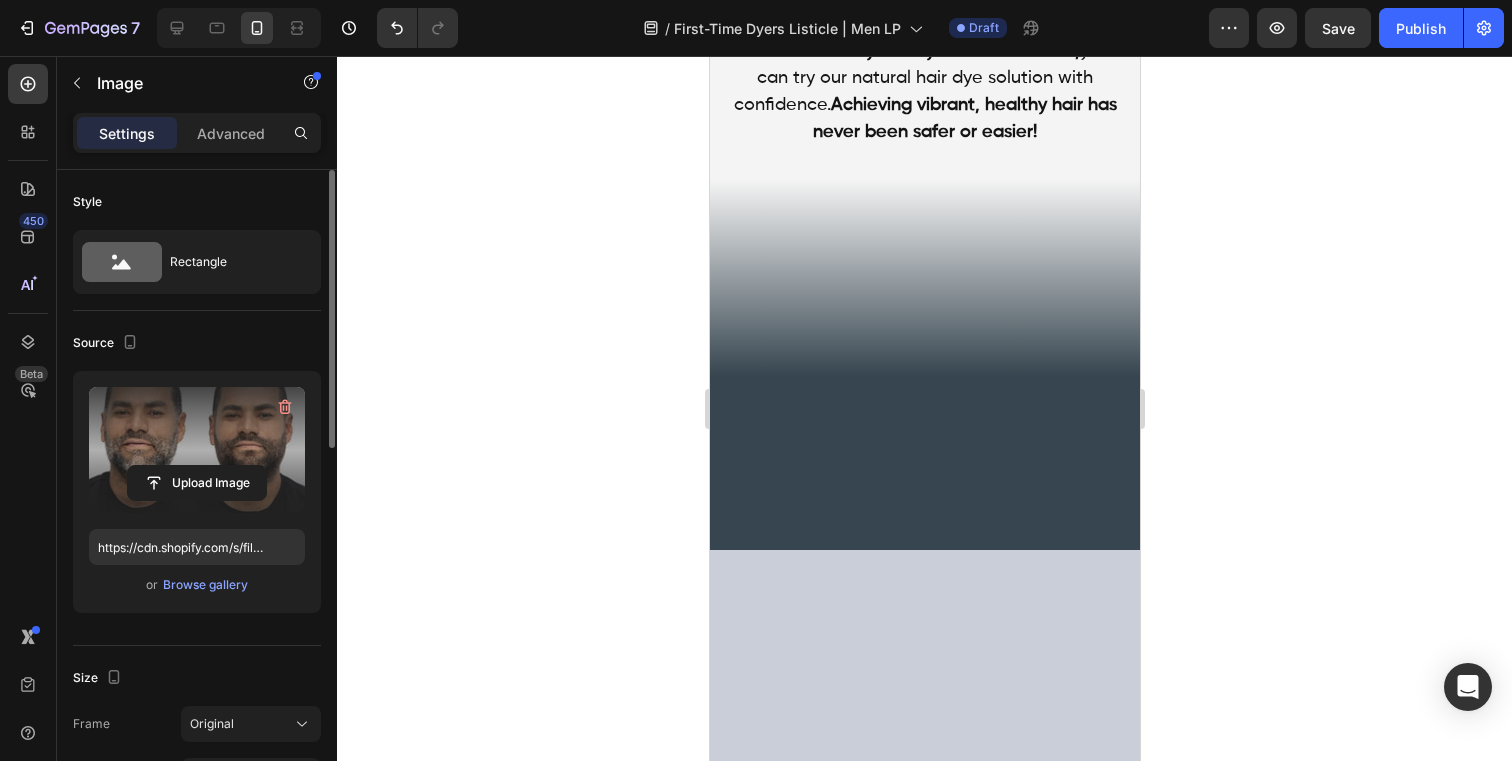 click at bounding box center (197, 450) 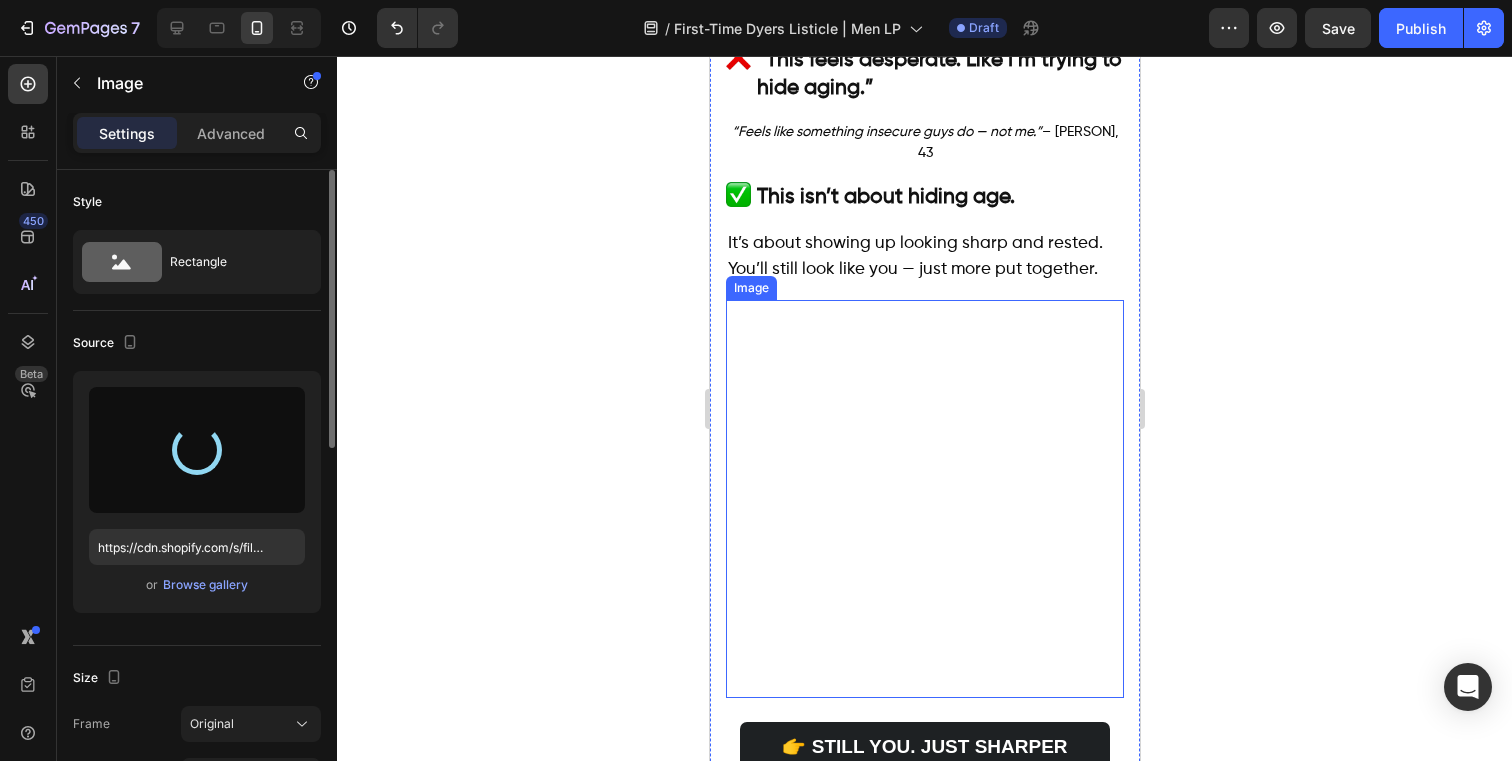 scroll, scrollTop: 4719, scrollLeft: 0, axis: vertical 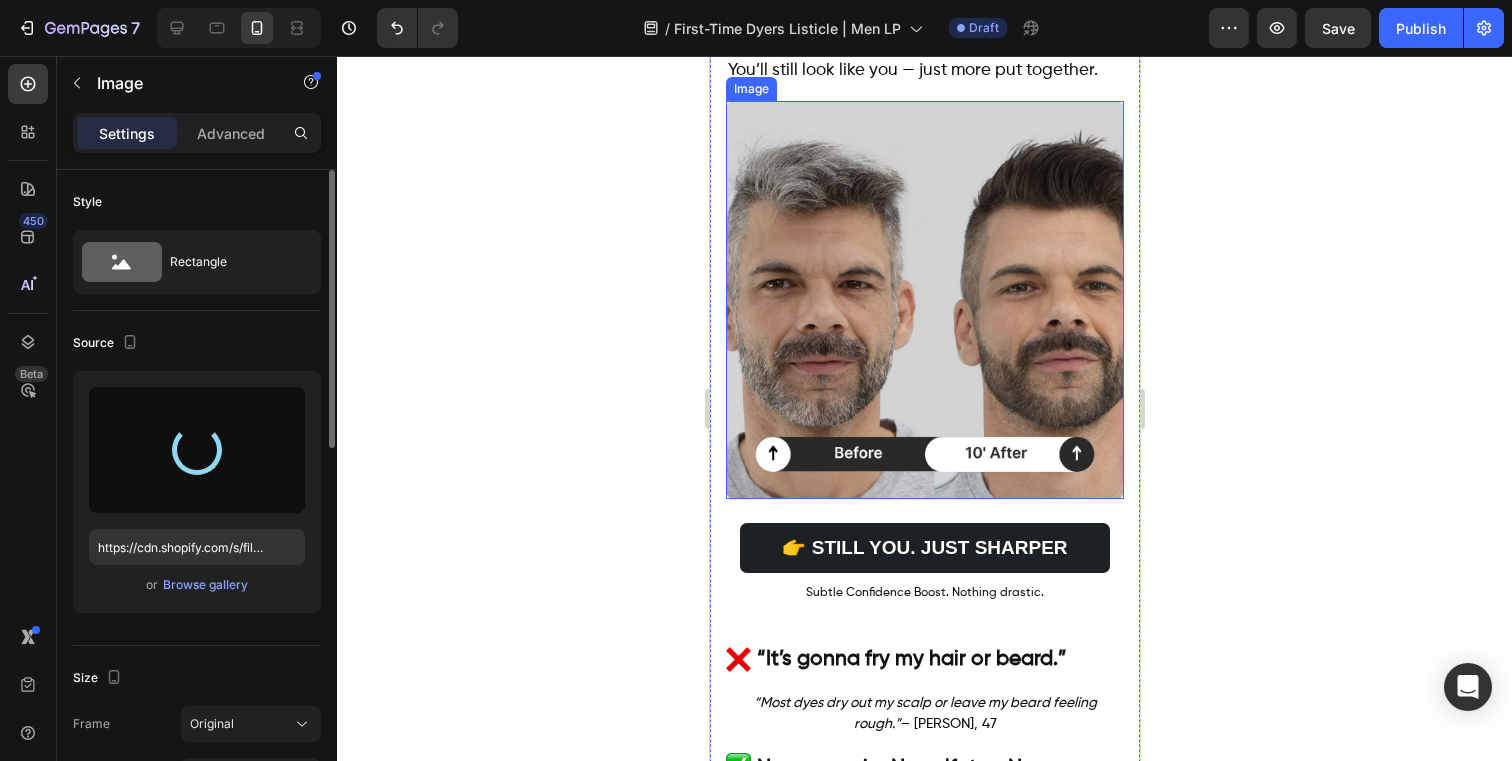 type on "https://cdn.shopify.com/s/files/1/0831/3195/7593/files/gempages_521614231259317420-99f93bf5-2a11-4d14-9857-8e35480ba7e4.png" 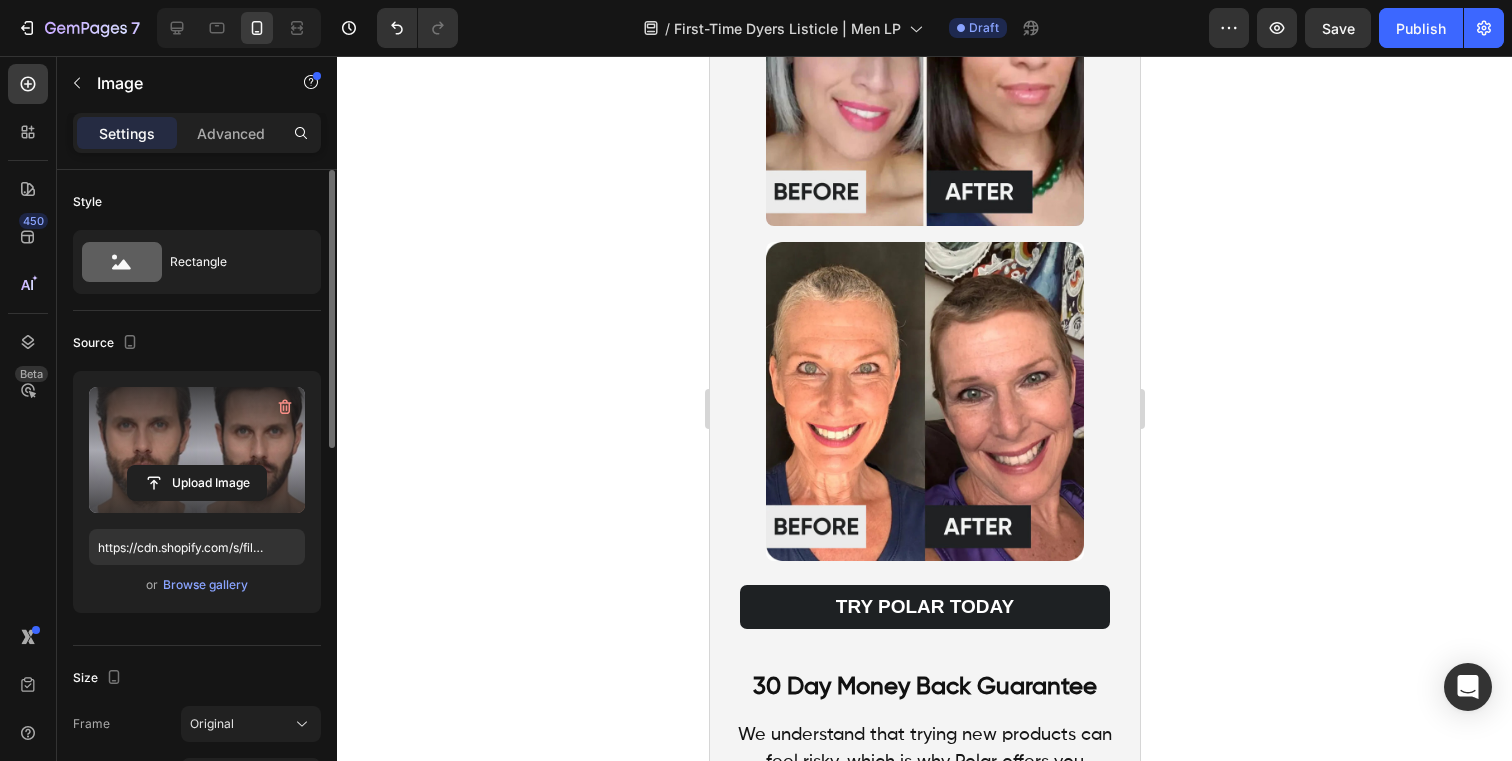 scroll, scrollTop: 6897, scrollLeft: 0, axis: vertical 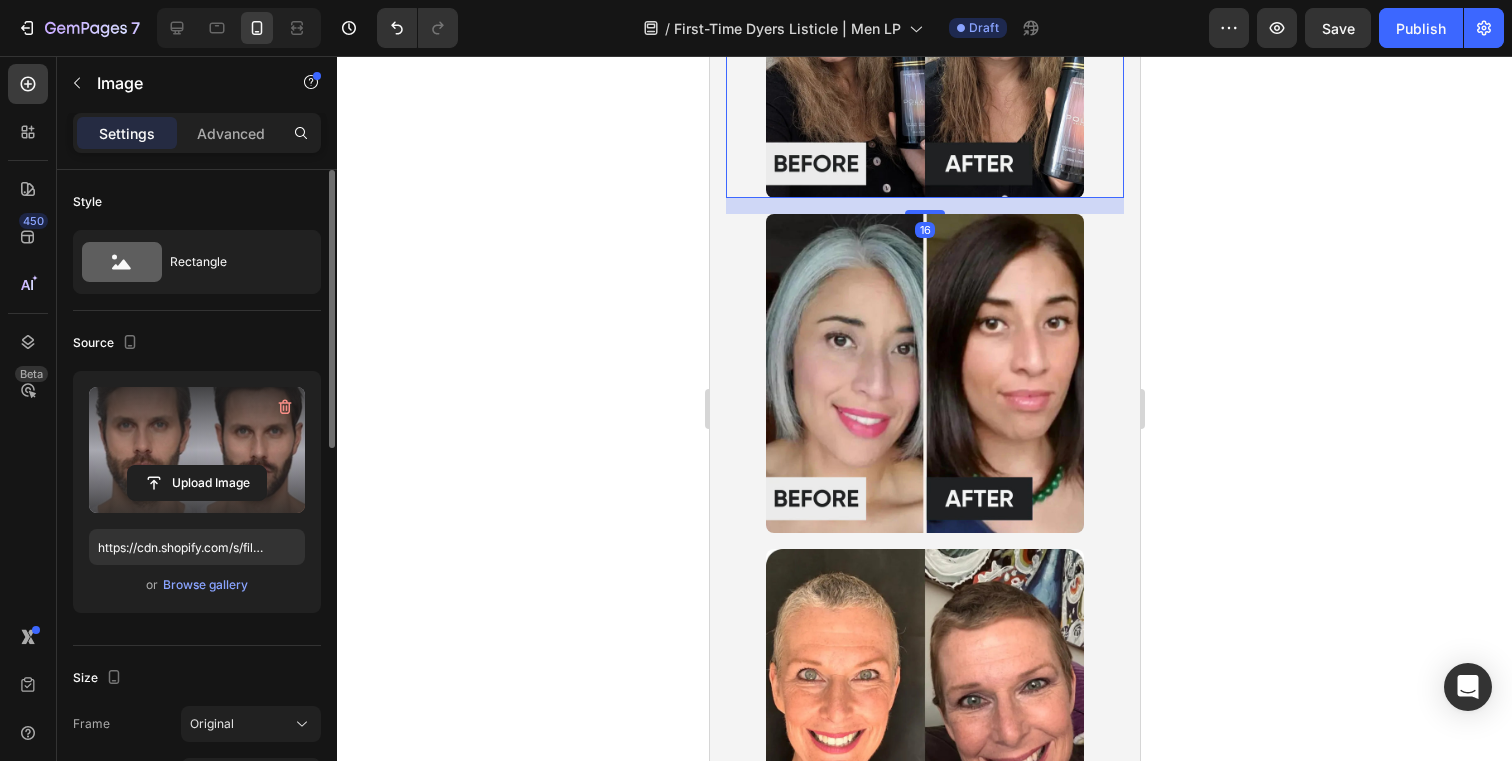 drag, startPoint x: 937, startPoint y: 346, endPoint x: 1393, endPoint y: 456, distance: 469.07996 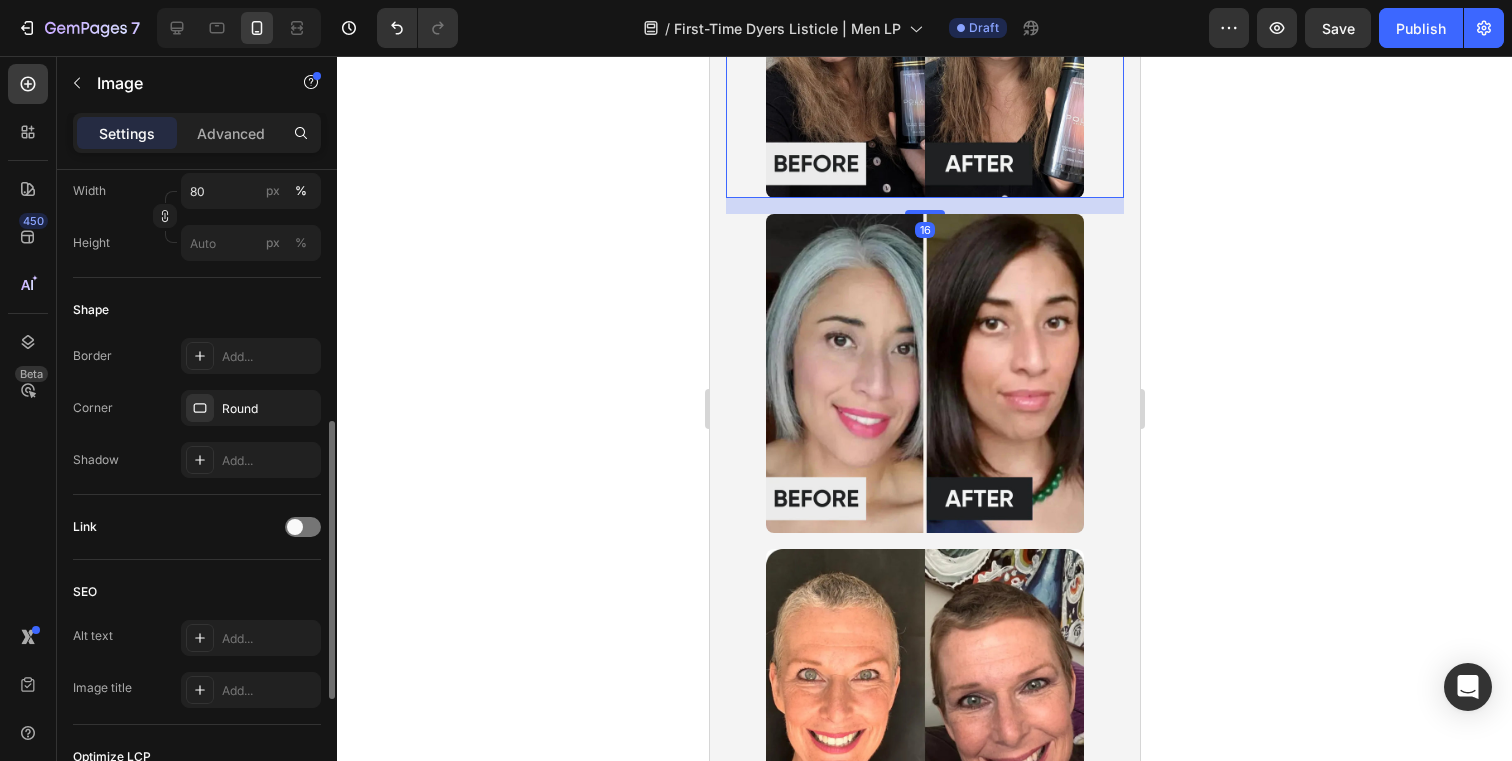 click at bounding box center [924, 39] 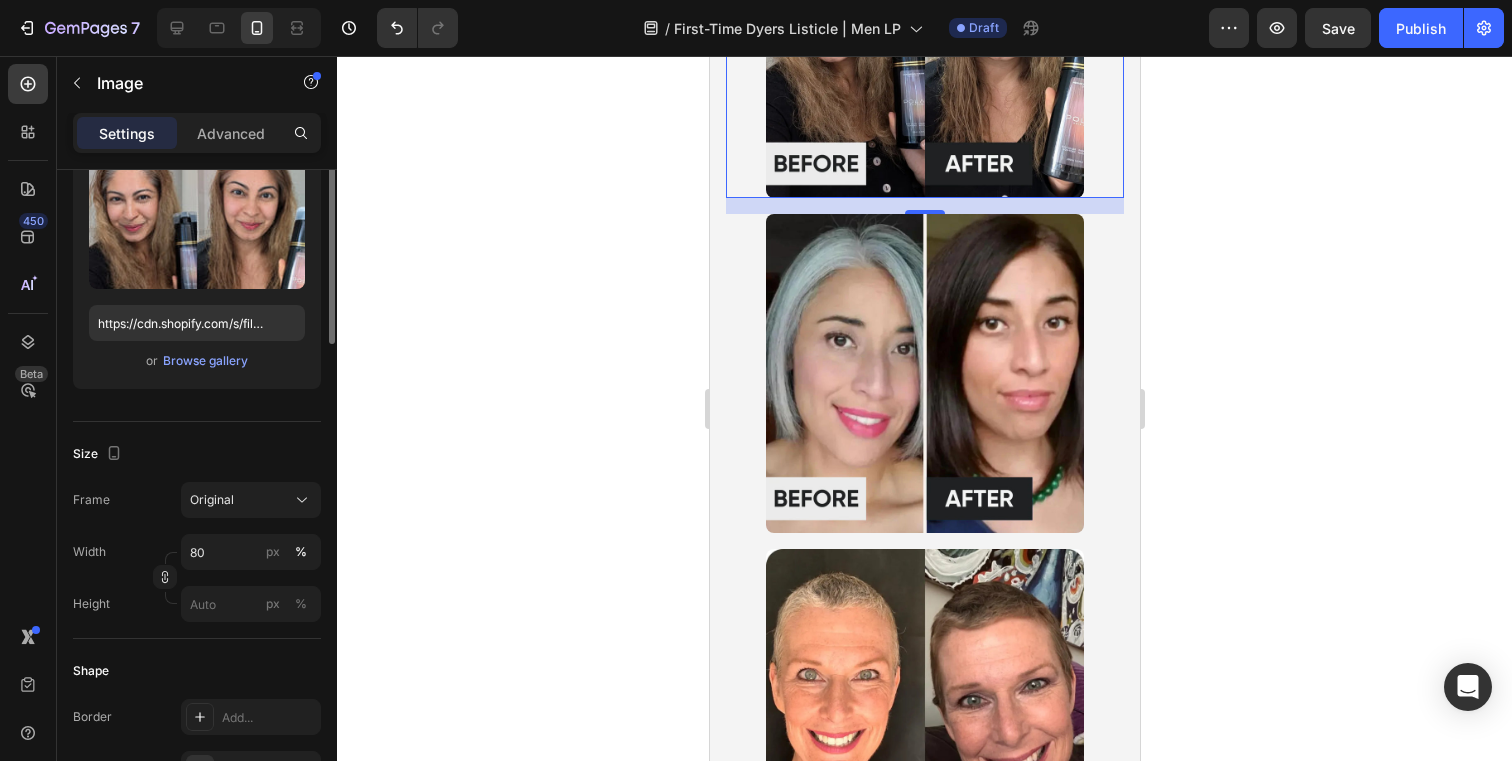 scroll, scrollTop: 0, scrollLeft: 0, axis: both 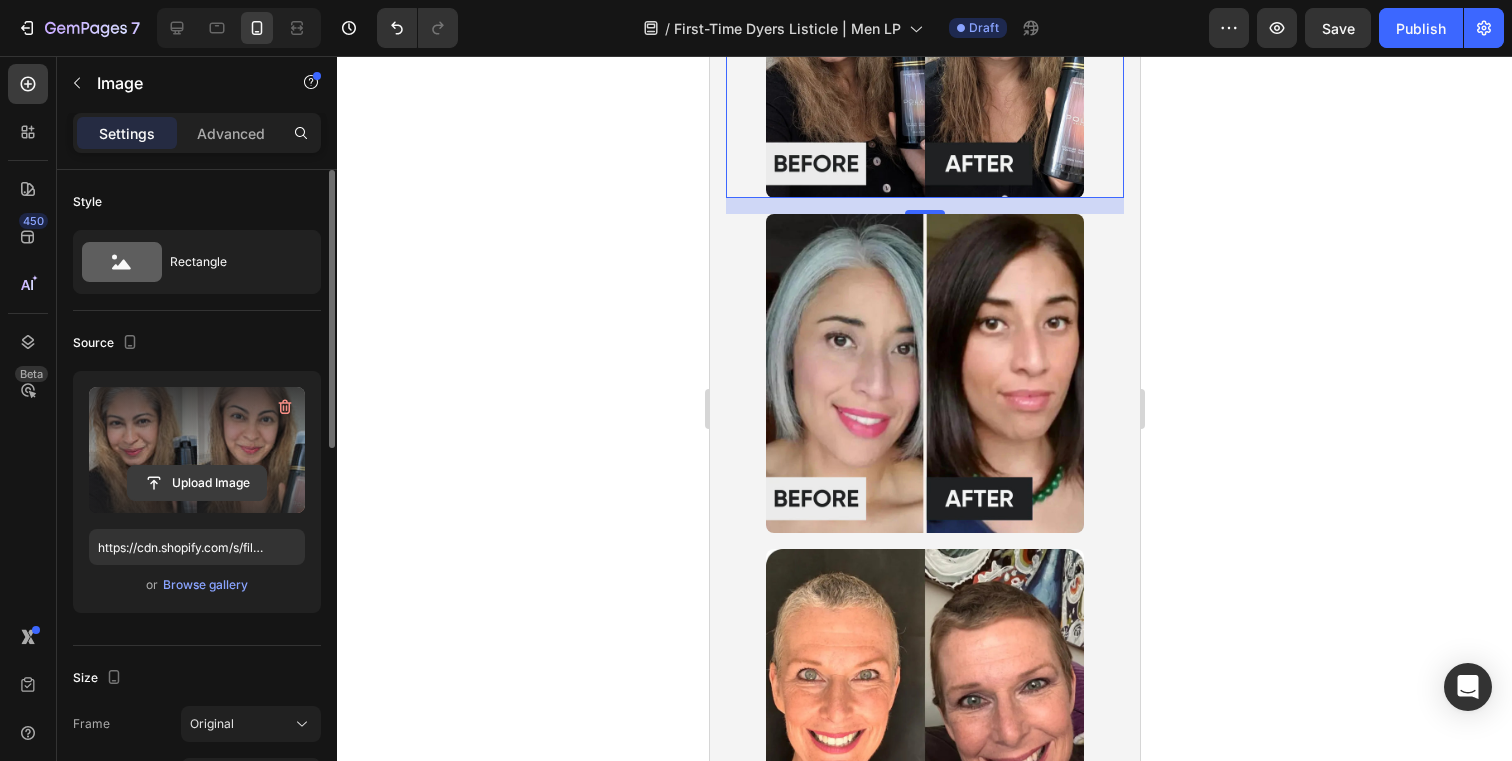 click 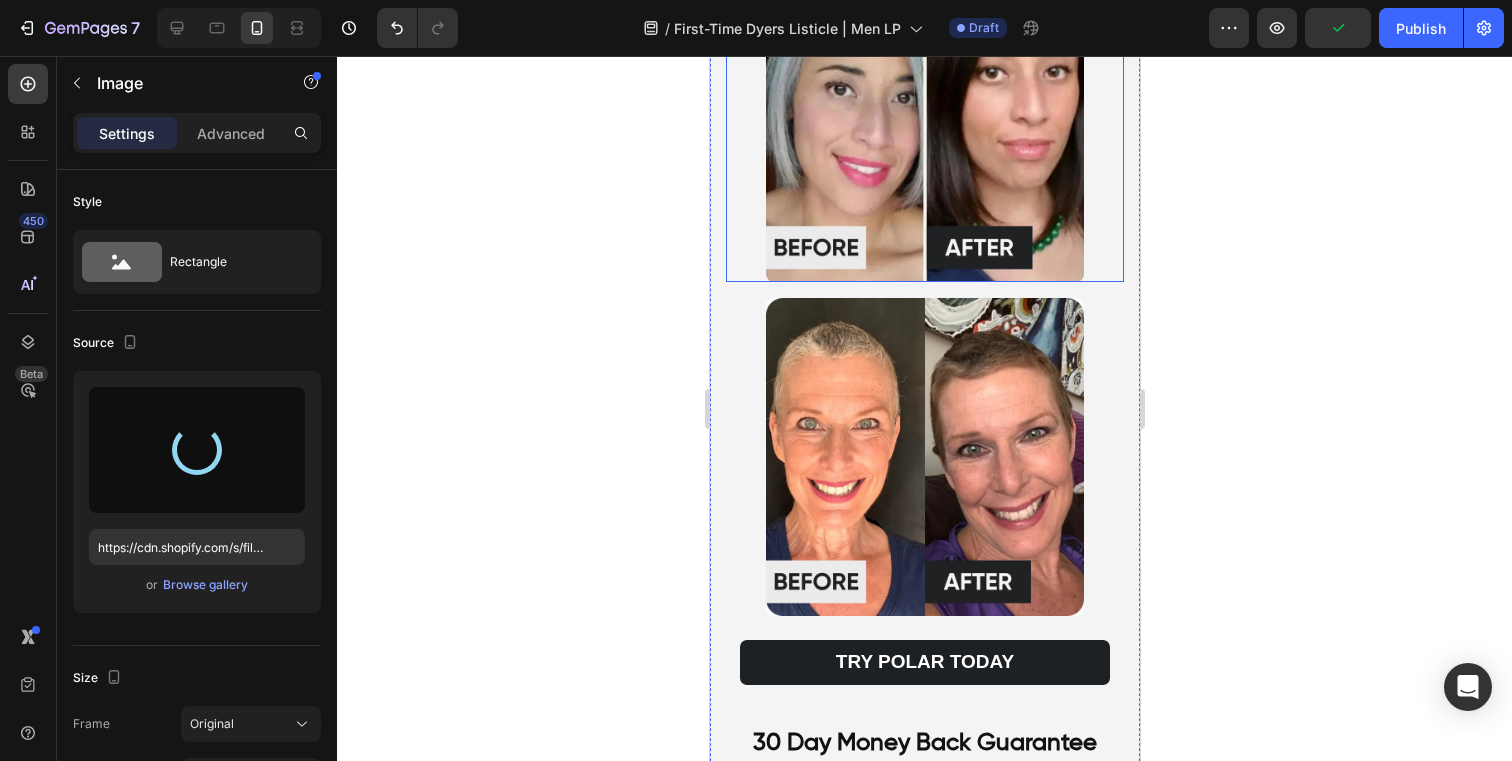 scroll, scrollTop: 7228, scrollLeft: 0, axis: vertical 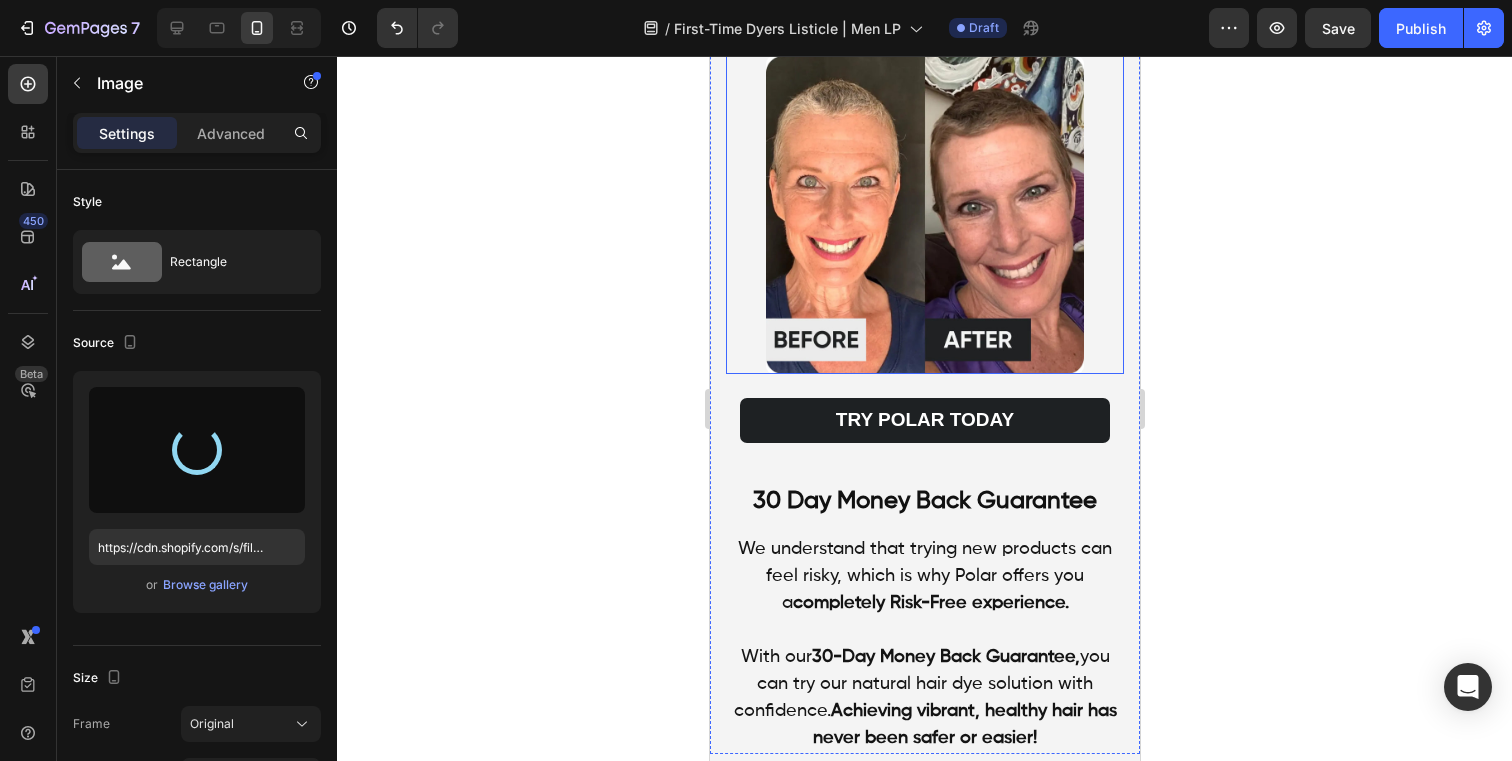 type on "https://cdn.shopify.com/s/files/1/0831/3195/7593/files/gempages_521614231259317420-9c64ef9b-e9e8-4c6b-8b98-16b6eb82bbe6.png" 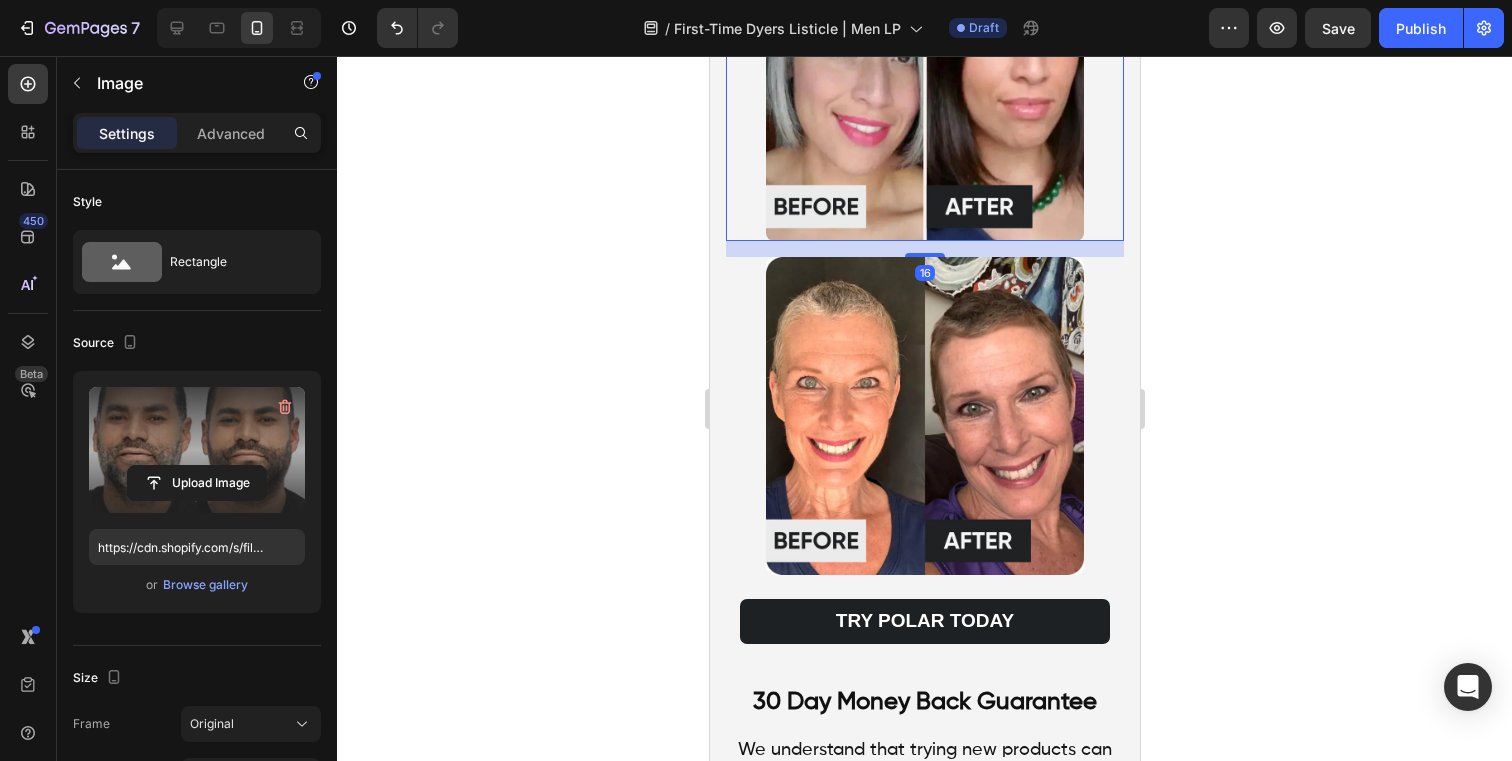 click at bounding box center (924, 81) 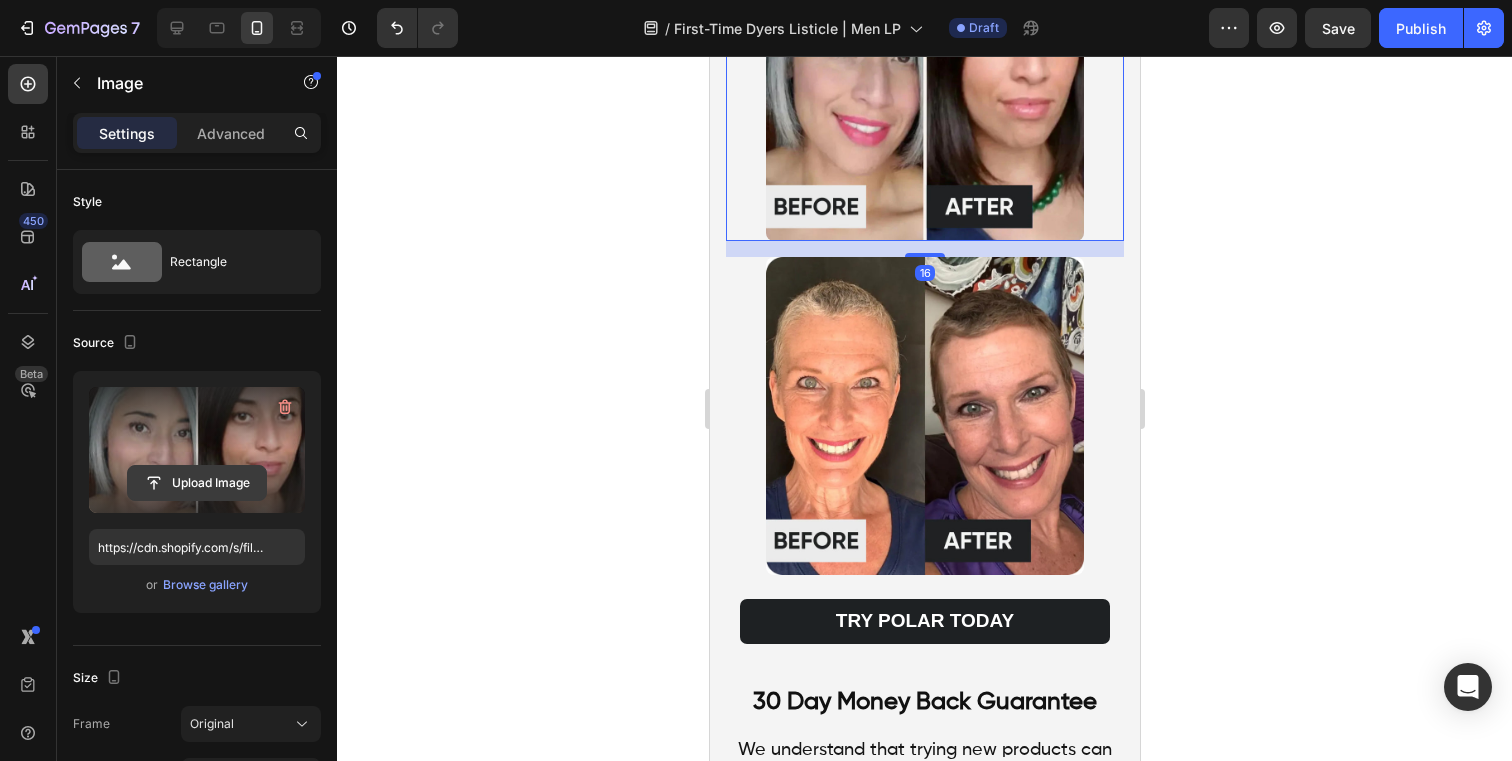 click 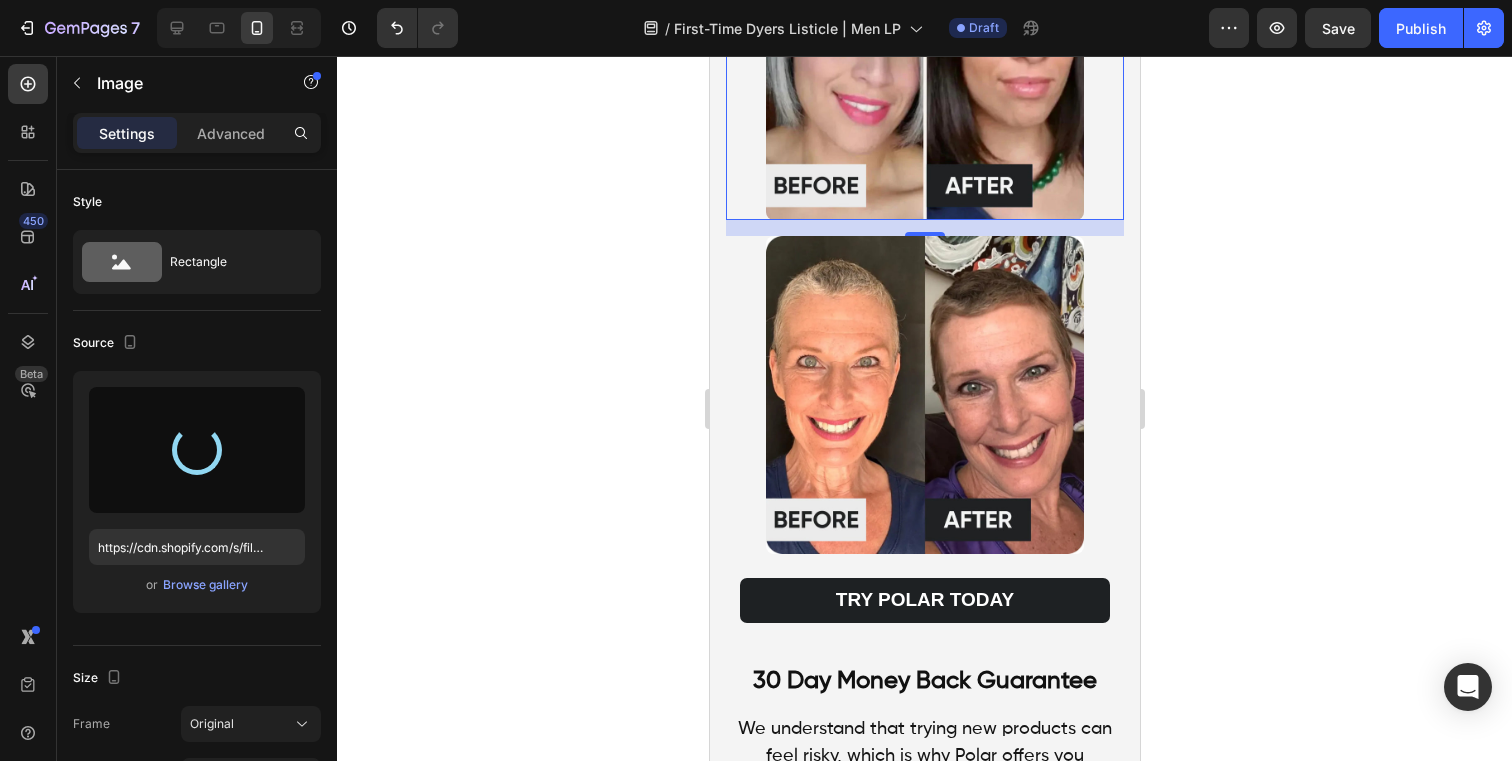 scroll, scrollTop: 7290, scrollLeft: 0, axis: vertical 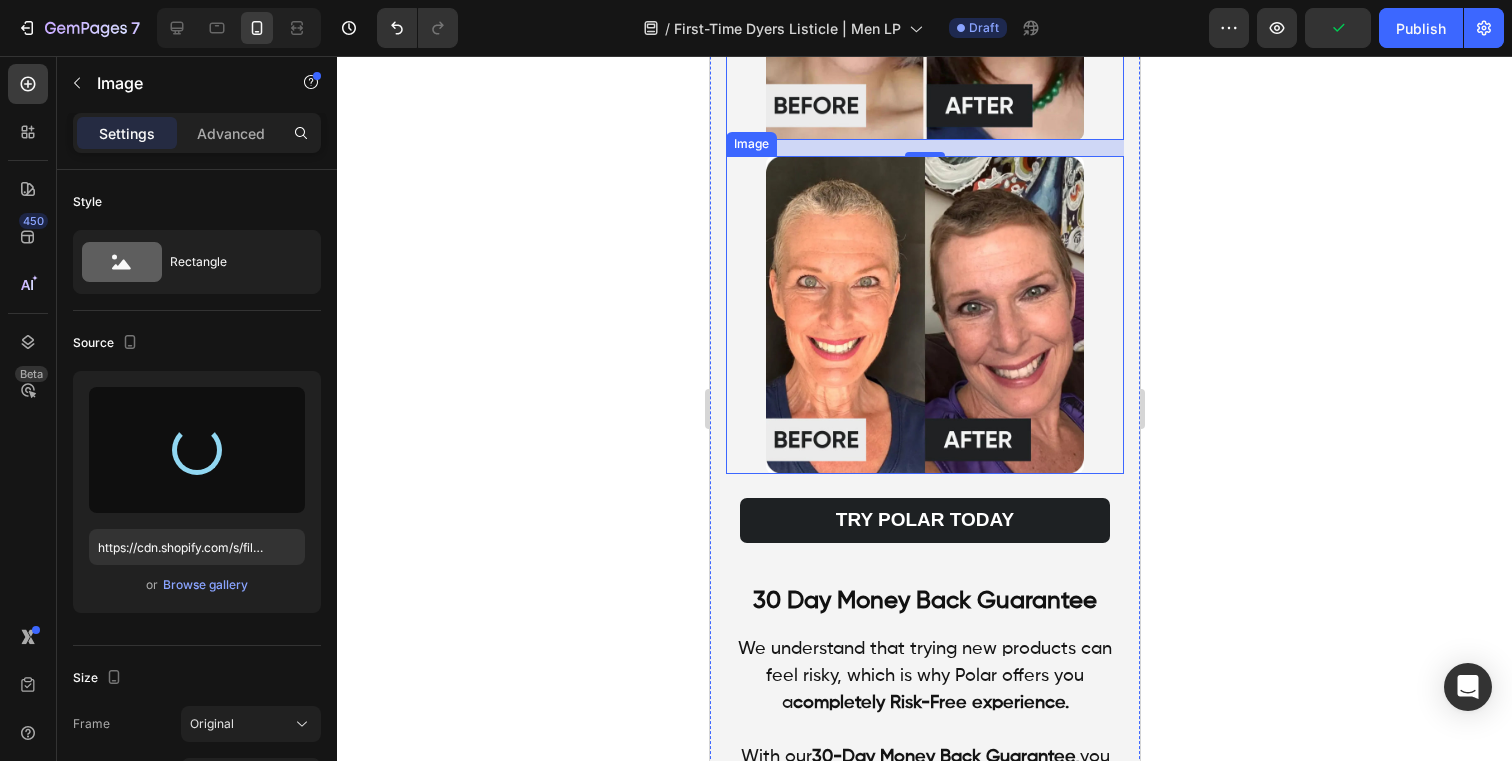 type on "https://cdn.shopify.com/s/files/1/0831/3195/7593/files/gempages_521614231259317420-40f48af8-6f7c-4a7d-a82c-b9c3bedb00e5.png" 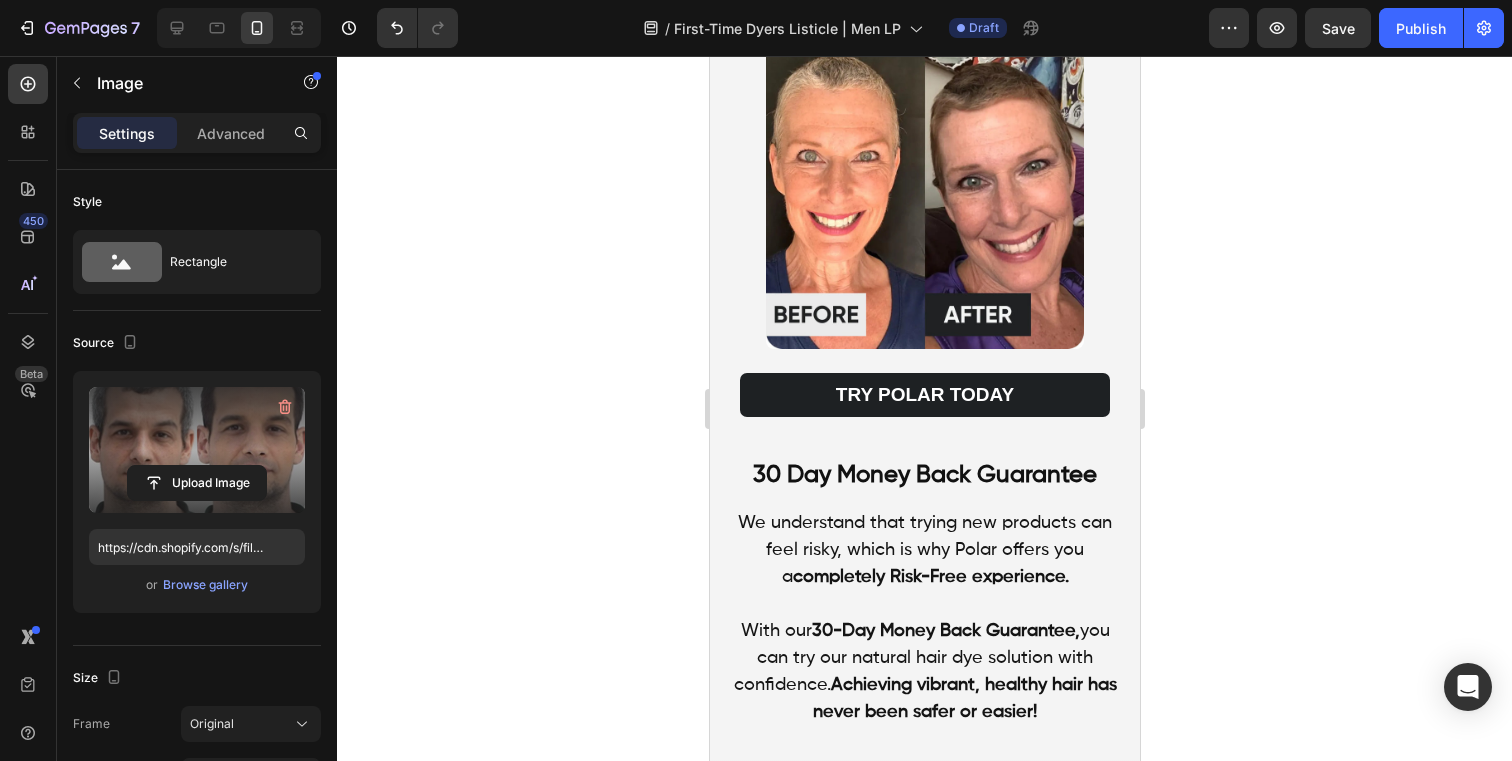 scroll, scrollTop: 6920, scrollLeft: 0, axis: vertical 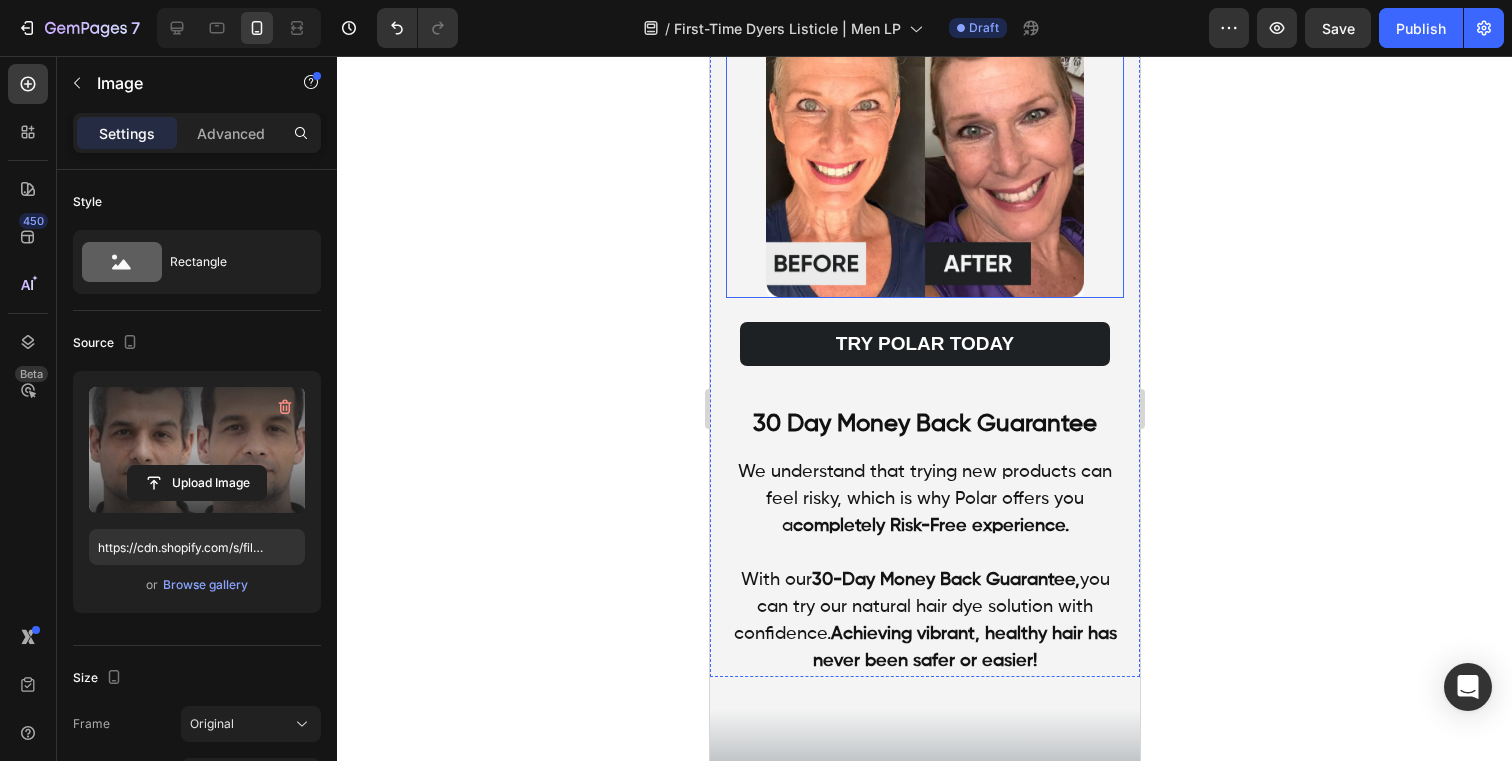 click at bounding box center (924, 138) 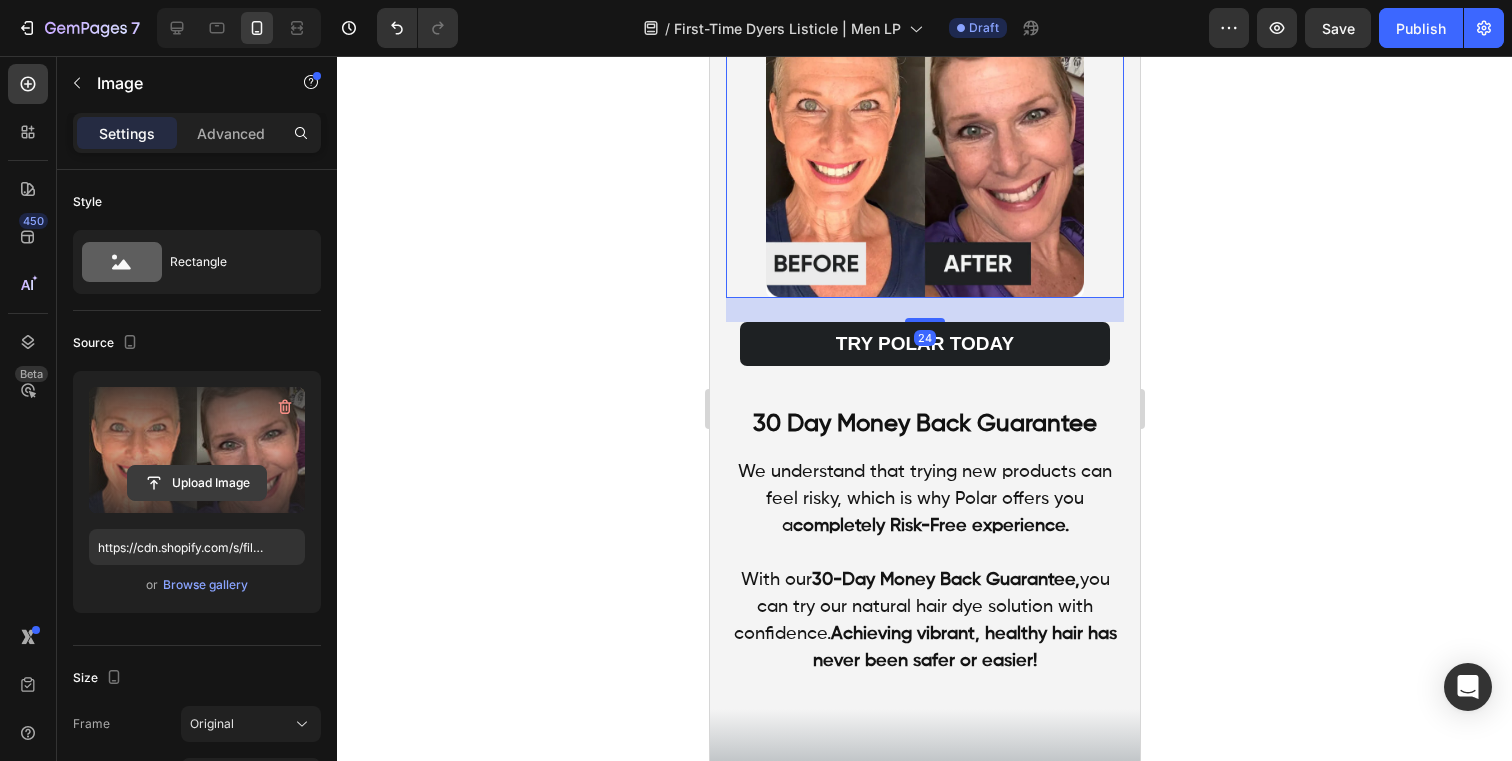 click 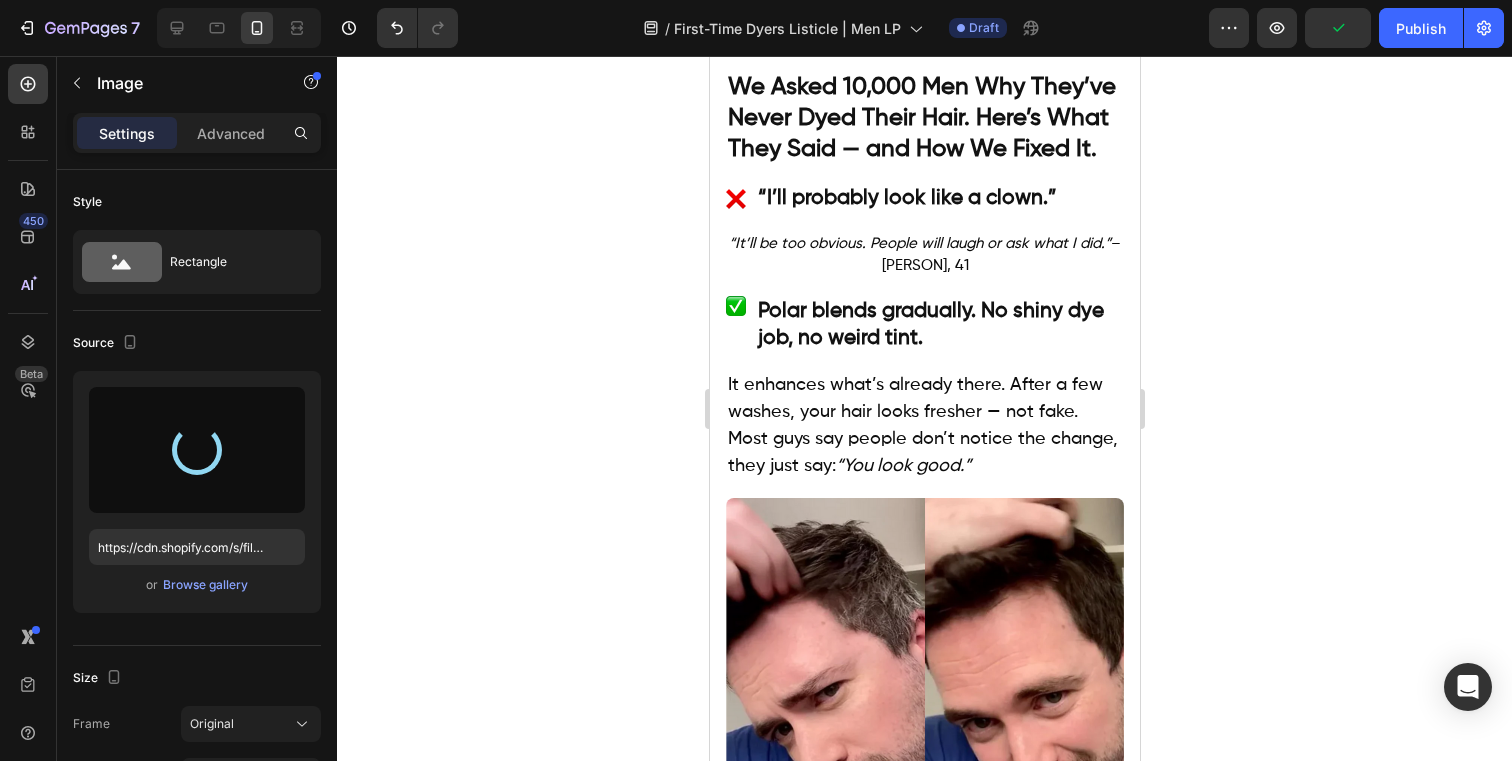 type on "https://cdn.shopify.com/s/files/1/0831/3195/7593/files/gempages_521614231259317420-3fe1045c-186c-4c63-998f-a2b990fab8c3.png" 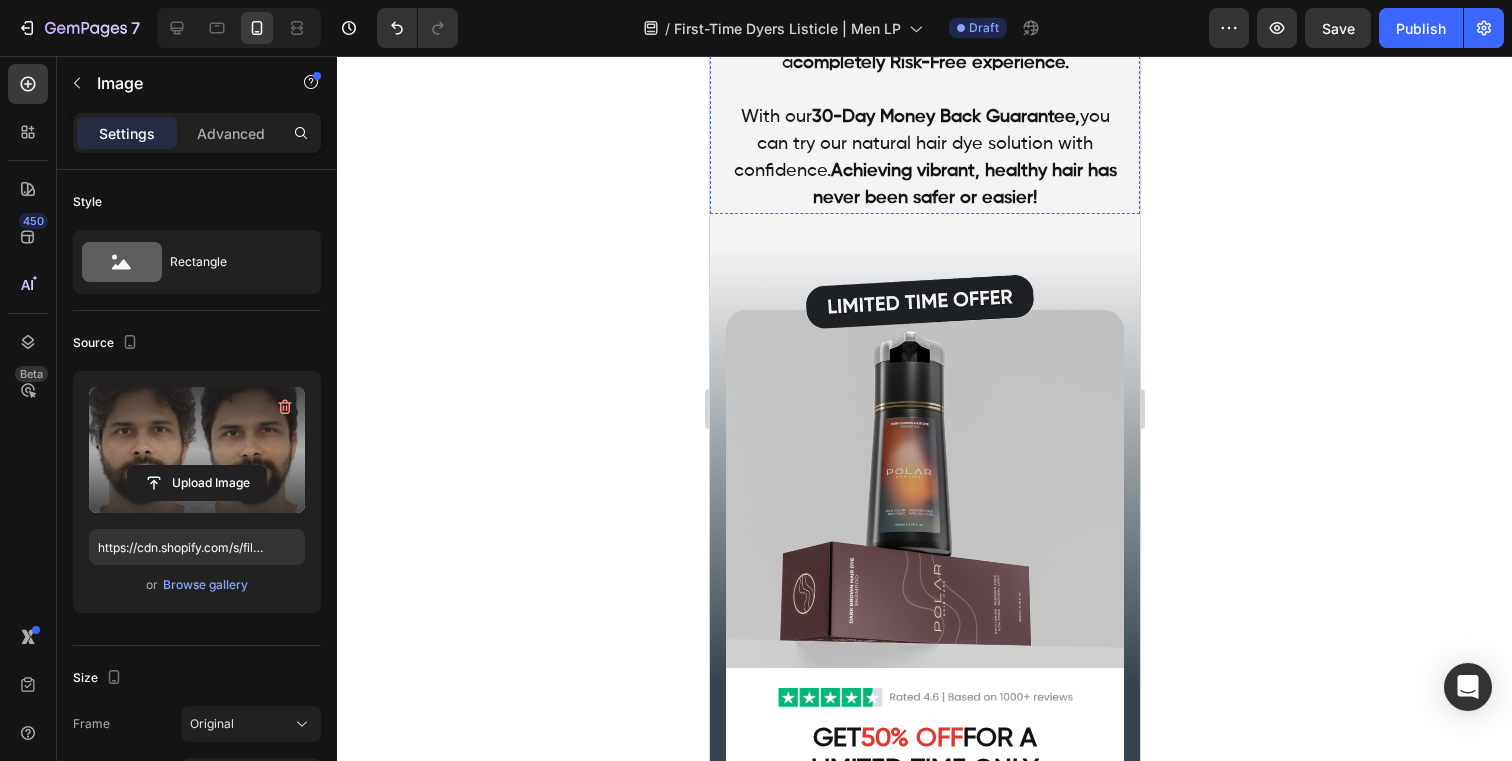scroll, scrollTop: 7945, scrollLeft: 0, axis: vertical 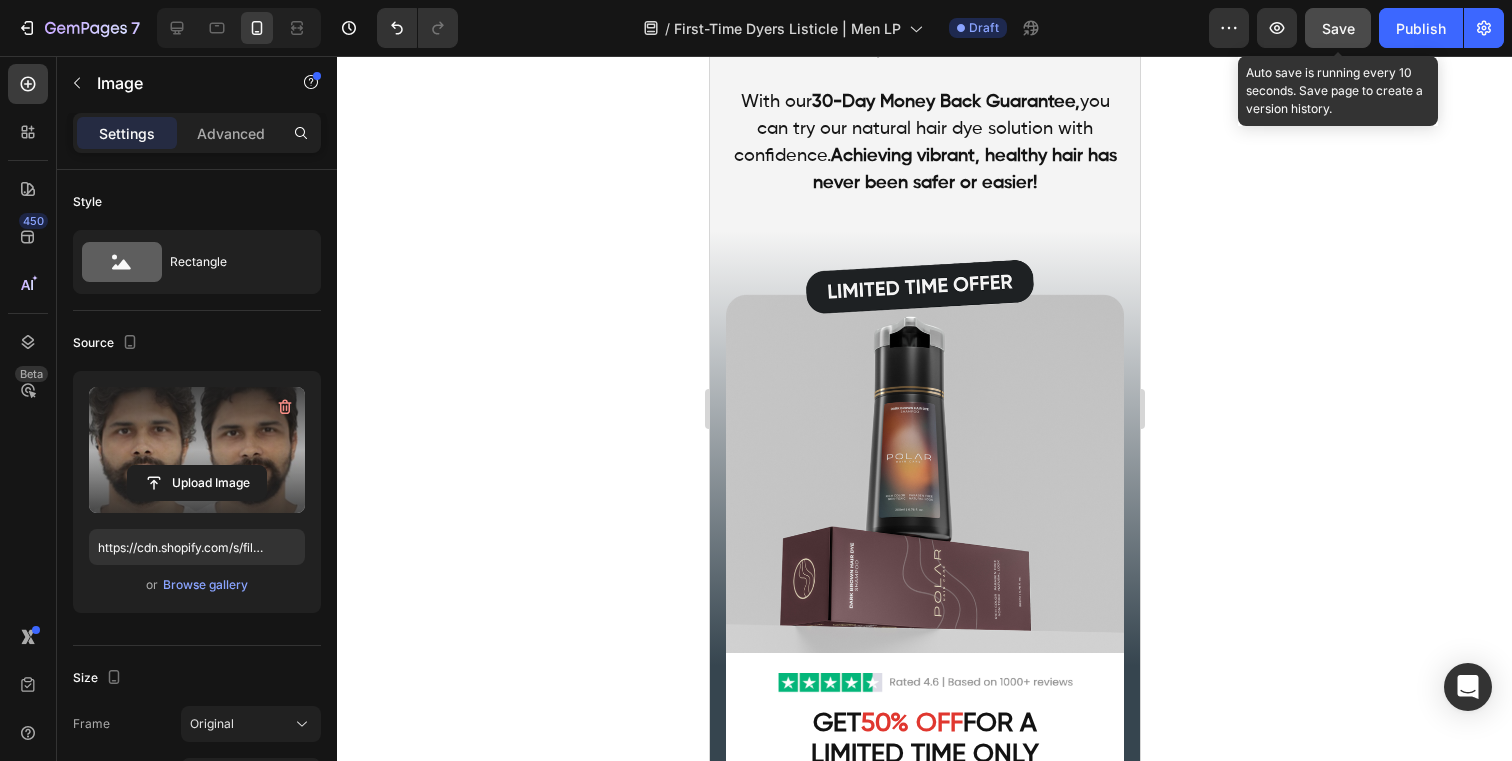 click on "Save" 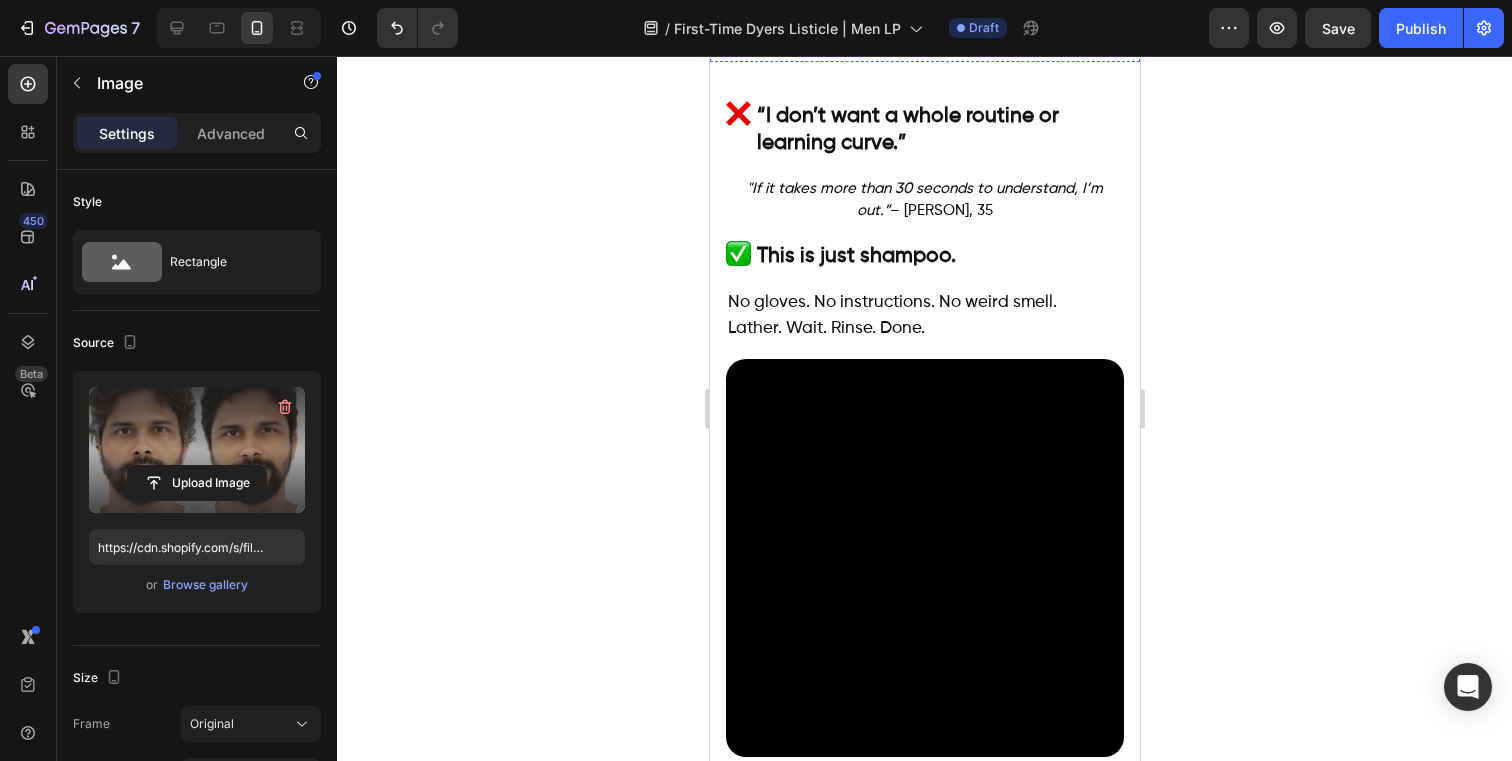 scroll, scrollTop: 1949, scrollLeft: 0, axis: vertical 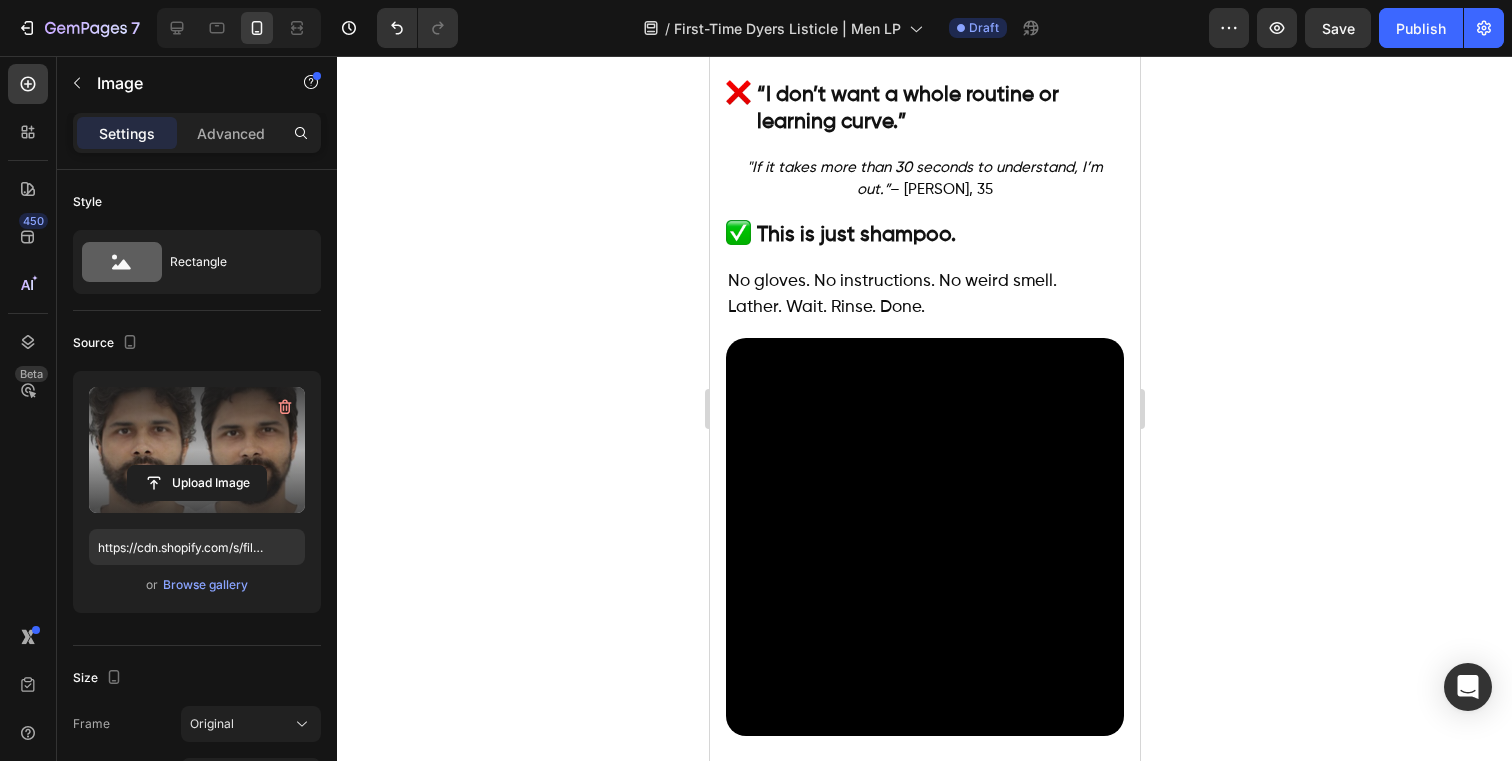 click on "👉 TRY POLAR RISK-FREE" at bounding box center (924, -27) 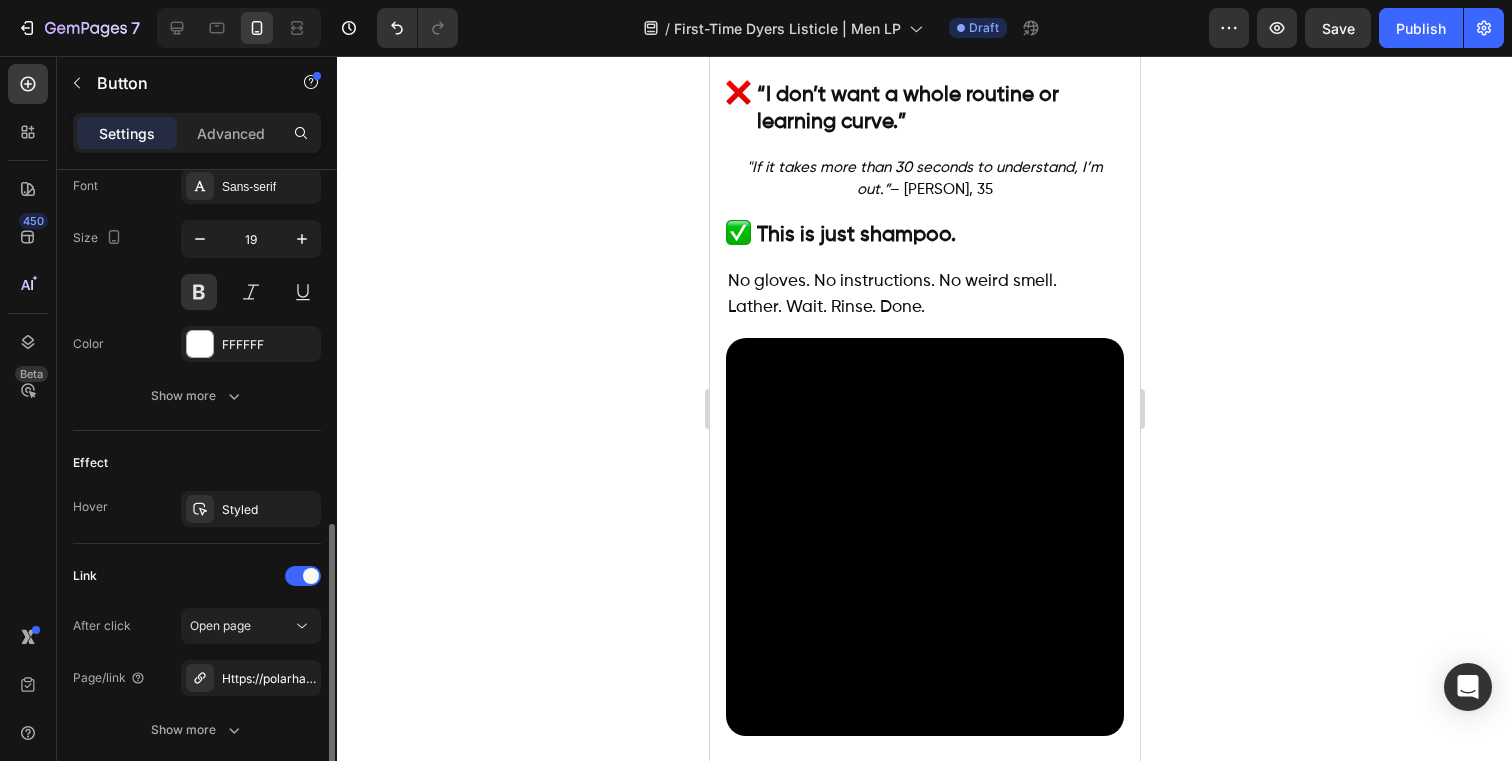 scroll, scrollTop: 942, scrollLeft: 0, axis: vertical 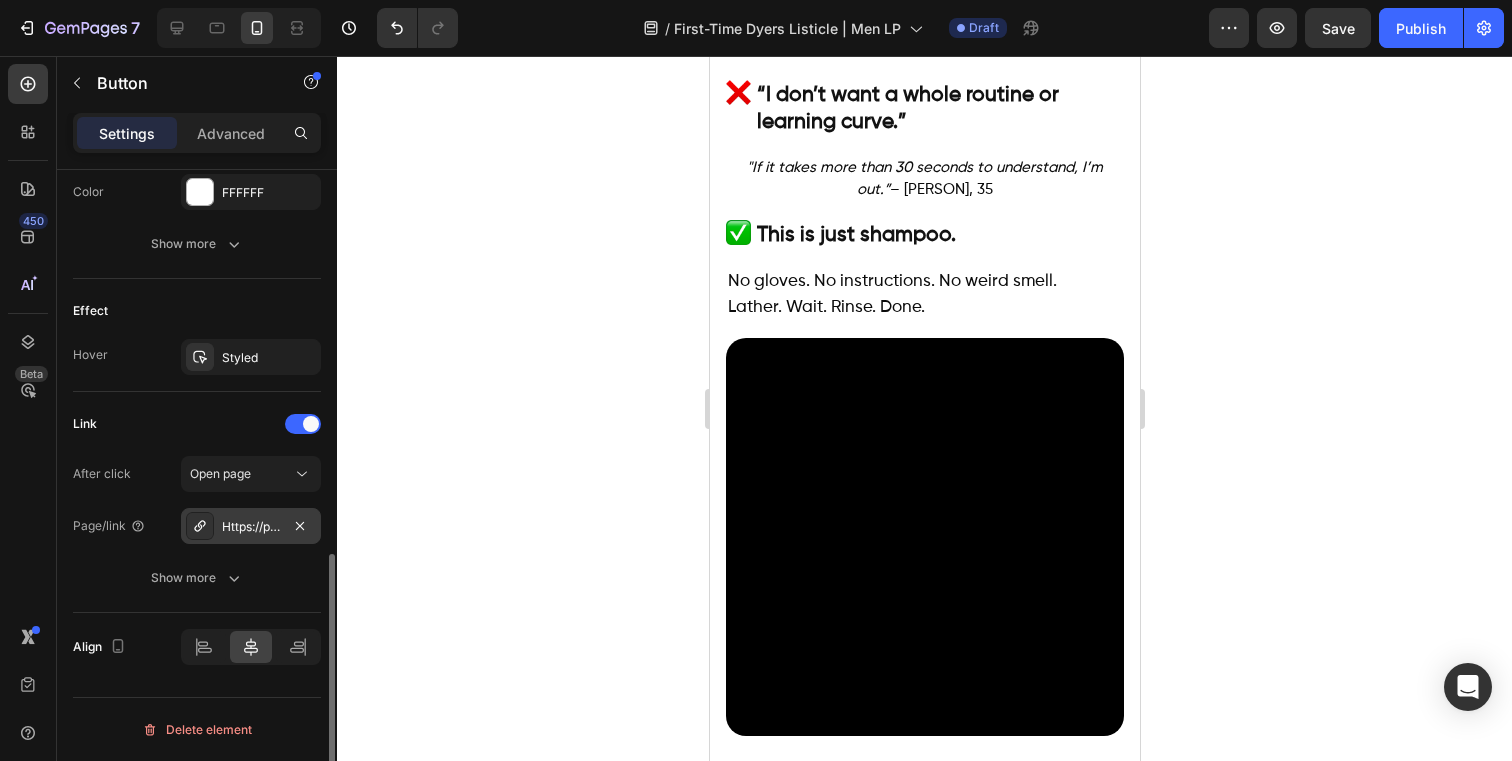 click on "Https://polarhaircare.Com/instant-dye-shampoo" at bounding box center [251, 527] 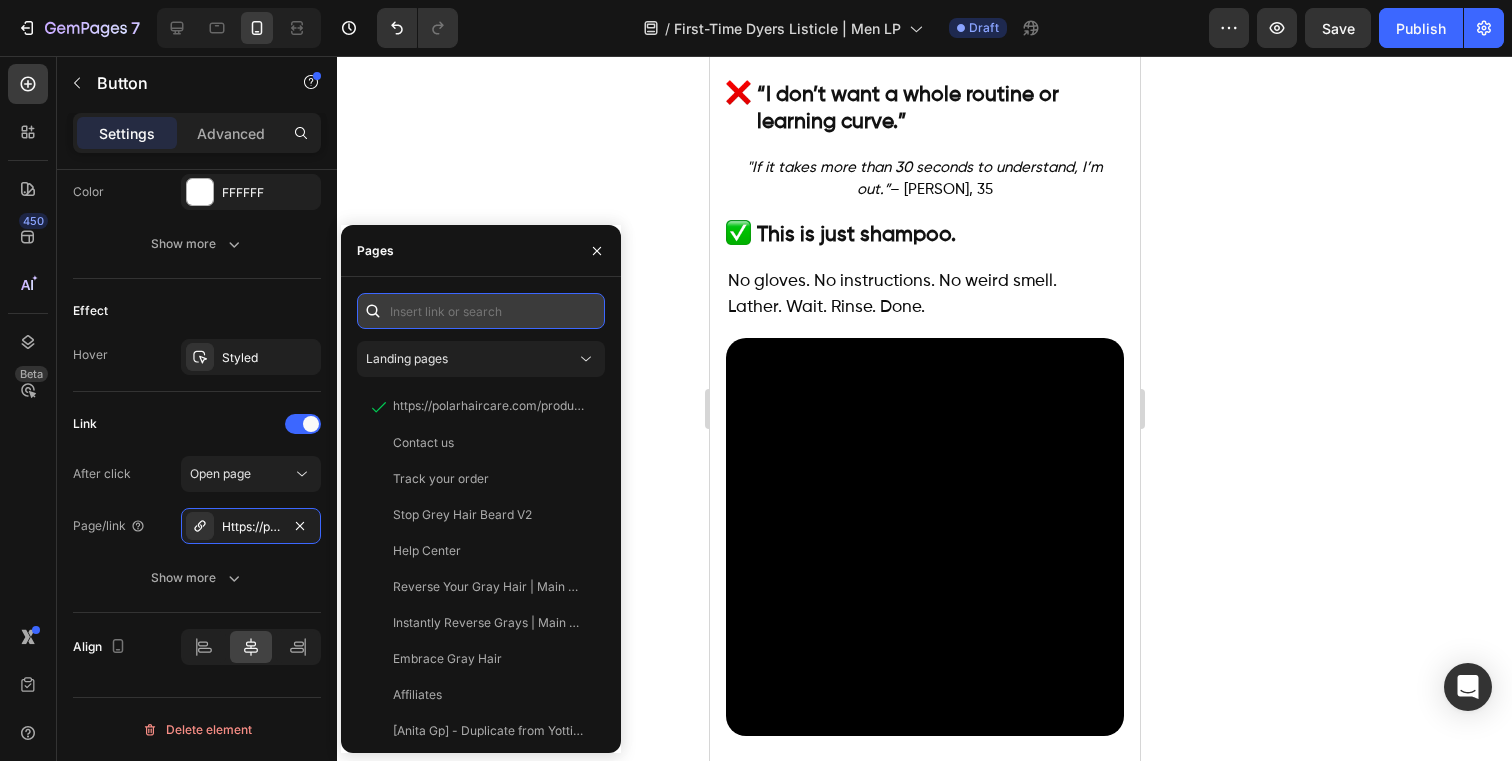 click at bounding box center (481, 311) 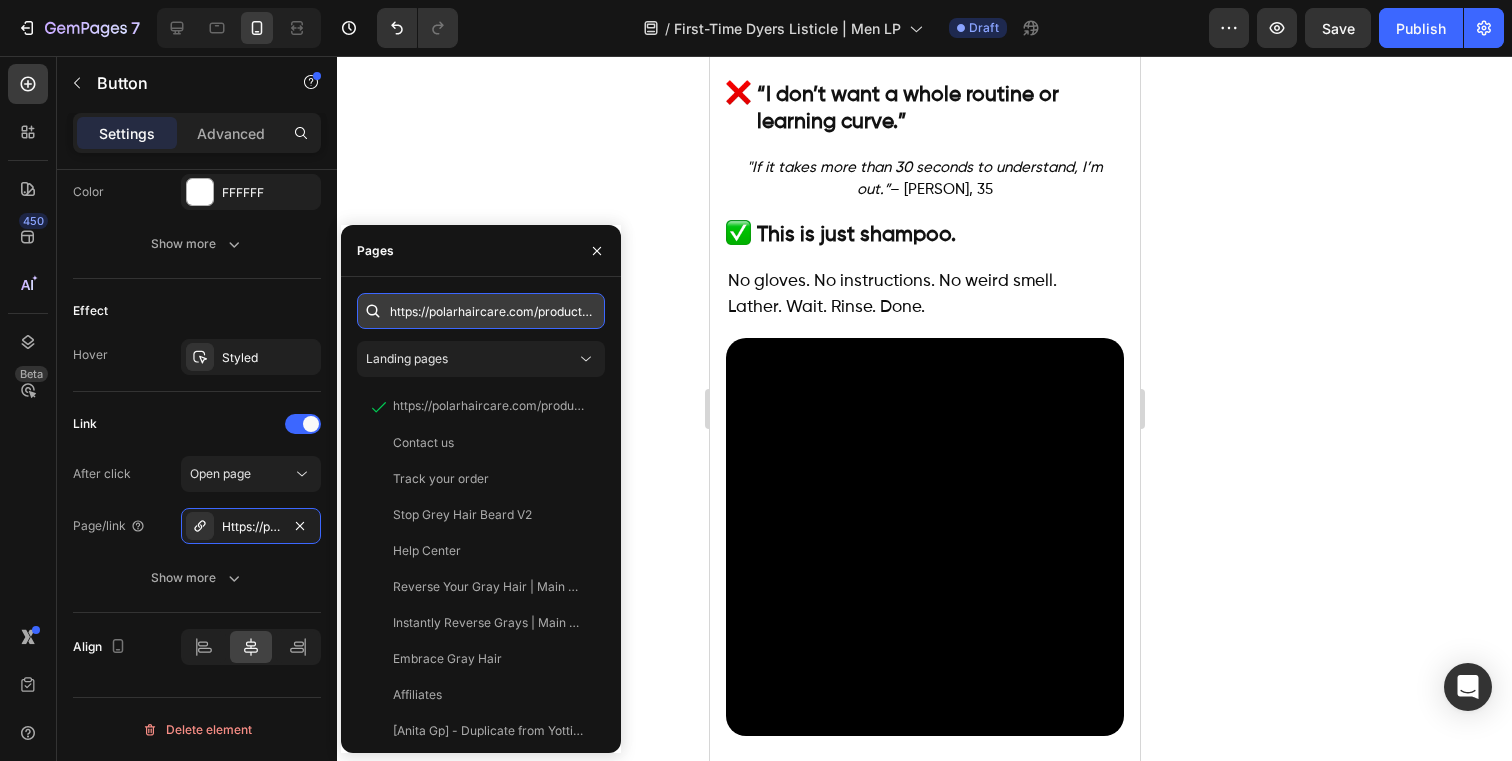 scroll, scrollTop: 0, scrollLeft: 201, axis: horizontal 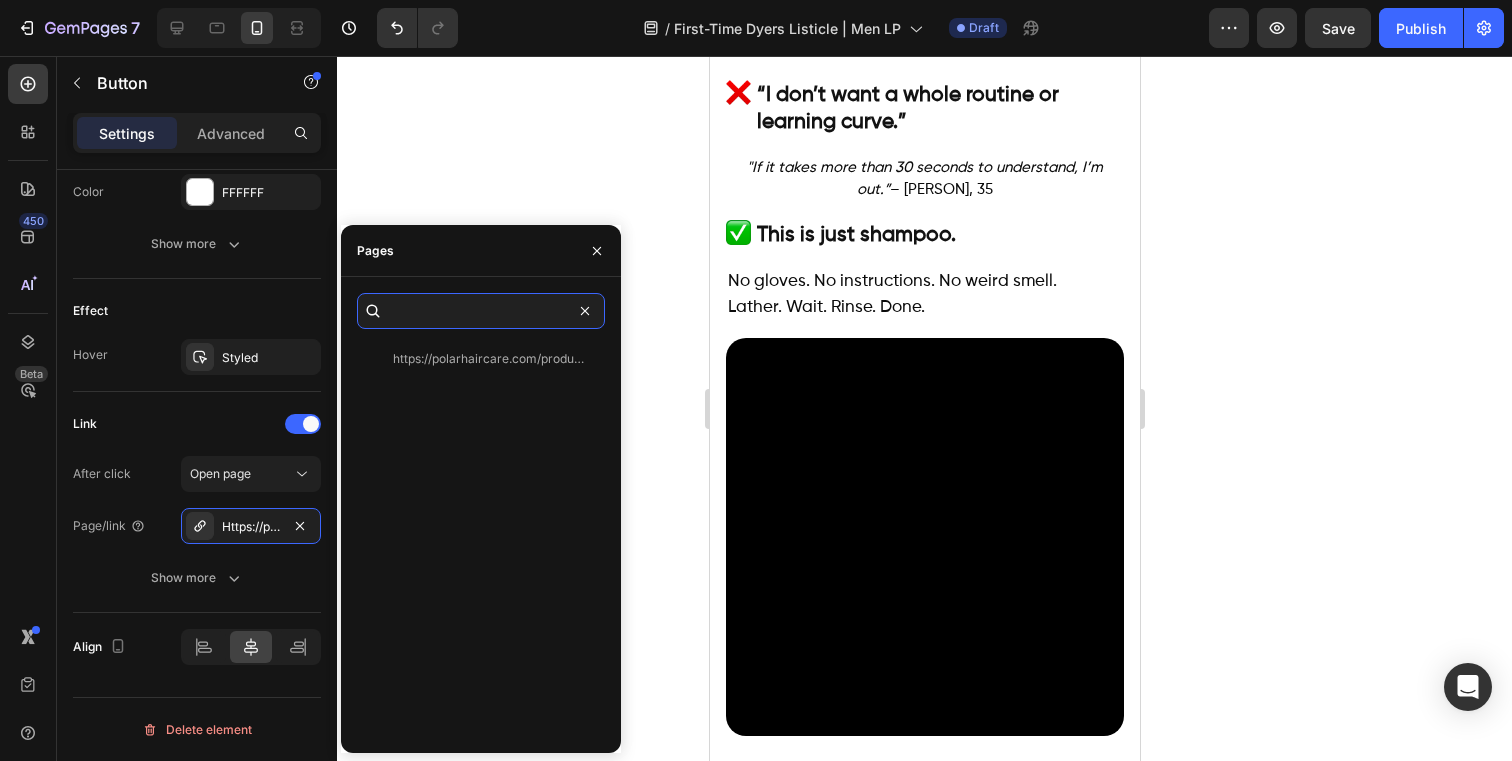 type on "https://polarhaircare.com/products/instant-dye-shampoo-for-men" 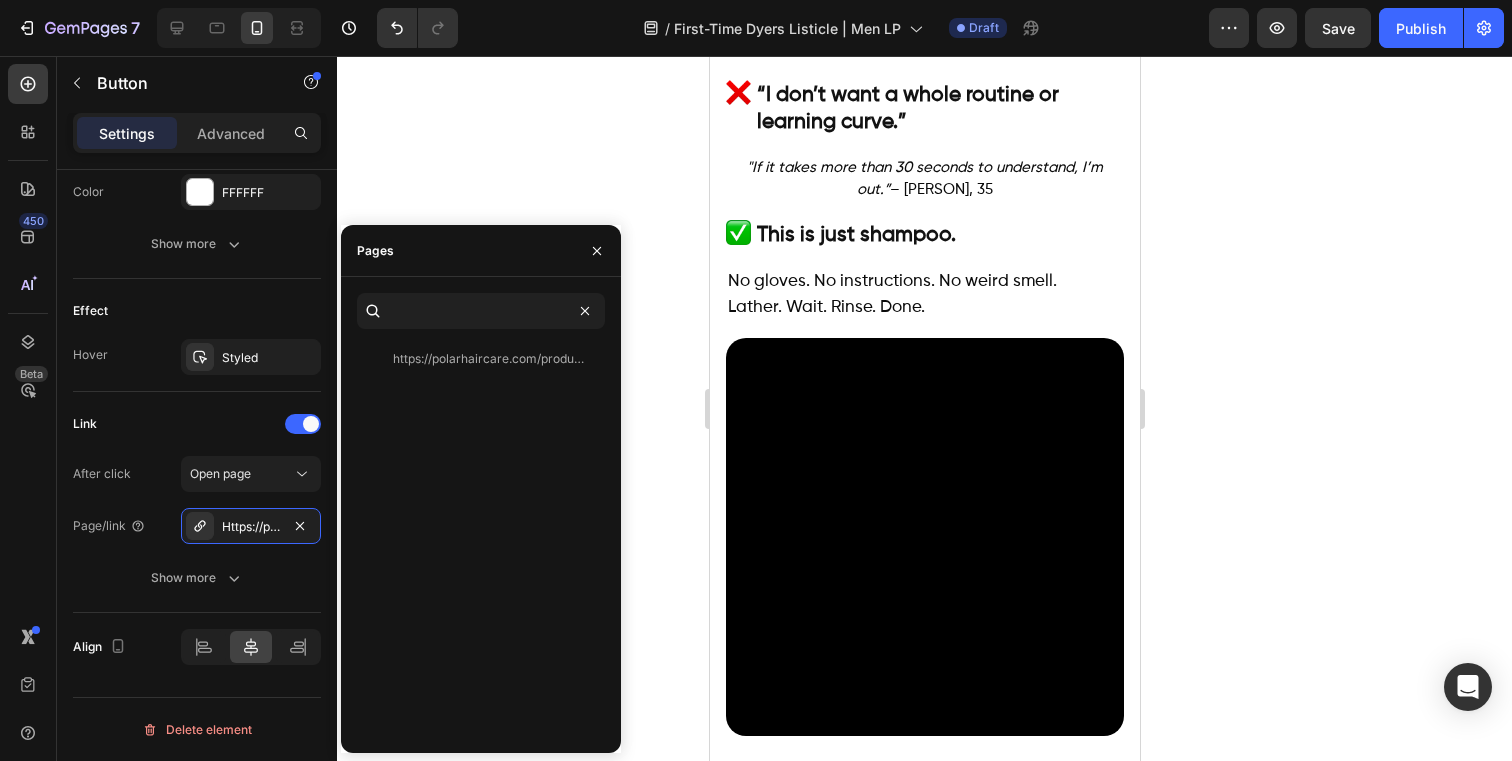 scroll, scrollTop: 0, scrollLeft: 0, axis: both 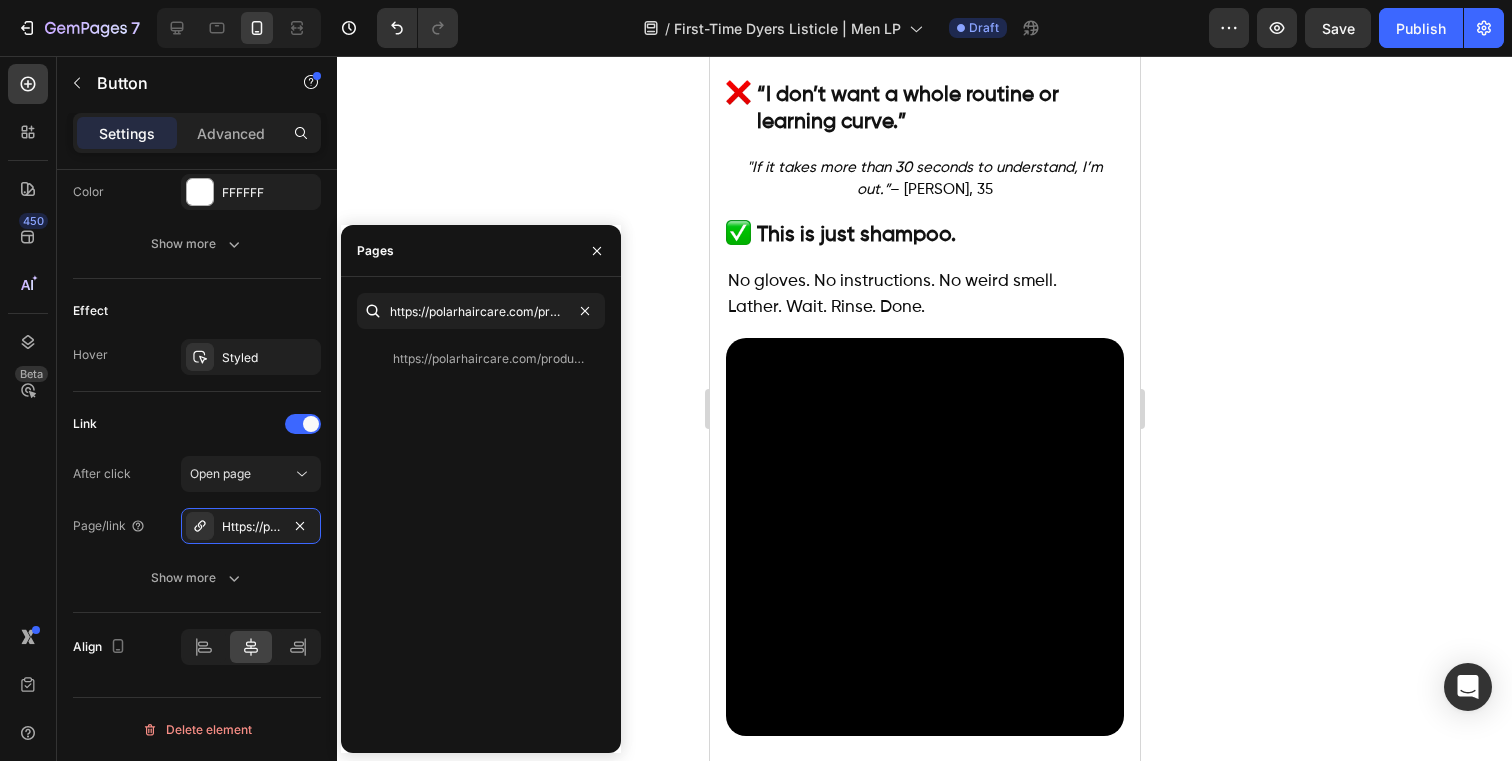 click on "https://polarhaircare.com/products/instant-dye-shampoo-for-men" 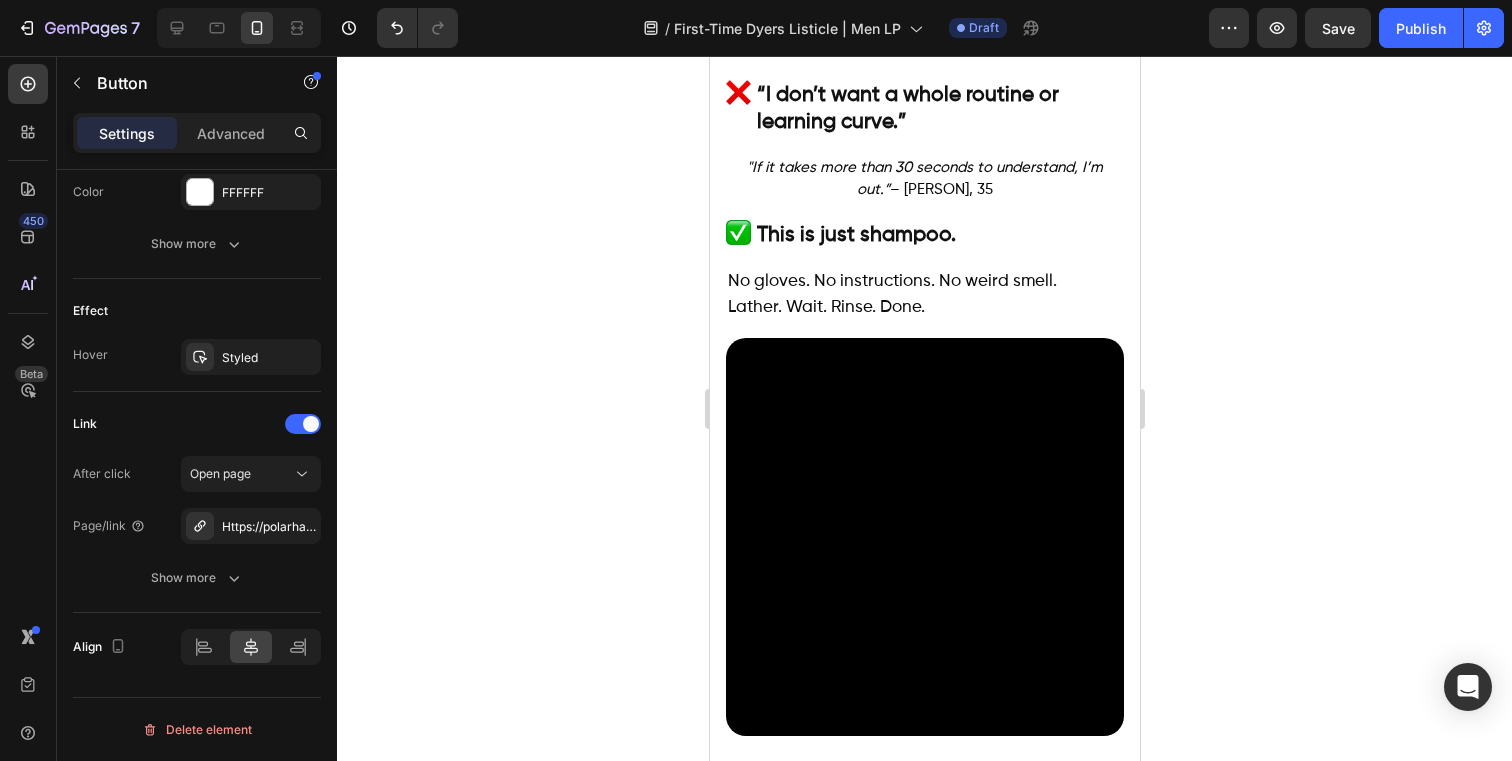click 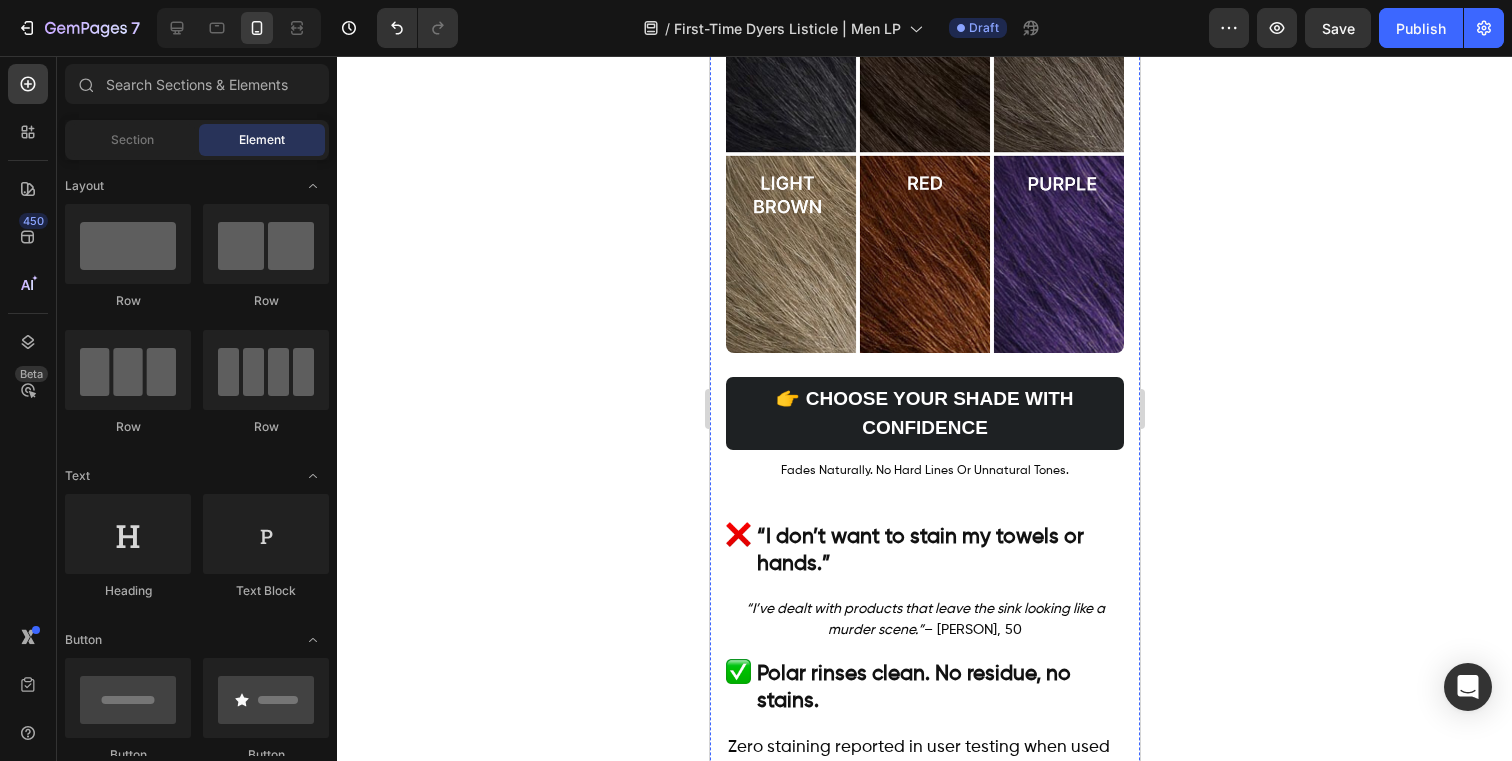 scroll, scrollTop: 3236, scrollLeft: 0, axis: vertical 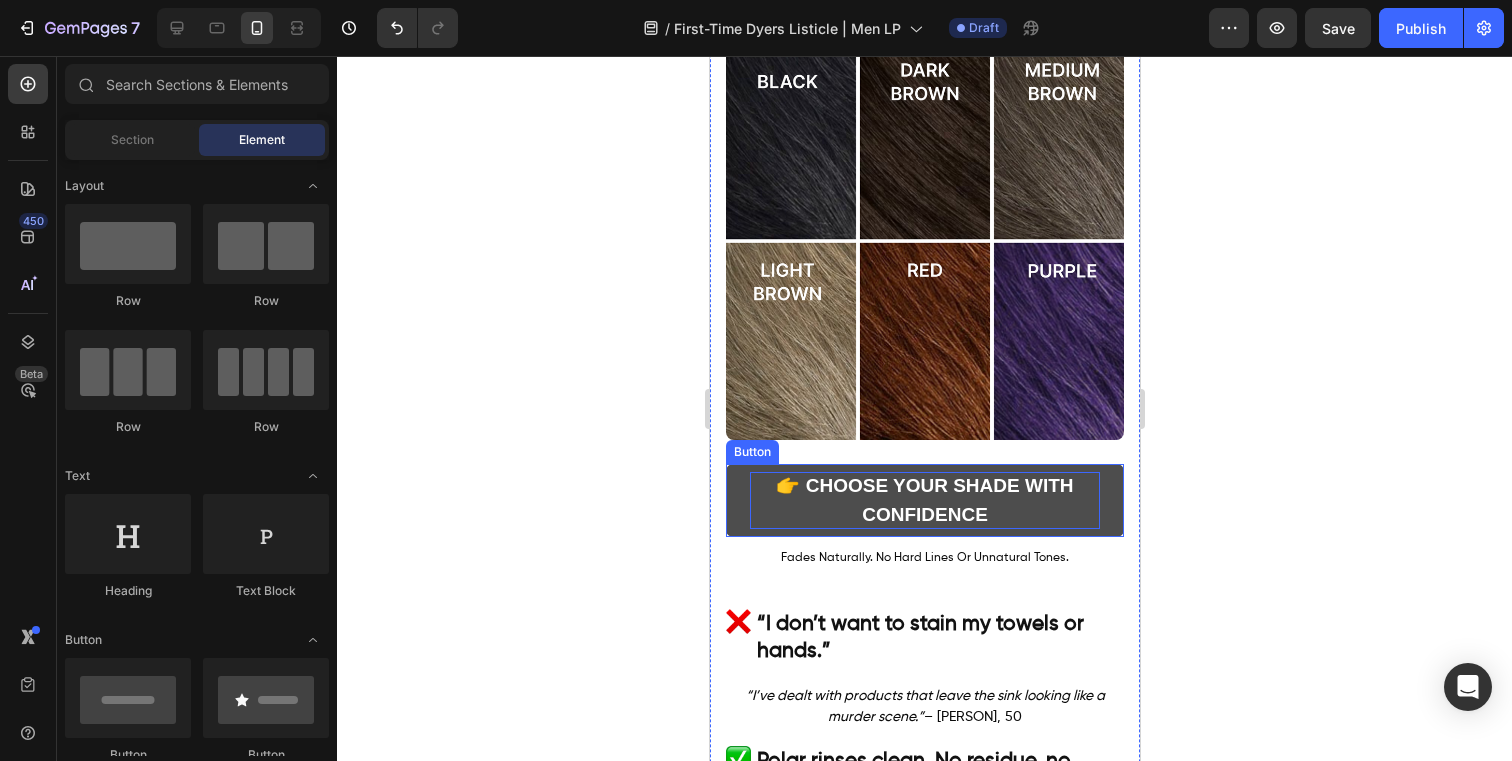 click on "👉 CHOOSE YOUR SHADE WITH CONFIDENCE" at bounding box center [924, 500] 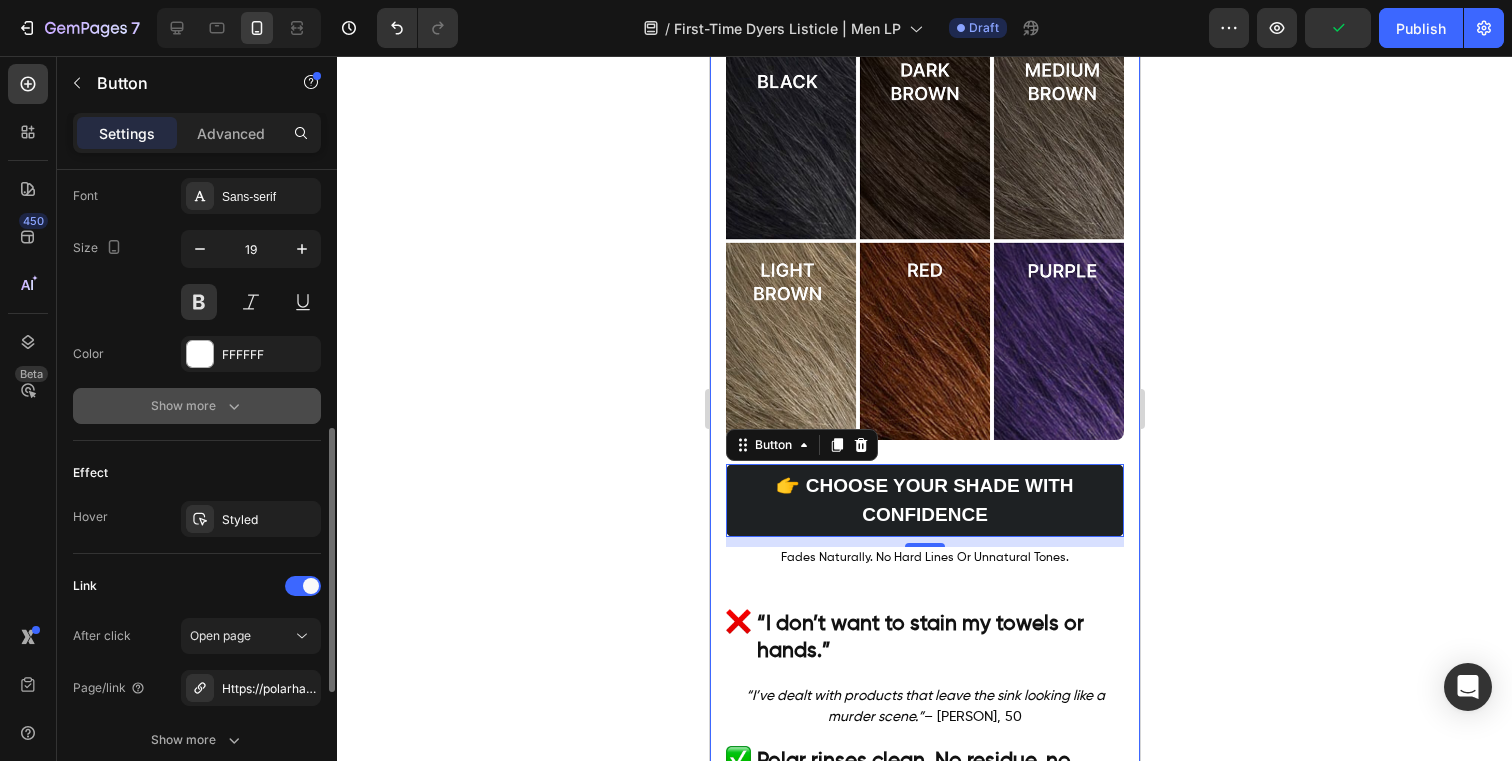 scroll, scrollTop: 901, scrollLeft: 0, axis: vertical 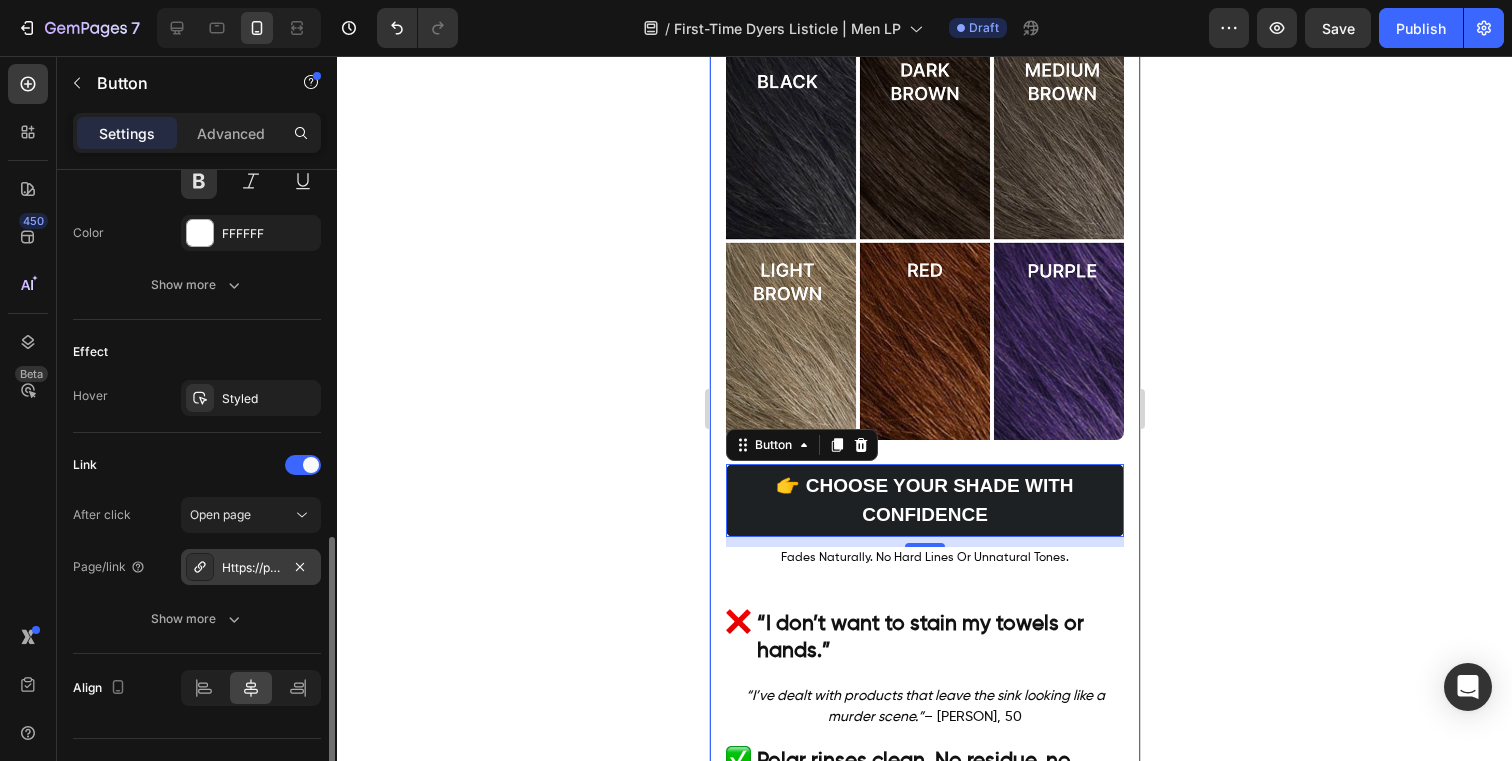 click on "Https://polarhaircare.Com/instant-dye-shampoo" at bounding box center (251, 568) 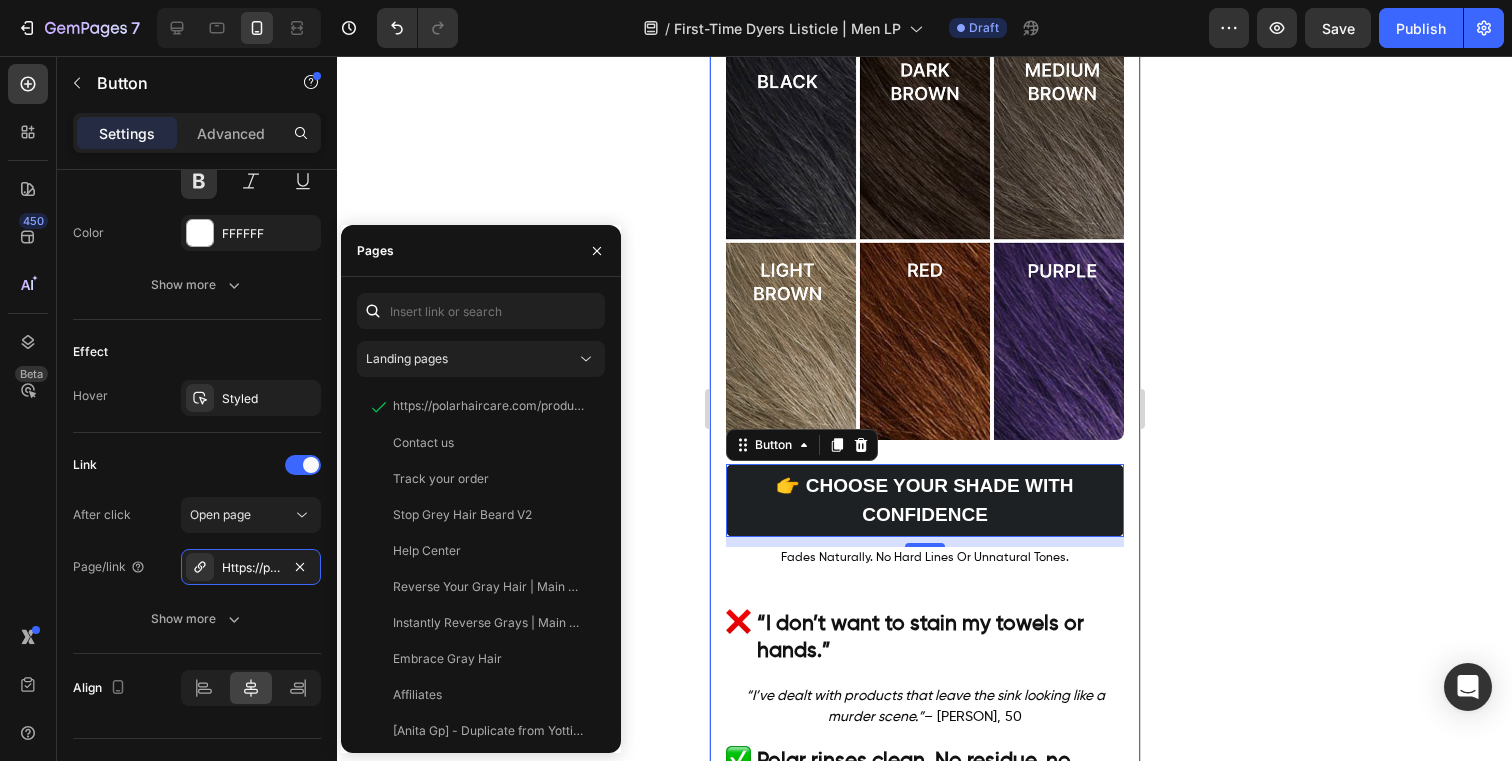 click on "Landing pages https://polarhaircare.com/products/instant-dye-shampoo View Contact us View Track your order View Stop Grey Hair Beard V2 View Help Center View Reverse Your Gray Hair | Main Male LP View Instantly Reverse Grays | Main Female LP View Embrace Gray Hair View Affiliates View [Anita Gp] - Duplicate from Yottis Polar Haircare Product page View Instantly Reverse Grays | New View Natural Solution for Gray Hair View 5 Reasons Celebs Use Polar Shampoo View Cover Grays Naturally LP View 5 Reasons Celebs Use Polar Shampoo / Men View Cover Grays Naturally LP 2.0 View SUBS | Reverse Your Gray Hair | Main Male LP View SUBS | Instantly Reverse Grays | Main Female LP View SUBS | 5 Reasons Celebs Use Polar Shampoo View SUBS | 5 Reasons Celebs Use Polar Shampoo / Men View Summer Hair Dye Problems You Can Avoid With Polar Shampoo View Reverse Grays | Main Female LP | Copy View Instantly Reverse Grays | Main Female LP | A/B Test View View Afro Hair | Main Female LP" 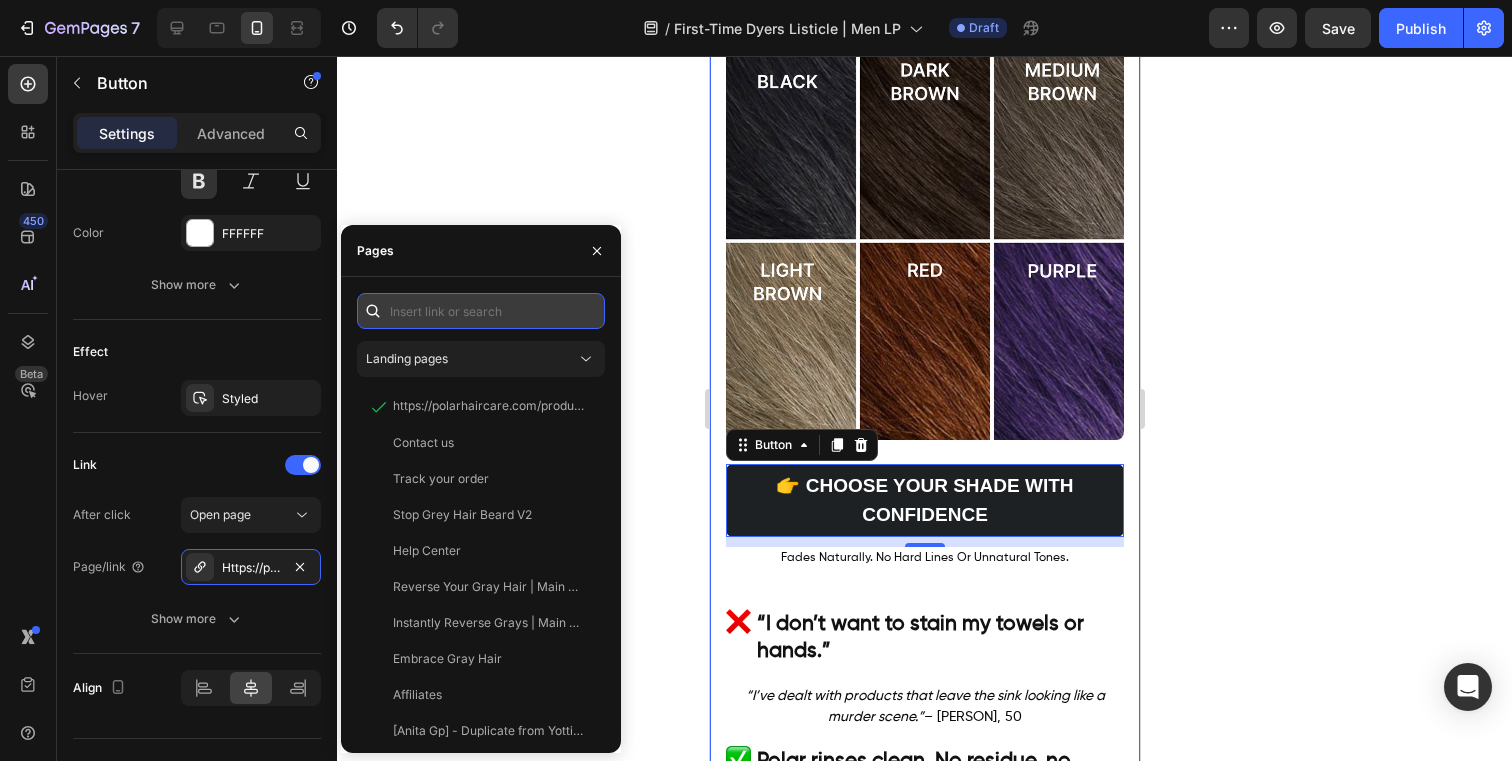 click at bounding box center (481, 311) 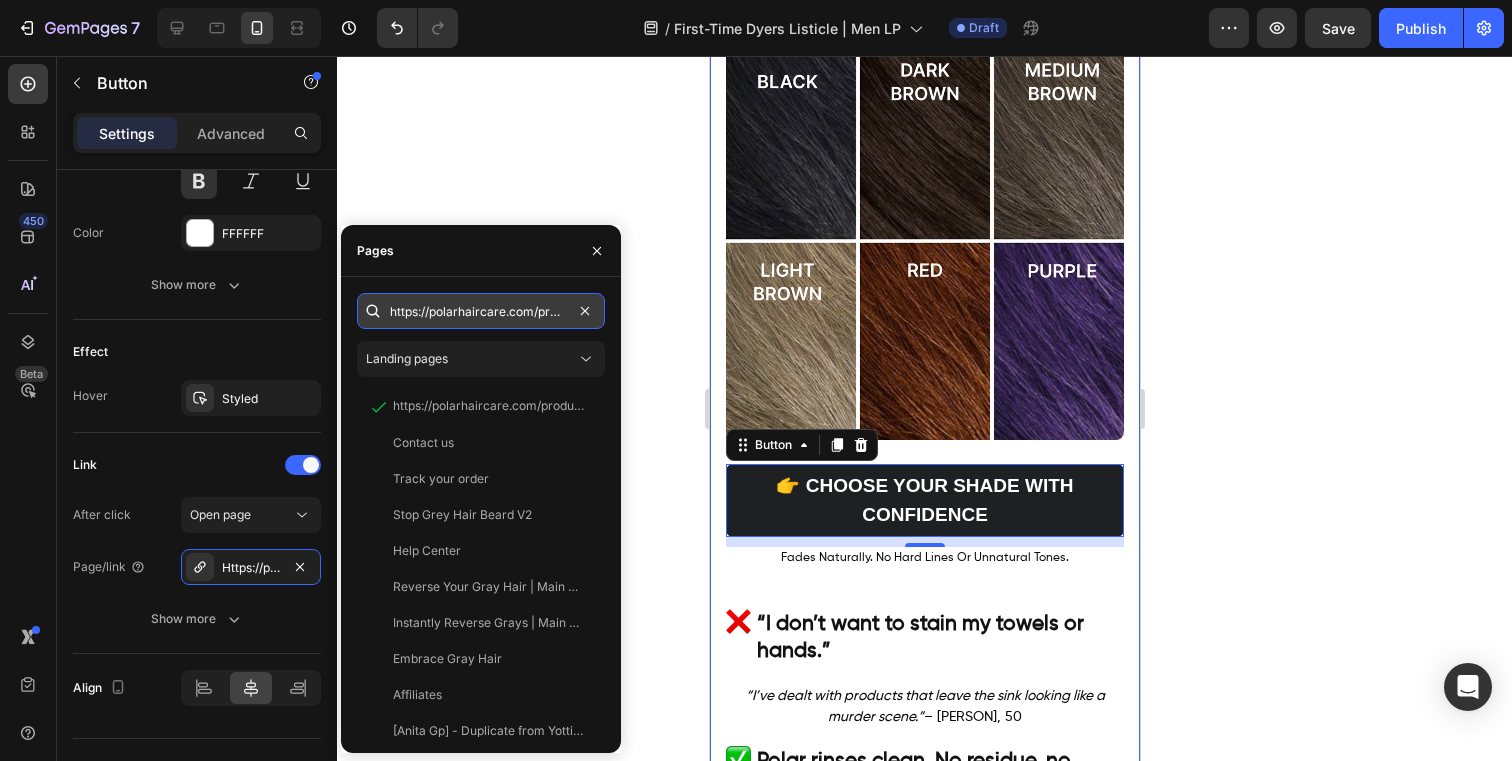 scroll, scrollTop: 0, scrollLeft: 201, axis: horizontal 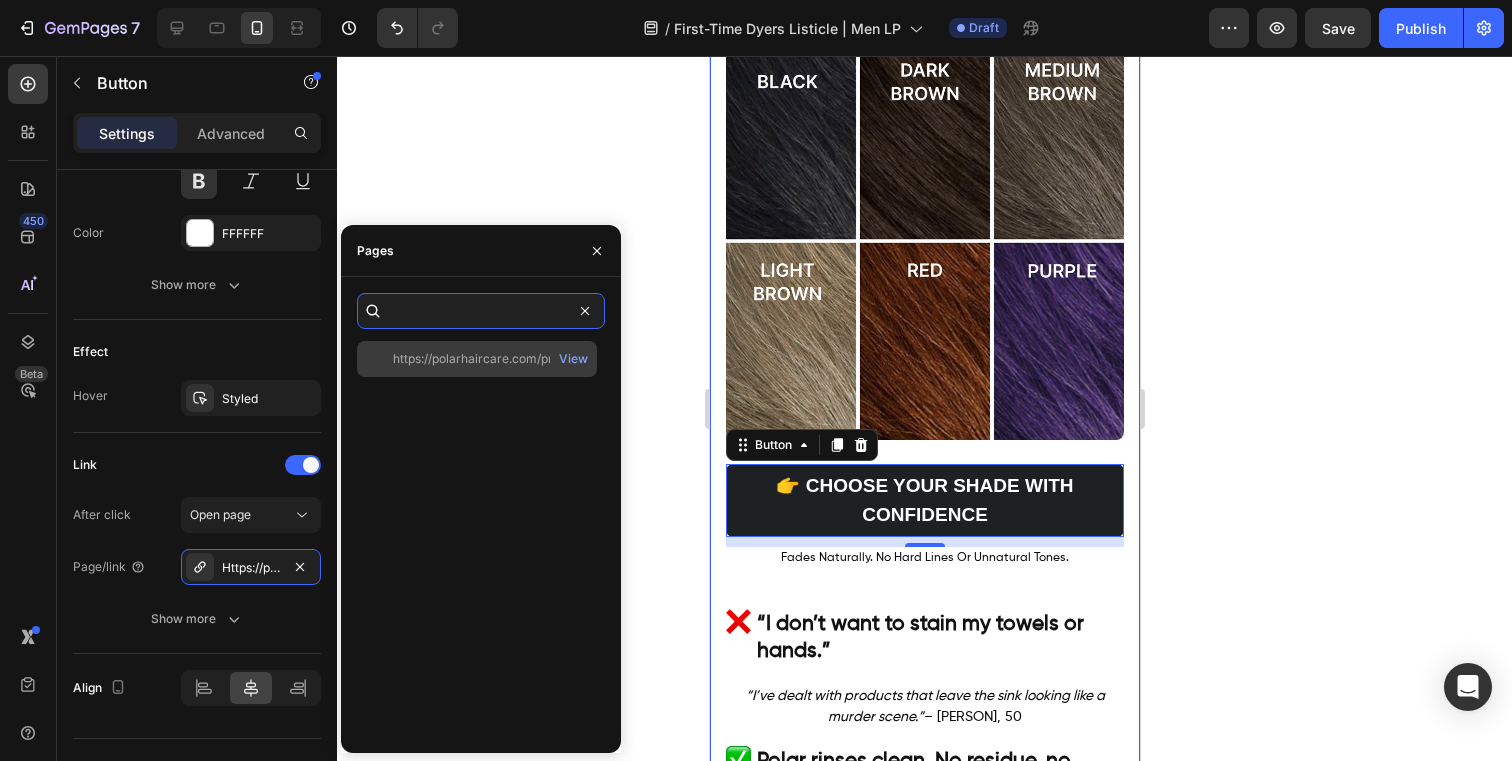 type on "https://polarhaircare.com/products/instant-dye-shampoo-for-men" 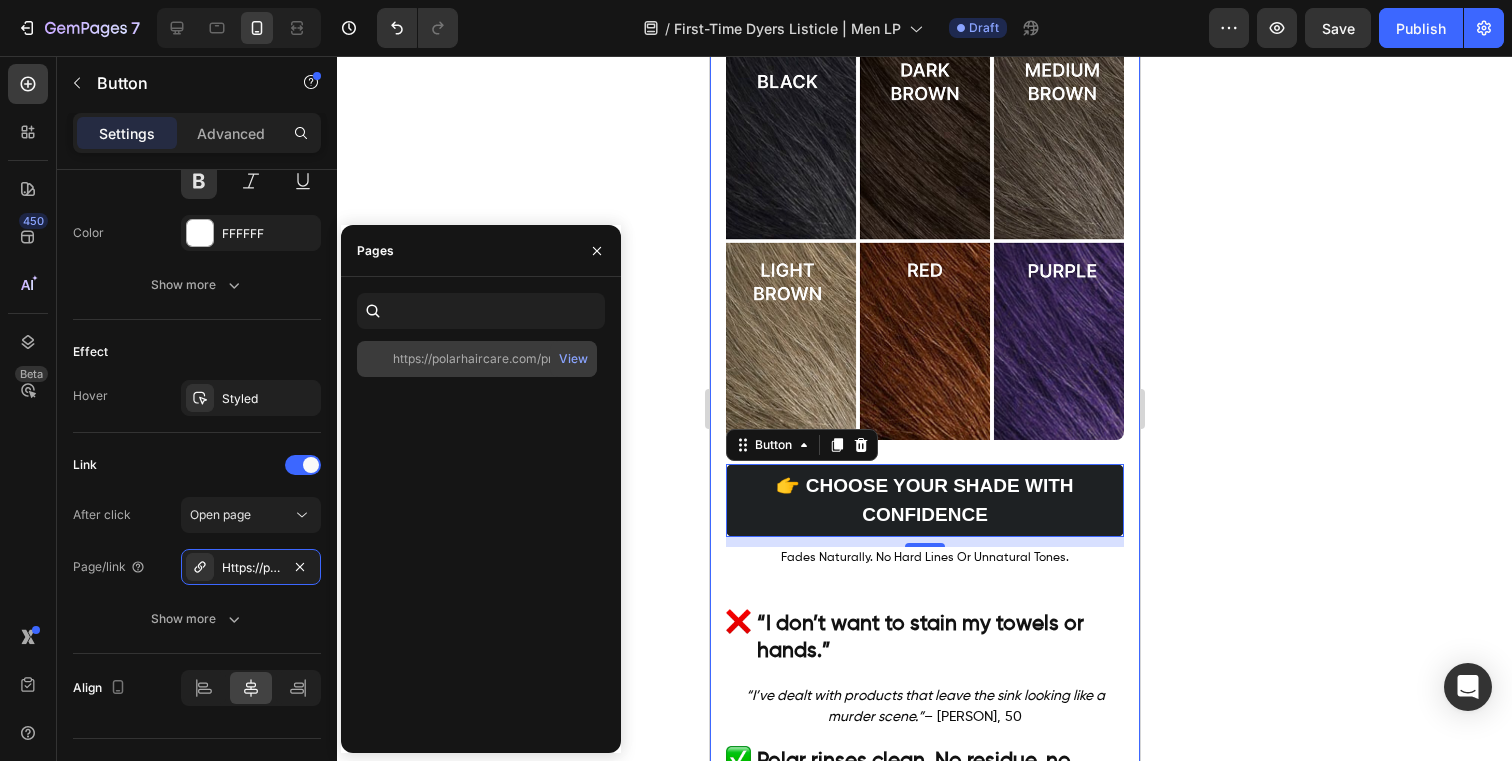 scroll, scrollTop: 0, scrollLeft: 0, axis: both 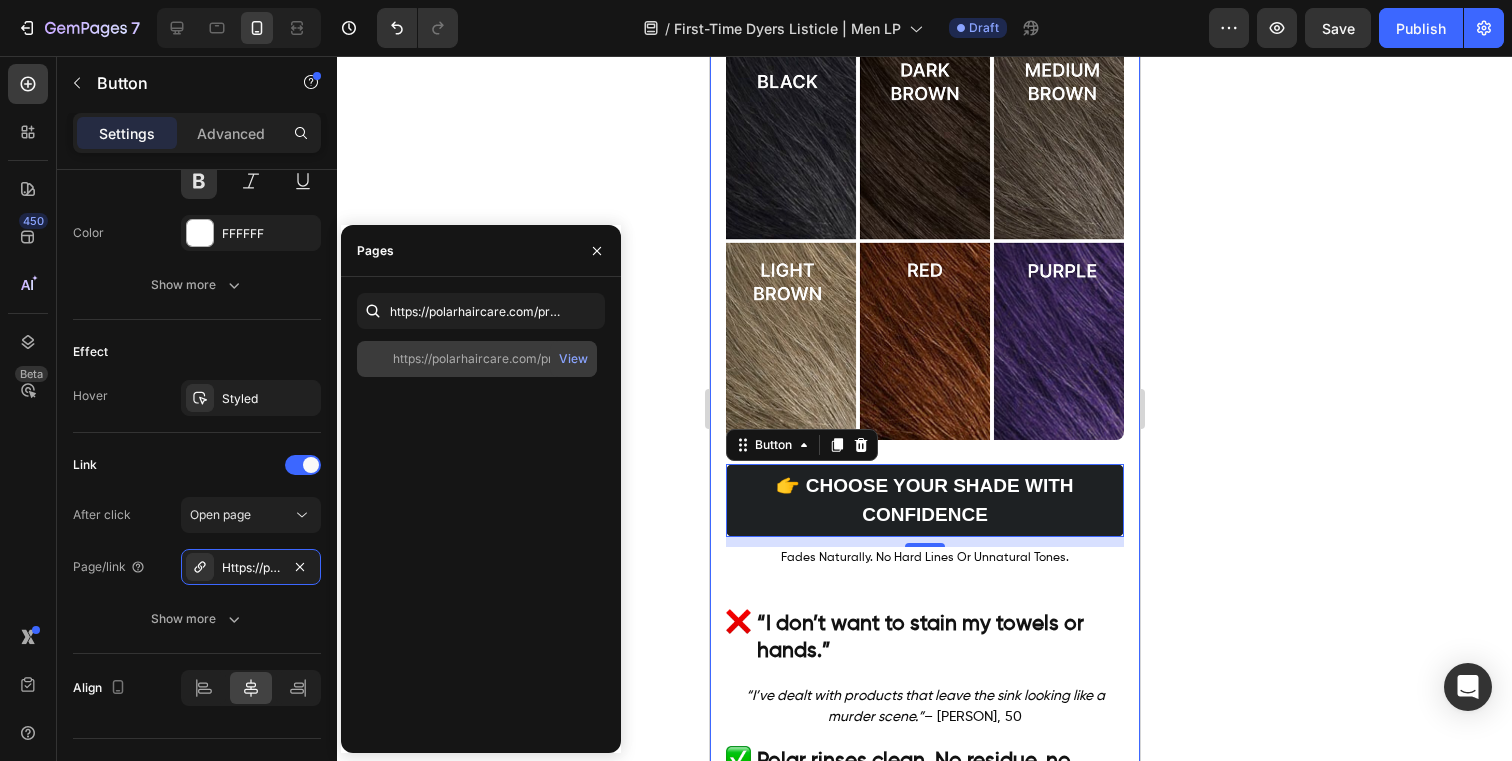 click on "https://polarhaircare.com/products/instant-dye-shampoo-for-men" 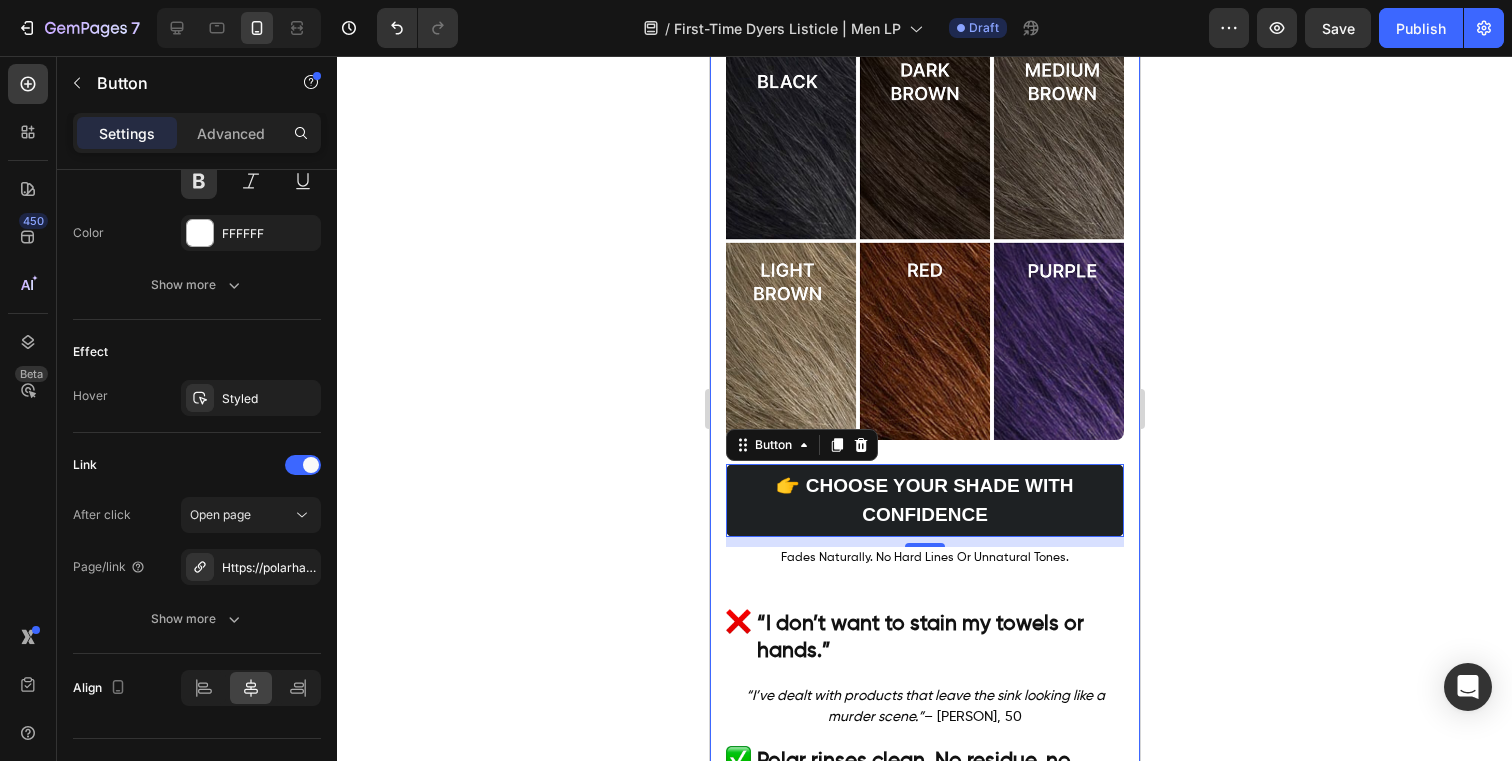 click 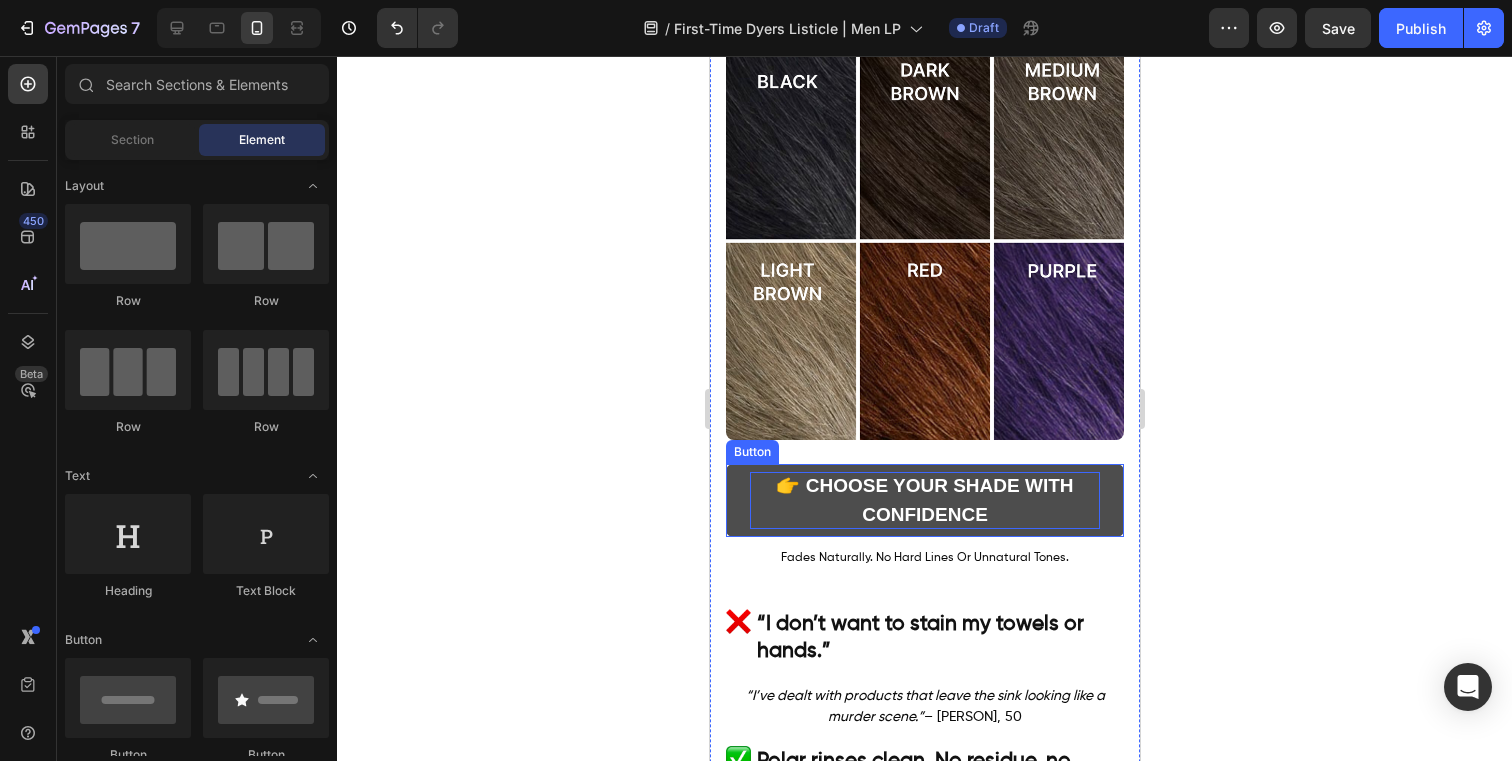 click on "👉 CHOOSE YOUR SHADE WITH CONFIDENCE" at bounding box center (924, 500) 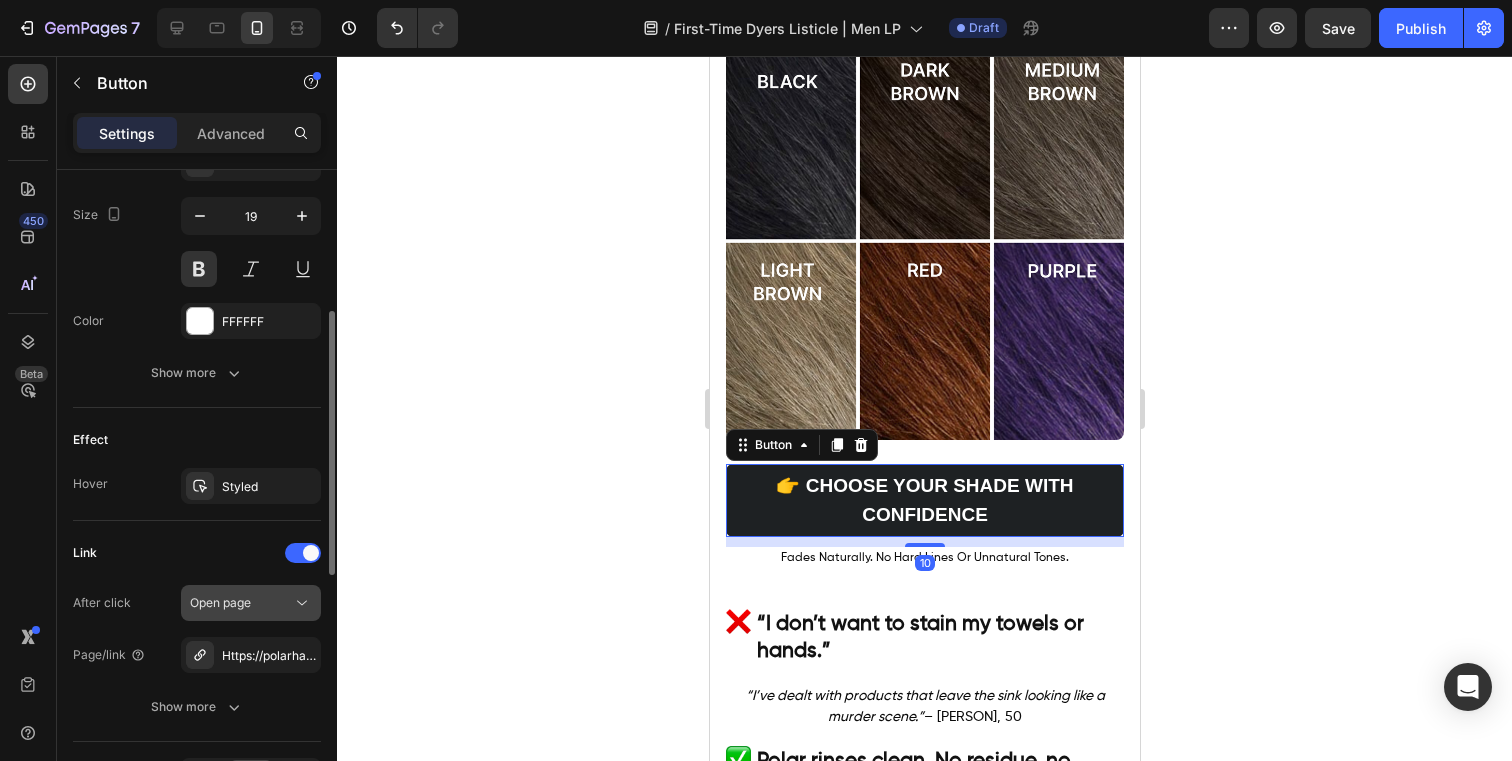 scroll, scrollTop: 942, scrollLeft: 0, axis: vertical 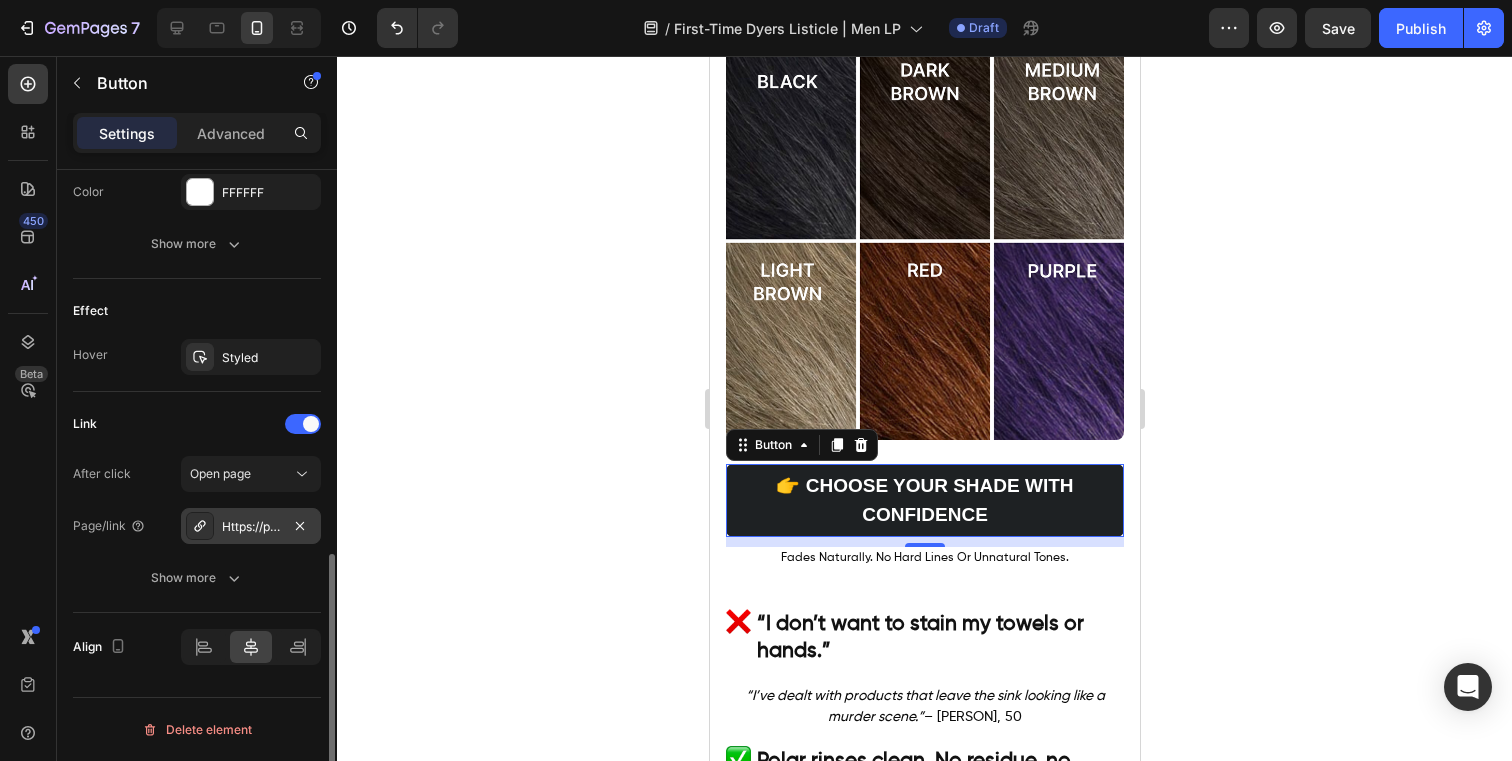 click on "Https://polarhaircare.Com/instant-dye-shampoo-for-men" at bounding box center (251, 526) 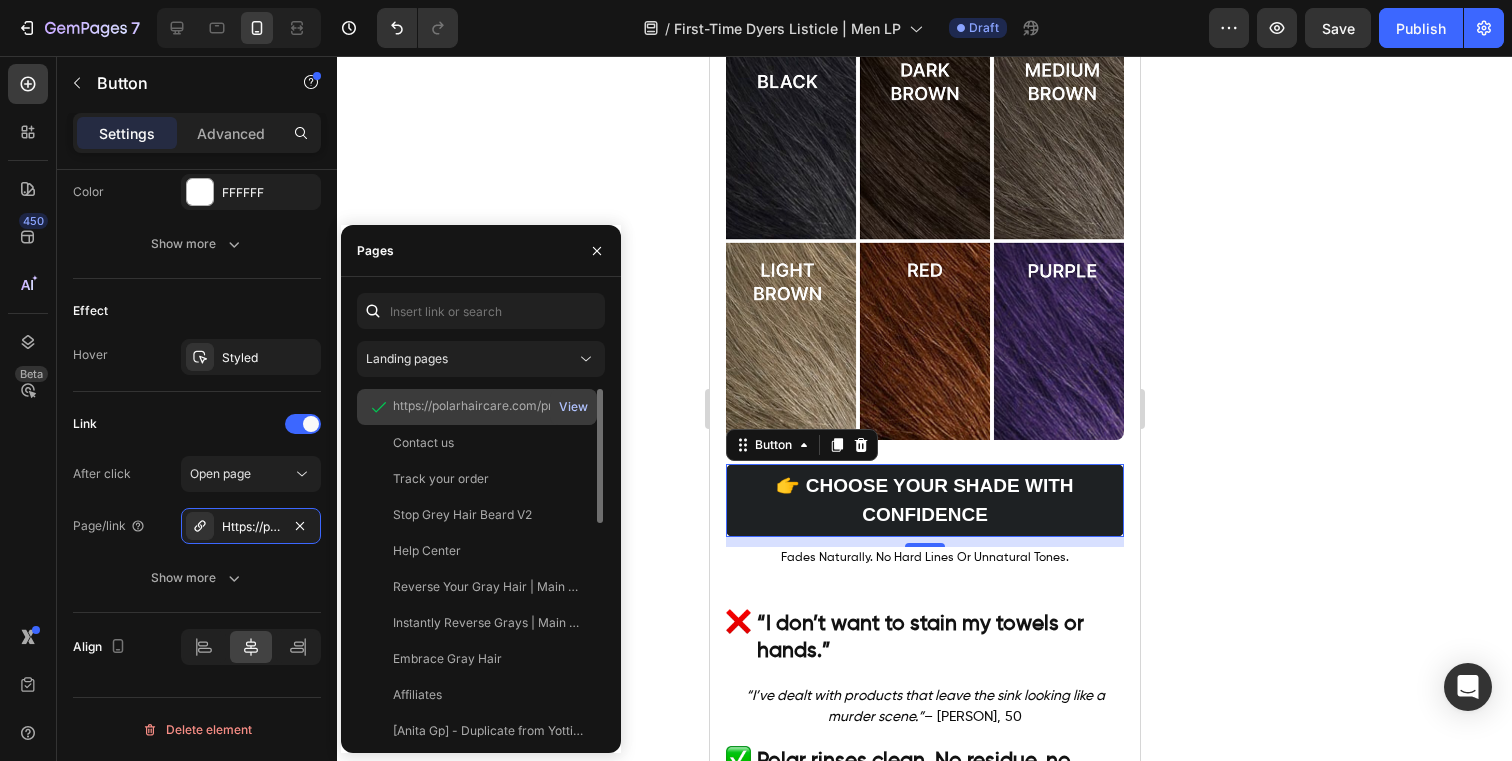 click on "View" at bounding box center (573, 407) 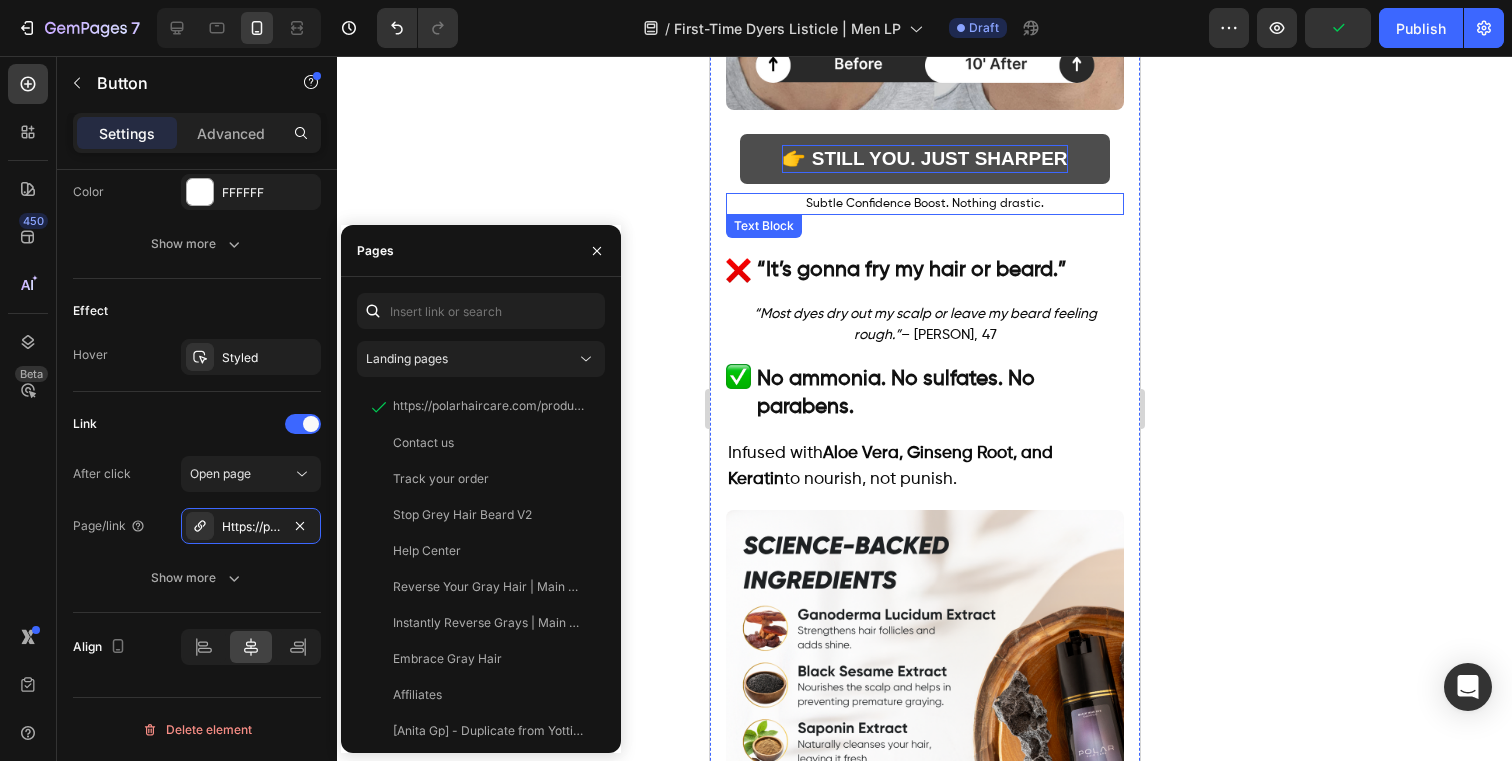scroll, scrollTop: 5104, scrollLeft: 0, axis: vertical 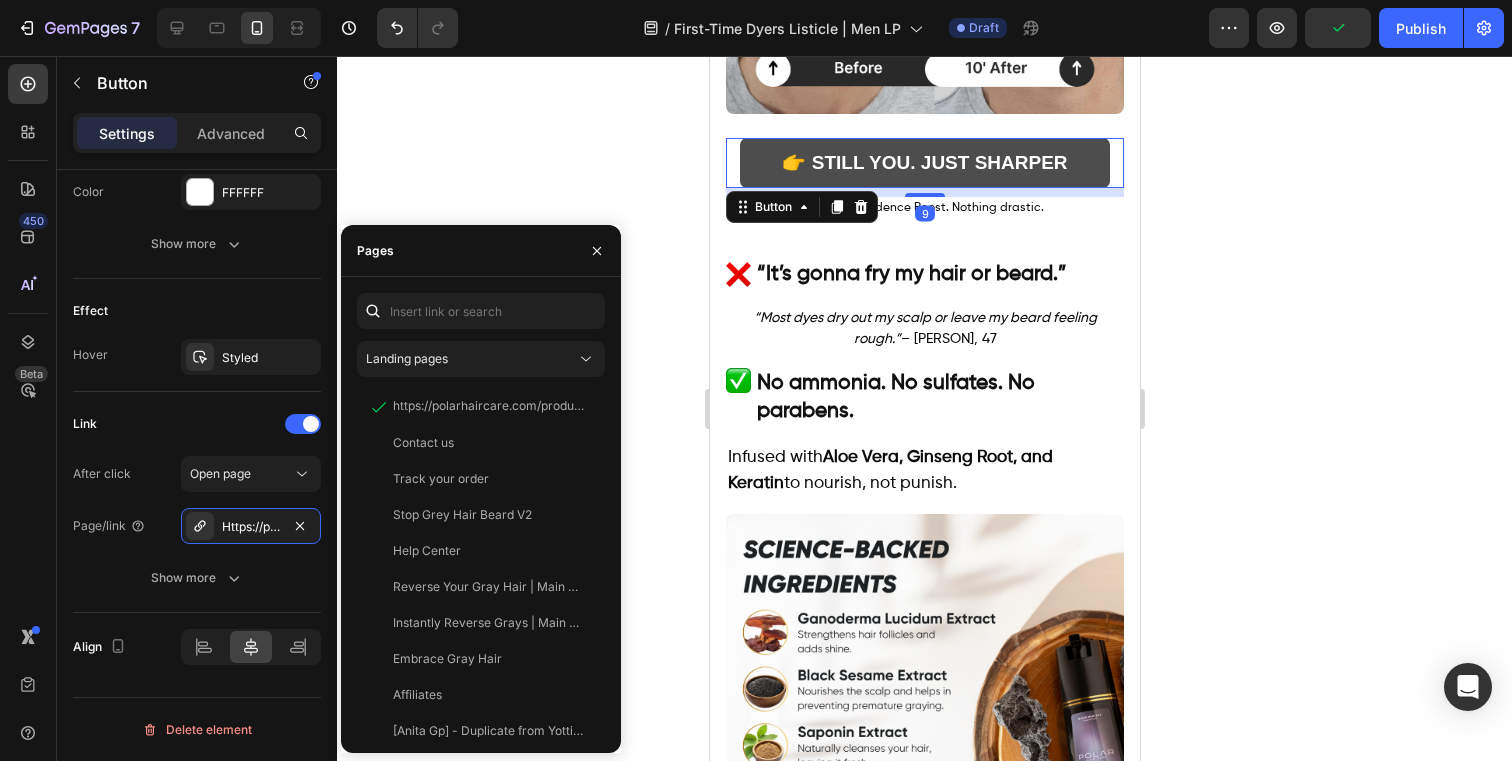 click on "👉 STILL YOU. JUST SHARPER" at bounding box center (924, 163) 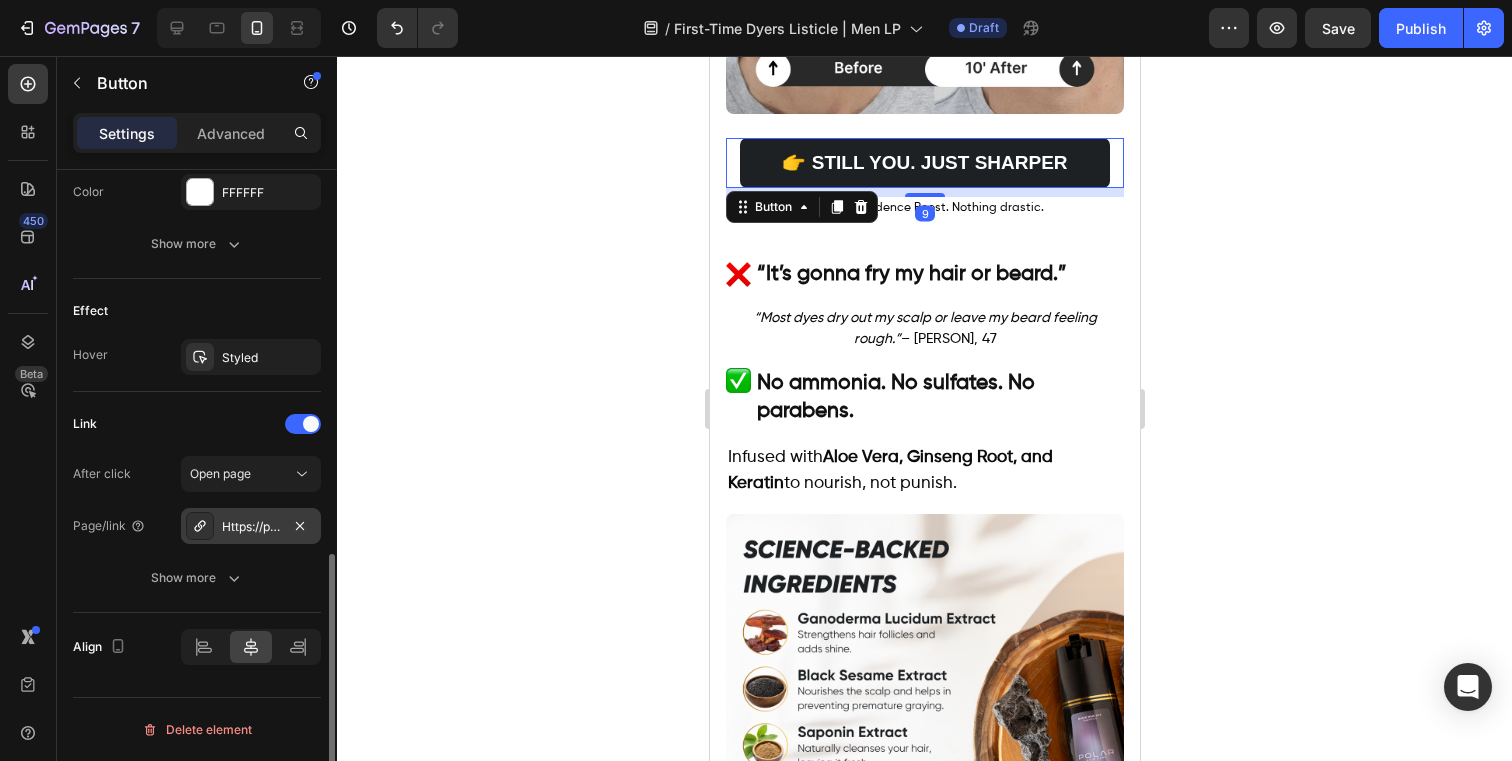 drag, startPoint x: 263, startPoint y: 535, endPoint x: 280, endPoint y: 530, distance: 17.720045 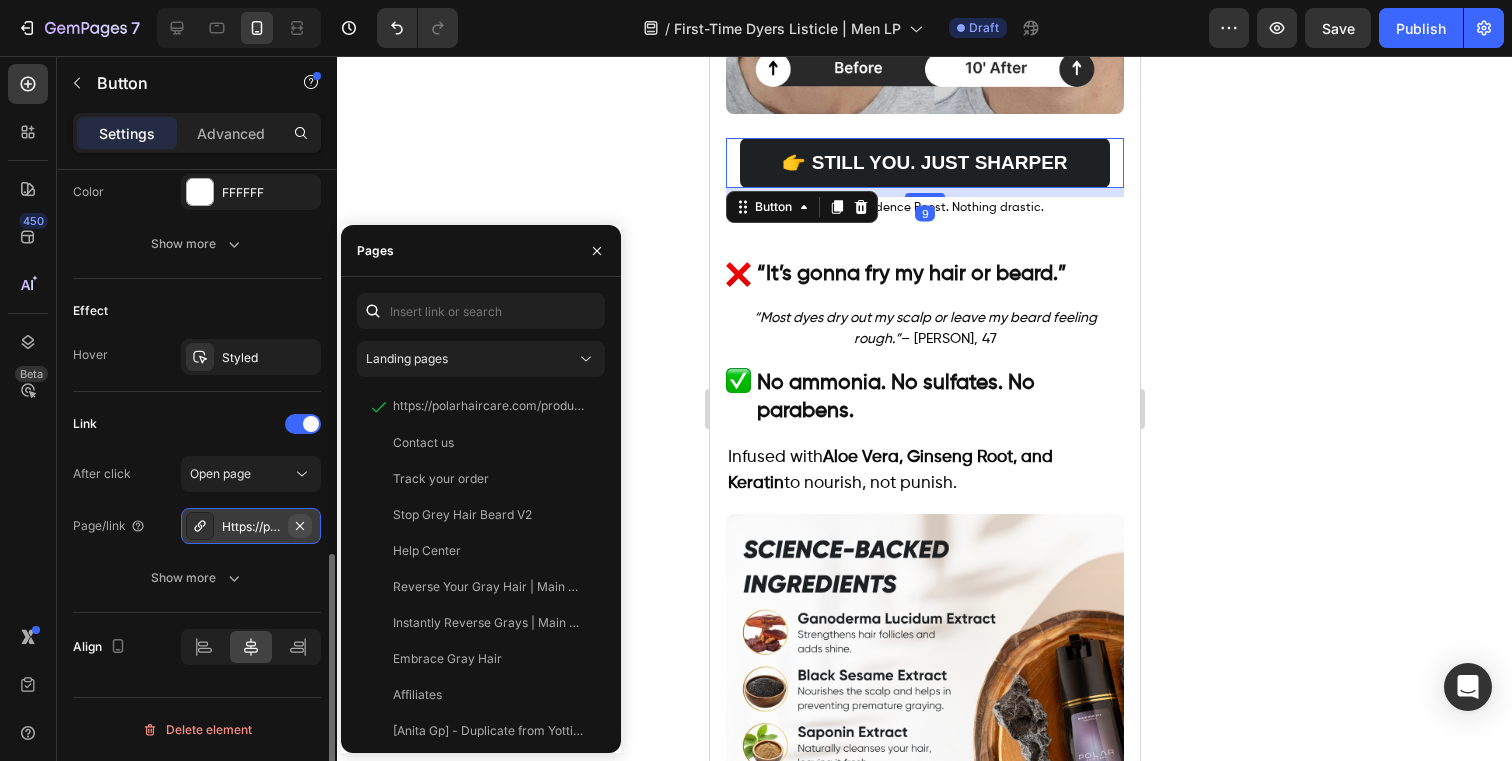 click 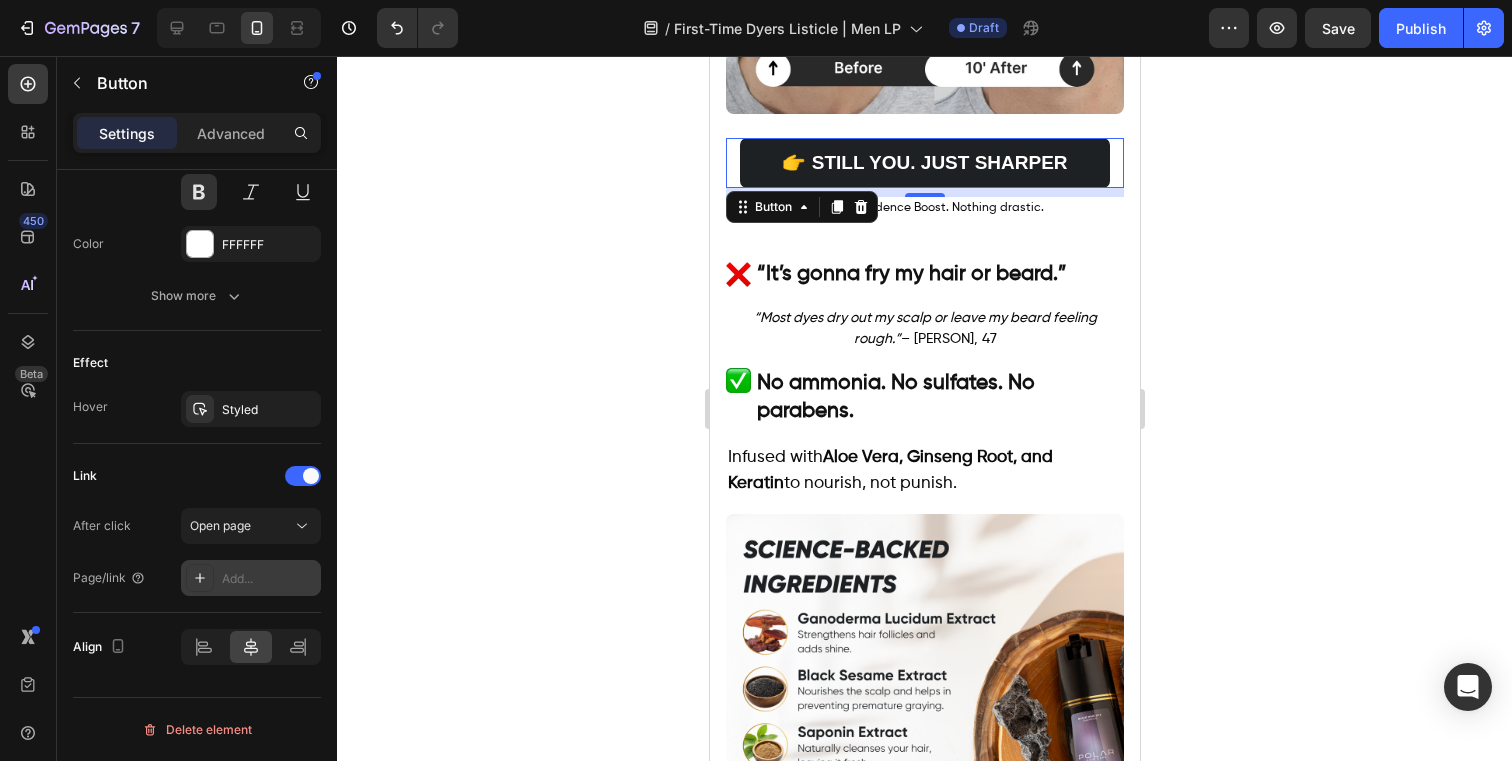 drag, startPoint x: 238, startPoint y: 531, endPoint x: 240, endPoint y: 564, distance: 33.06055 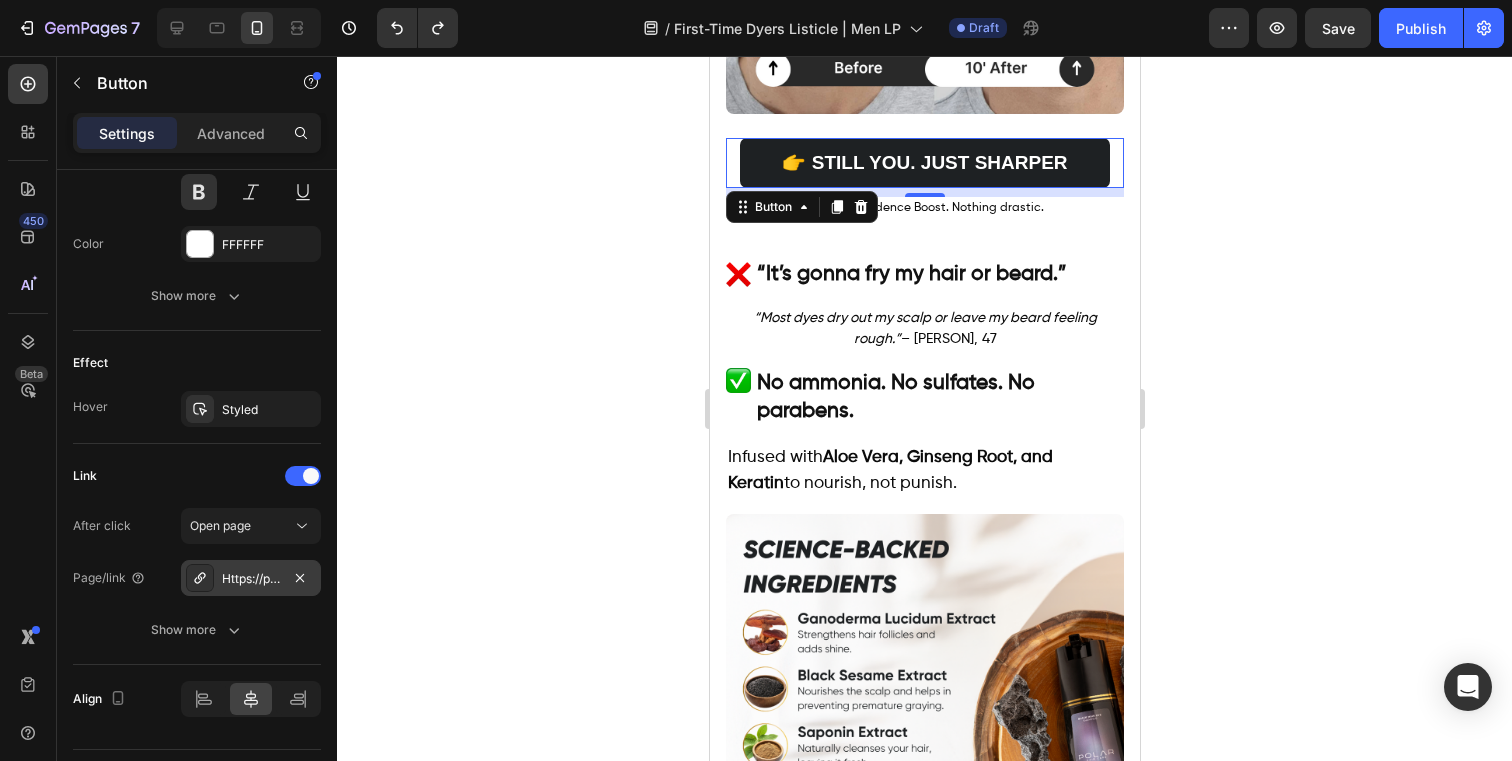 click on "Https://polarhaircare.Com/instant-dye-shampoo" at bounding box center (251, 578) 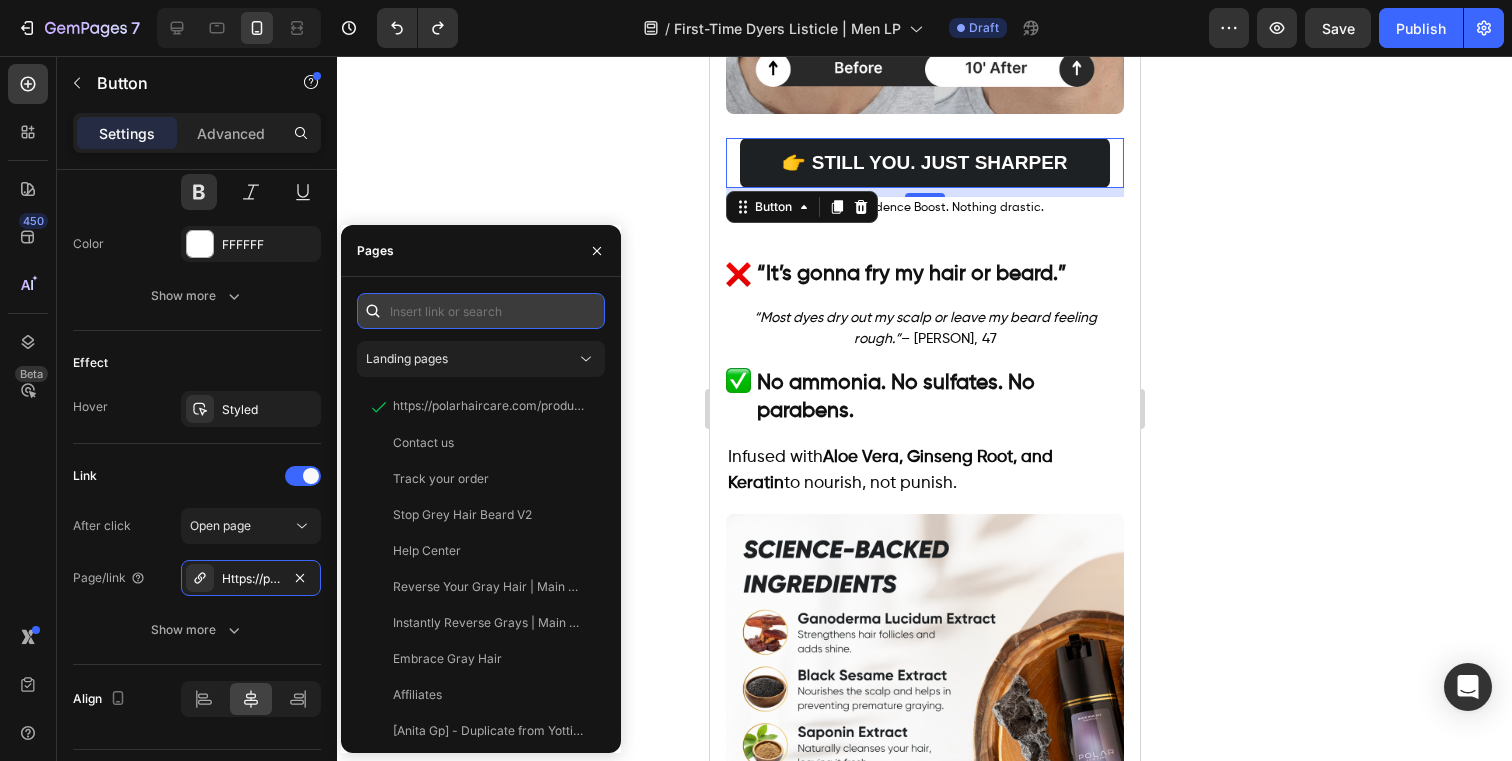 click at bounding box center (481, 311) 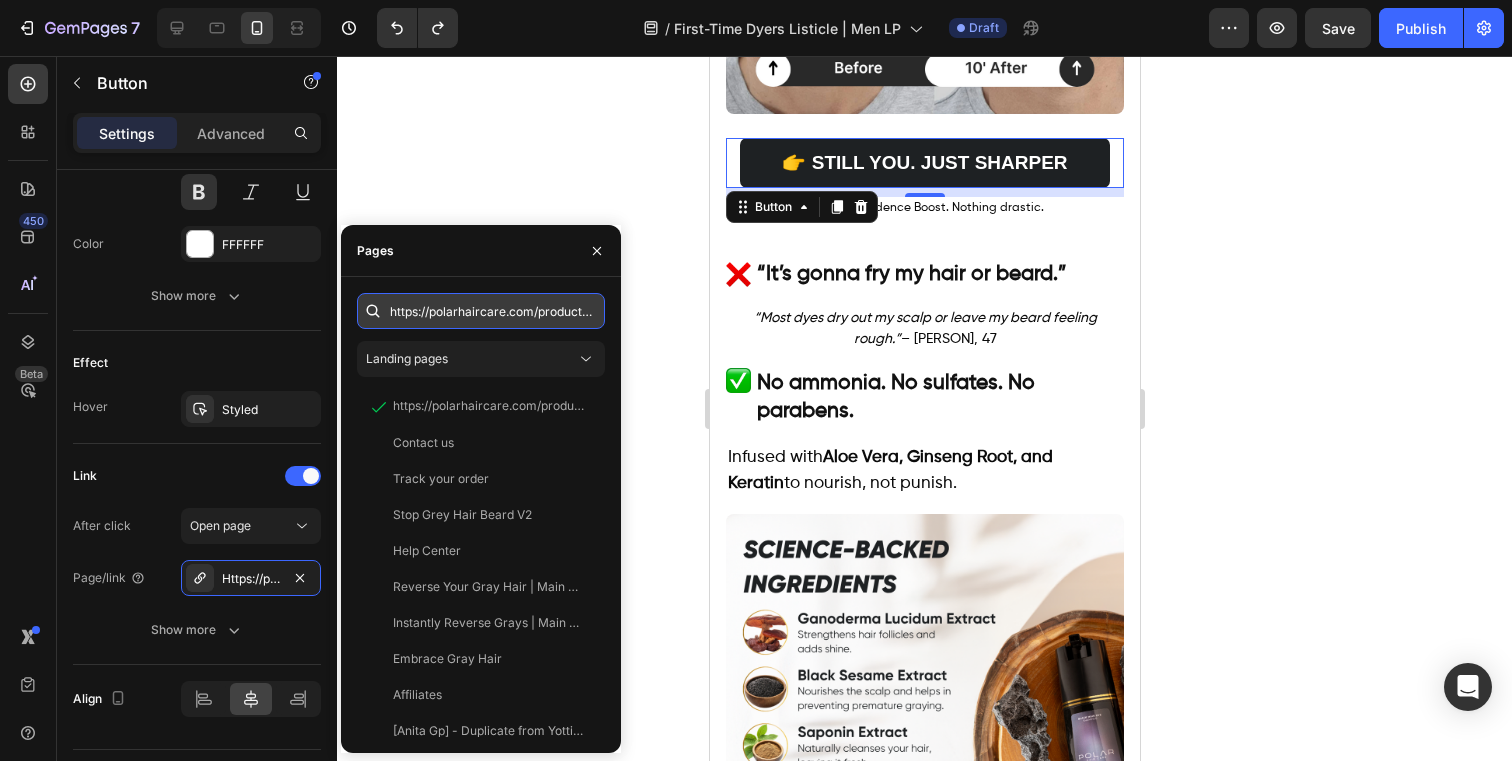 scroll, scrollTop: 0, scrollLeft: 201, axis: horizontal 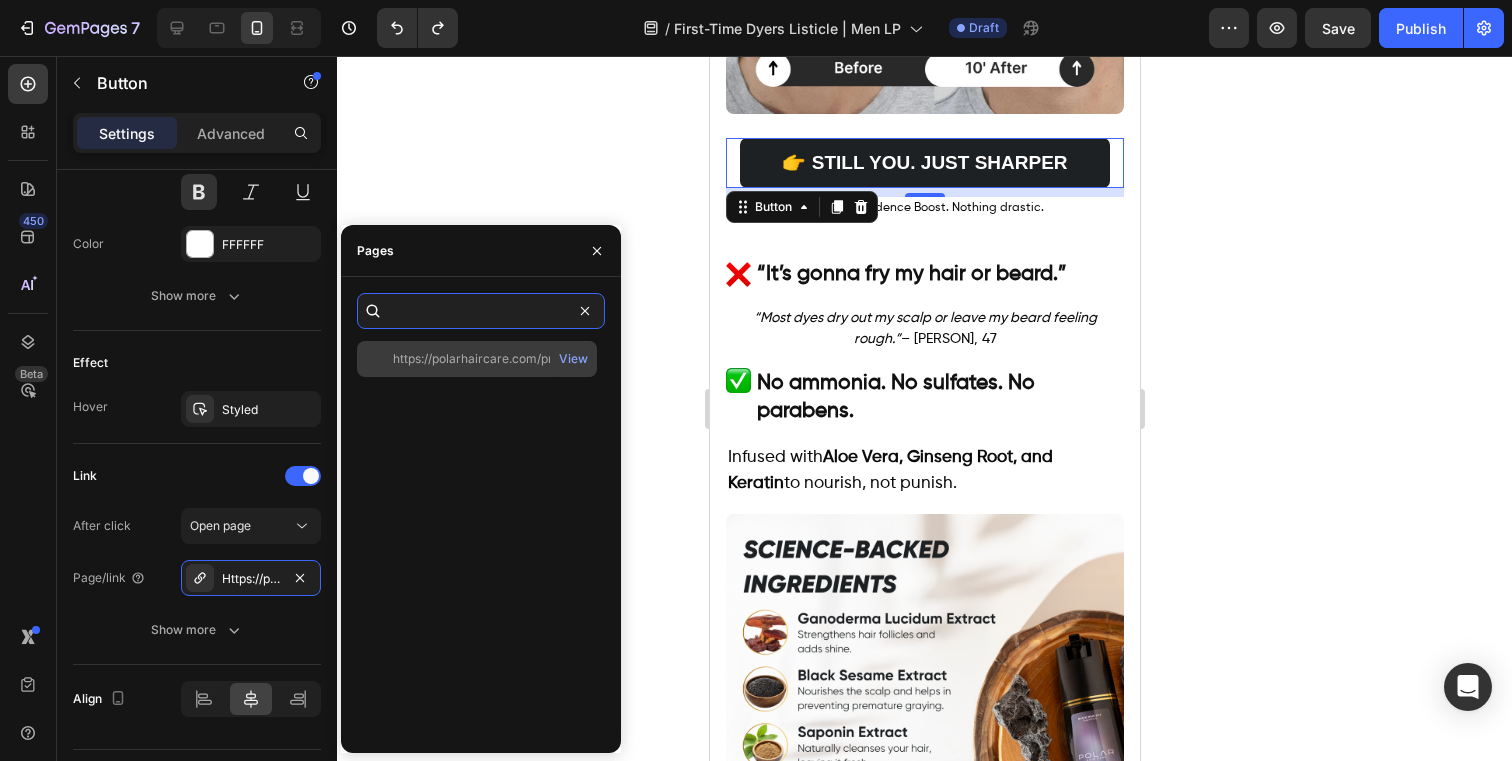 type on "https://polarhaircare.com/products/instant-dye-shampoo-for-men" 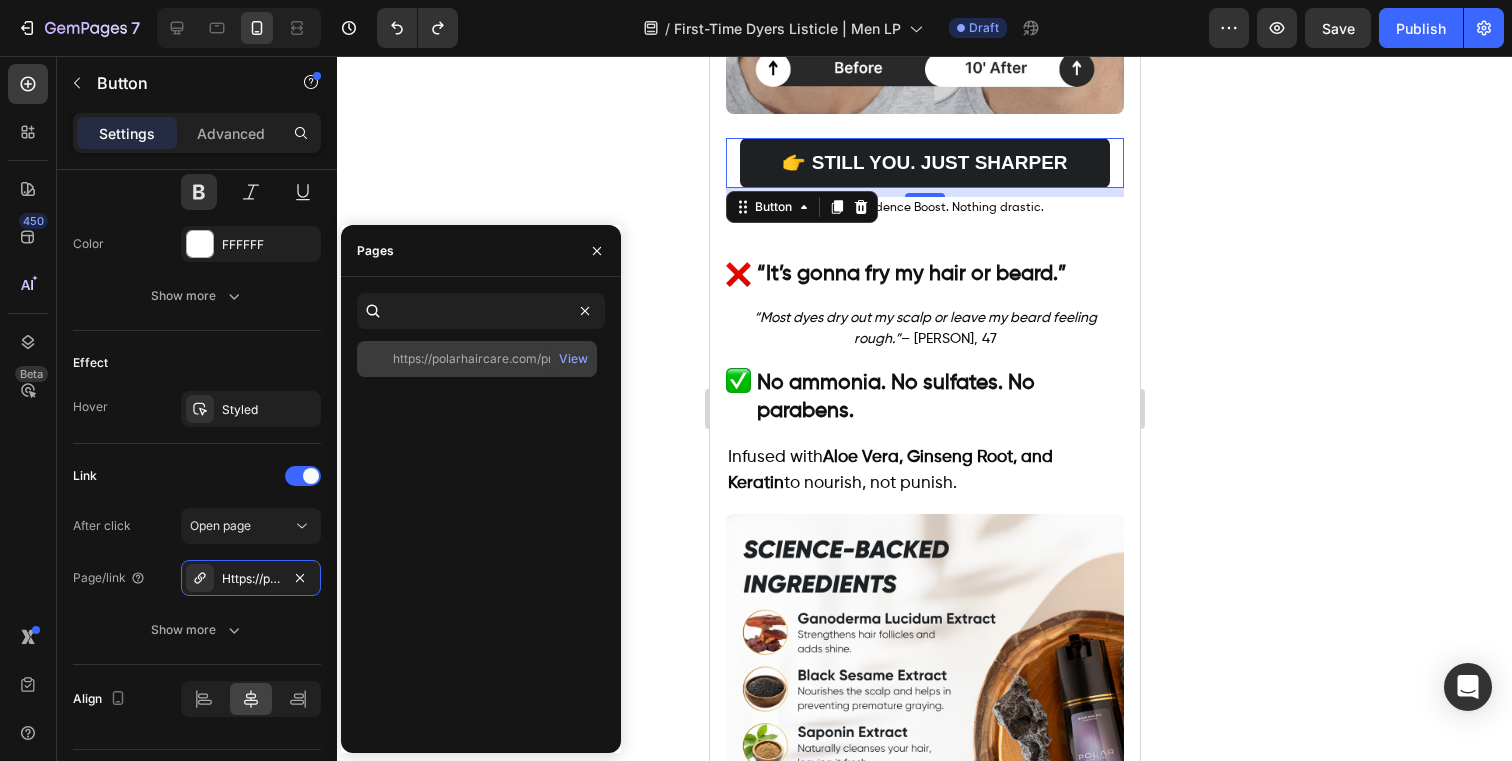 scroll, scrollTop: 0, scrollLeft: 0, axis: both 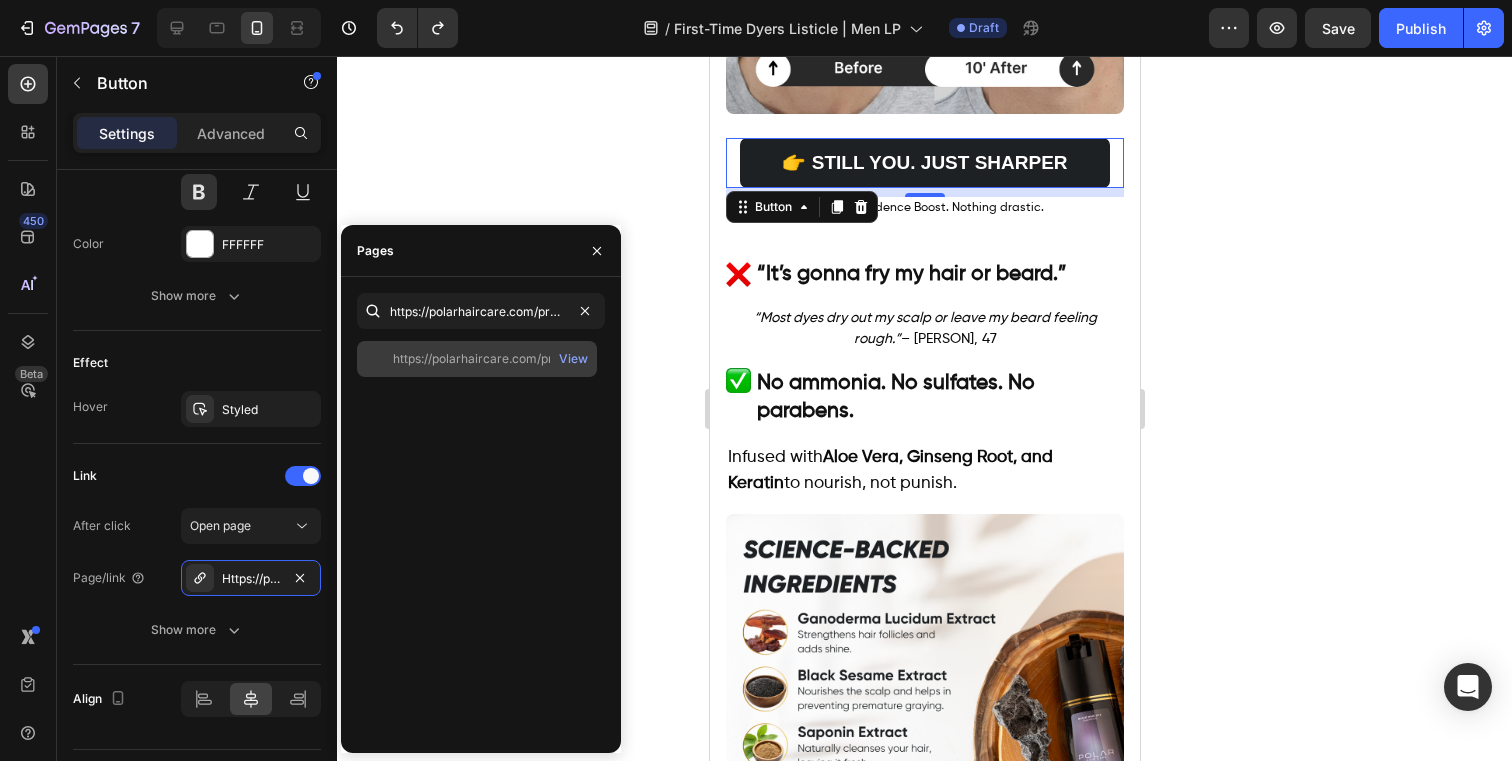 click on "https://polarhaircare.com/products/instant-dye-shampoo-for-men" 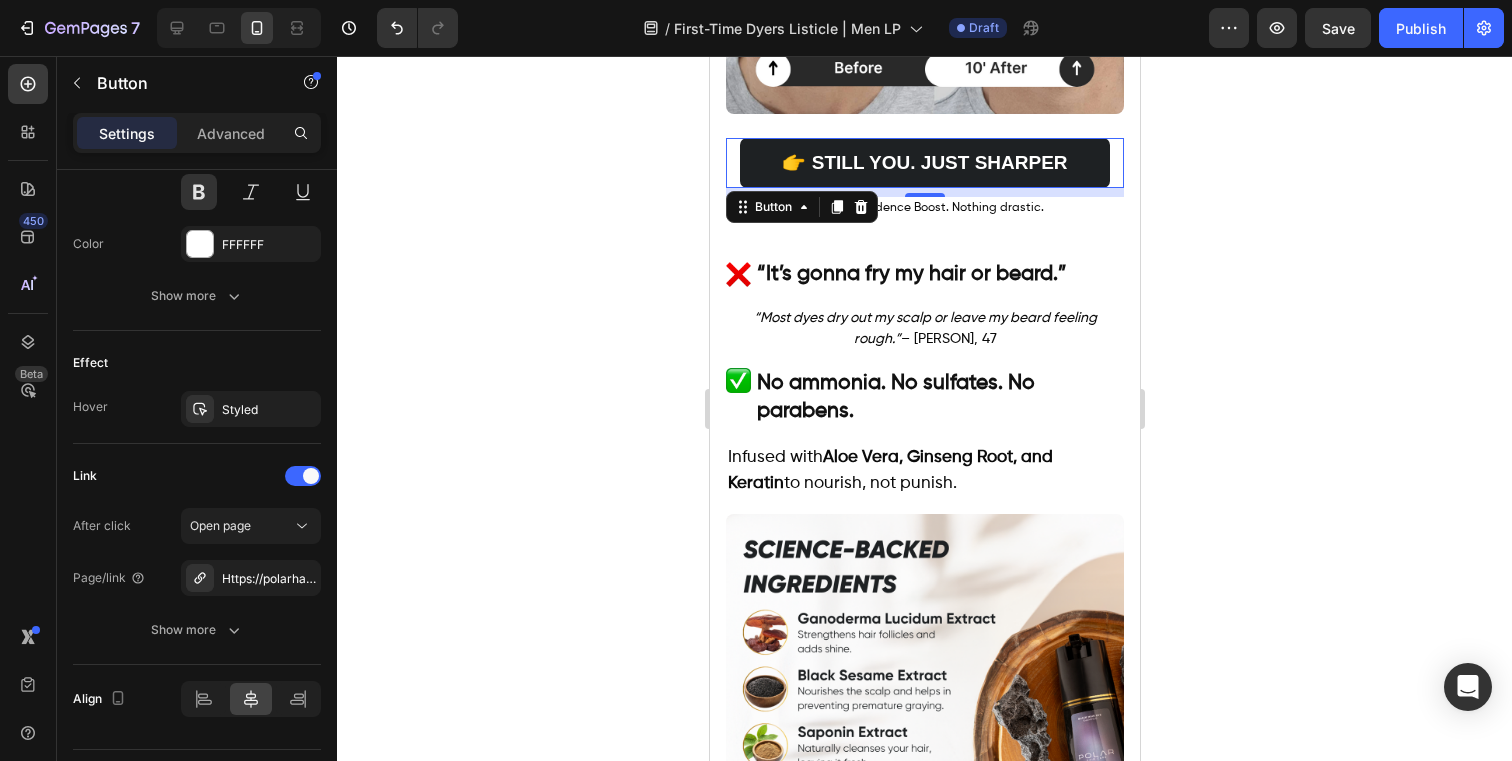 click 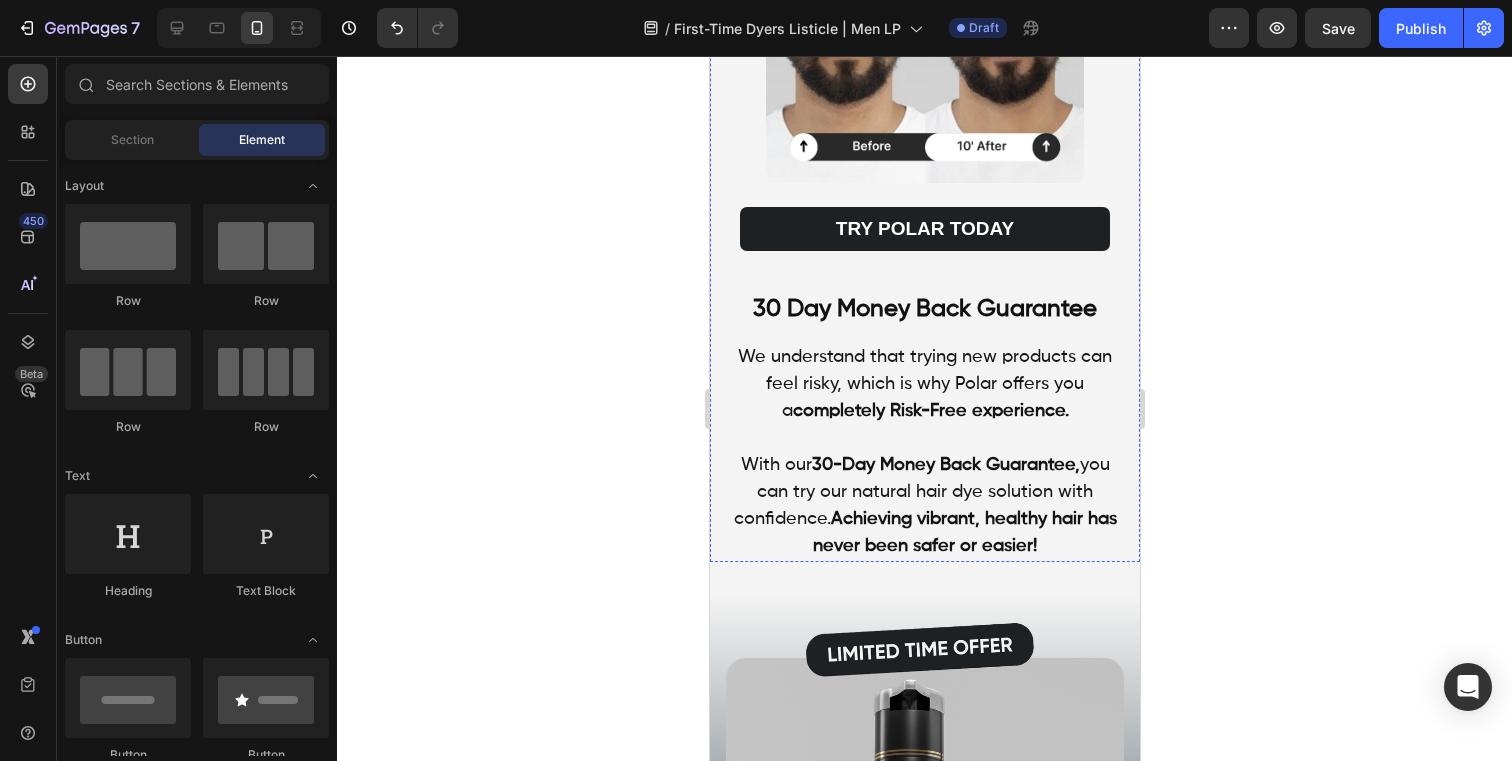 scroll, scrollTop: 7906, scrollLeft: 0, axis: vertical 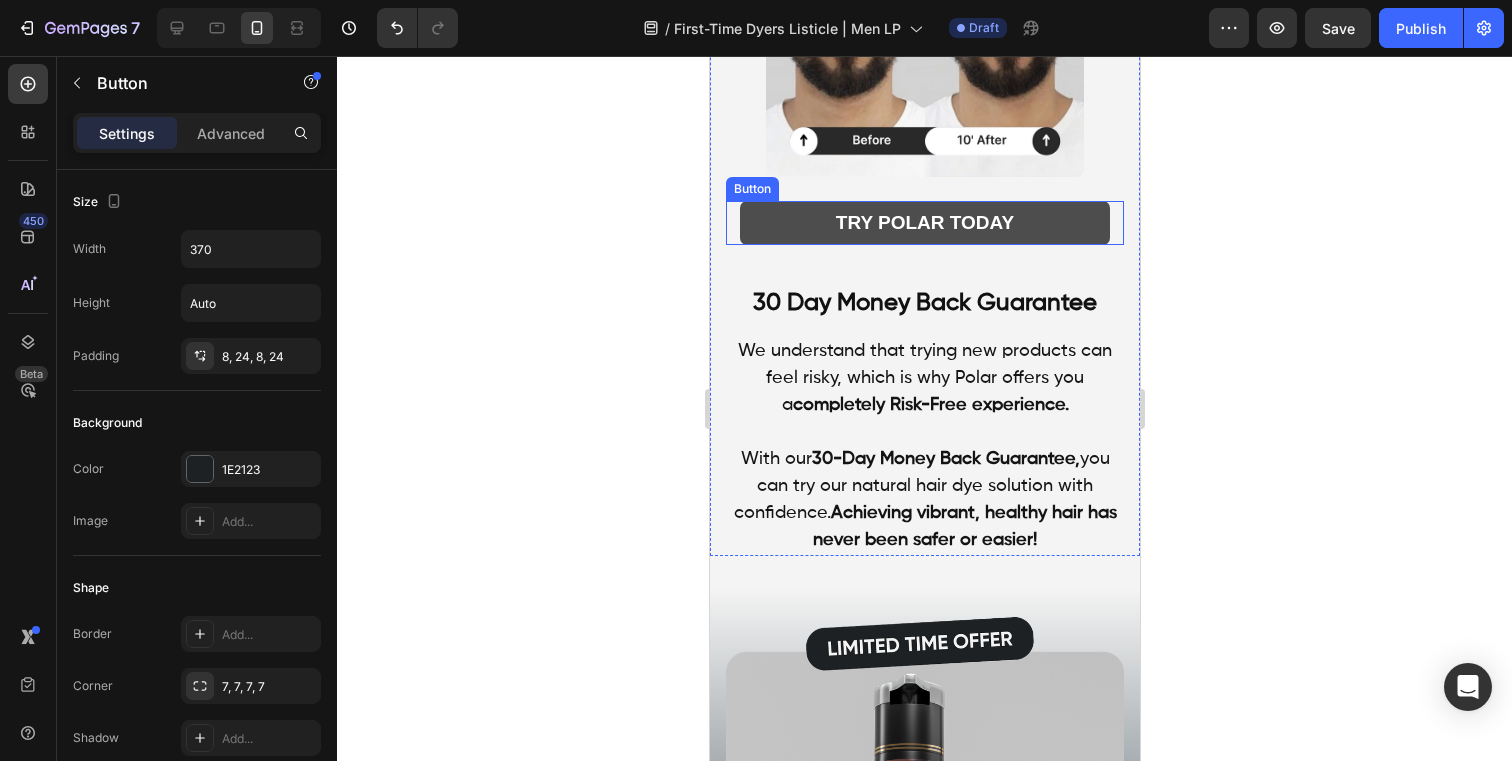 click on "TRY POLAR TODAY" at bounding box center [924, 223] 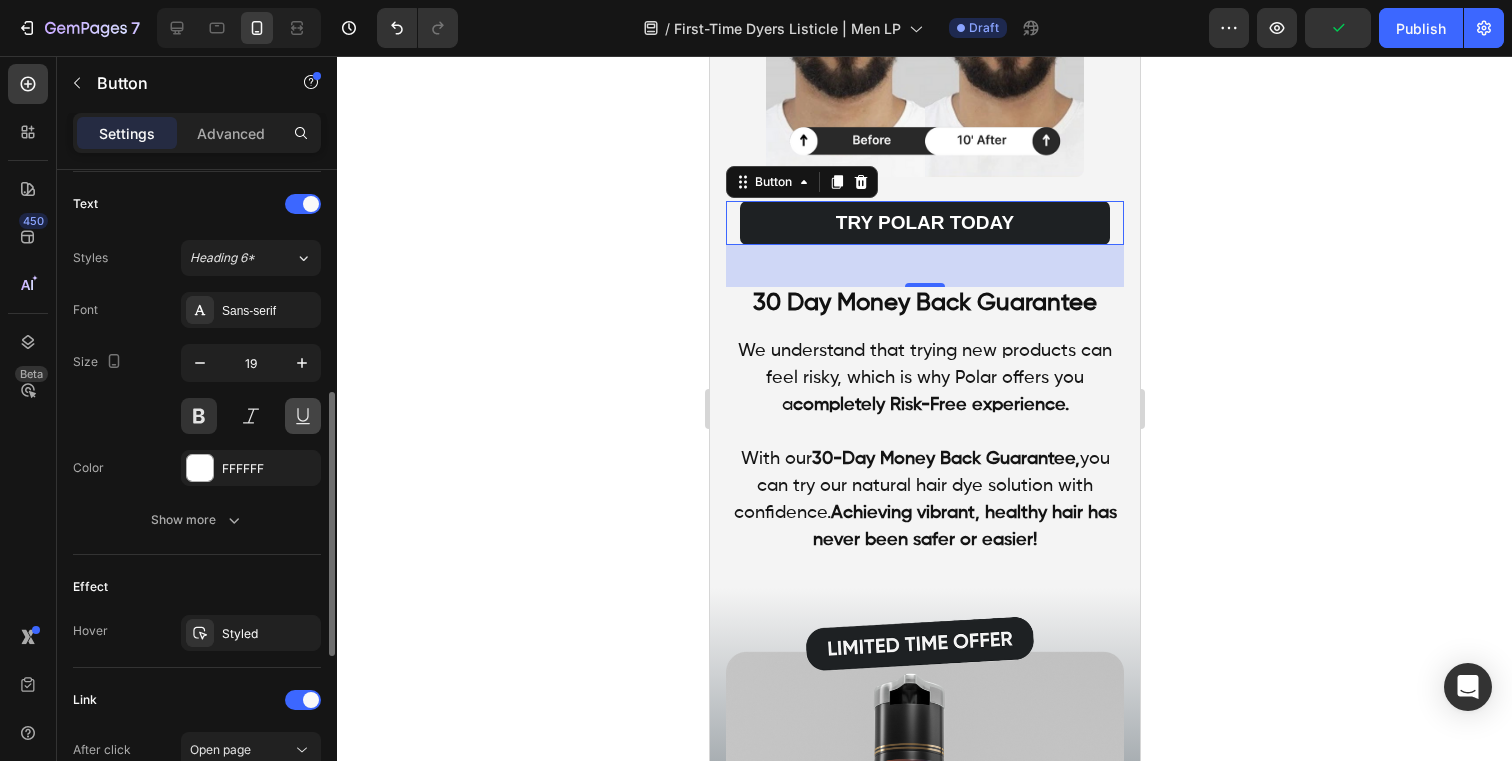scroll, scrollTop: 830, scrollLeft: 0, axis: vertical 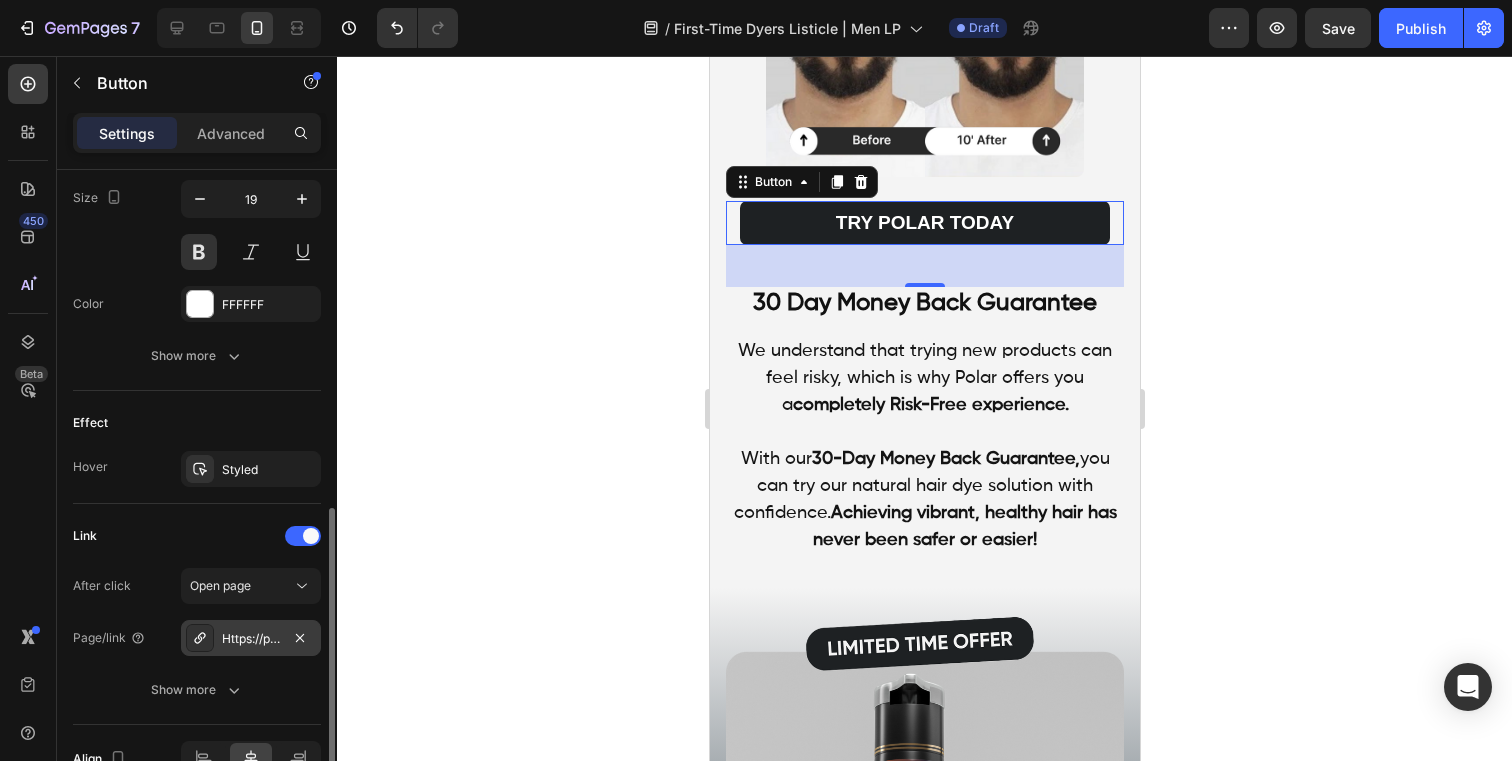 click on "Https://polarhaircare.Com/instant-dye-shampoo" at bounding box center [251, 639] 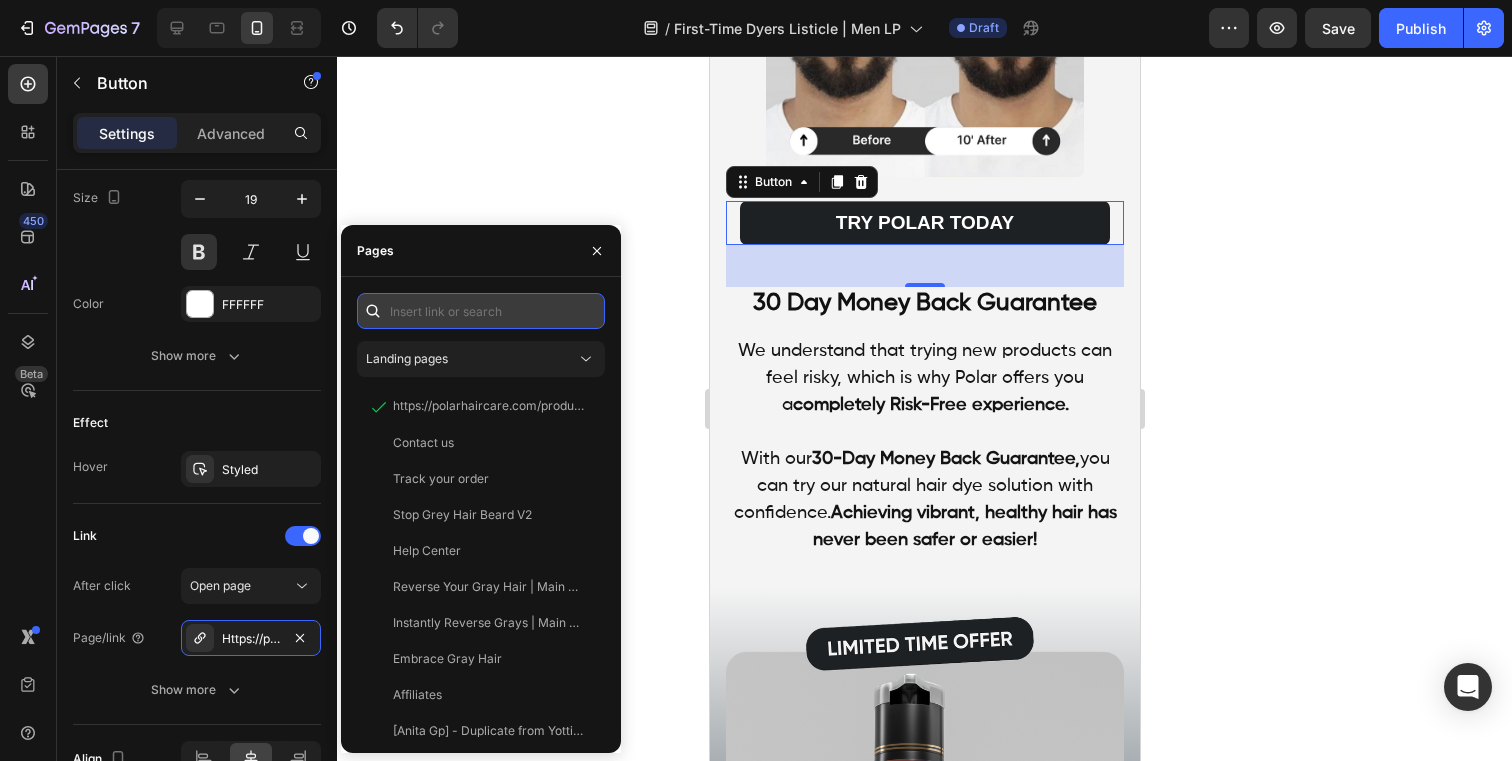 click at bounding box center (481, 311) 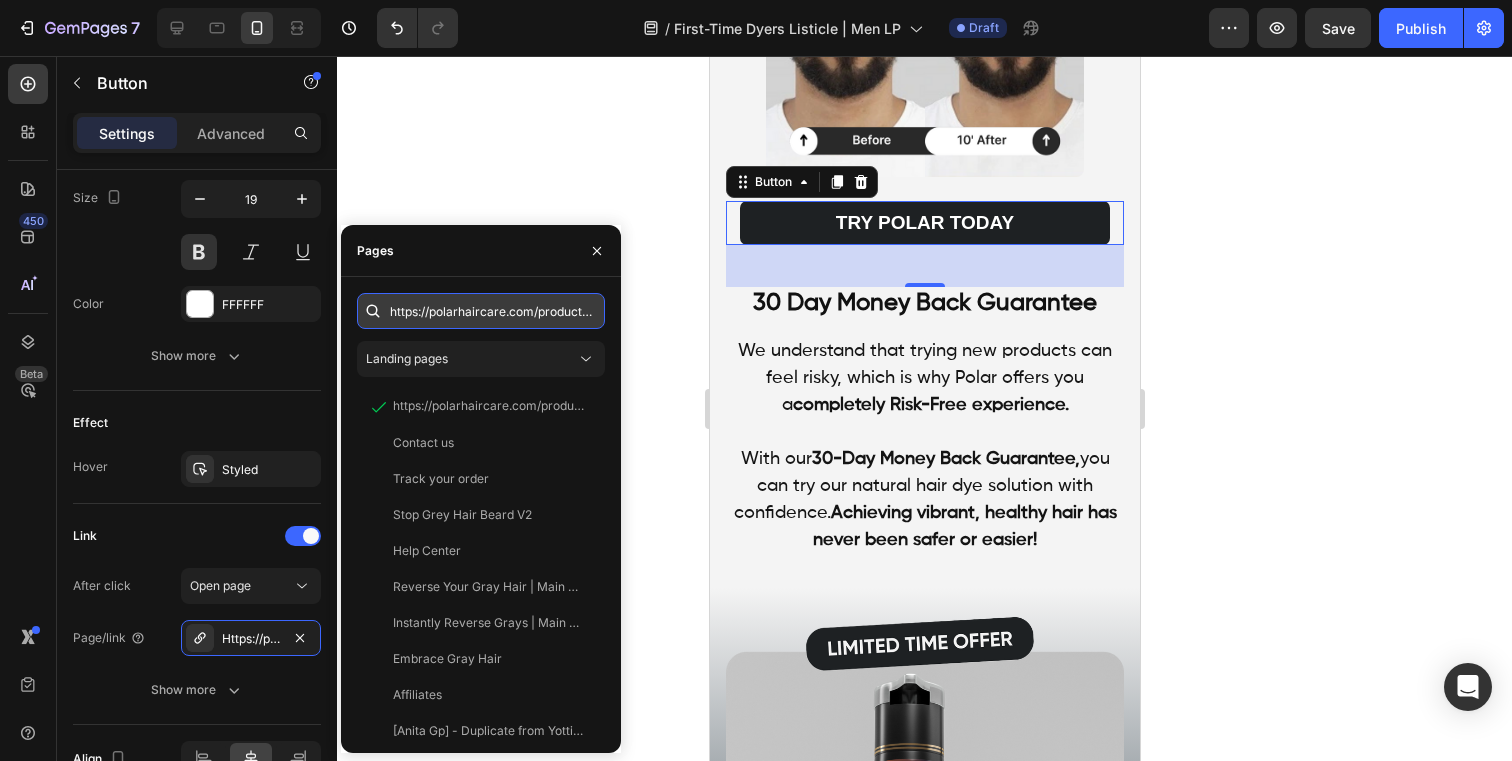 scroll, scrollTop: 0, scrollLeft: 201, axis: horizontal 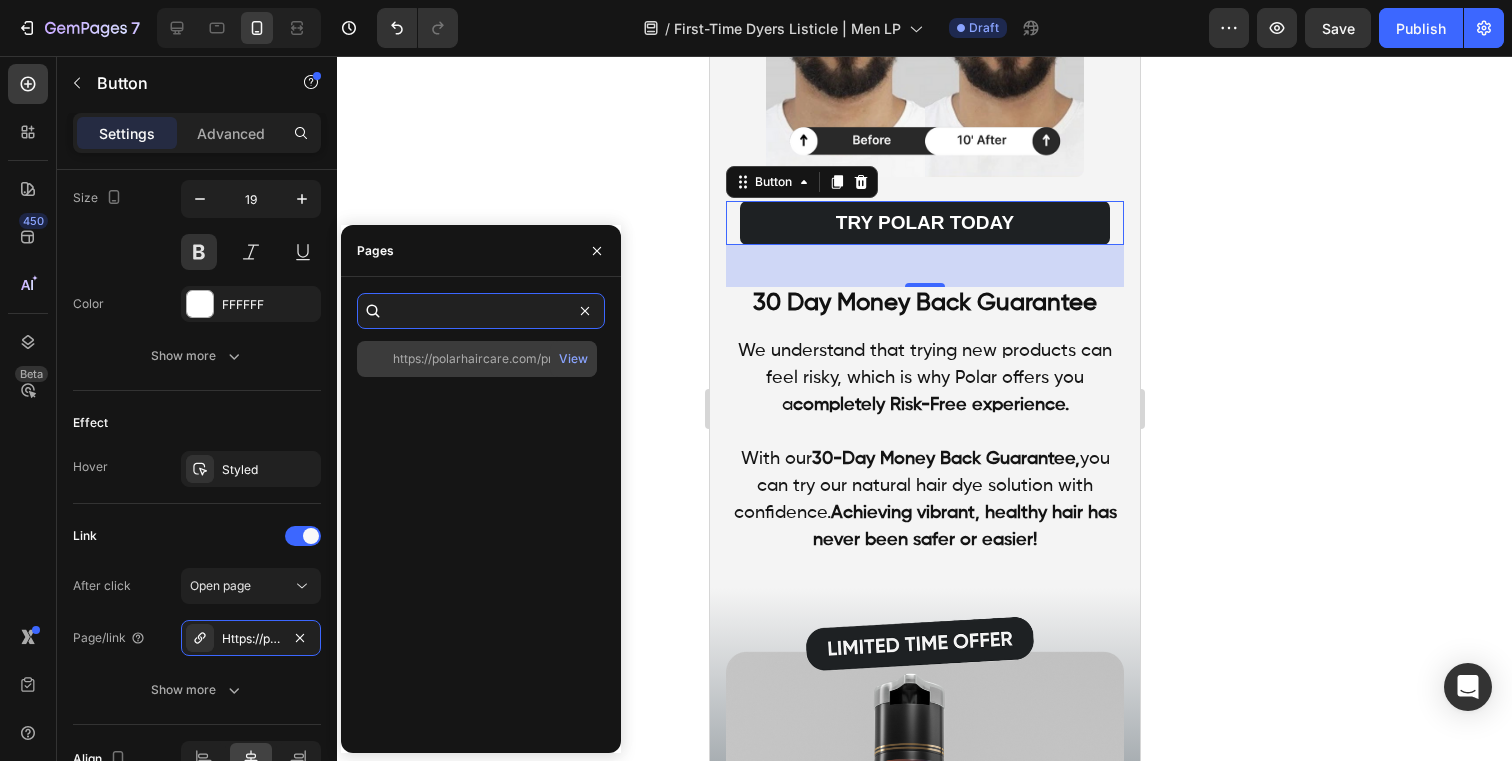 type on "https://polarhaircare.com/products/instant-dye-shampoo-for-men" 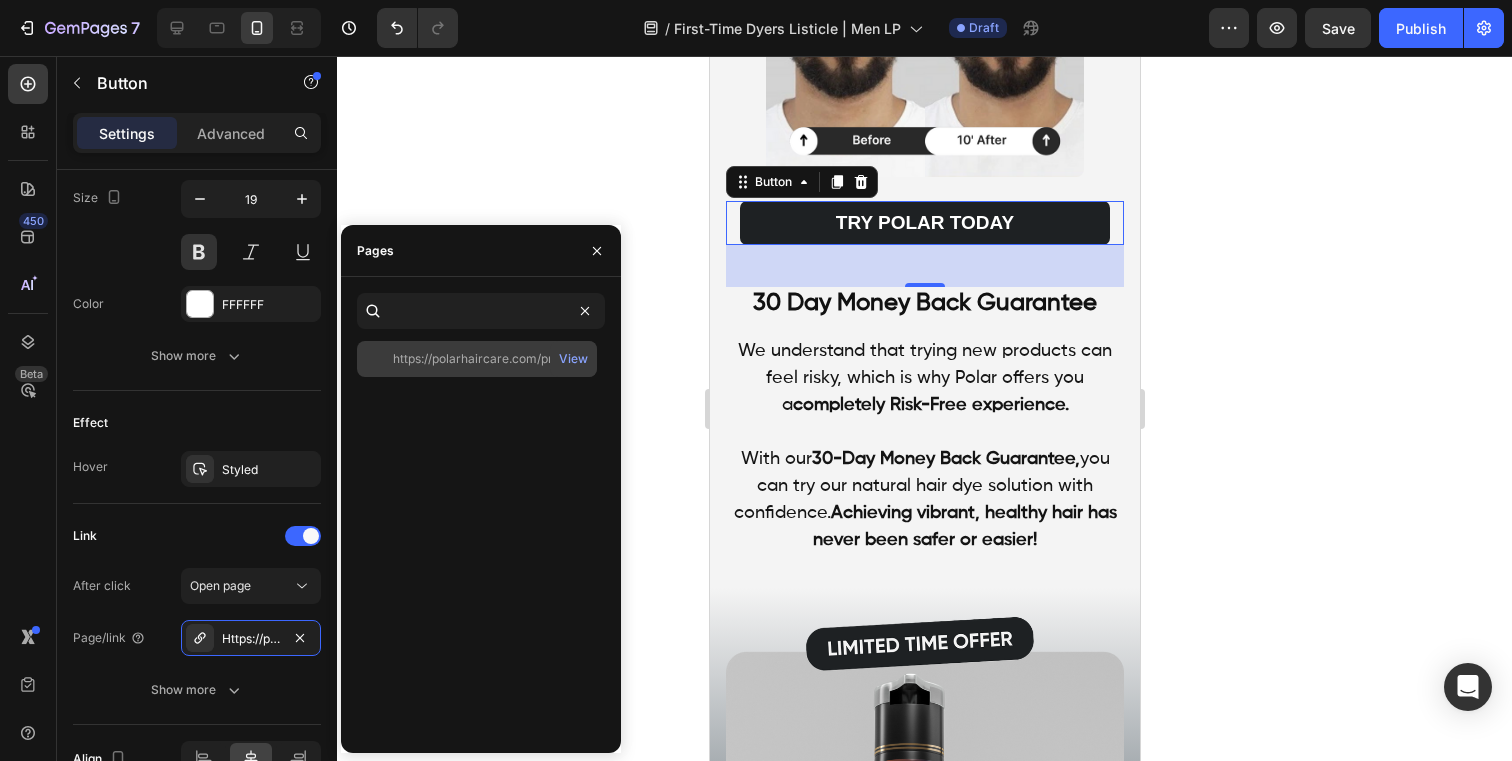 scroll, scrollTop: 0, scrollLeft: 0, axis: both 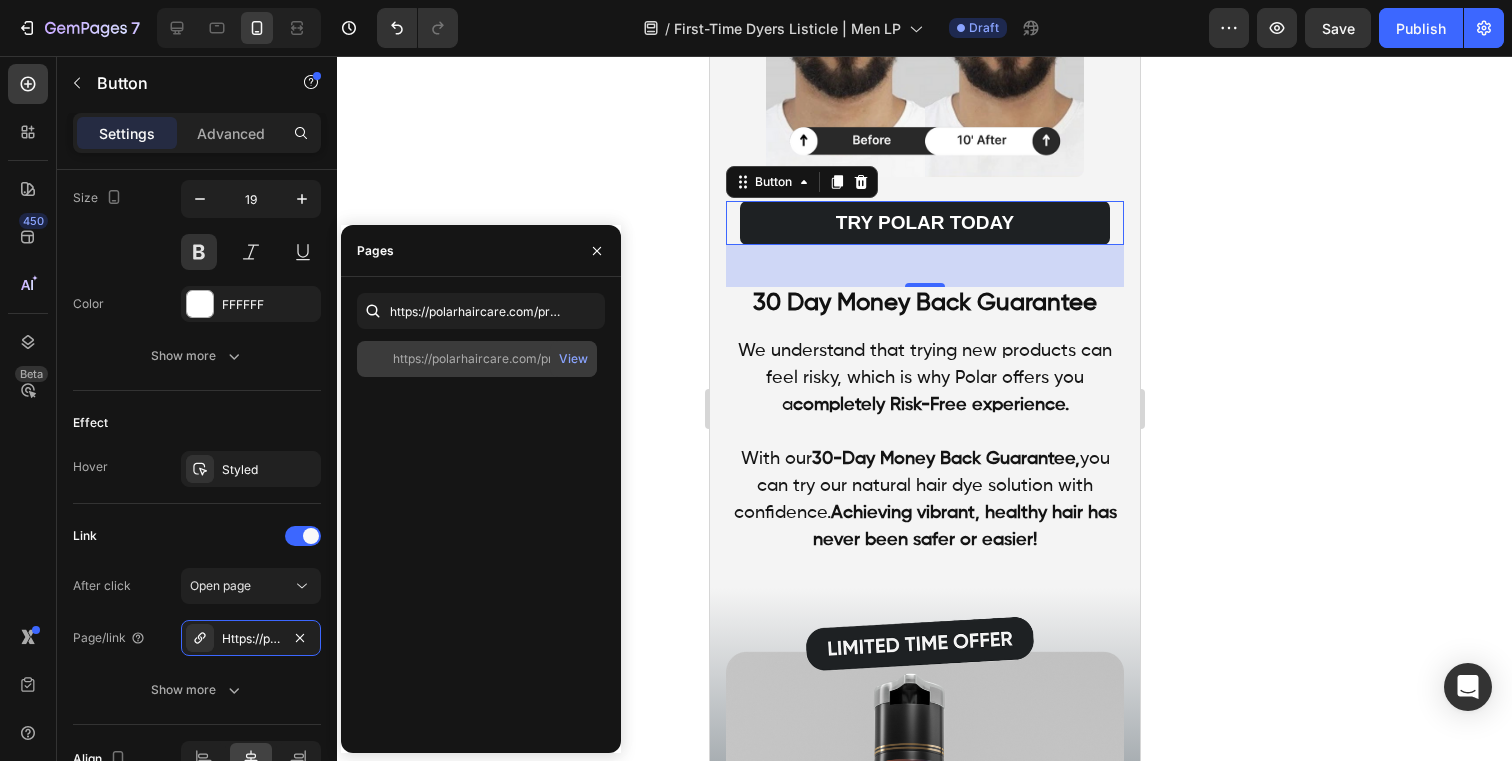click on "https://polarhaircare.com/products/instant-dye-shampoo-for-men" 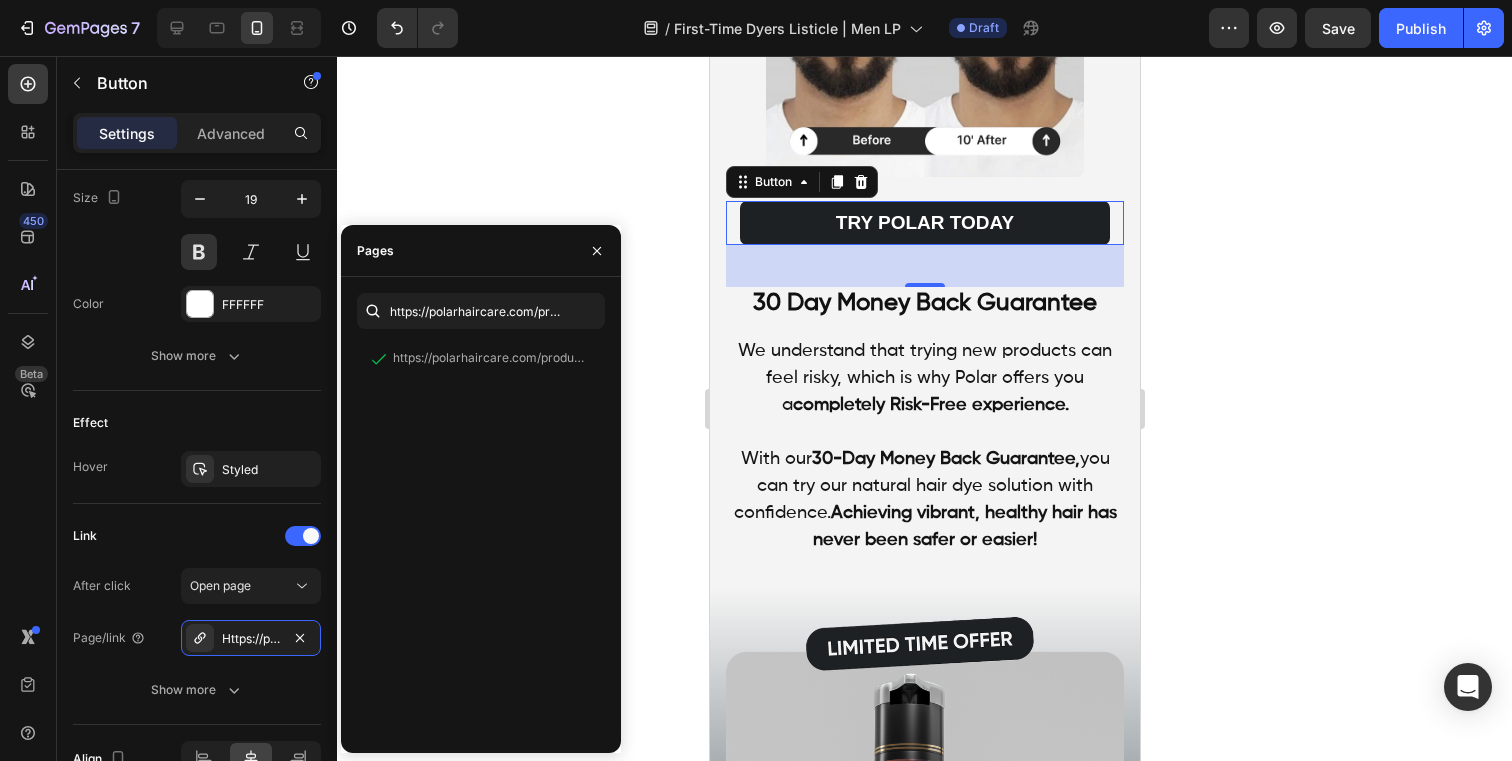 click 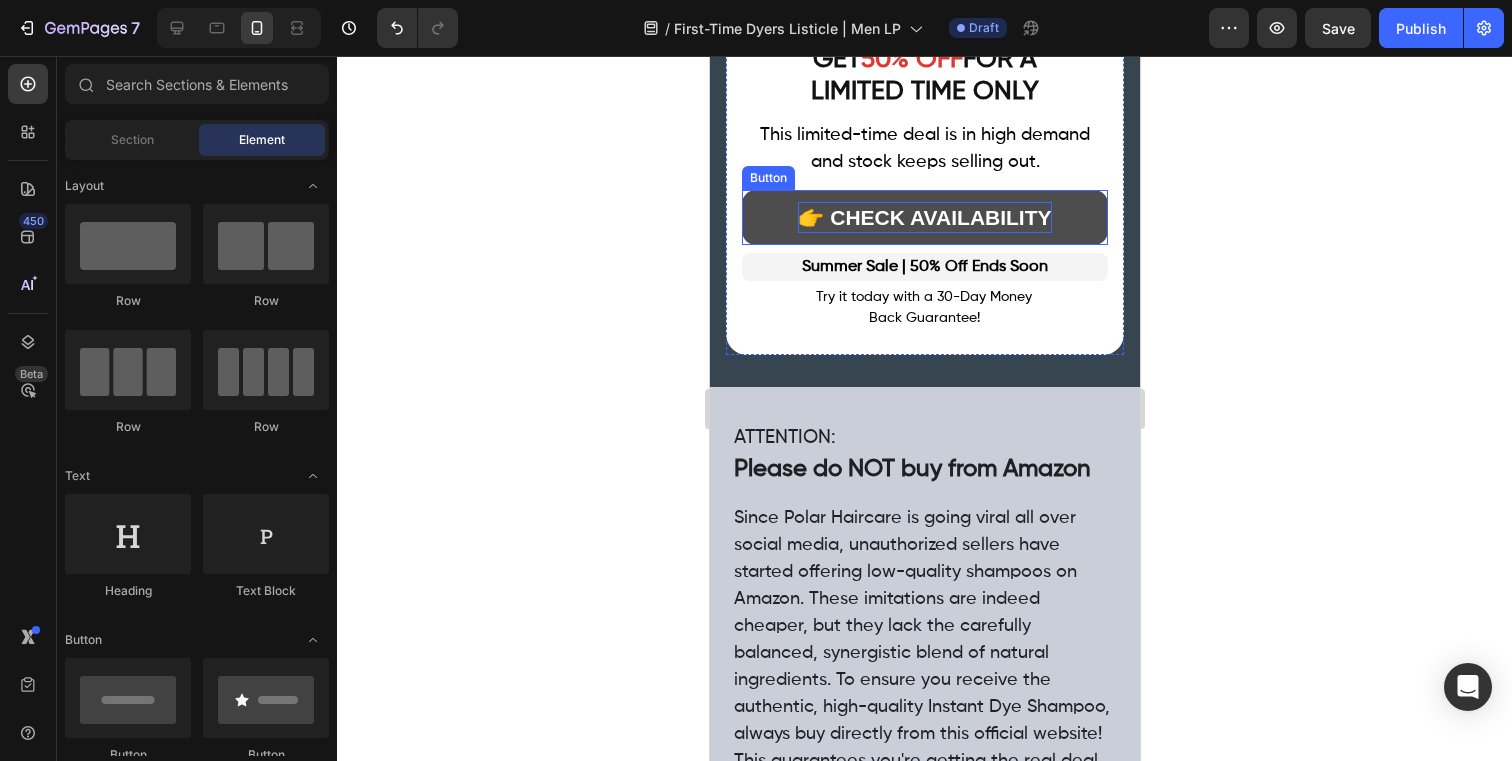 scroll, scrollTop: 8886, scrollLeft: 0, axis: vertical 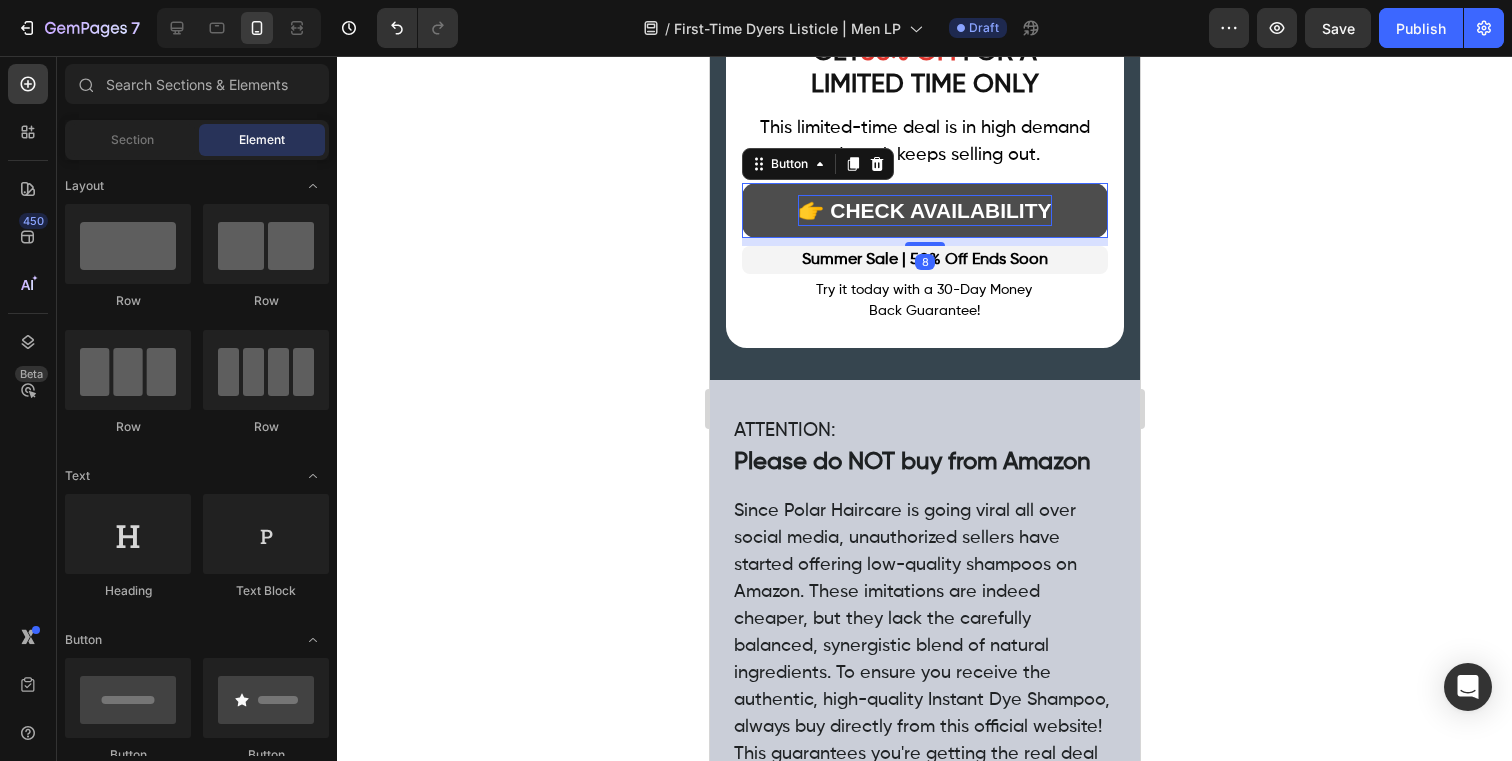 click on "👉 CHECK AVAILABILITY" at bounding box center (923, 211) 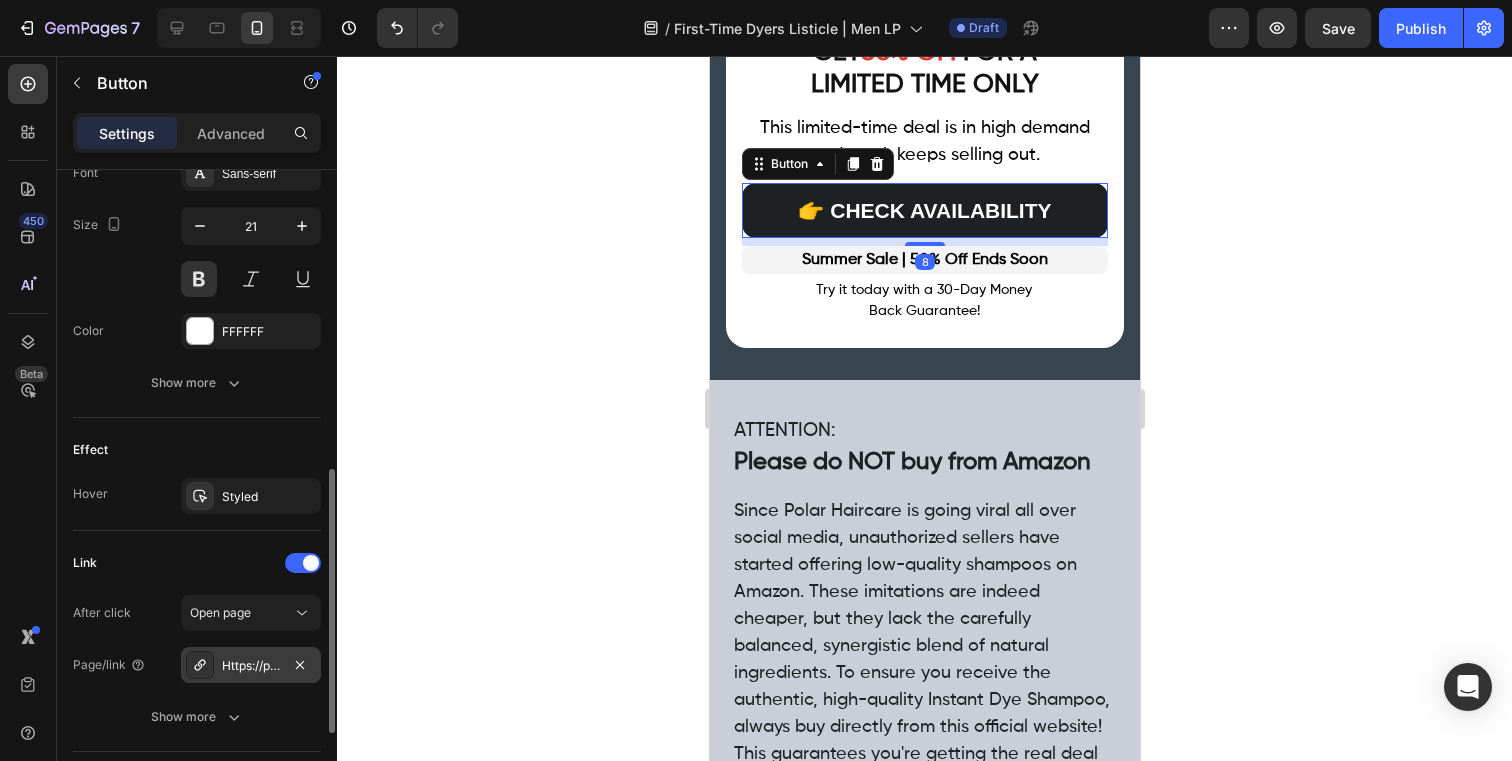 scroll, scrollTop: 922, scrollLeft: 0, axis: vertical 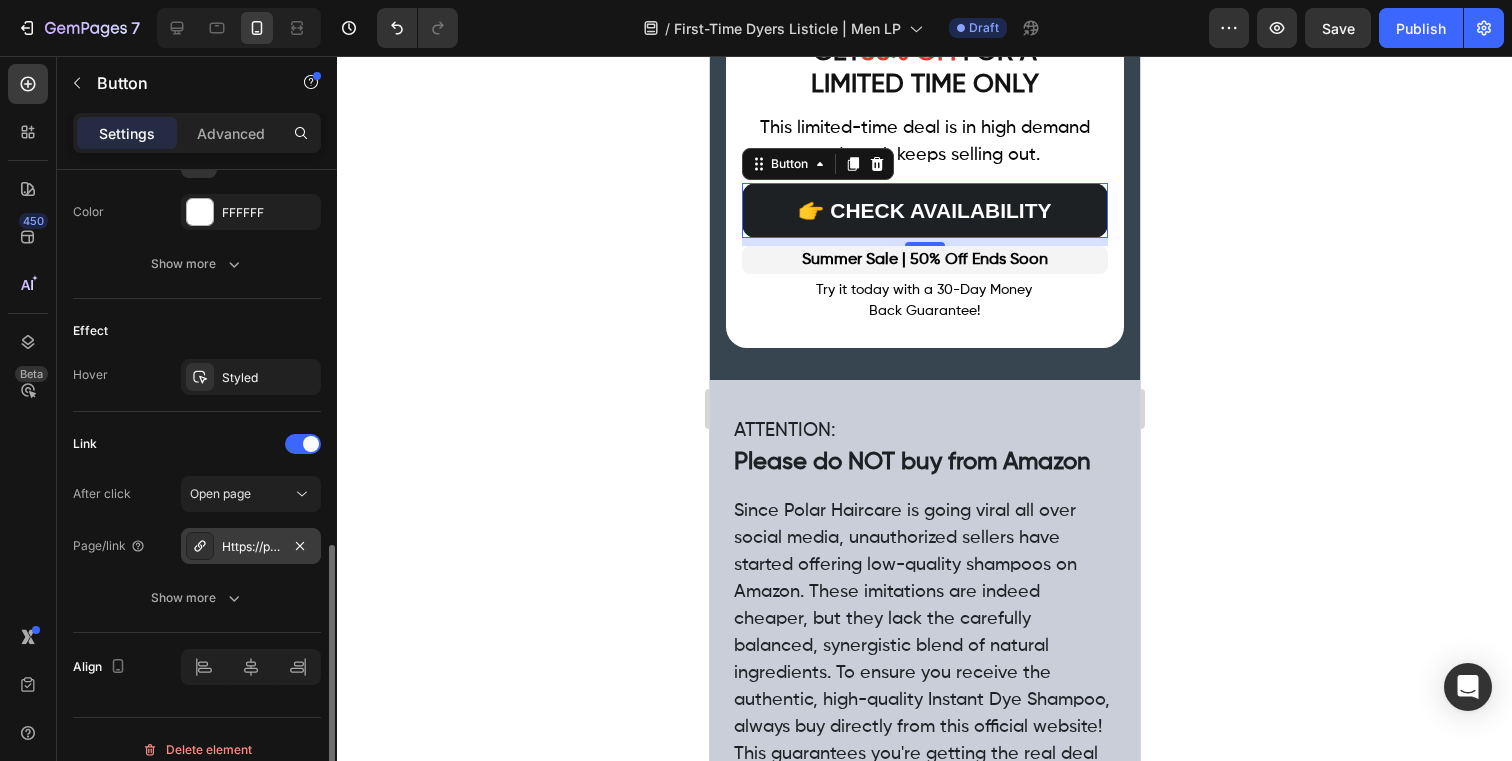 click on "Https://polarhaircare.Com/instant-dye-shampoo" at bounding box center (251, 547) 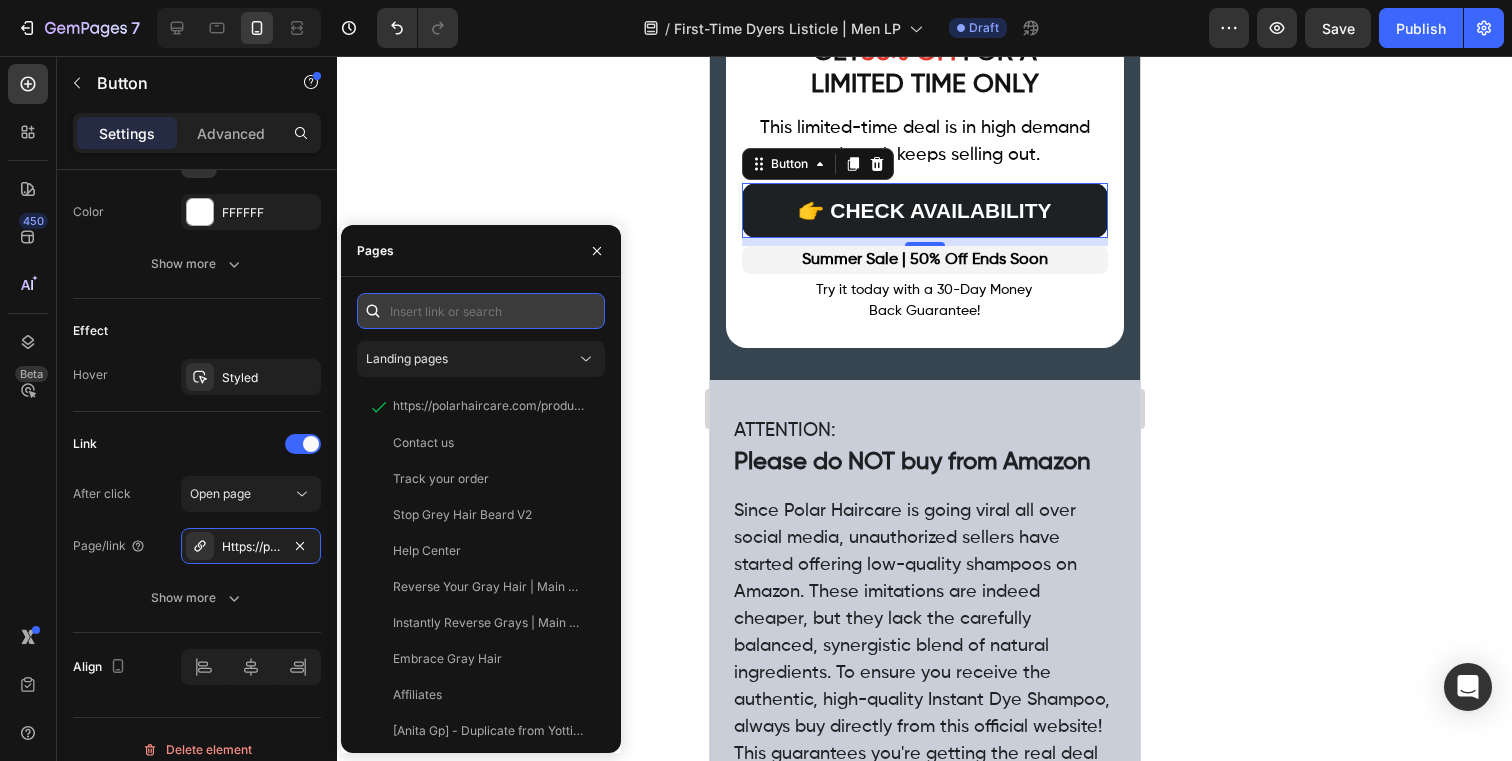 click at bounding box center [481, 311] 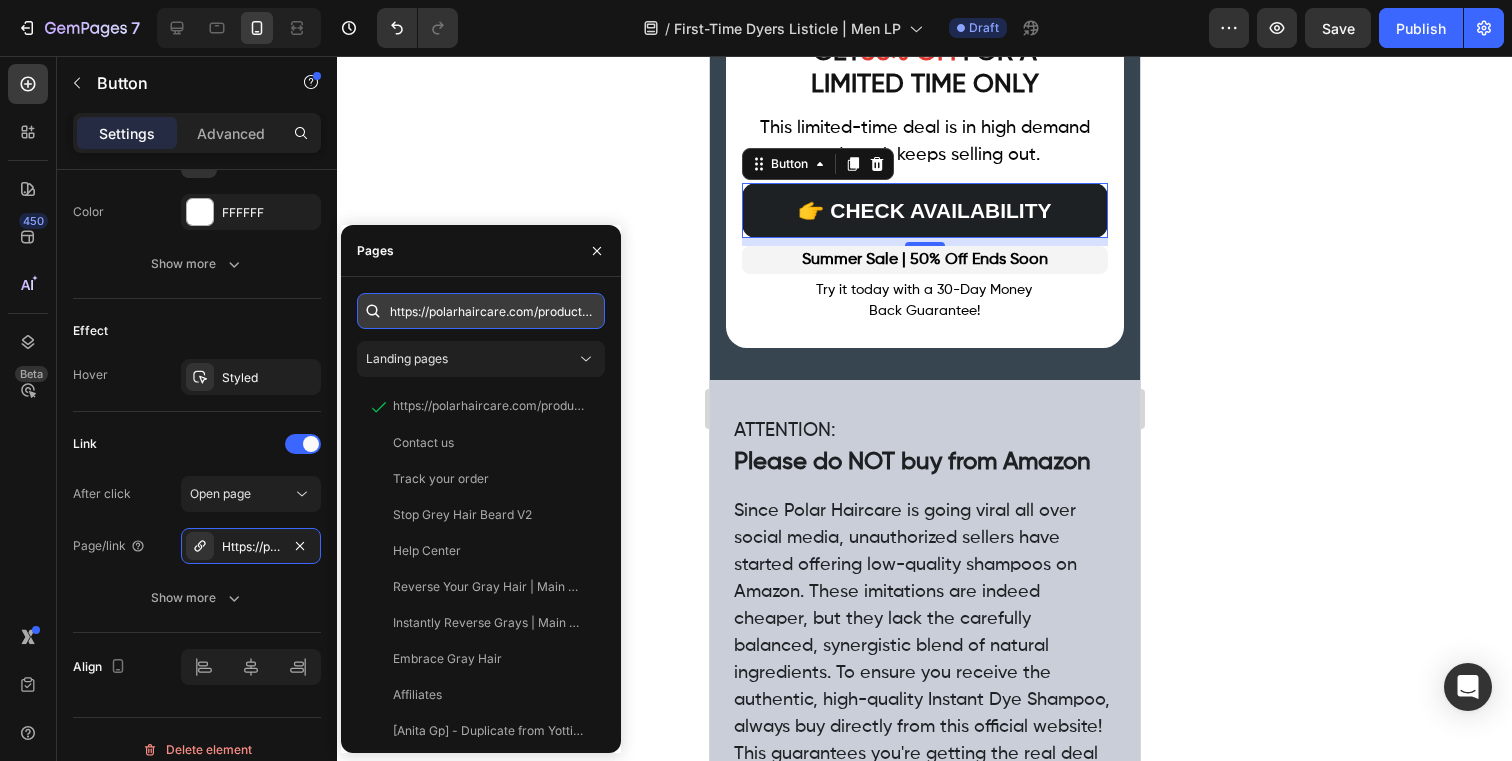 scroll, scrollTop: 0, scrollLeft: 201, axis: horizontal 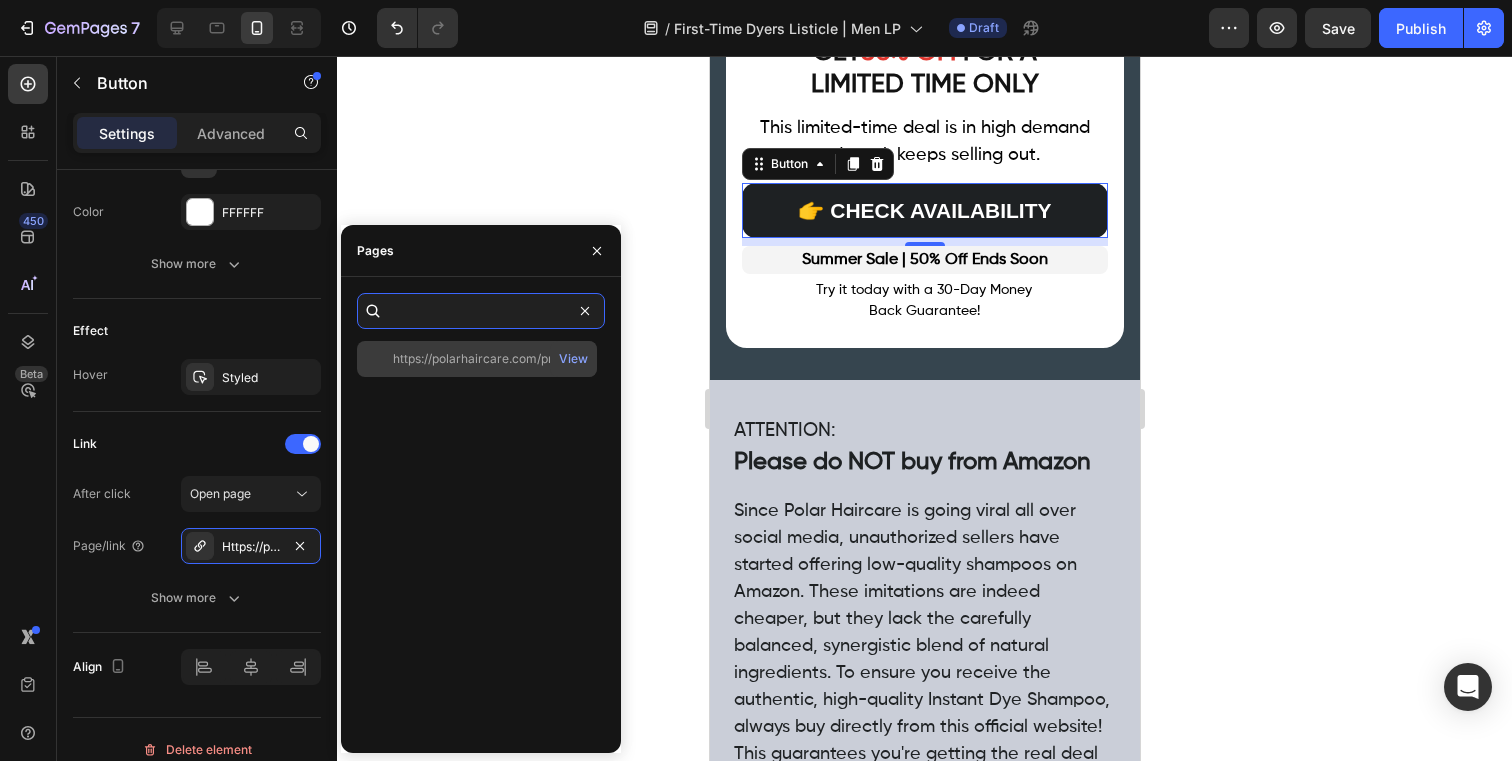 type on "https://polarhaircare.com/products/instant-dye-shampoo-for-men" 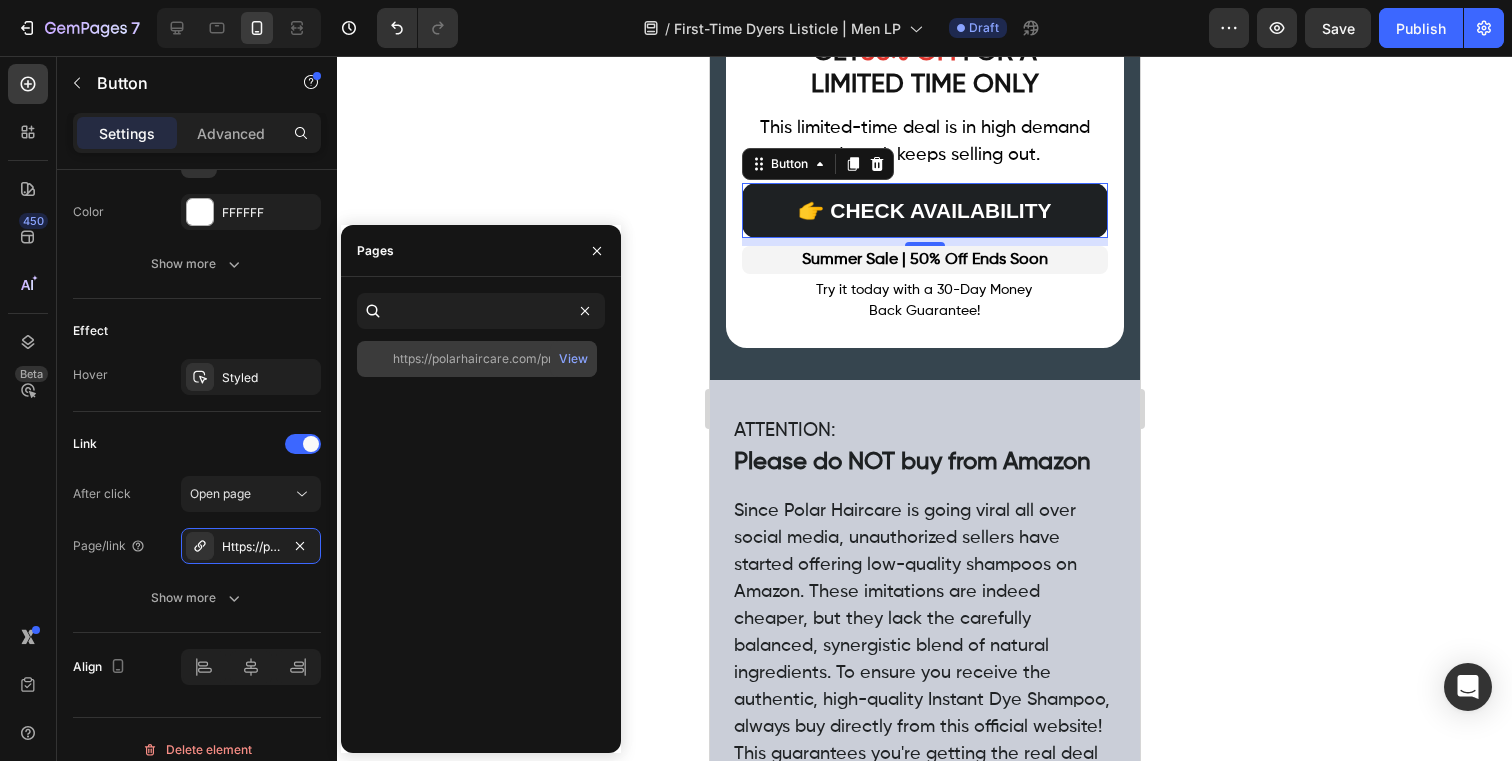 scroll, scrollTop: 0, scrollLeft: 0, axis: both 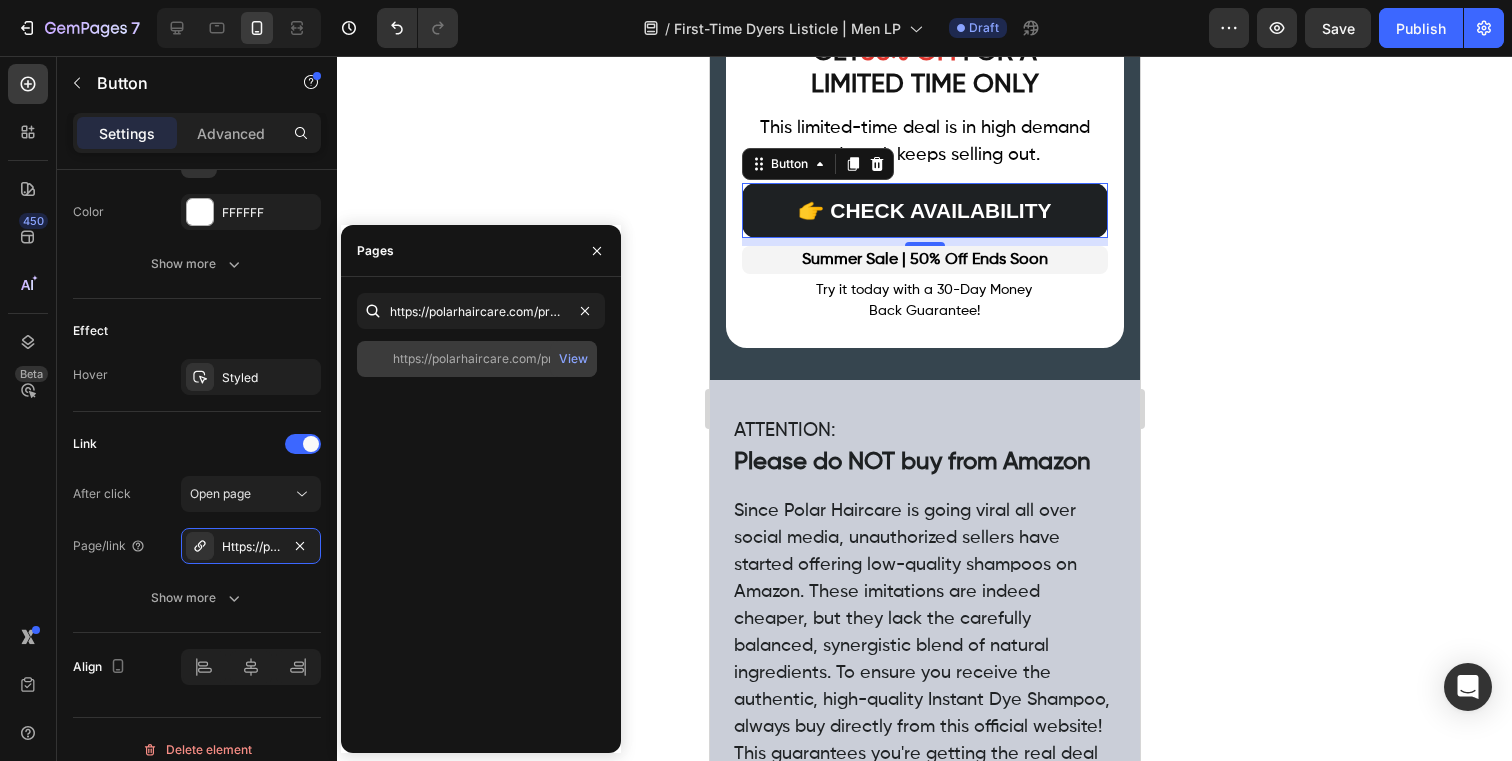 click on "https://polarhaircare.com/products/instant-dye-shampoo-for-men   View" 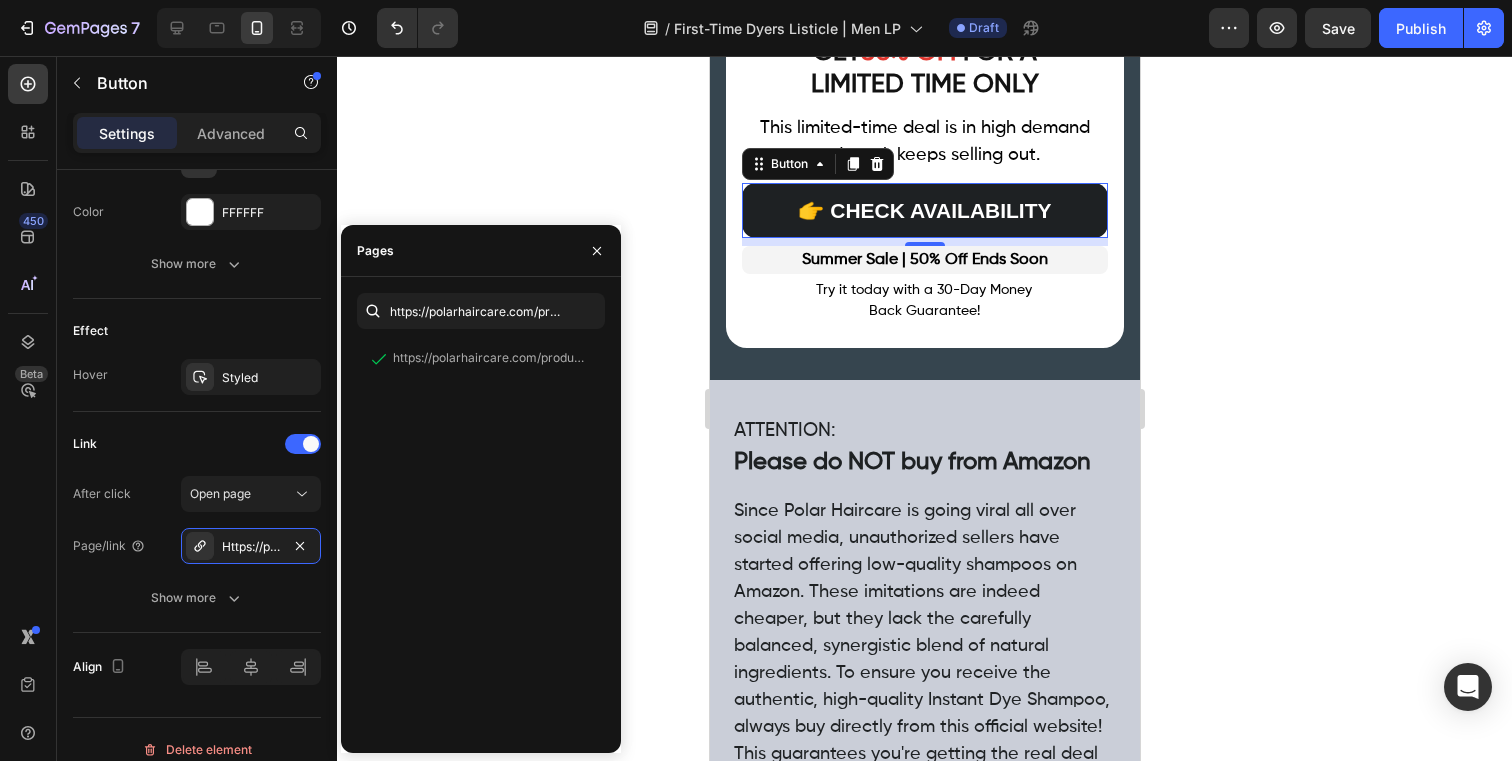 click 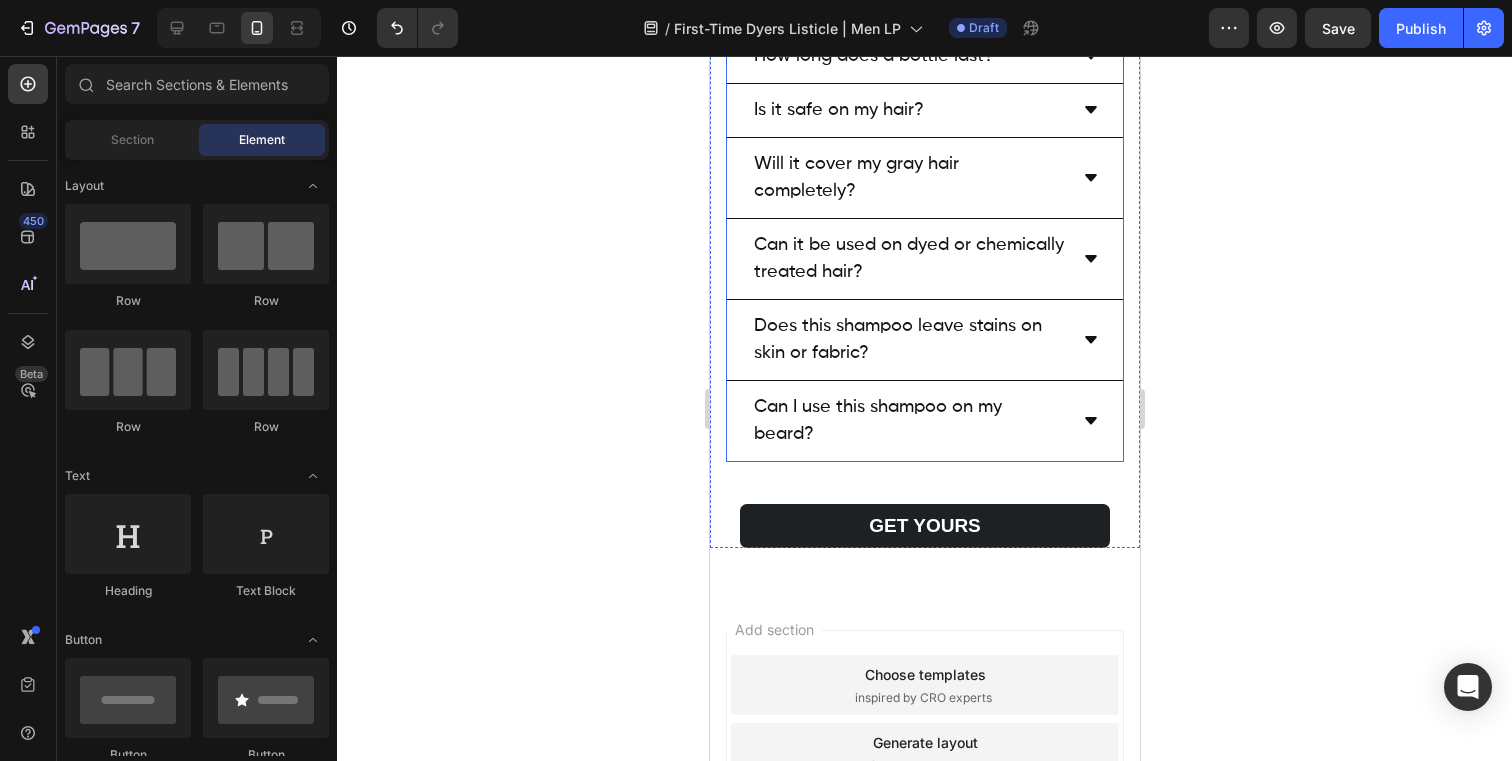 scroll, scrollTop: 10023, scrollLeft: 0, axis: vertical 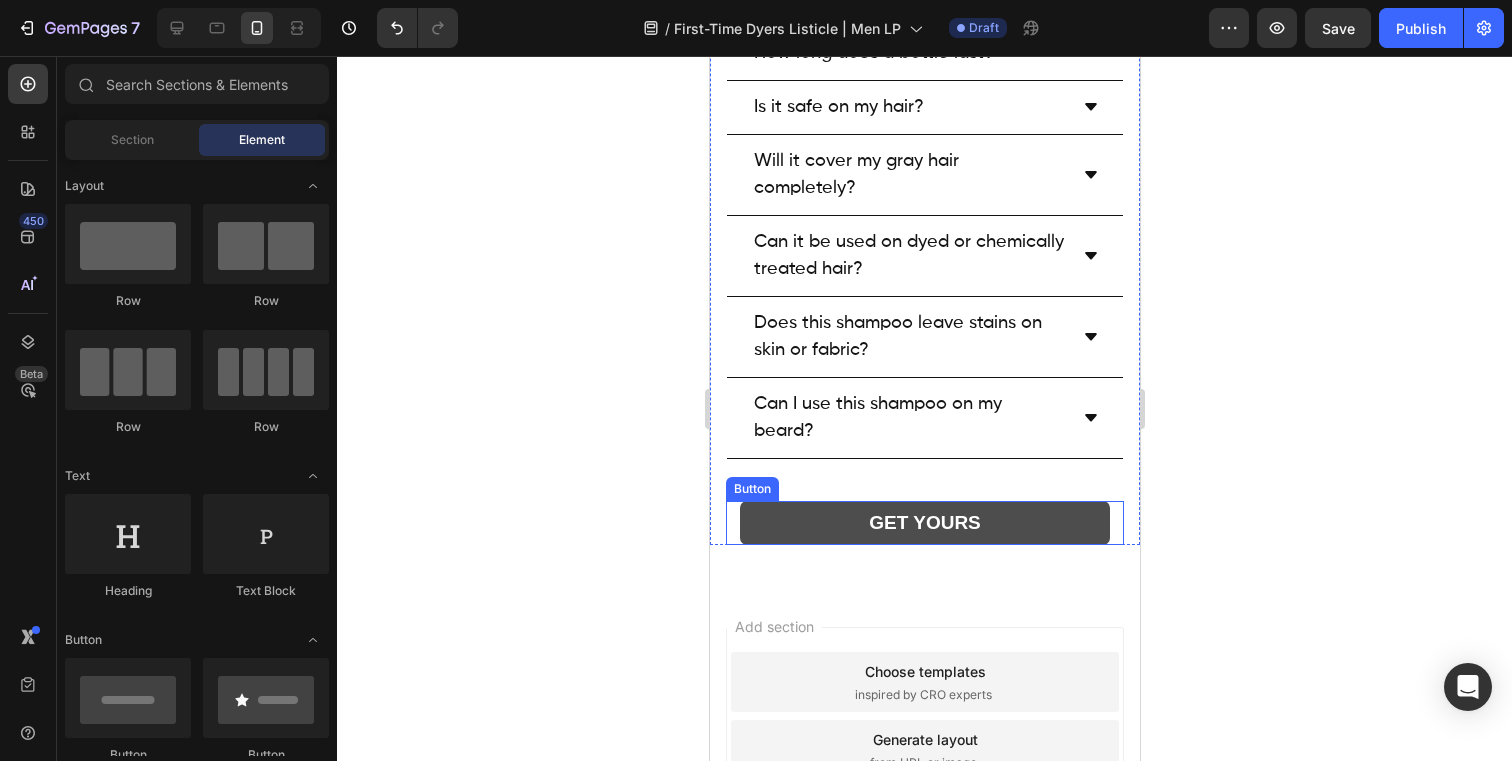 click on "GET YOURS" at bounding box center (924, 523) 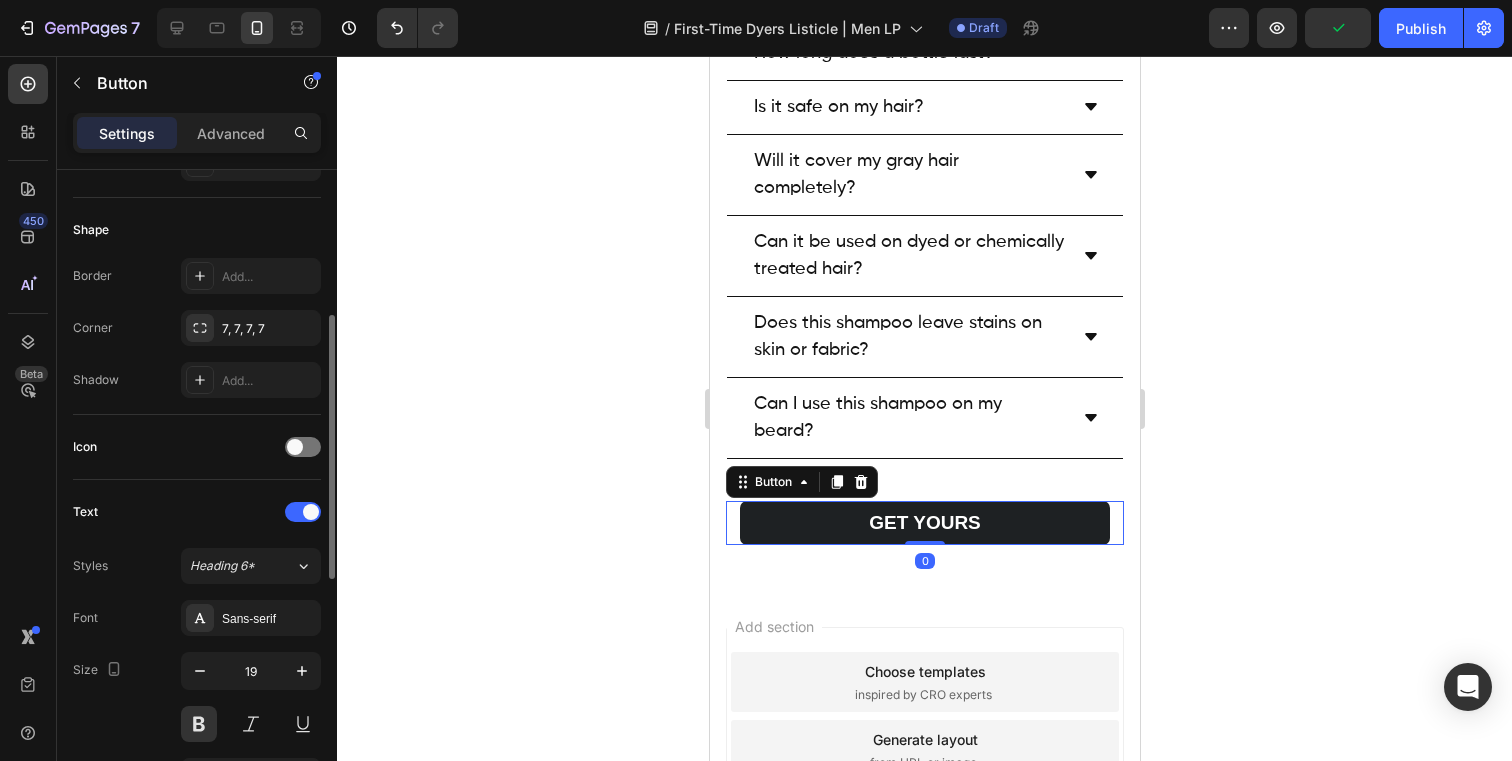 scroll, scrollTop: 942, scrollLeft: 0, axis: vertical 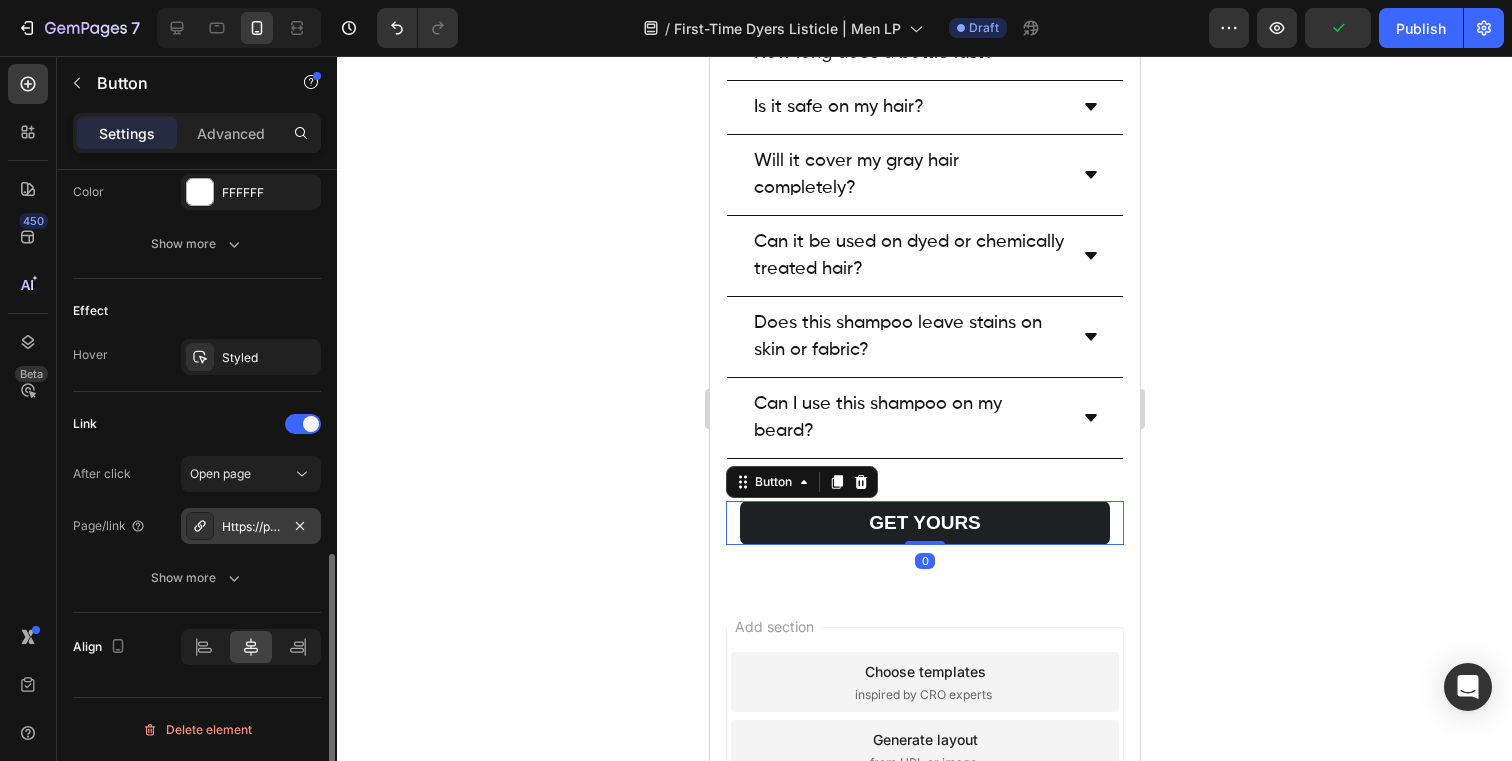 click on "Https://polarhaircare.Com/instant-dye-shampoo" at bounding box center [251, 527] 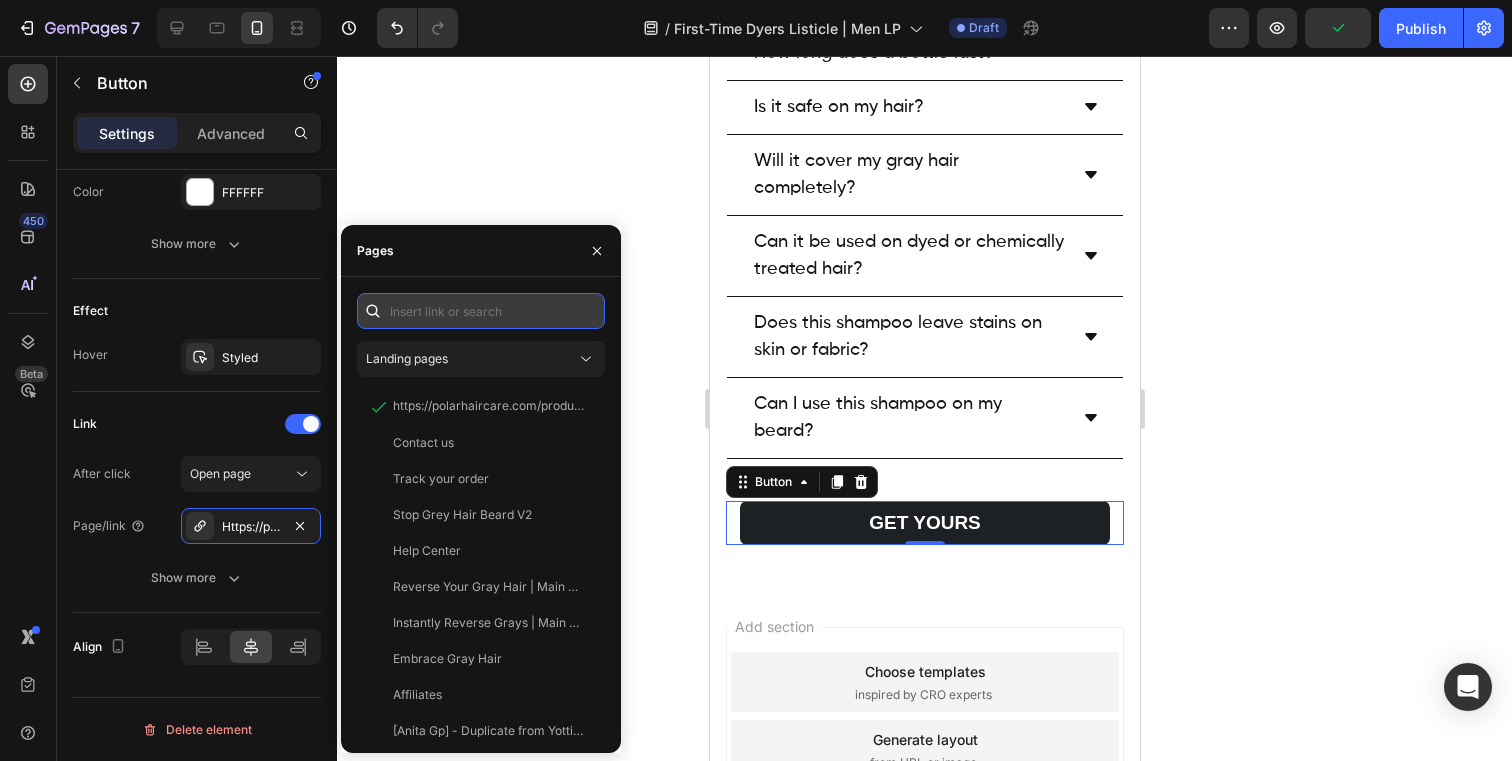 click at bounding box center (481, 311) 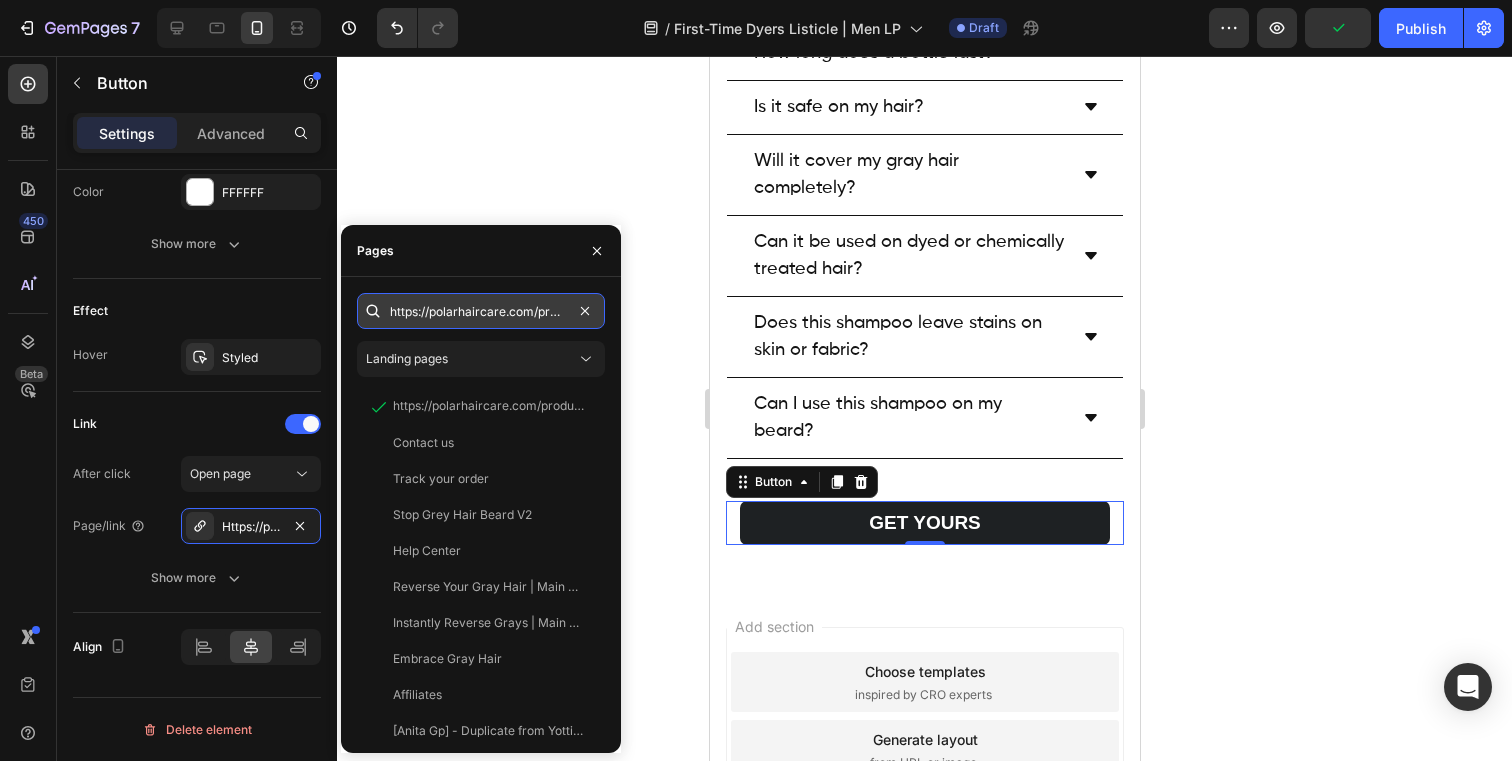 scroll, scrollTop: 0, scrollLeft: 201, axis: horizontal 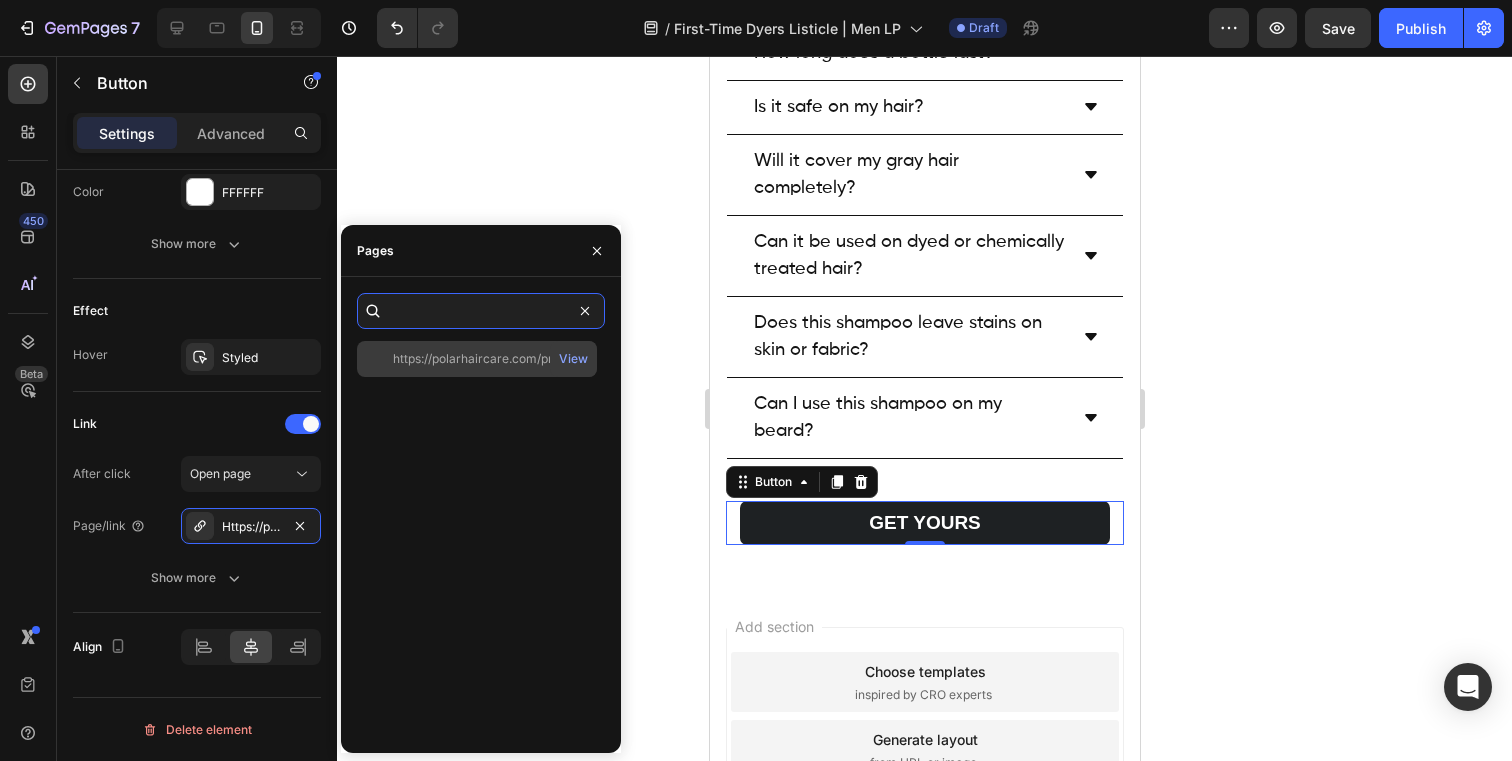 type on "https://polarhaircare.com/products/instant-dye-shampoo-for-men" 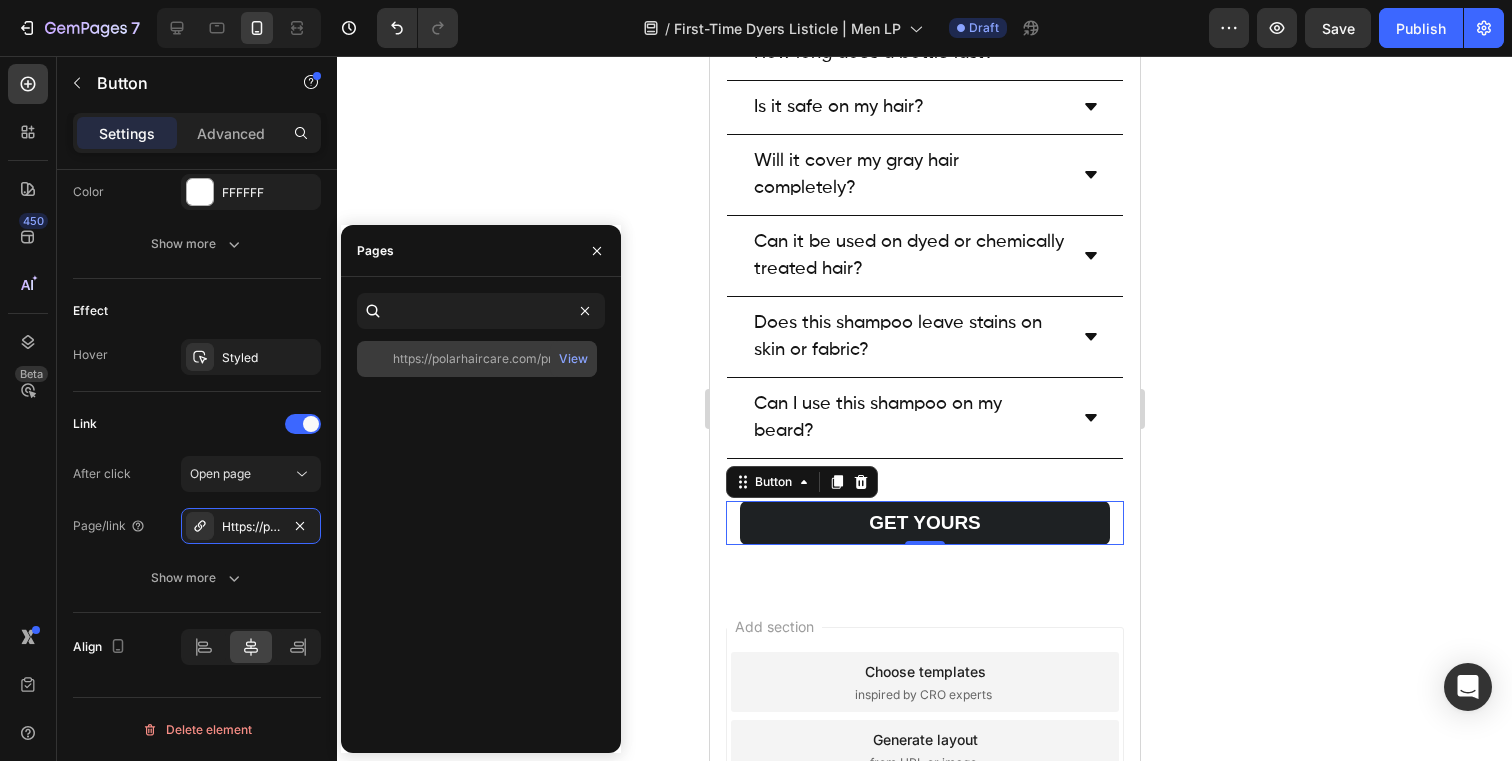 scroll, scrollTop: 0, scrollLeft: 0, axis: both 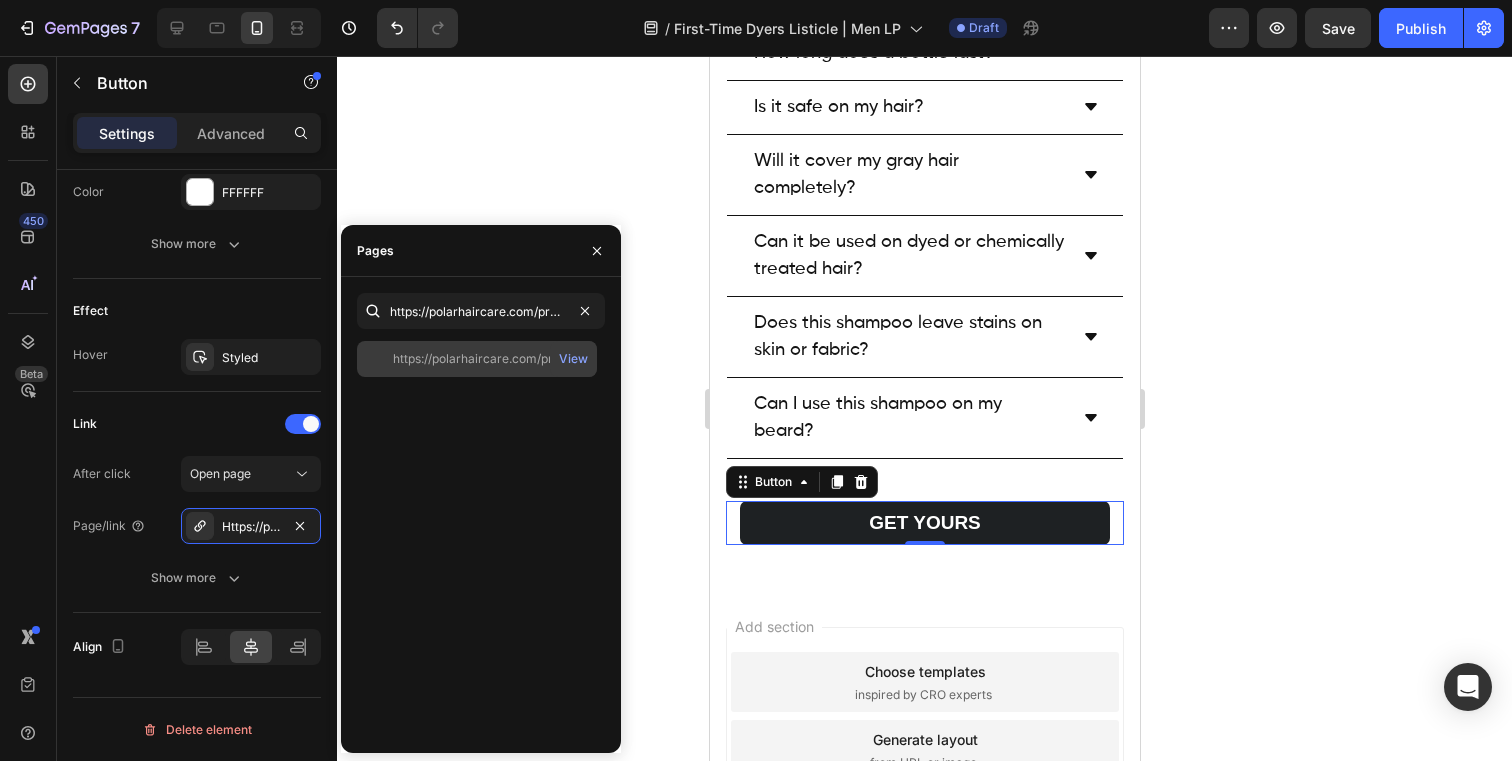click on "https://polarhaircare.com/products/instant-dye-shampoo-for-men" 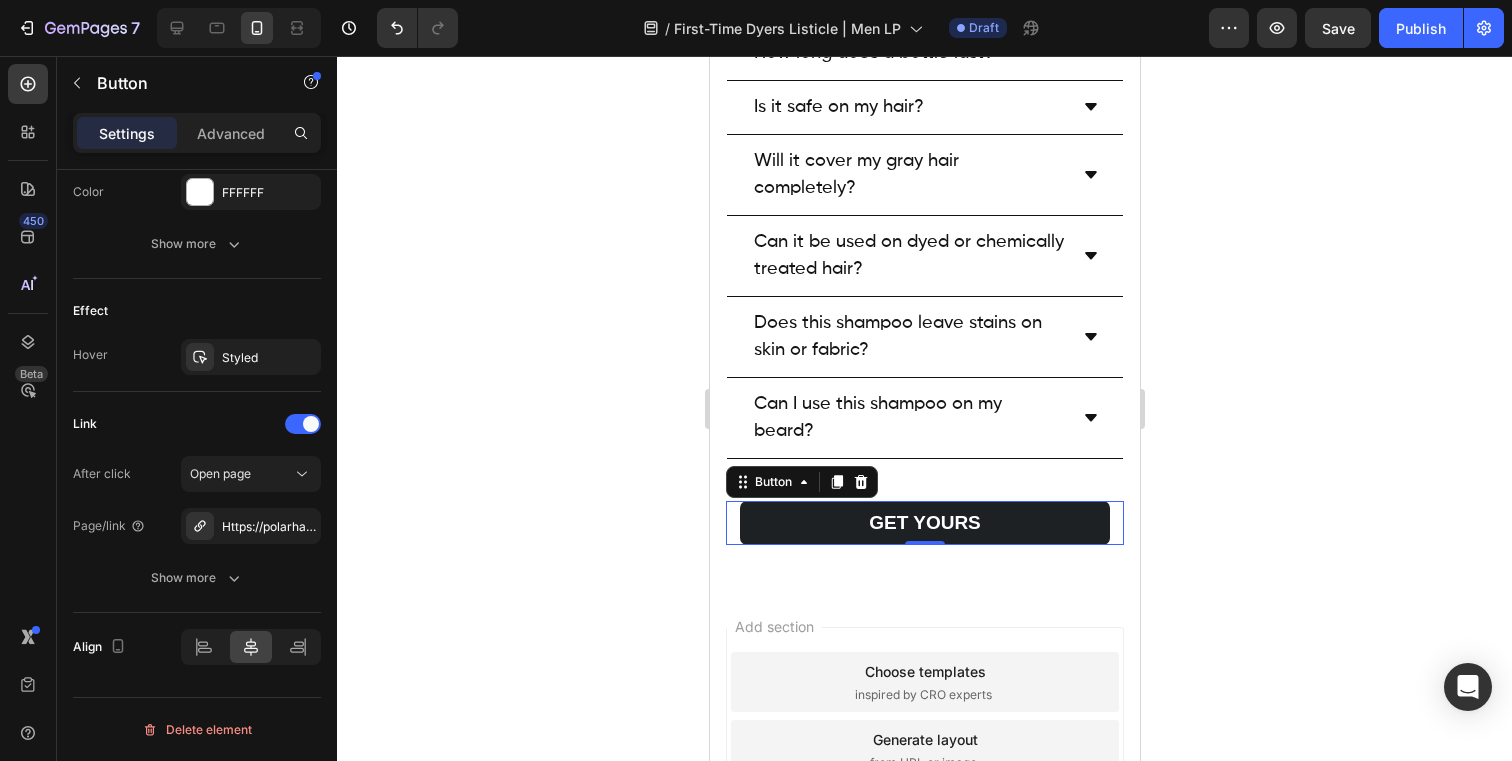 click 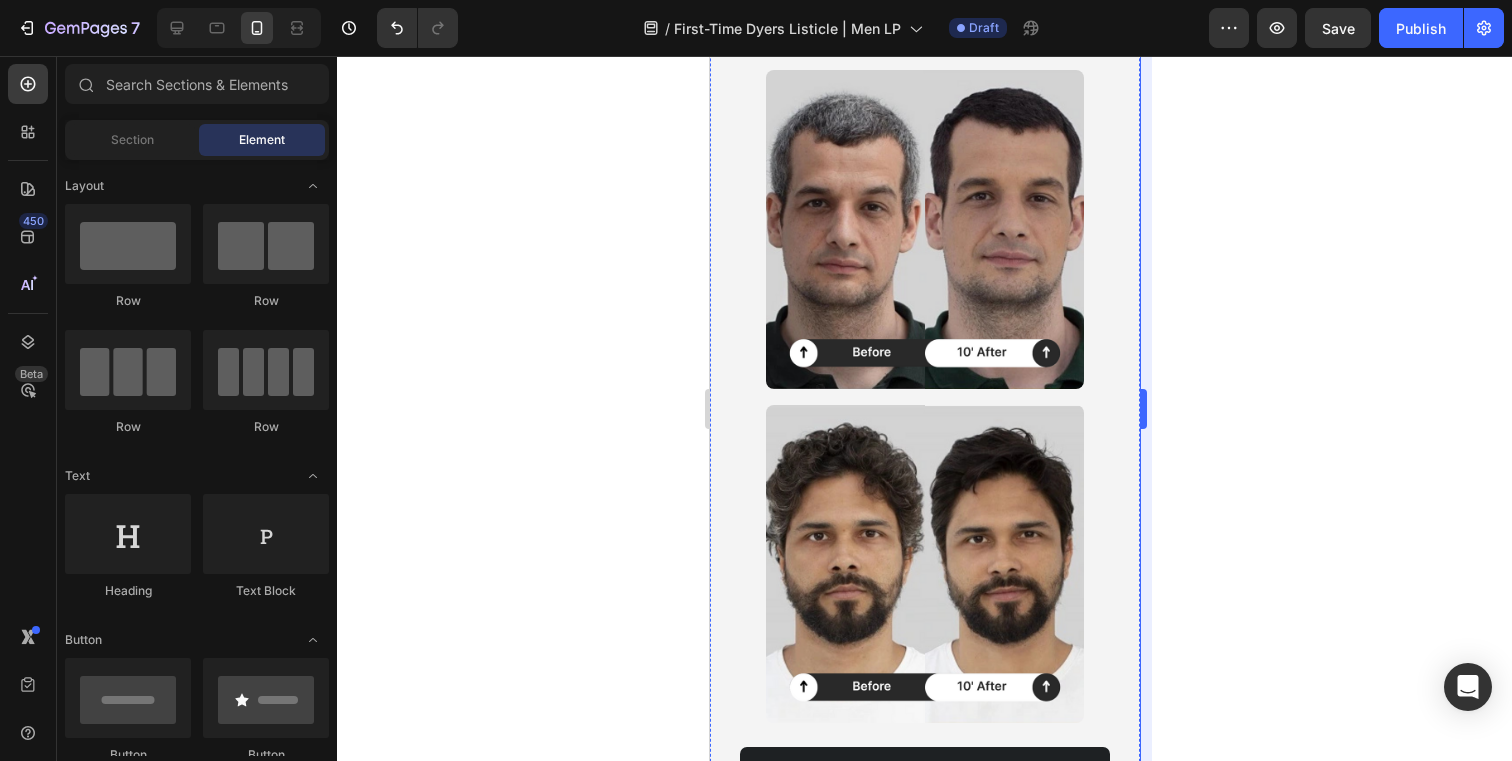 scroll, scrollTop: 6522, scrollLeft: 0, axis: vertical 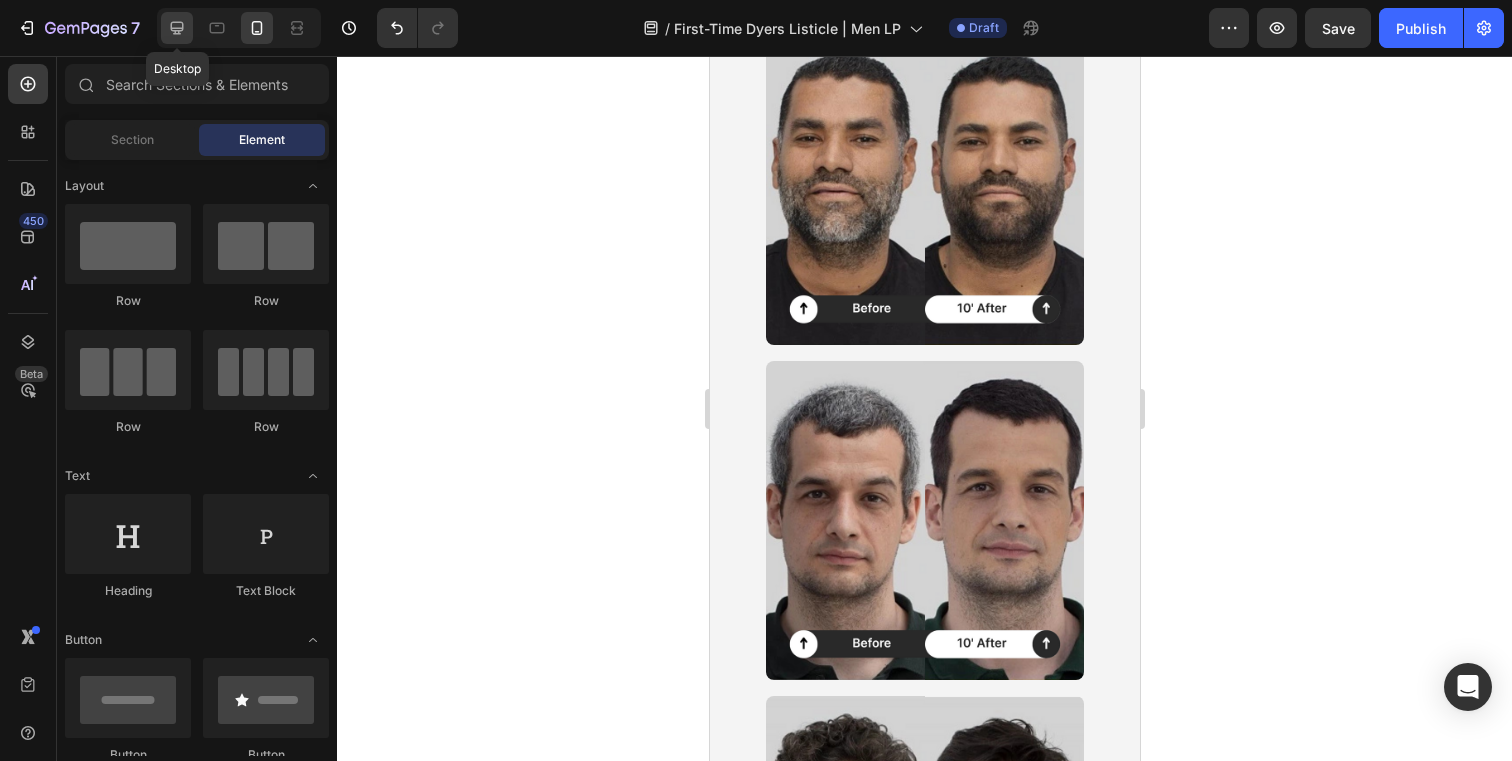 click 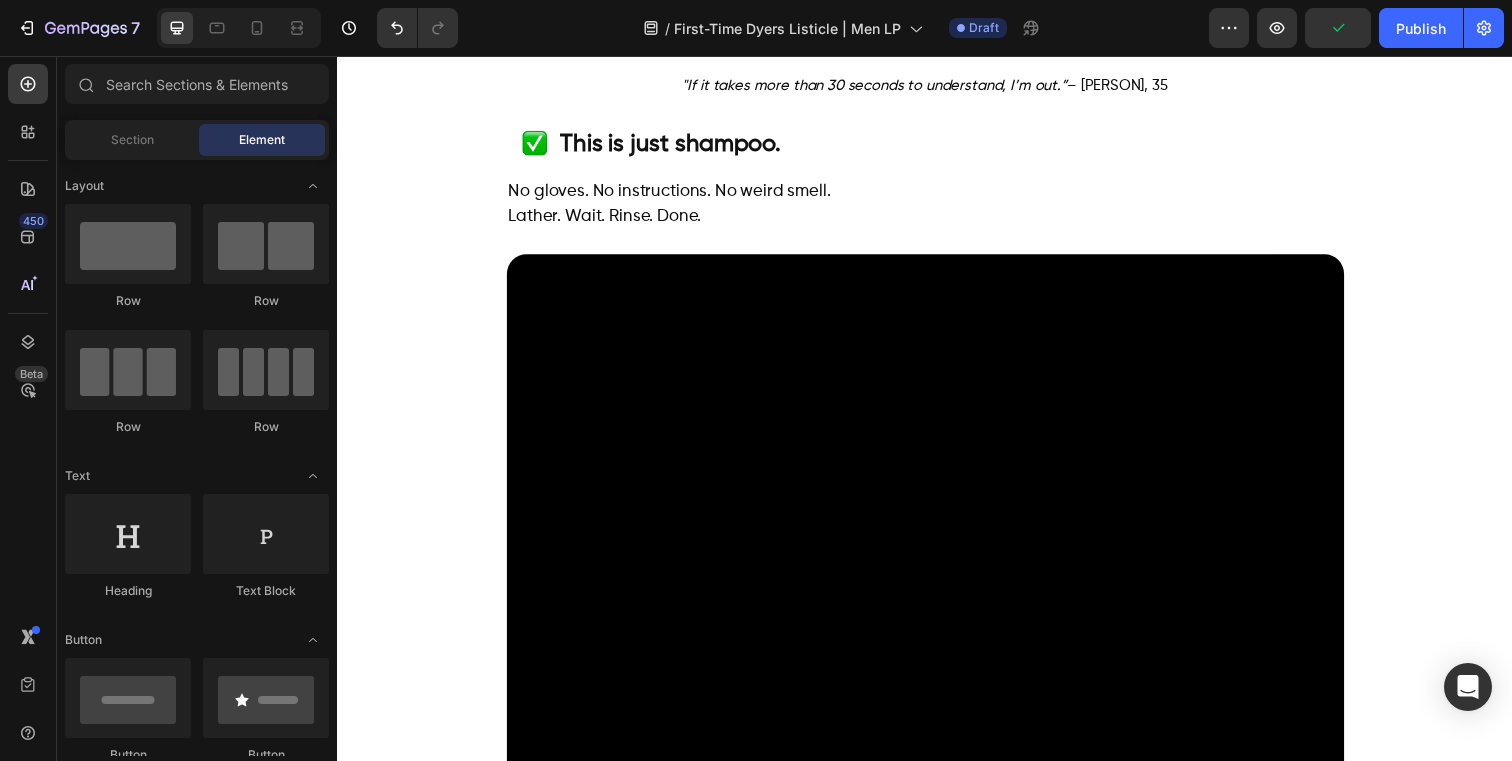 scroll, scrollTop: 2655, scrollLeft: 0, axis: vertical 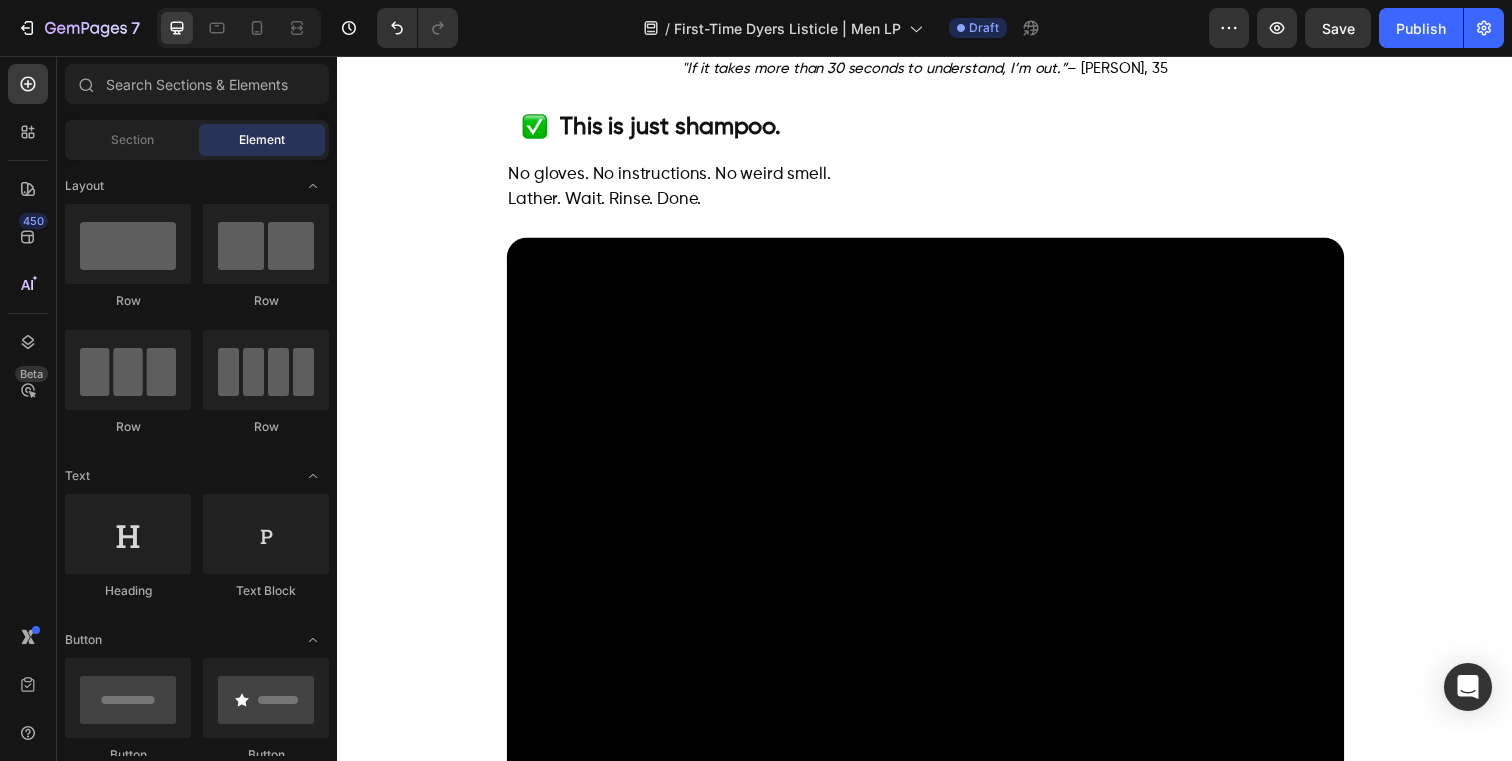 click on "👉 TRY POLAR RISK-FREE" at bounding box center (936, -138) 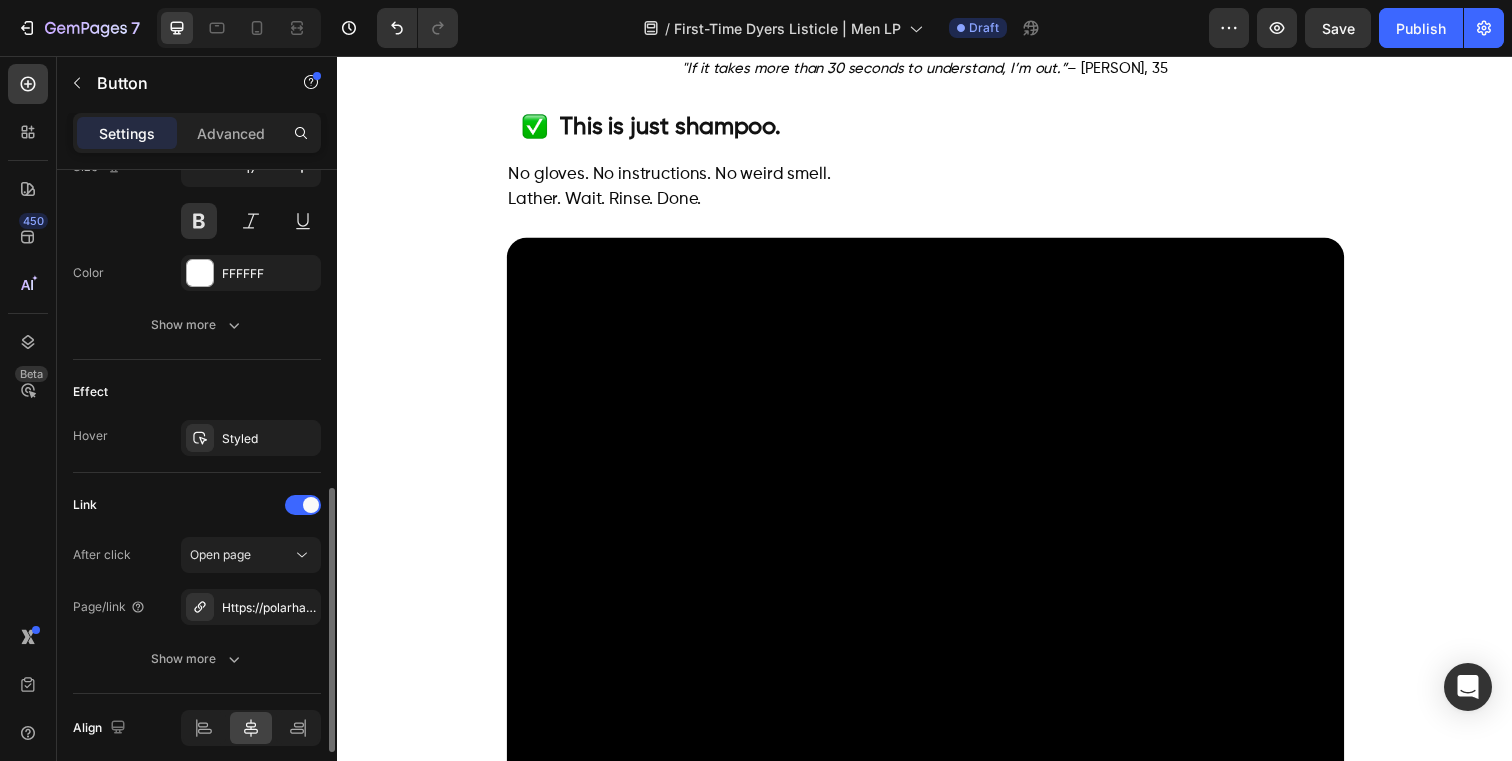 scroll, scrollTop: 942, scrollLeft: 0, axis: vertical 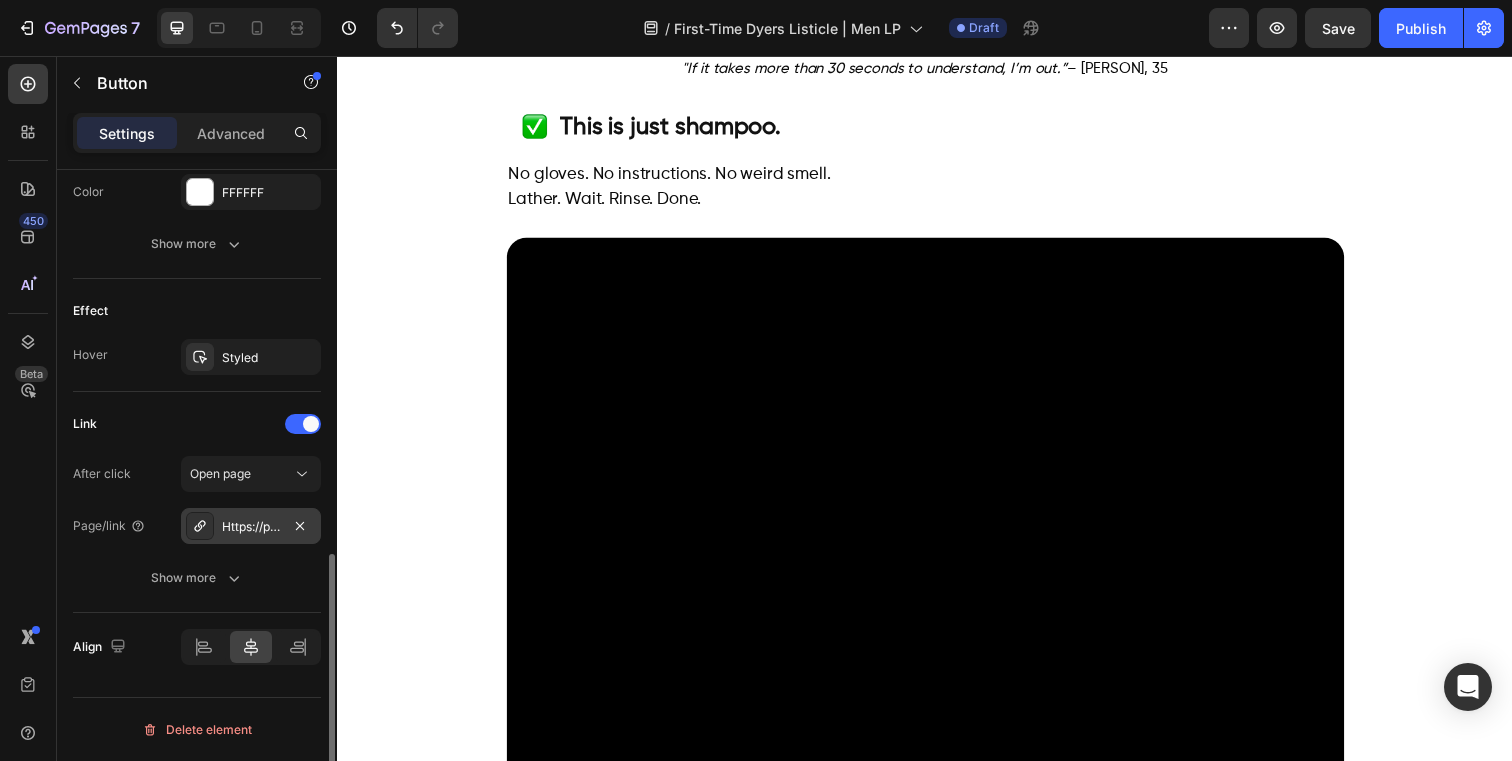 click on "Https://polarhaircare.Com/instant-dye-shampoo-for-men" at bounding box center [251, 527] 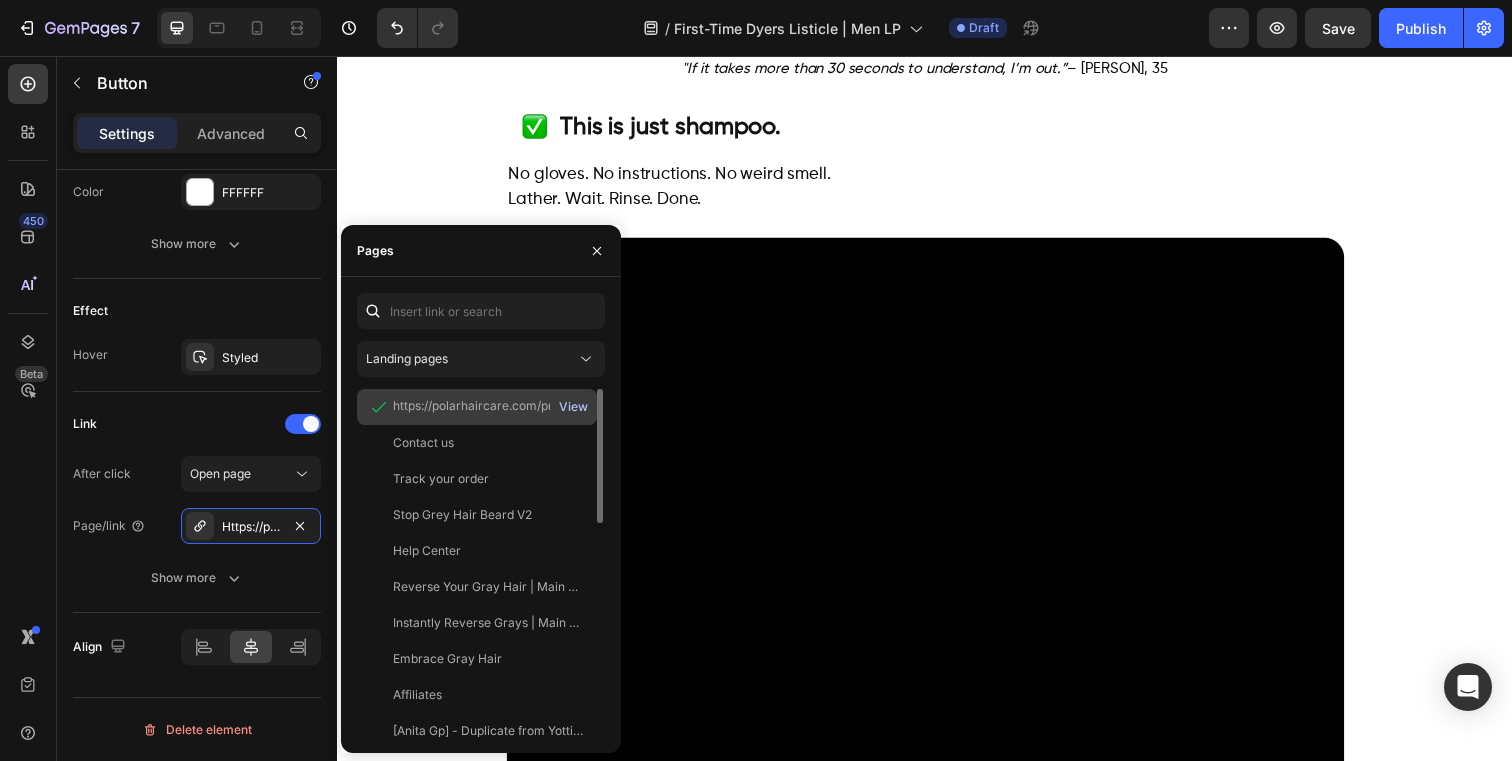 click on "View" at bounding box center [573, 407] 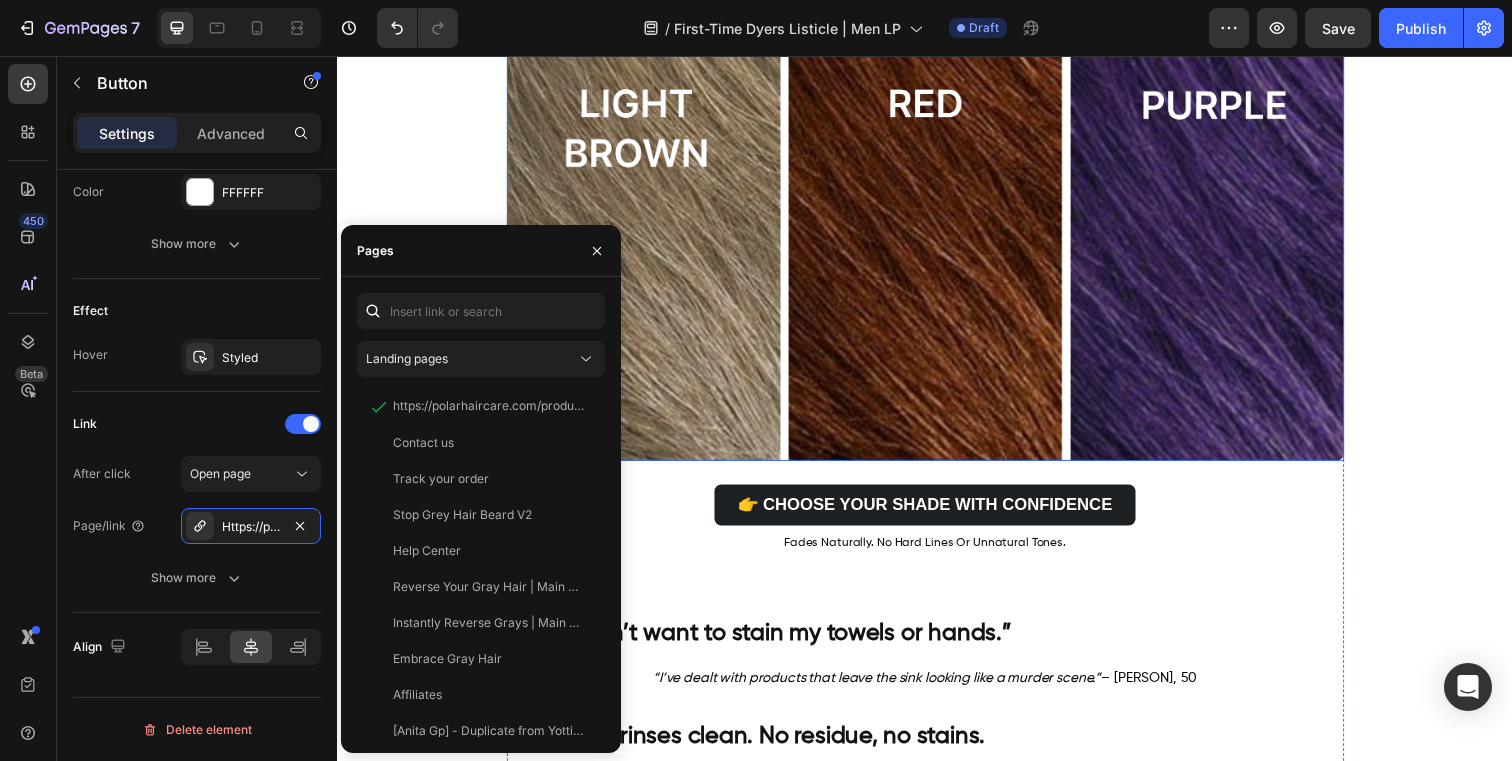 scroll, scrollTop: 5130, scrollLeft: 0, axis: vertical 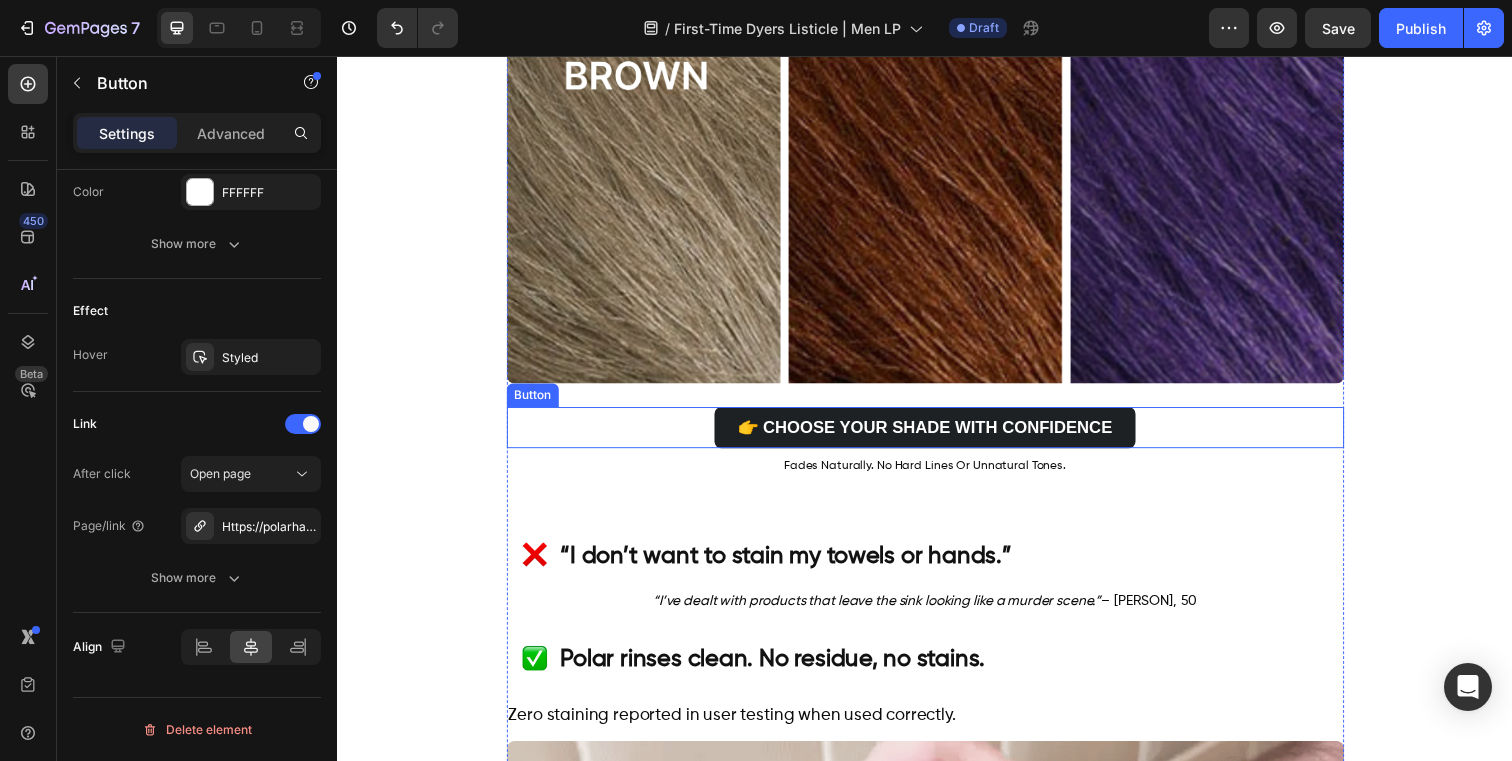 click on "👉 CHOOSE YOUR SHADE WITH CONFIDENCE Button" at bounding box center [937, 435] 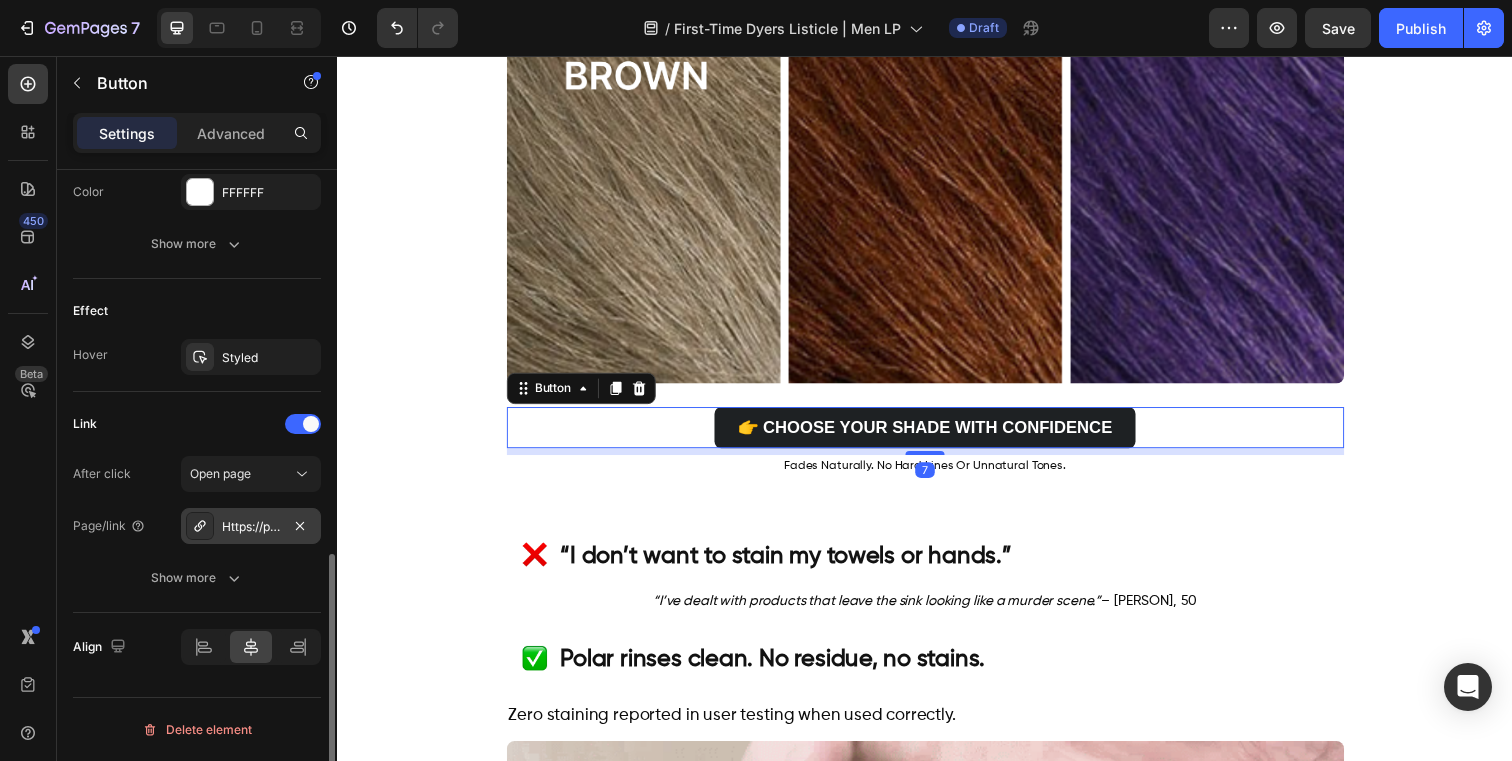 click on "Https://polarhaircare.Com/instant-dye-shampoo-for-men" at bounding box center (251, 527) 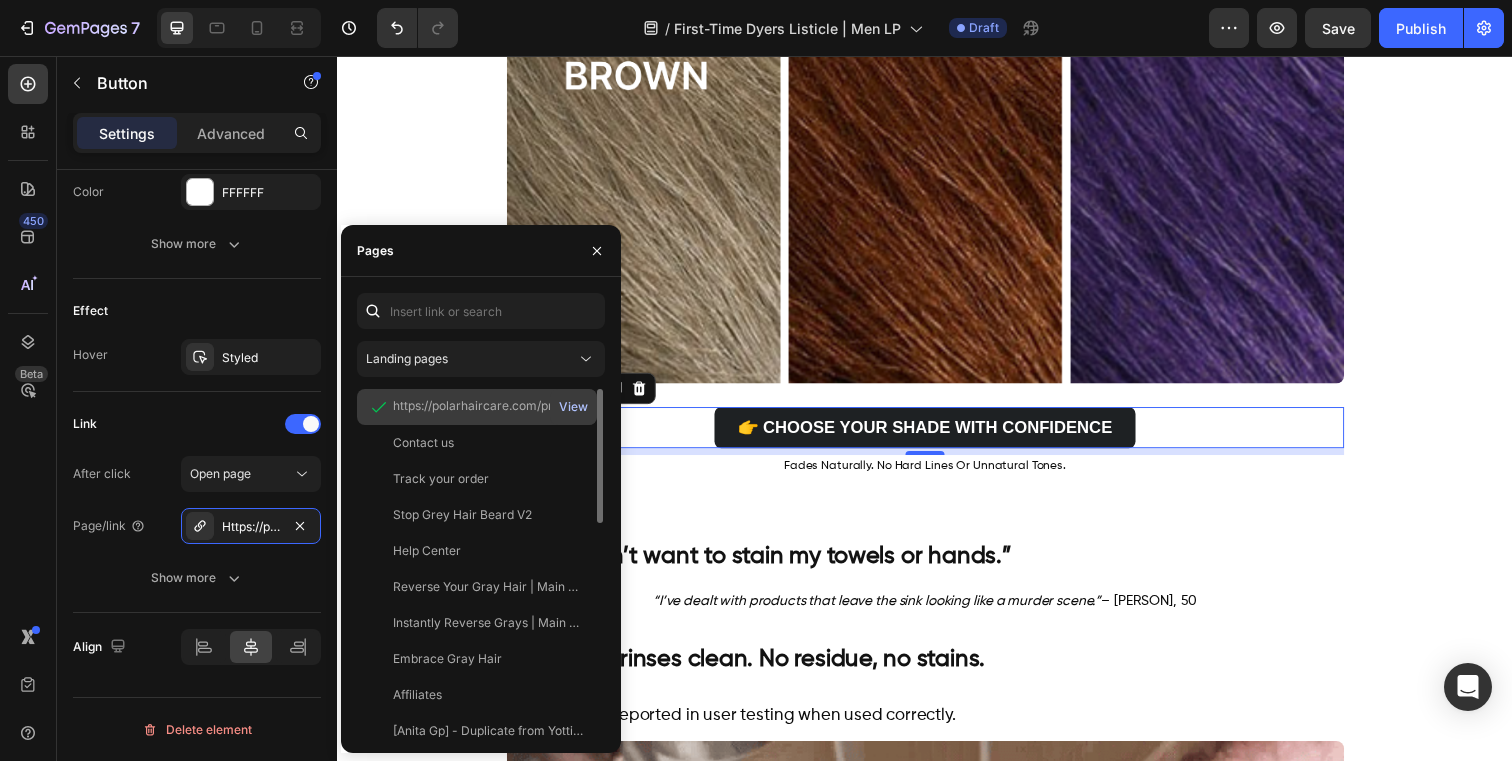 click on "View" at bounding box center (573, 407) 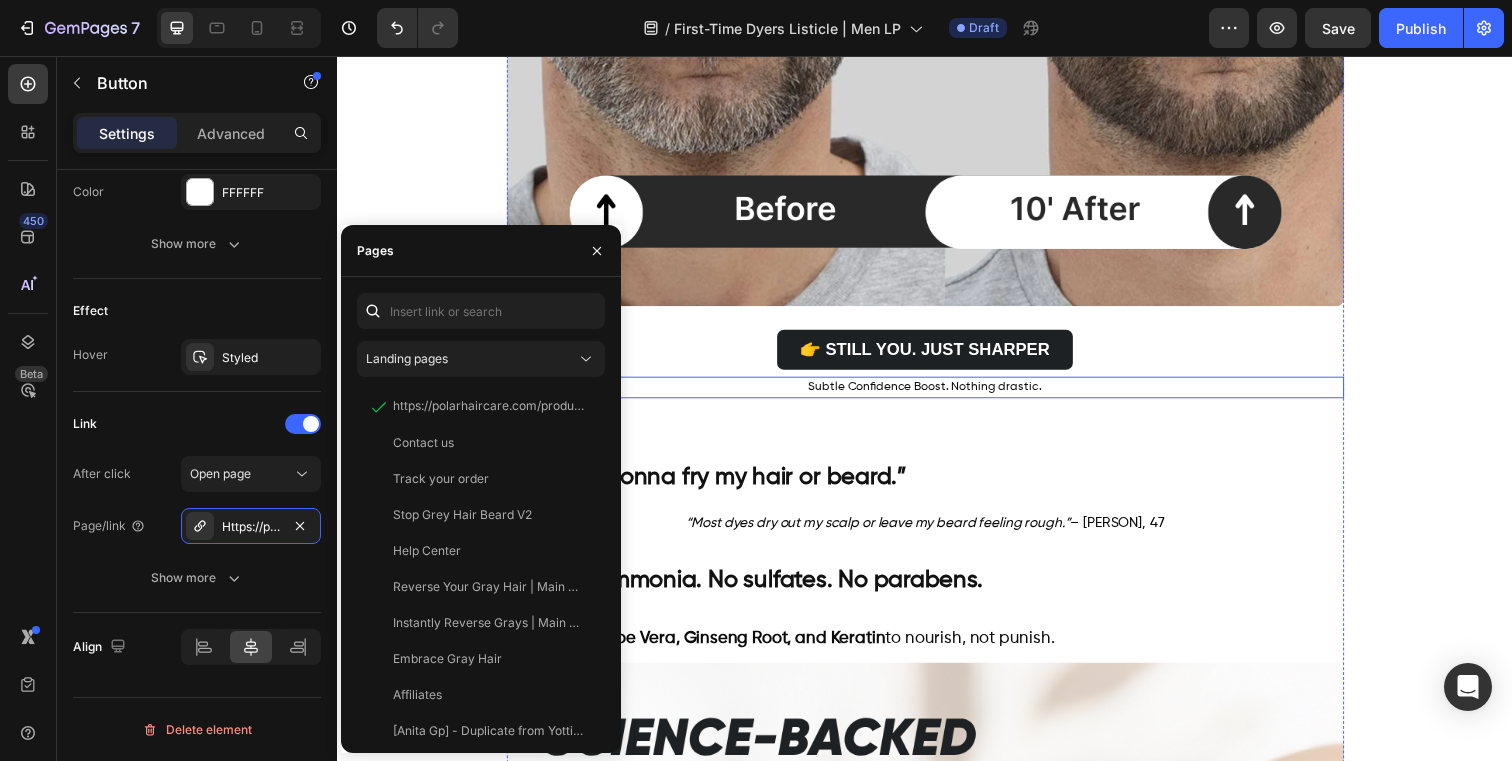scroll, scrollTop: 7608, scrollLeft: 0, axis: vertical 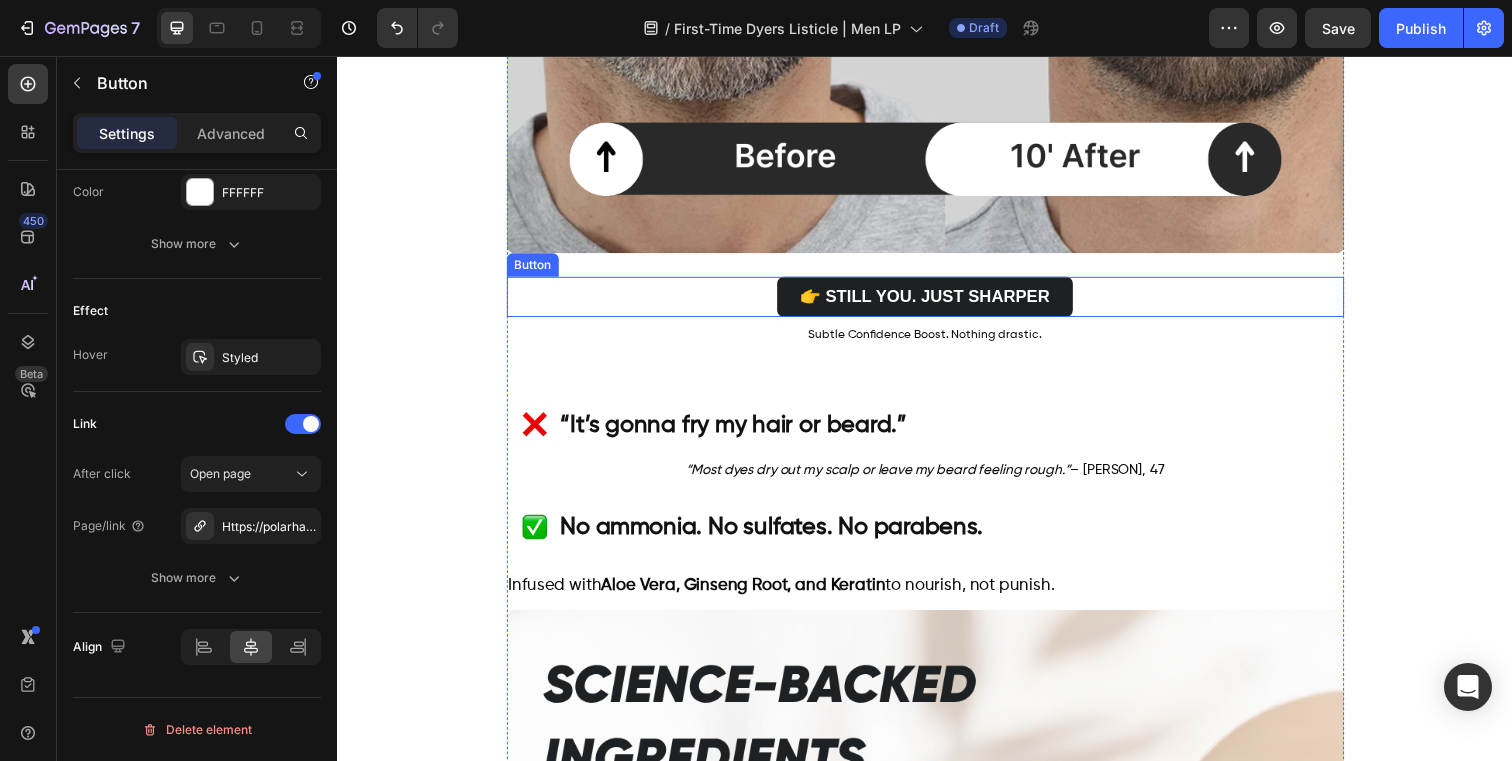 click on "👉 STILL YOU. JUST SHARPER Button" at bounding box center (937, 302) 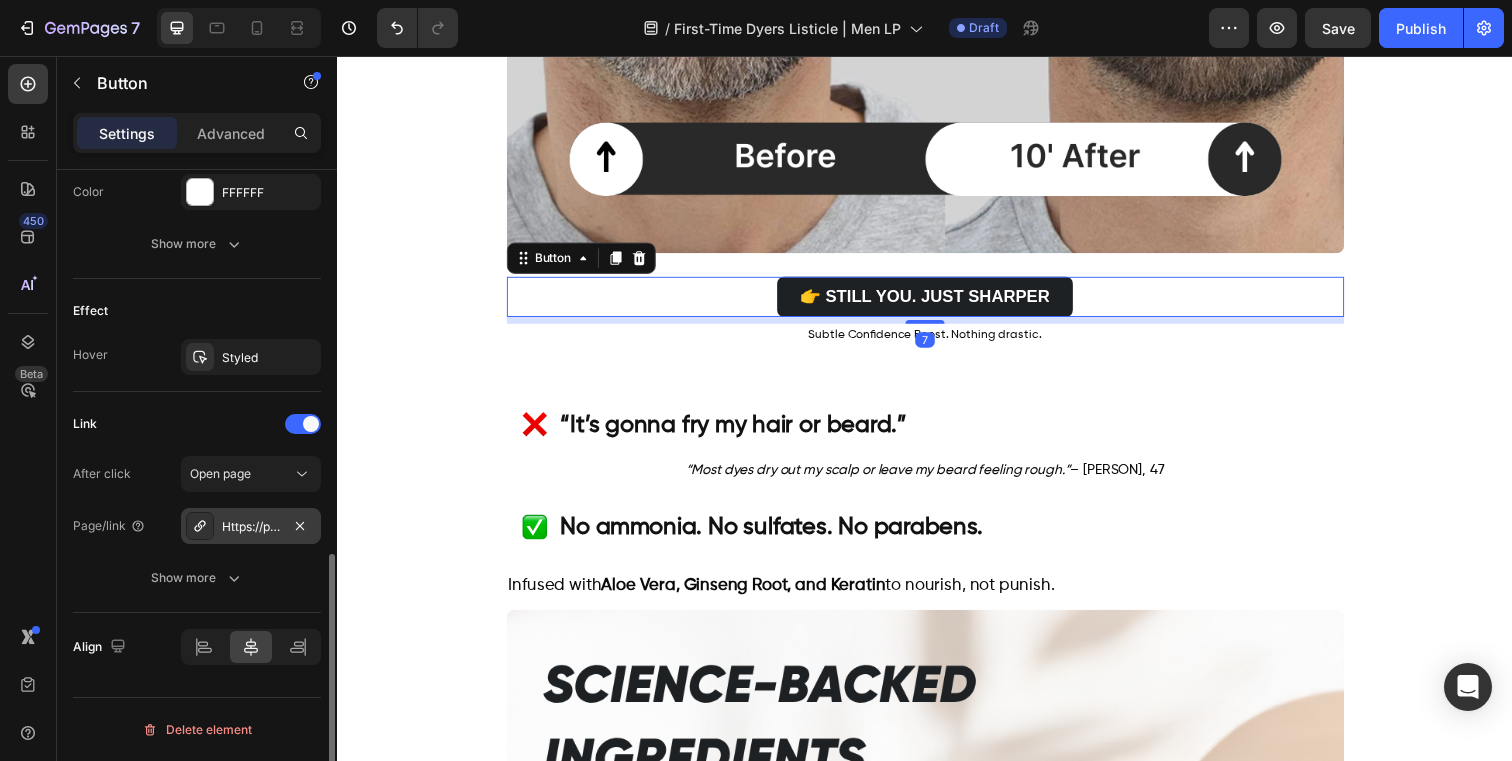 click on "Https://polarhaircare.Com/instant-dye-shampoo-for-men" at bounding box center (251, 527) 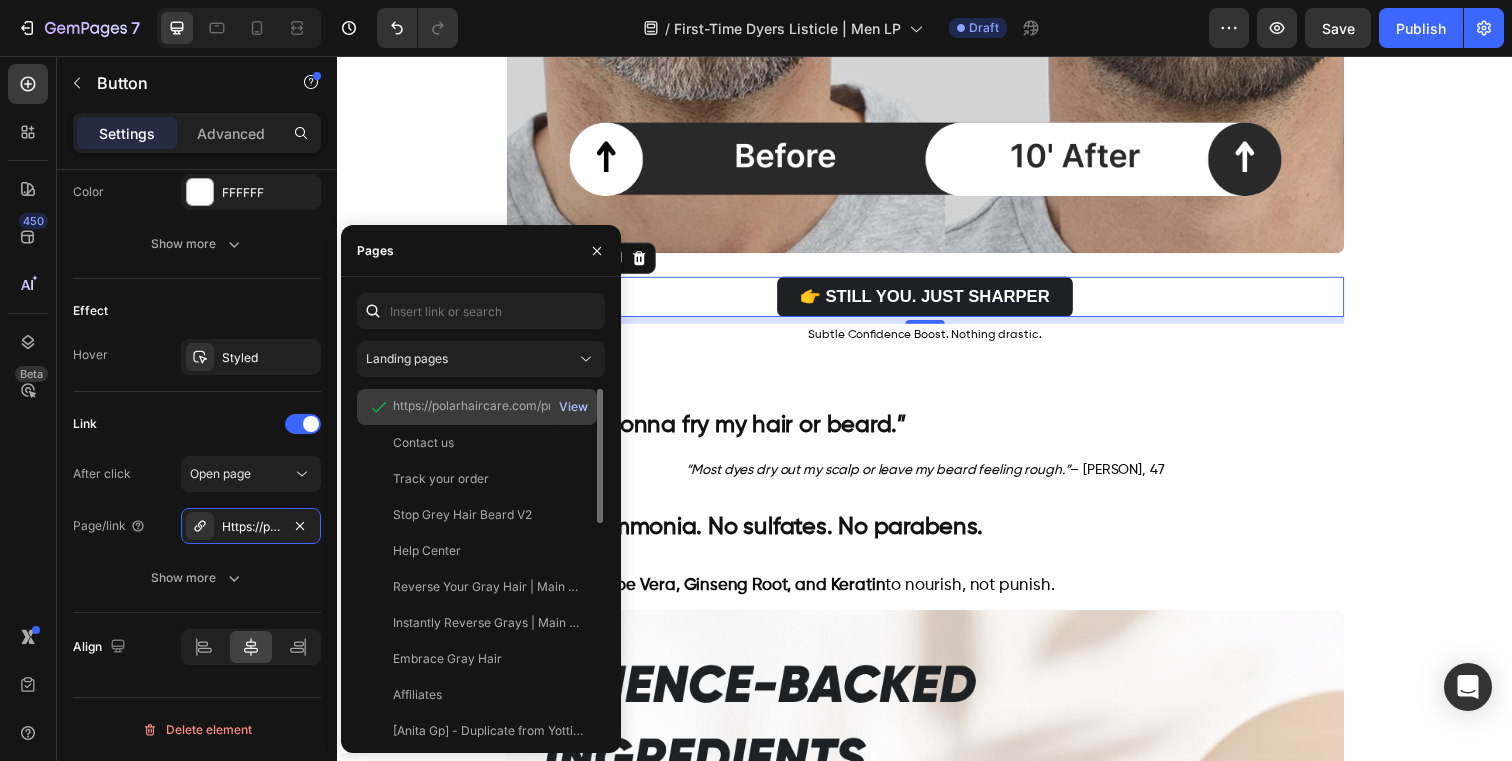 click on "View" at bounding box center (573, 407) 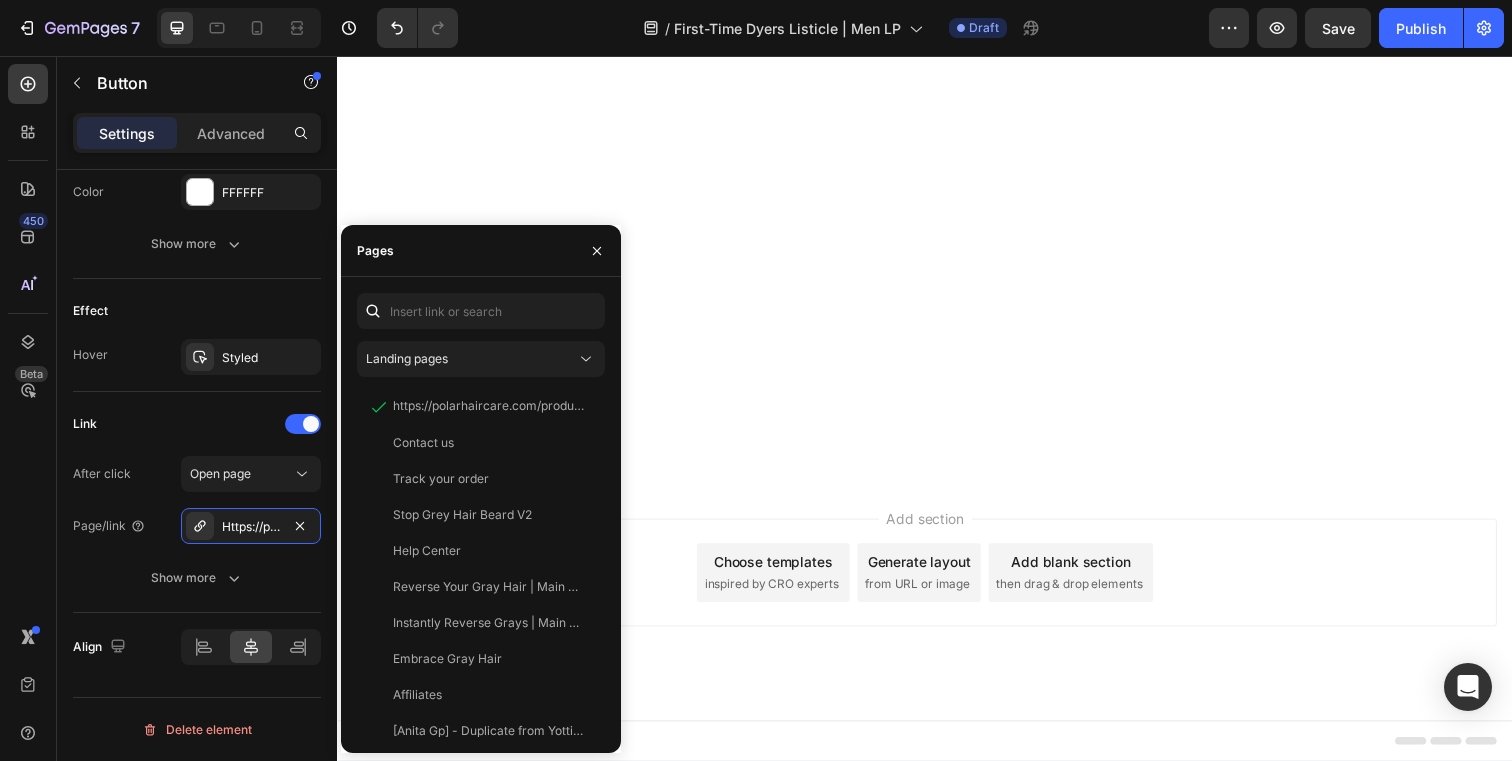 scroll, scrollTop: 14073, scrollLeft: 0, axis: vertical 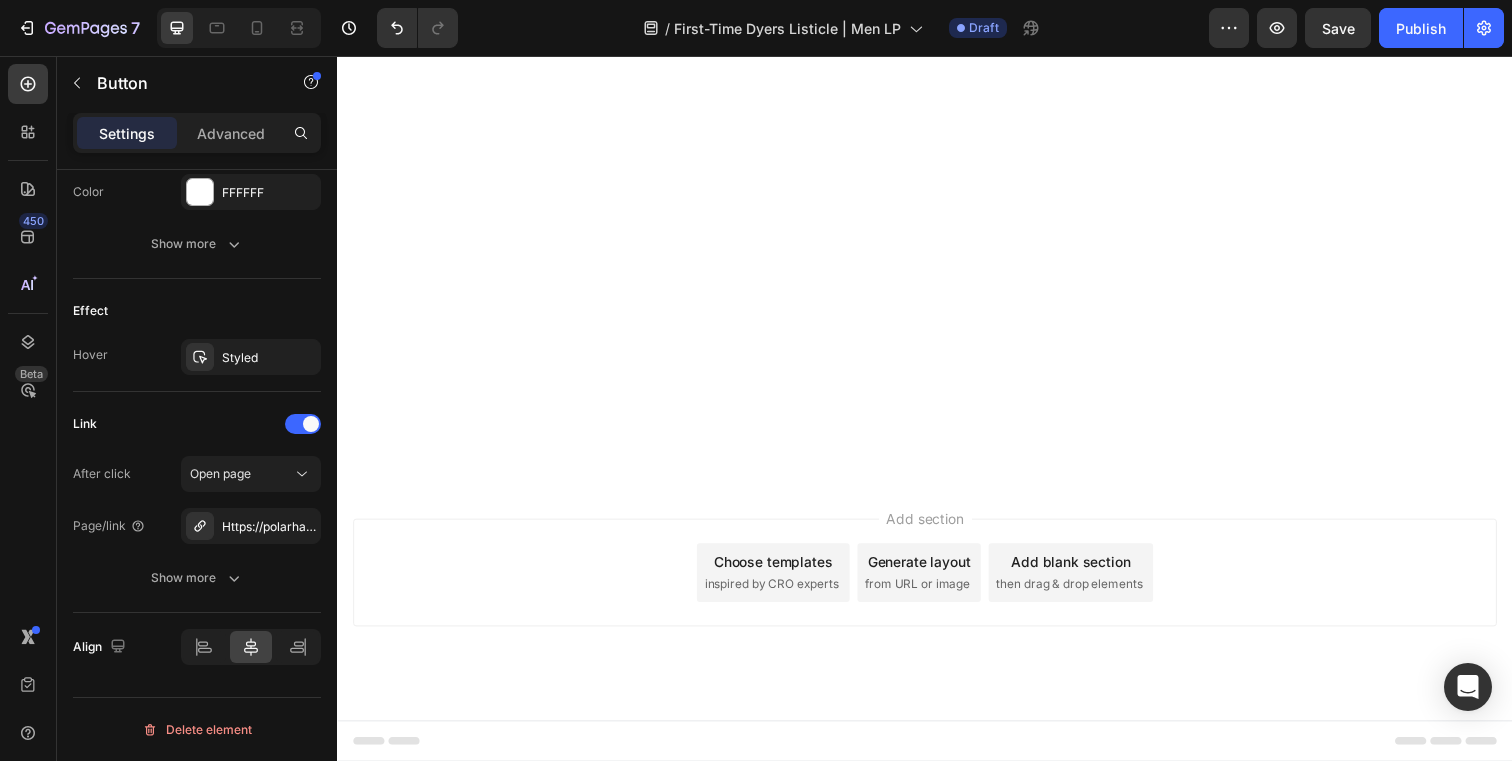 click on "TRY POLAR TODAY" at bounding box center (937, -1600) 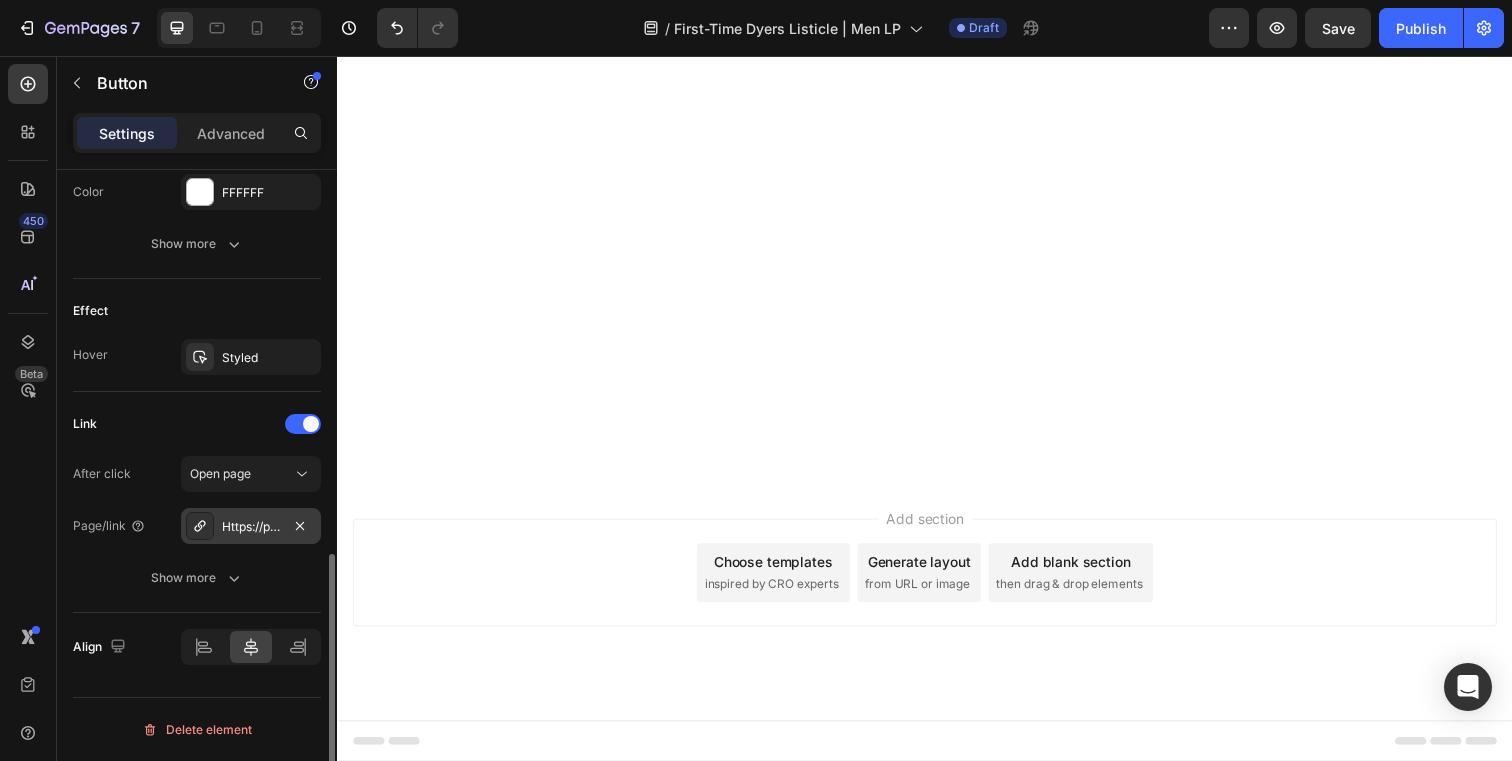 click on "Https://polarhaircare.Com/instant-dye-shampoo-for-men" at bounding box center [251, 526] 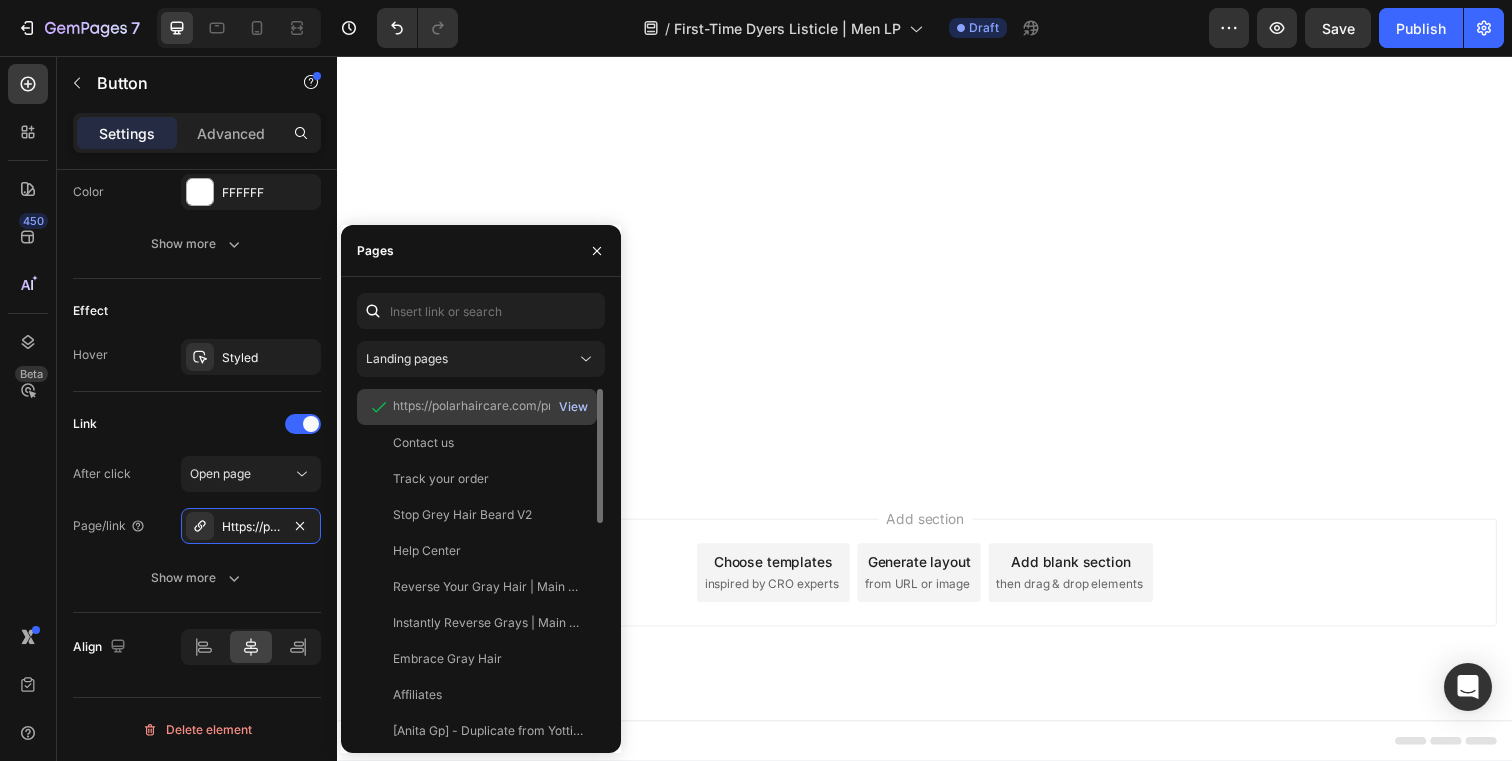 click on "View" at bounding box center [573, 407] 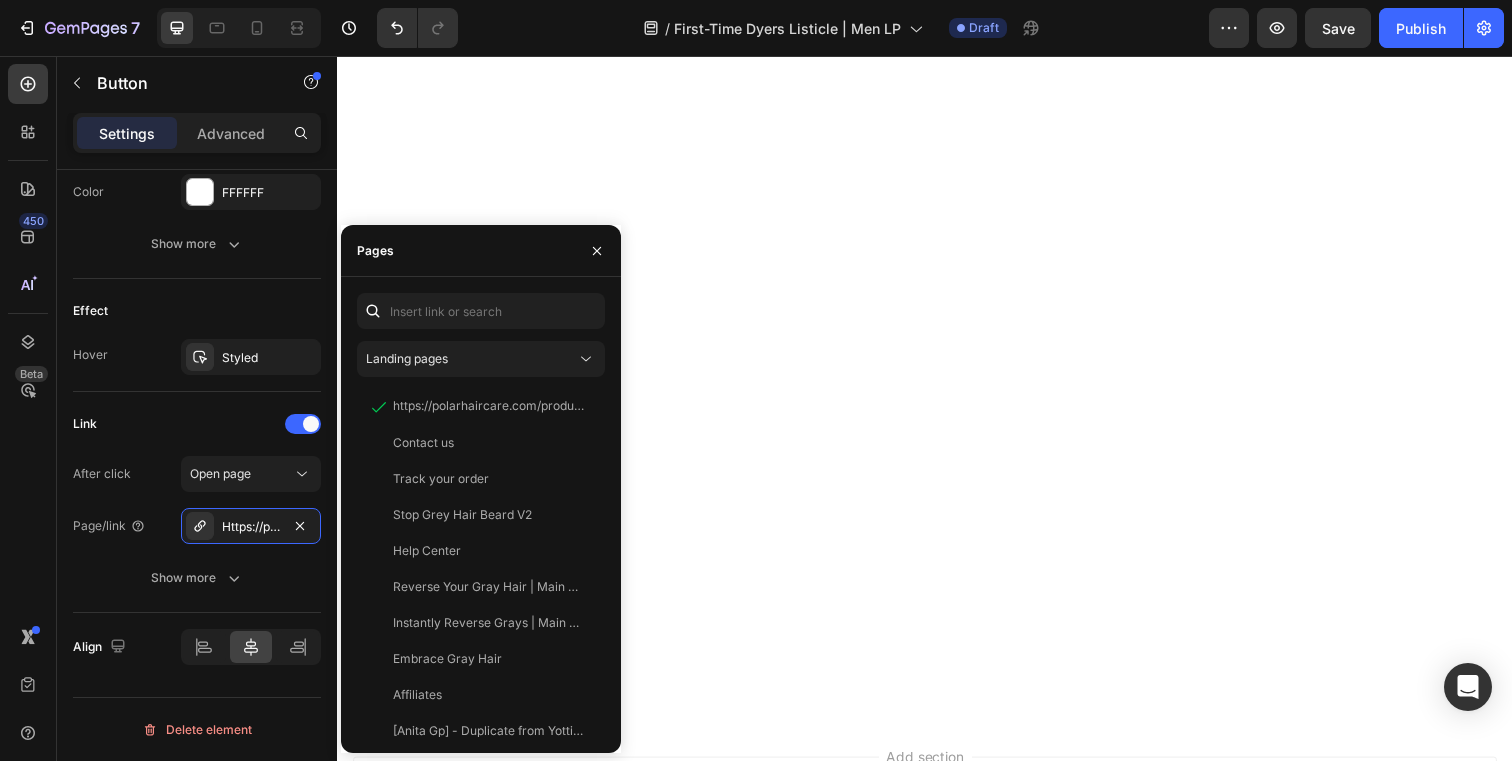 scroll, scrollTop: 15272, scrollLeft: 0, axis: vertical 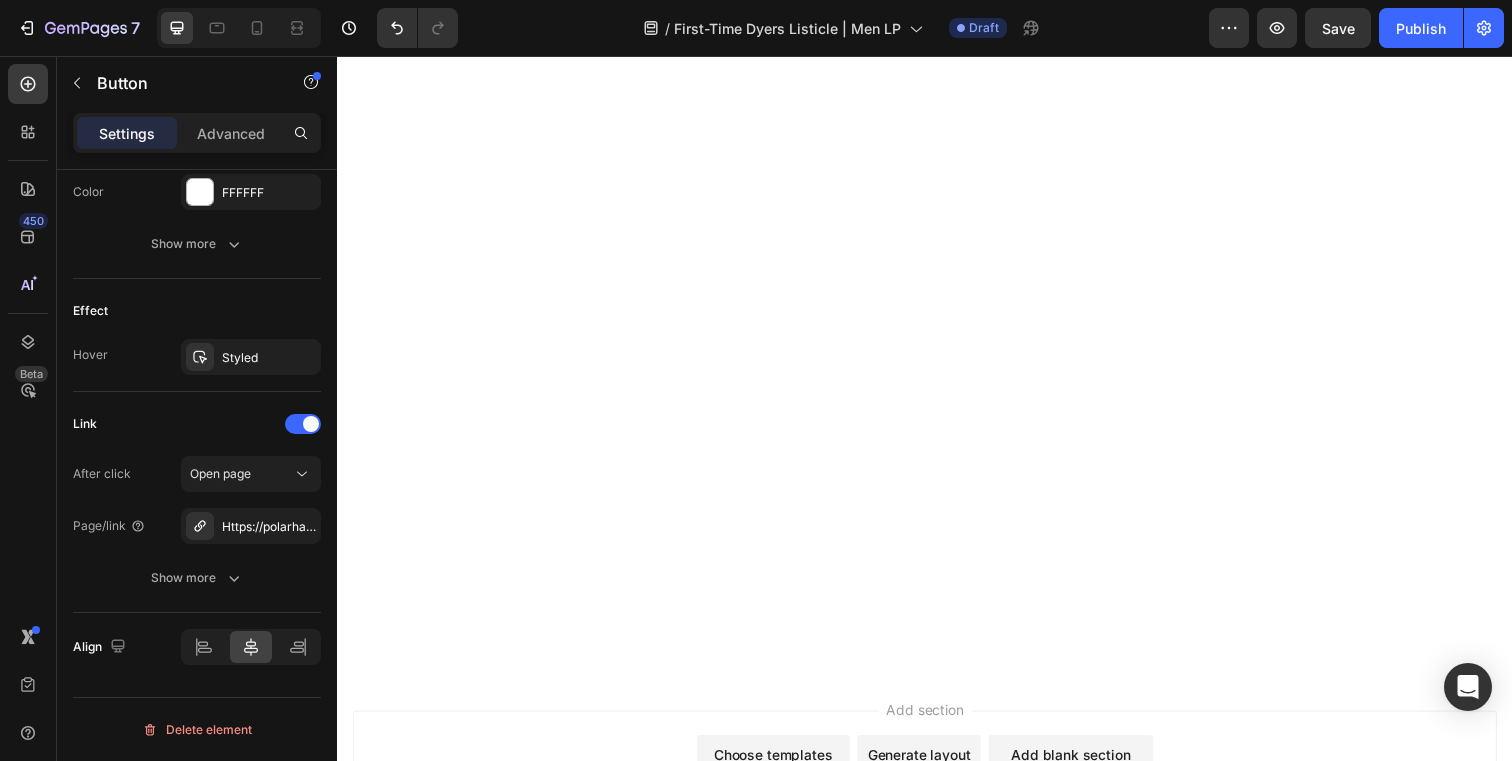 click on "👉 CHECK AVAILABILITY Button" at bounding box center (937, -541) 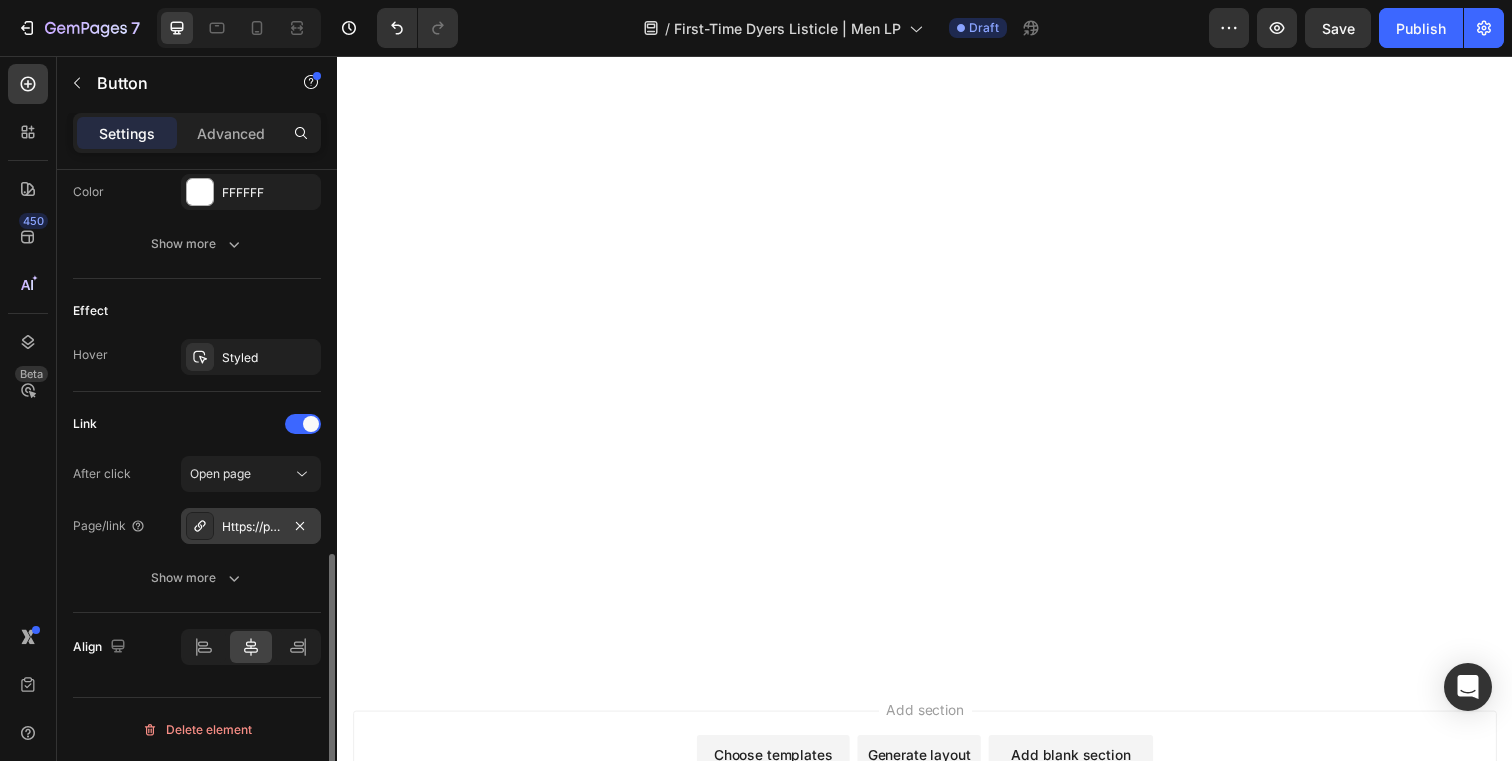 click on "Https://polarhaircare.Com/instant-dye-shampoo-for-men" at bounding box center (251, 527) 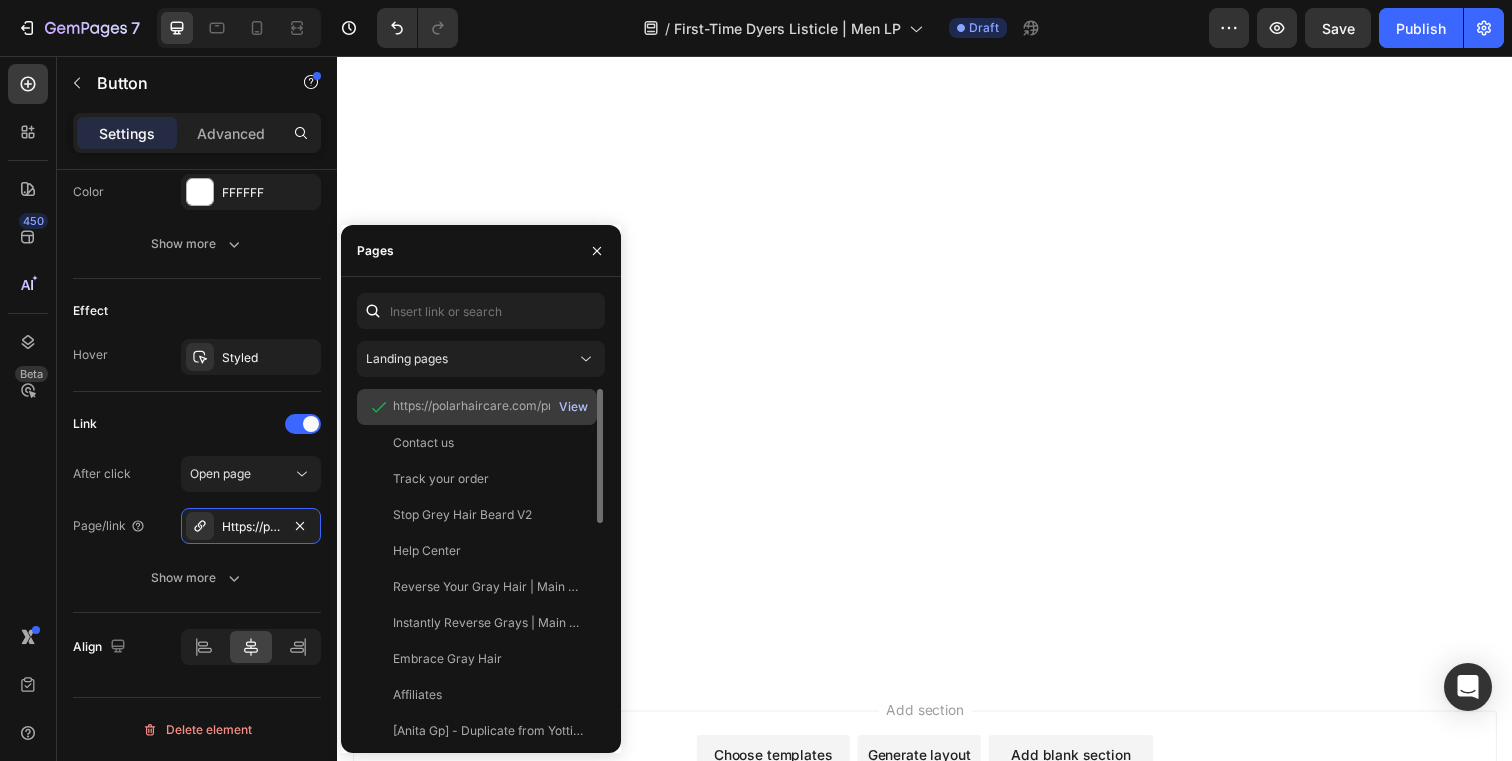 click on "View" at bounding box center [573, 407] 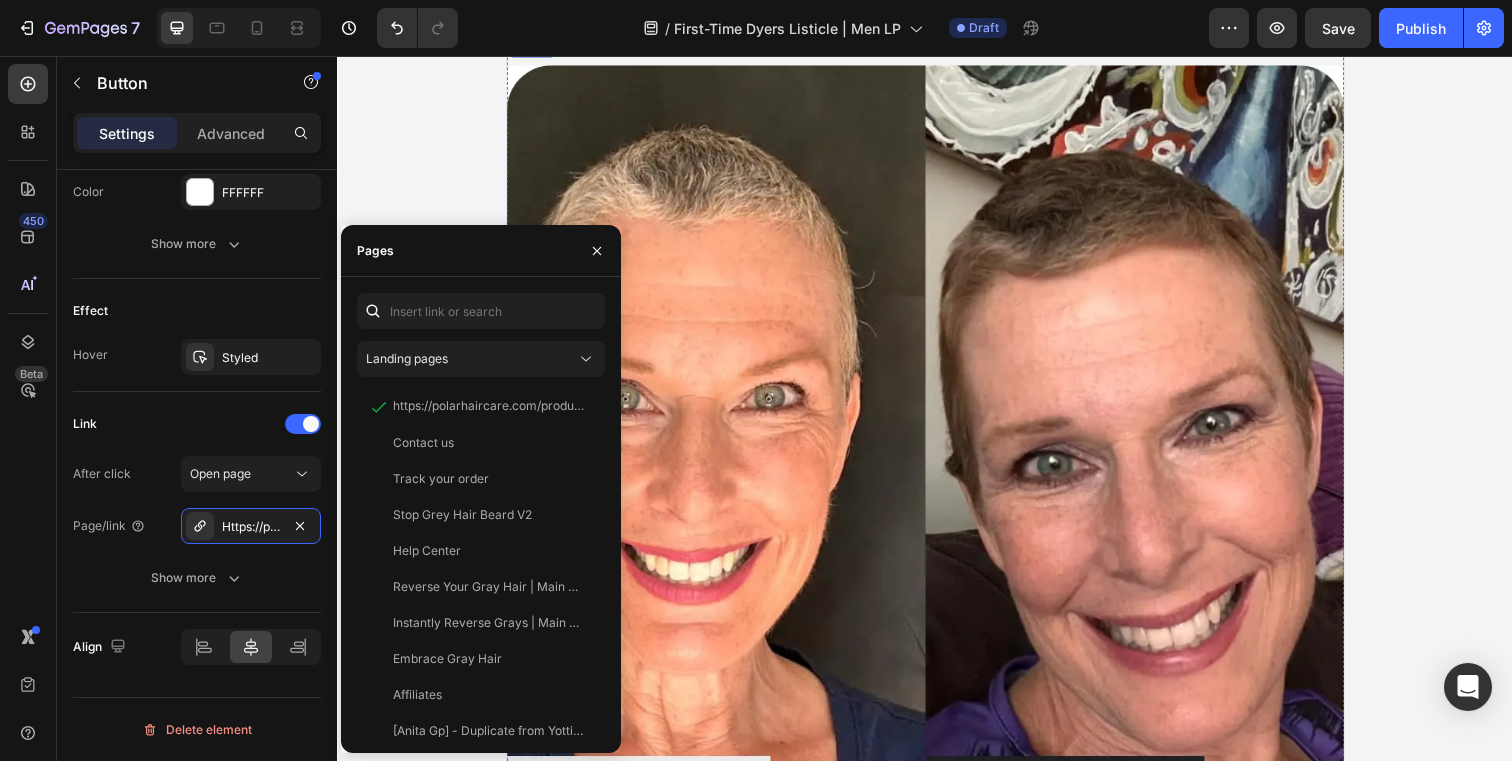 scroll, scrollTop: 10317, scrollLeft: 0, axis: vertical 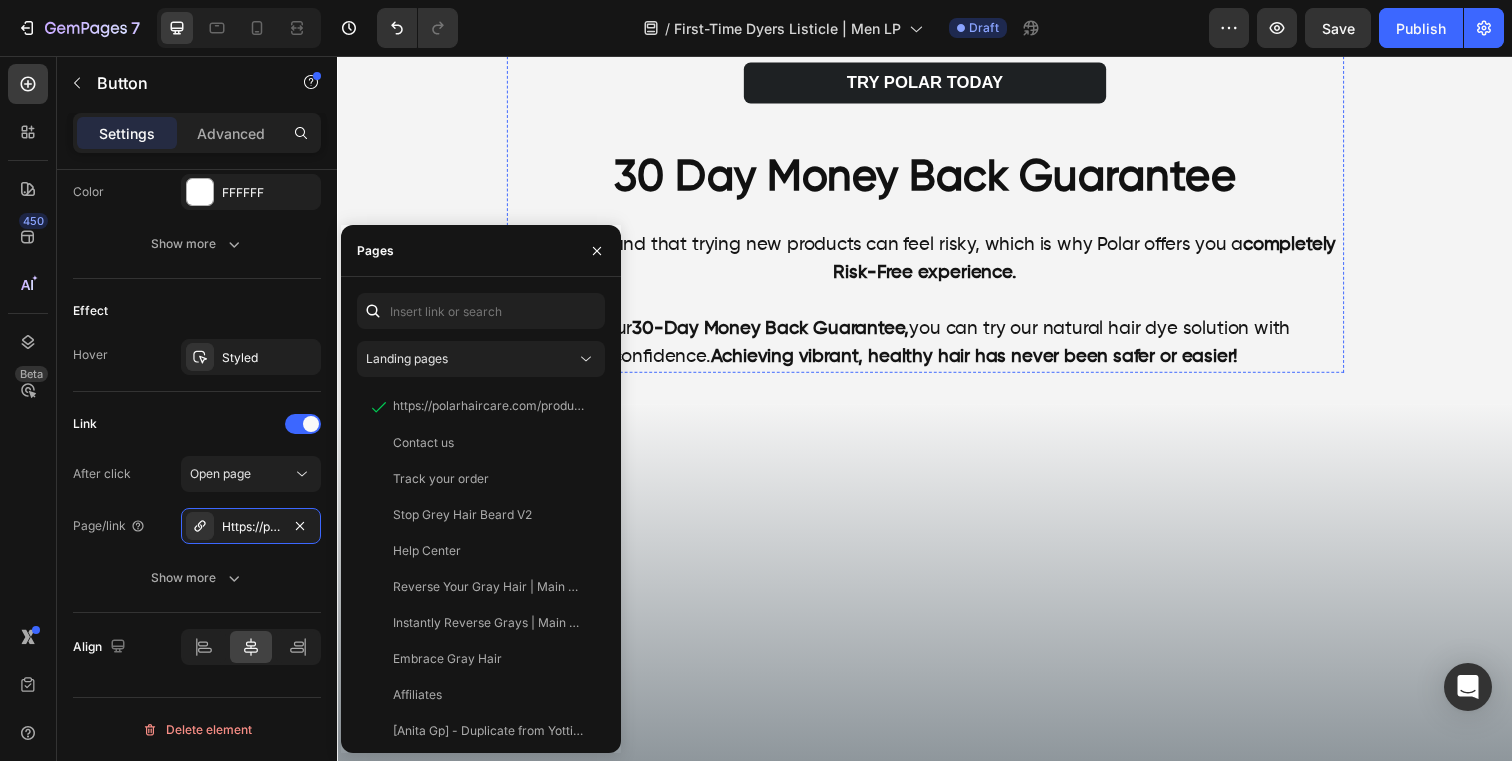 click at bounding box center (937, -849) 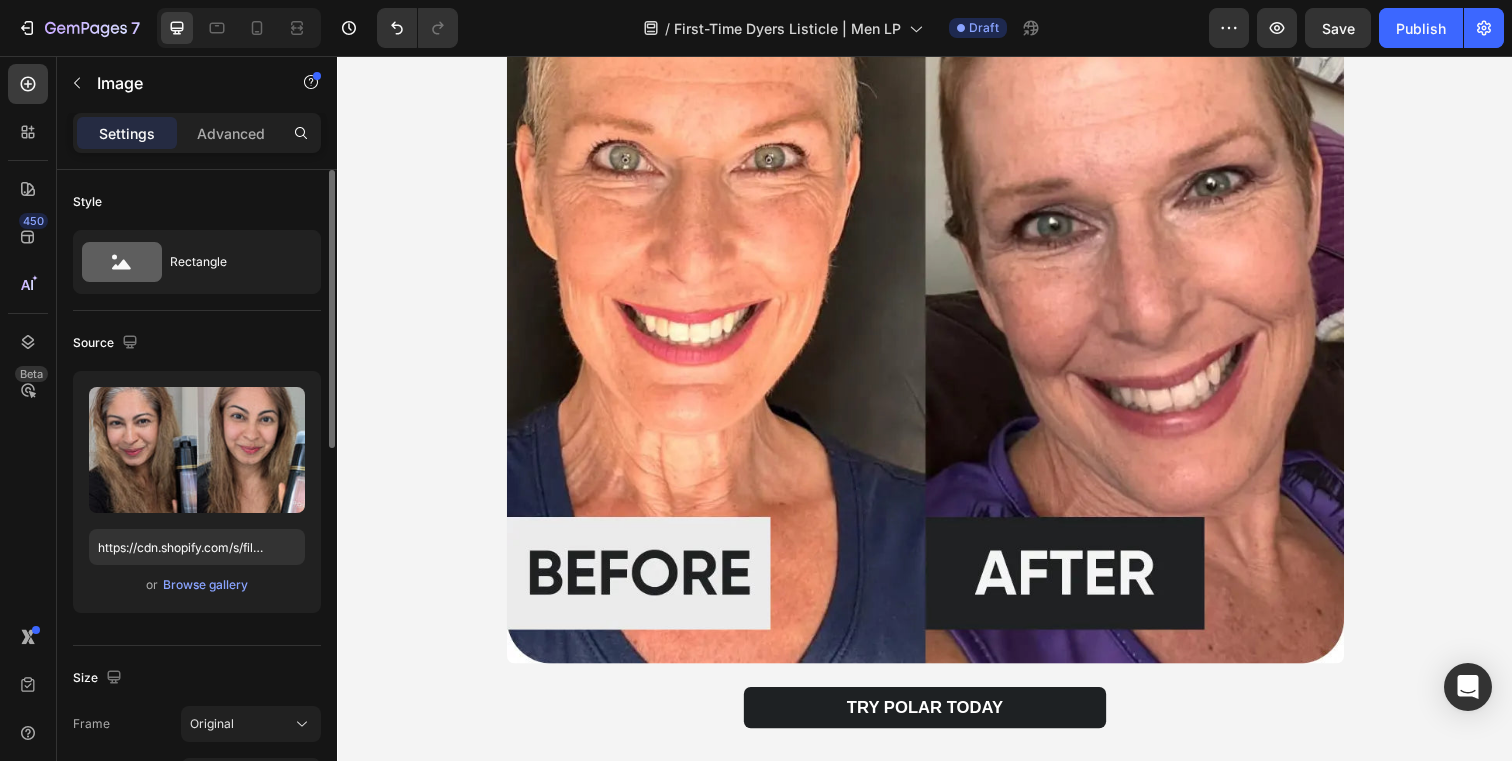 scroll, scrollTop: 9623, scrollLeft: 0, axis: vertical 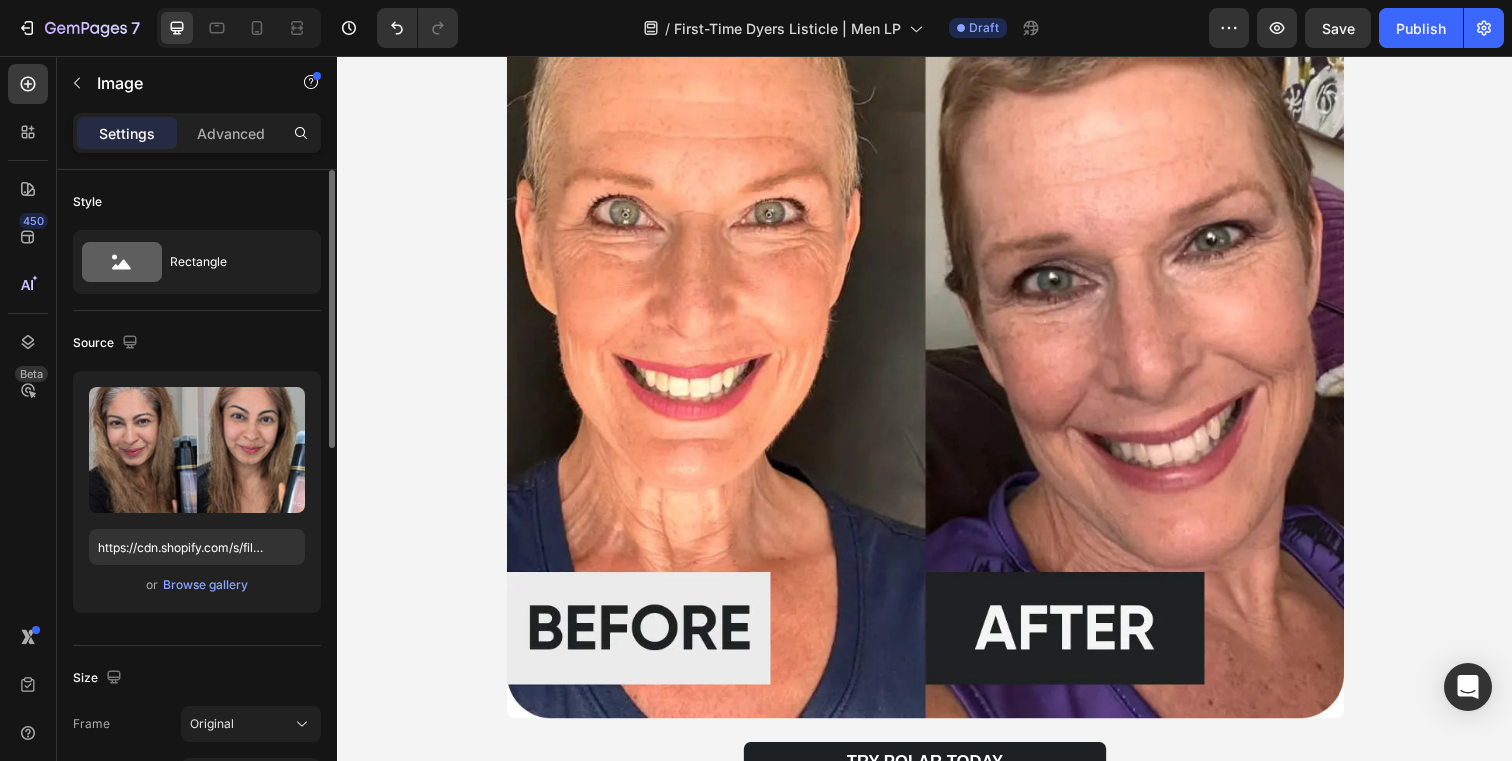 click at bounding box center [937, -171] 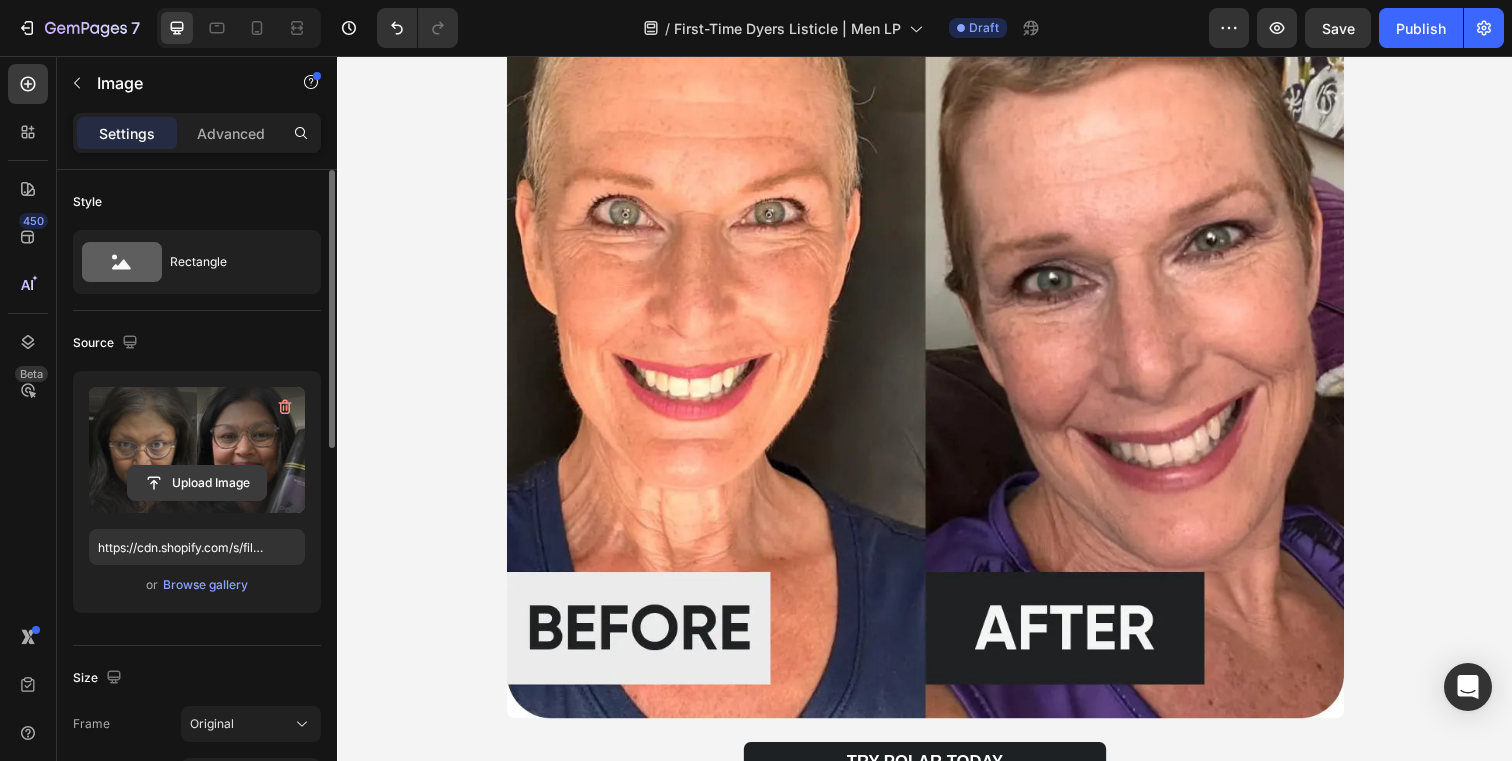 click 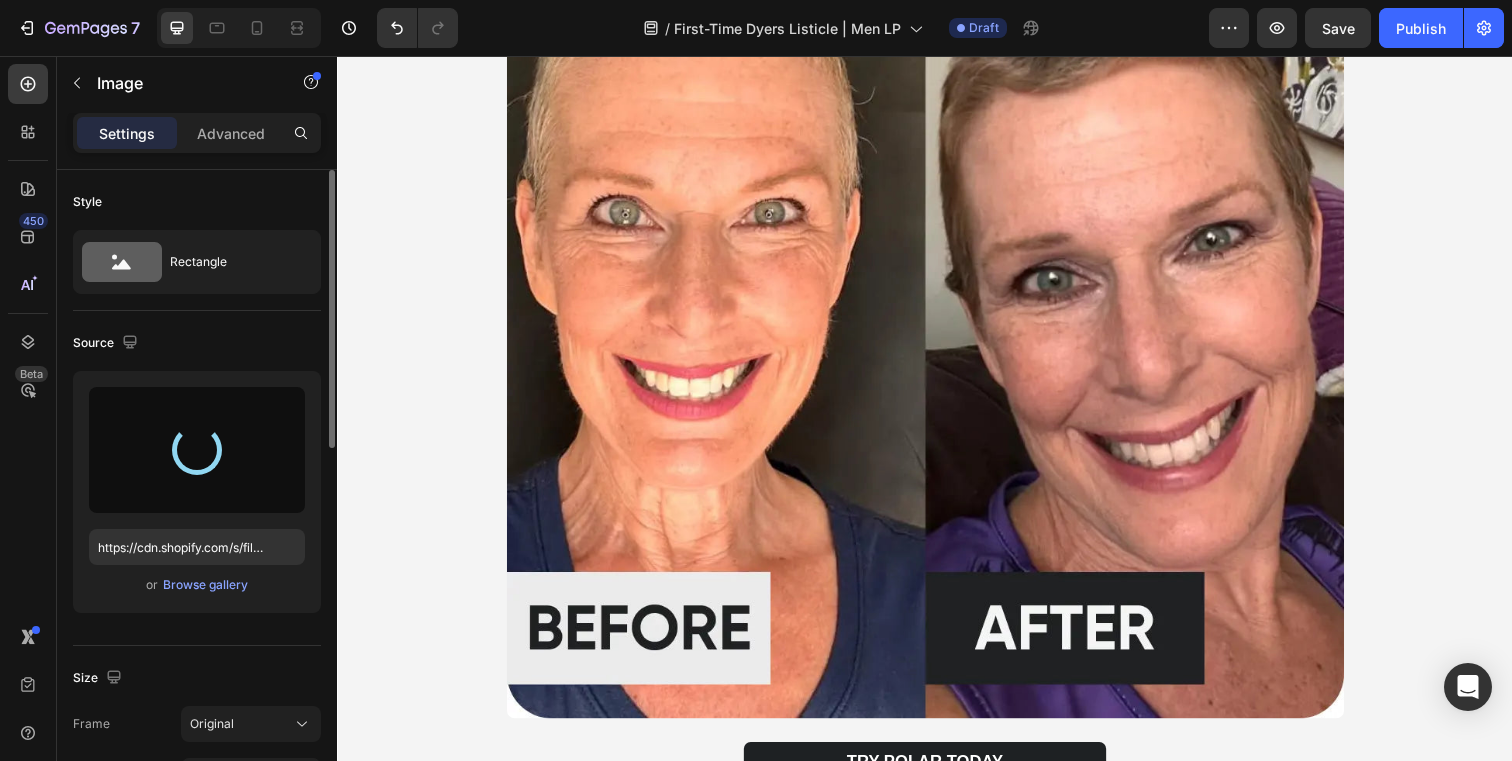 type on "https://cdn.shopify.com/s/files/1/0831/3195/7593/files/gempages_521614231259317420-99f93bf5-2a11-4d14-9857-8e35480ba7e4.png" 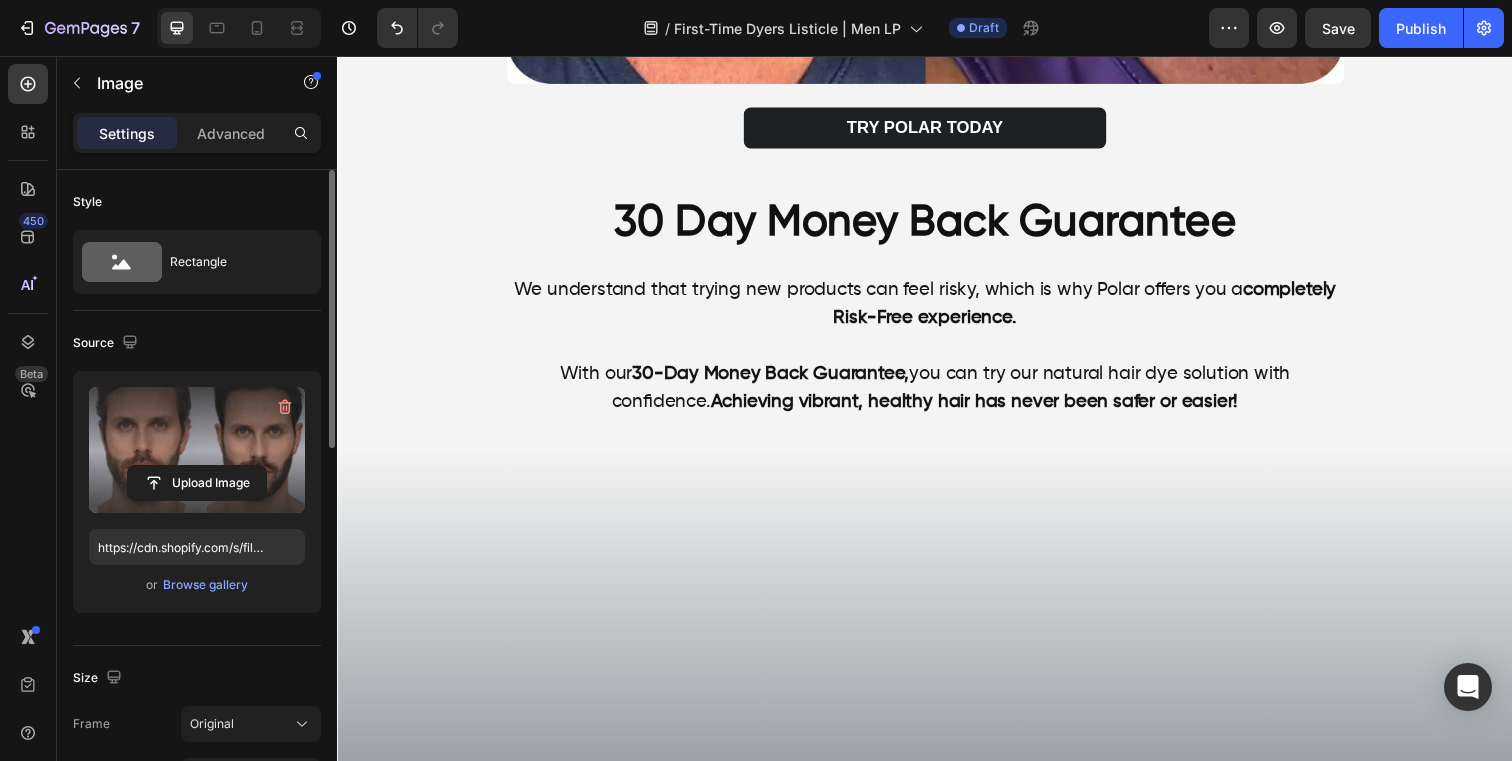 scroll, scrollTop: 10464, scrollLeft: 0, axis: vertical 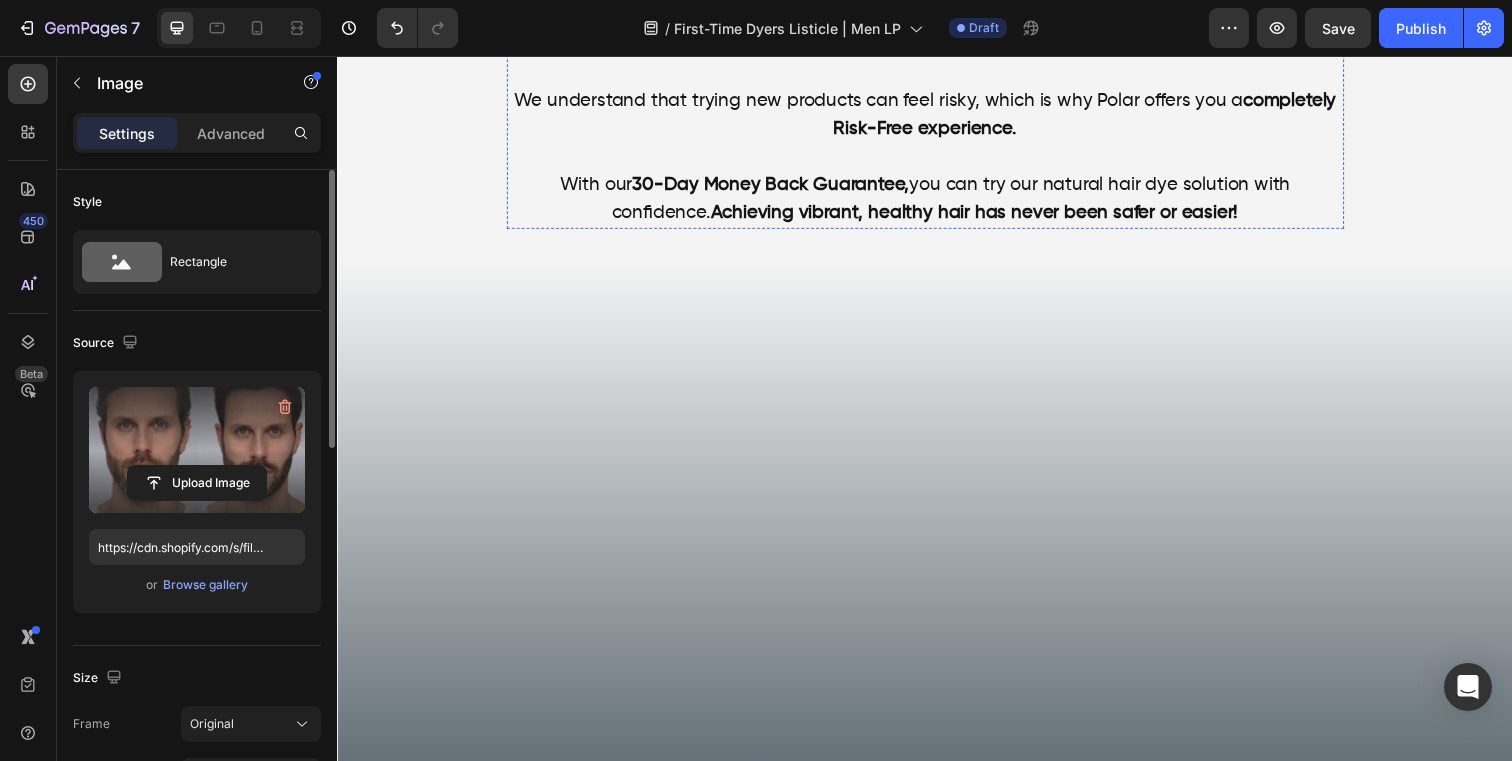click at bounding box center [937, -996] 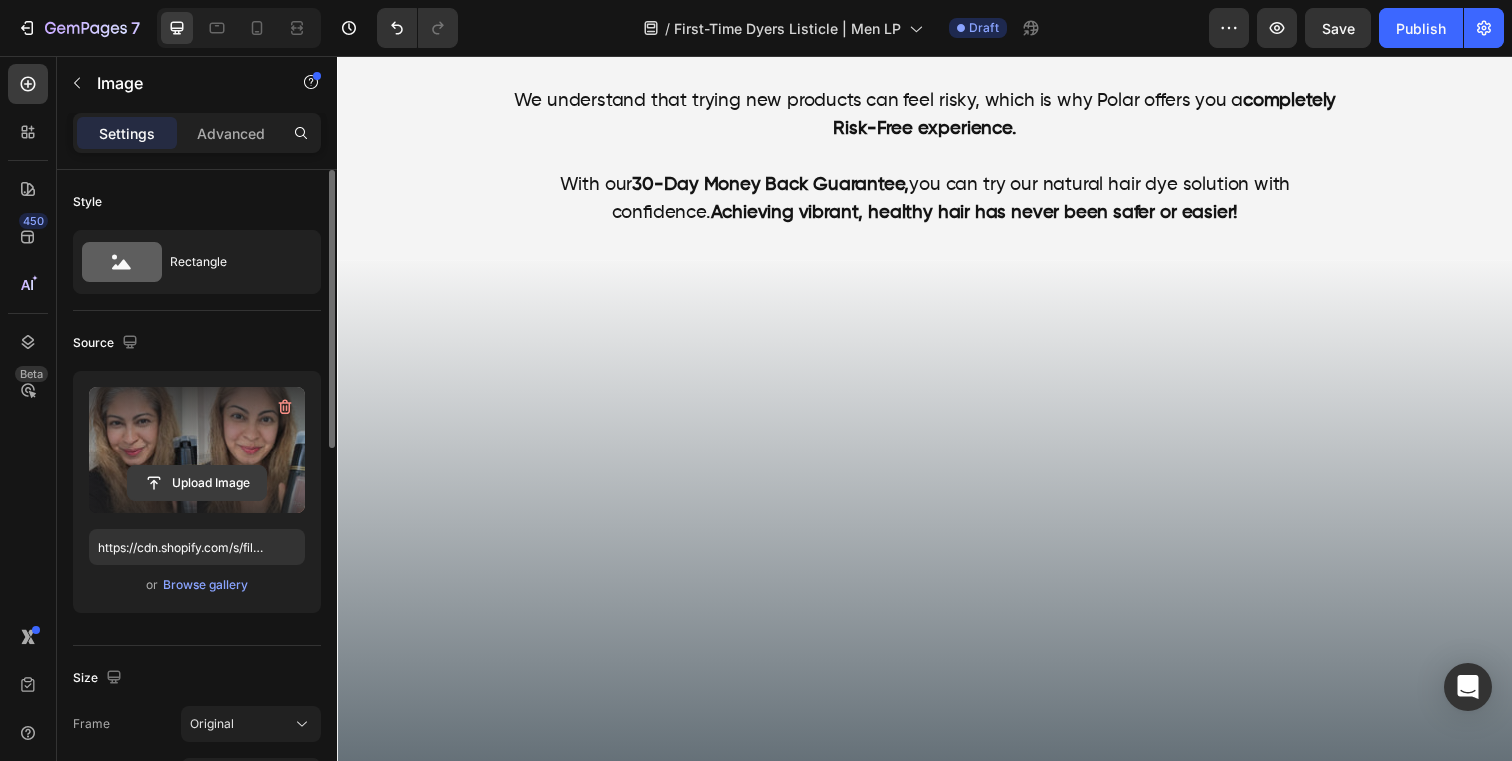 click 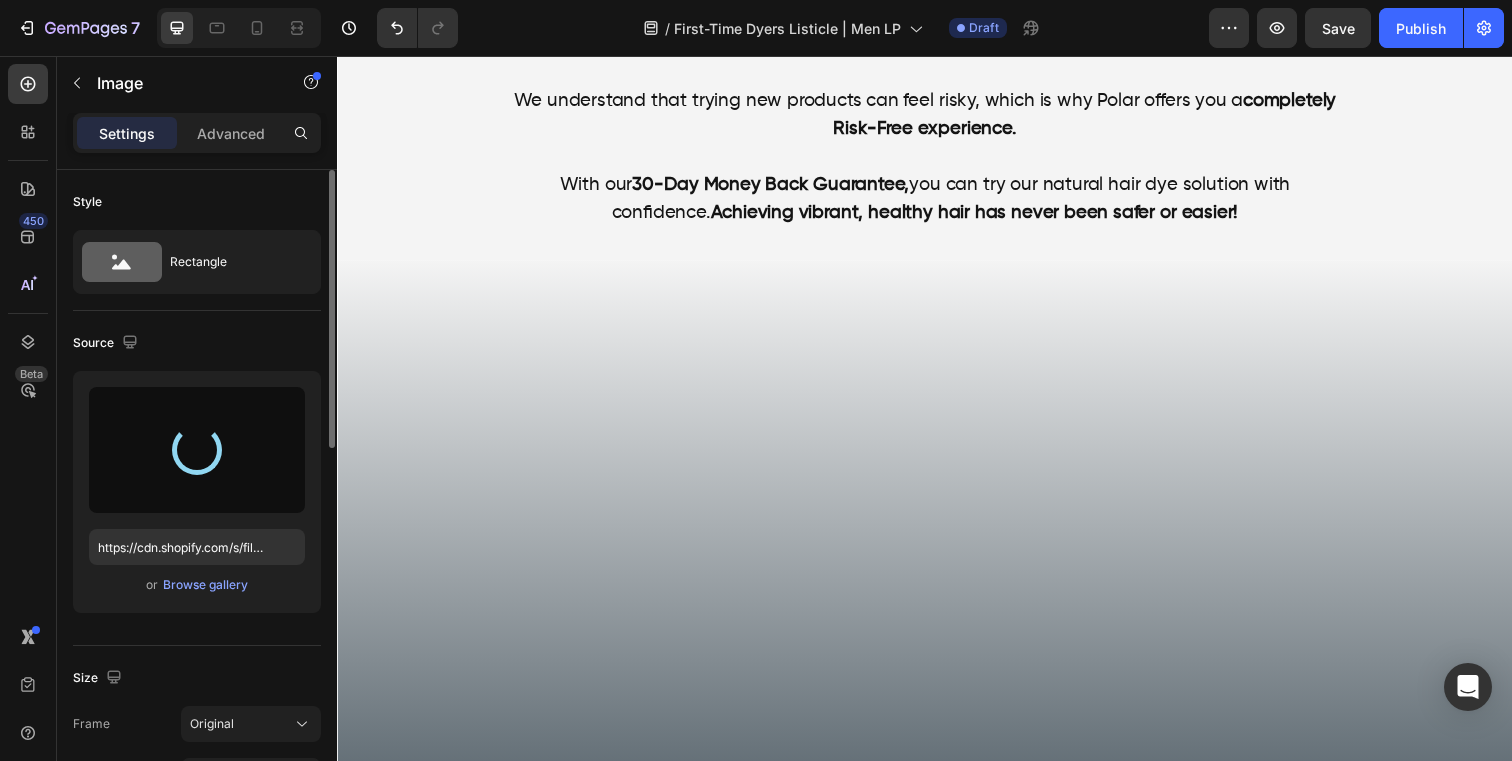type on "https://cdn.shopify.com/s/files/1/0831/3195/7593/files/gempages_521614231259317420-9c64ef9b-e9e8-4c6b-8b98-16b6eb82bbe6.png" 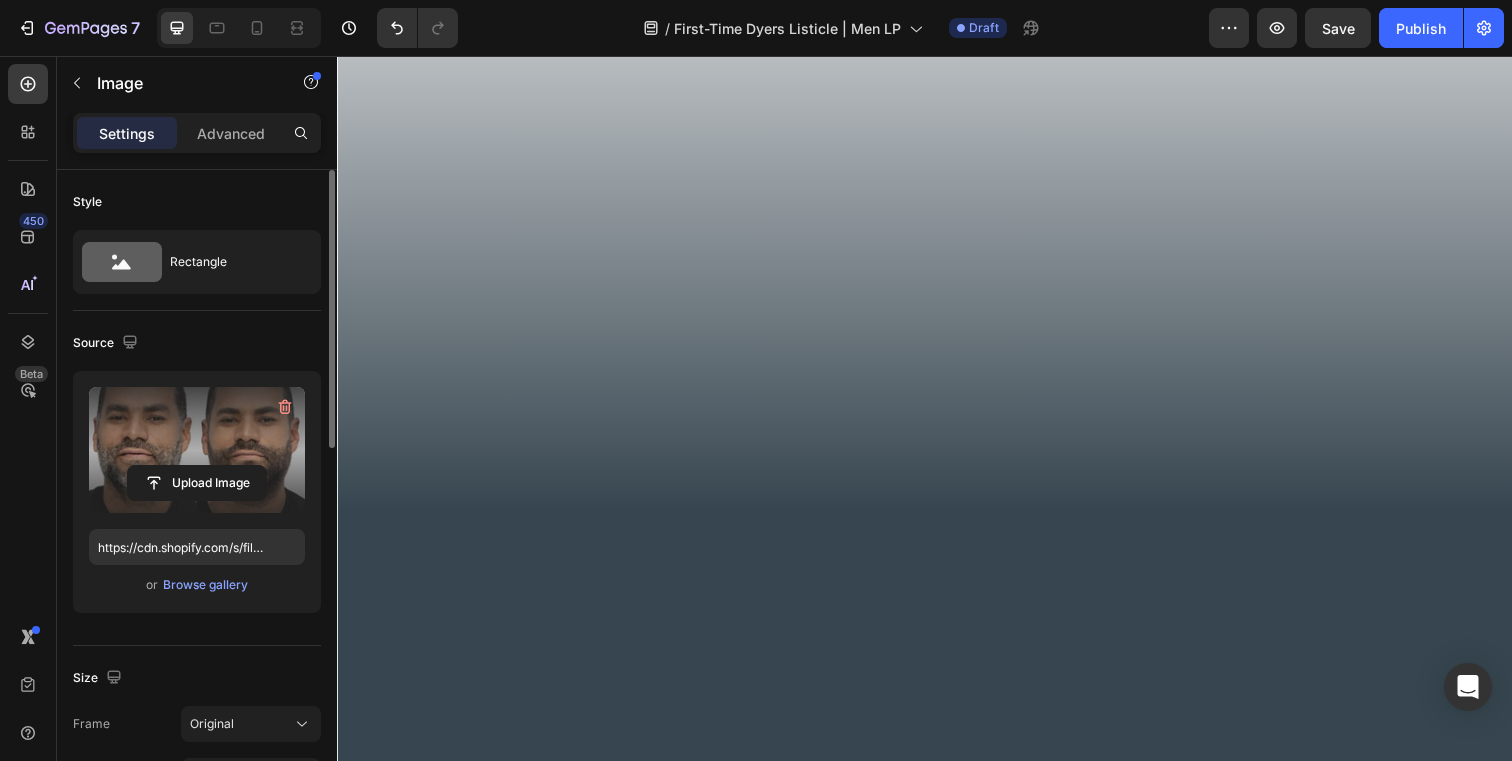 scroll, scrollTop: 10920, scrollLeft: 0, axis: vertical 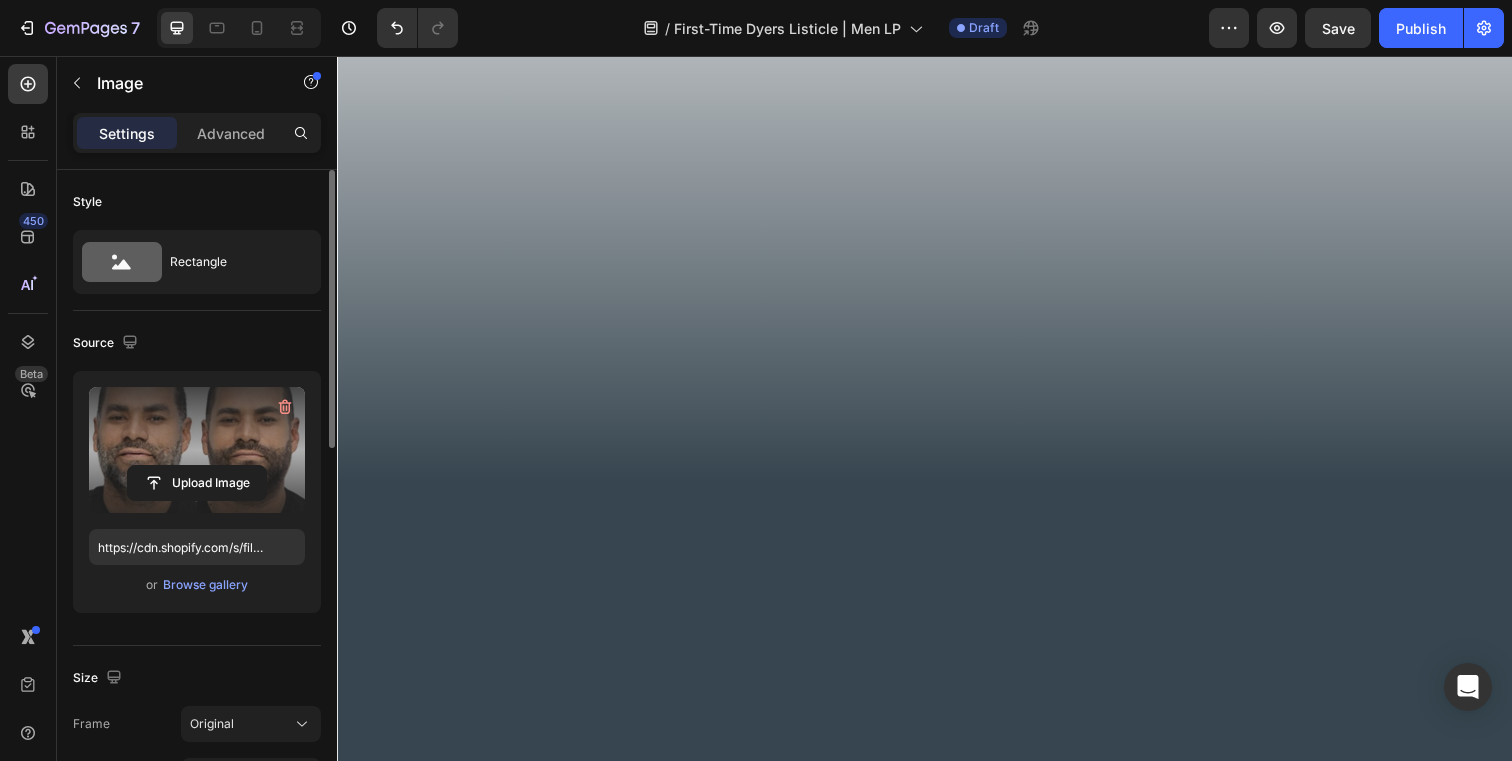 click at bounding box center (937, -1436) 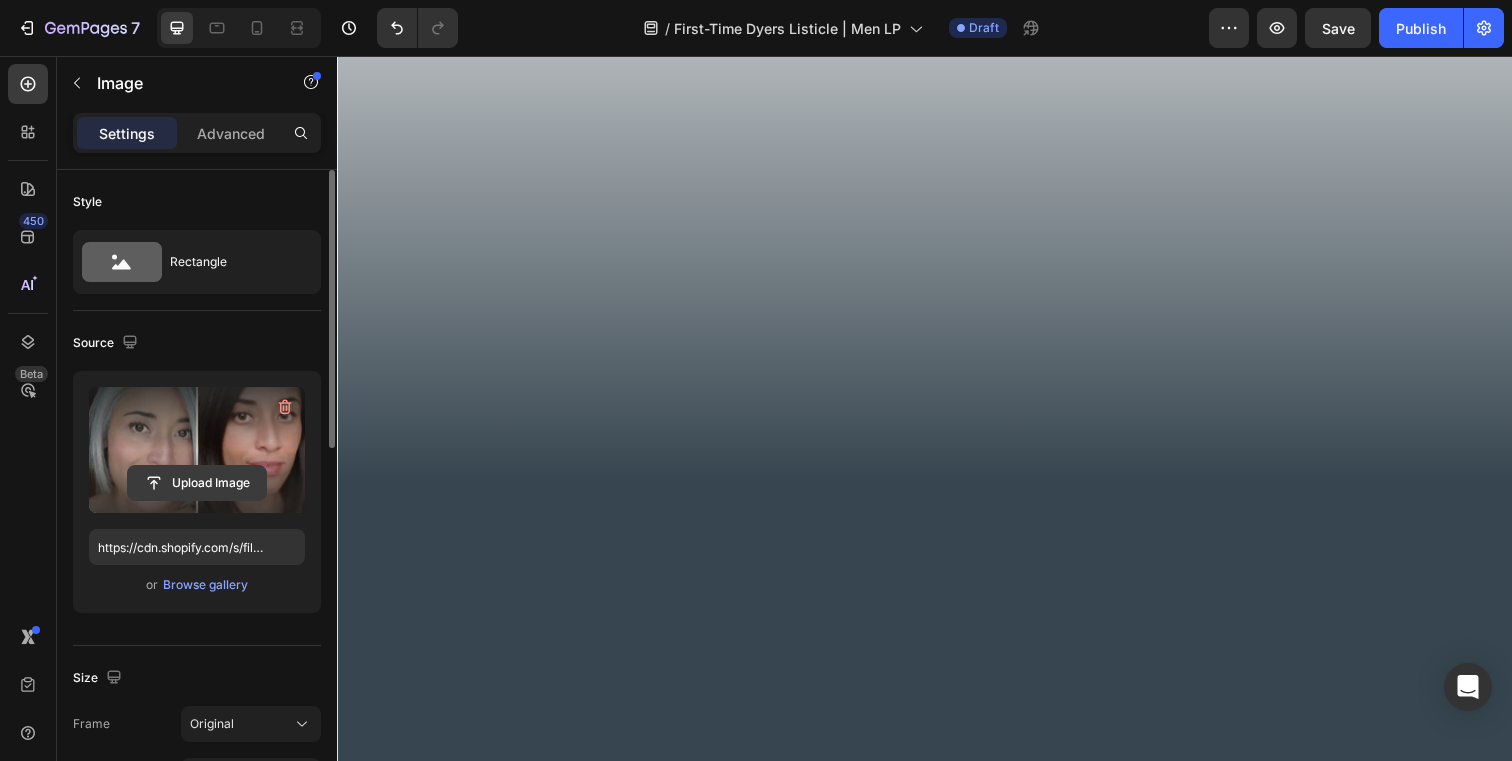 click 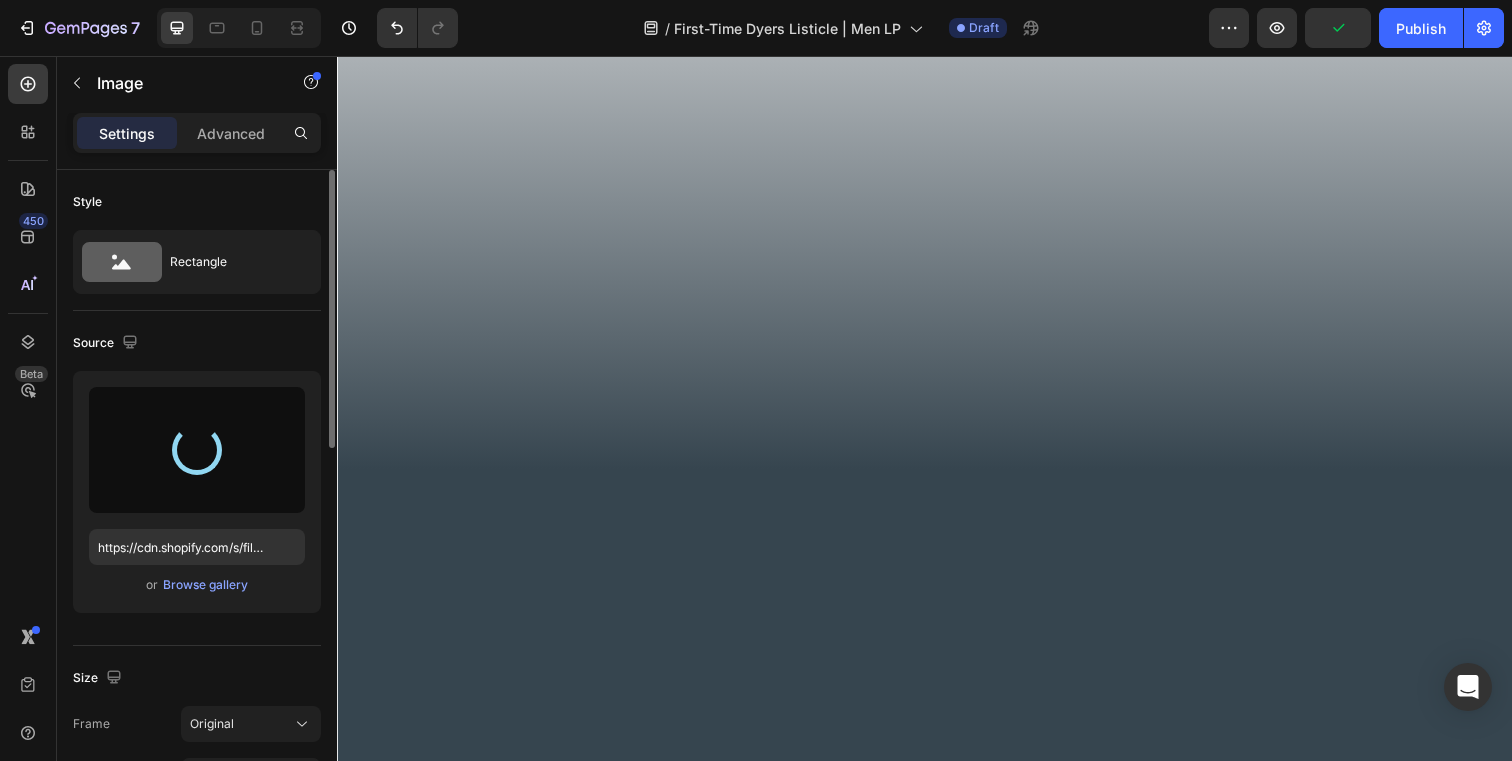 type on "https://cdn.shopify.com/s/files/1/0831/3195/7593/files/gempages_521614231259317420-40f48af8-6f7c-4a7d-a82c-b9c3bedb00e5.png" 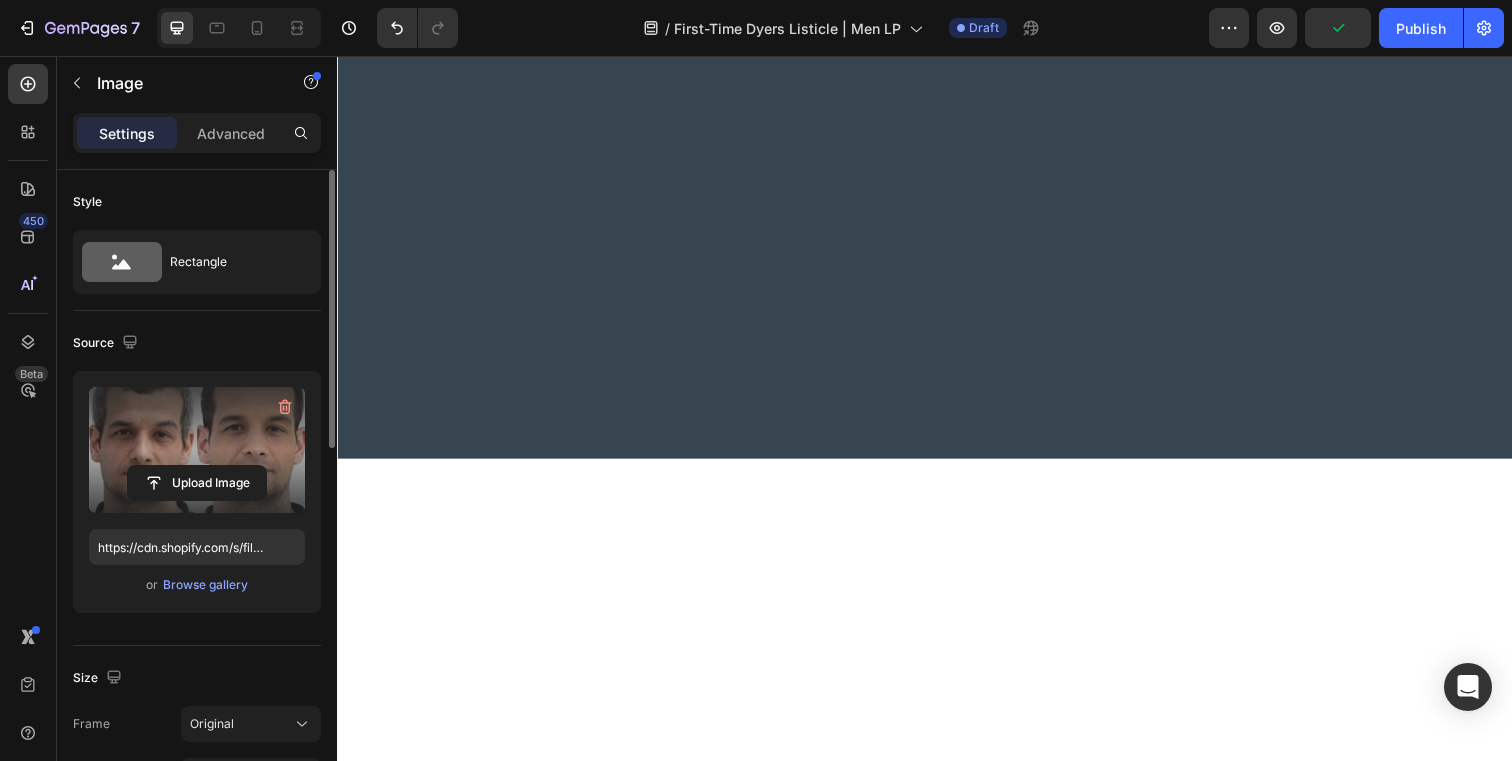 scroll, scrollTop: 11612, scrollLeft: 0, axis: vertical 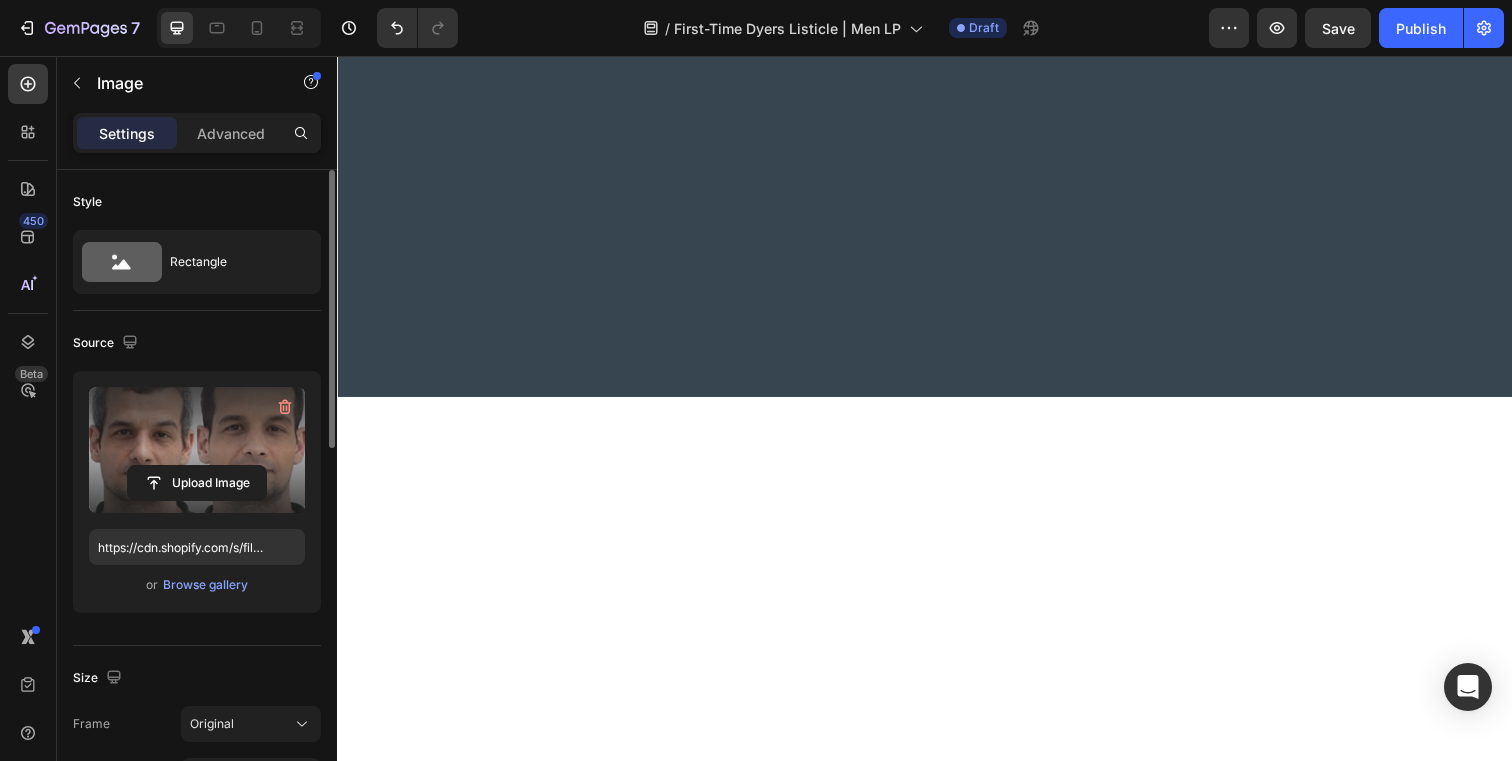 click at bounding box center [937, -1685] 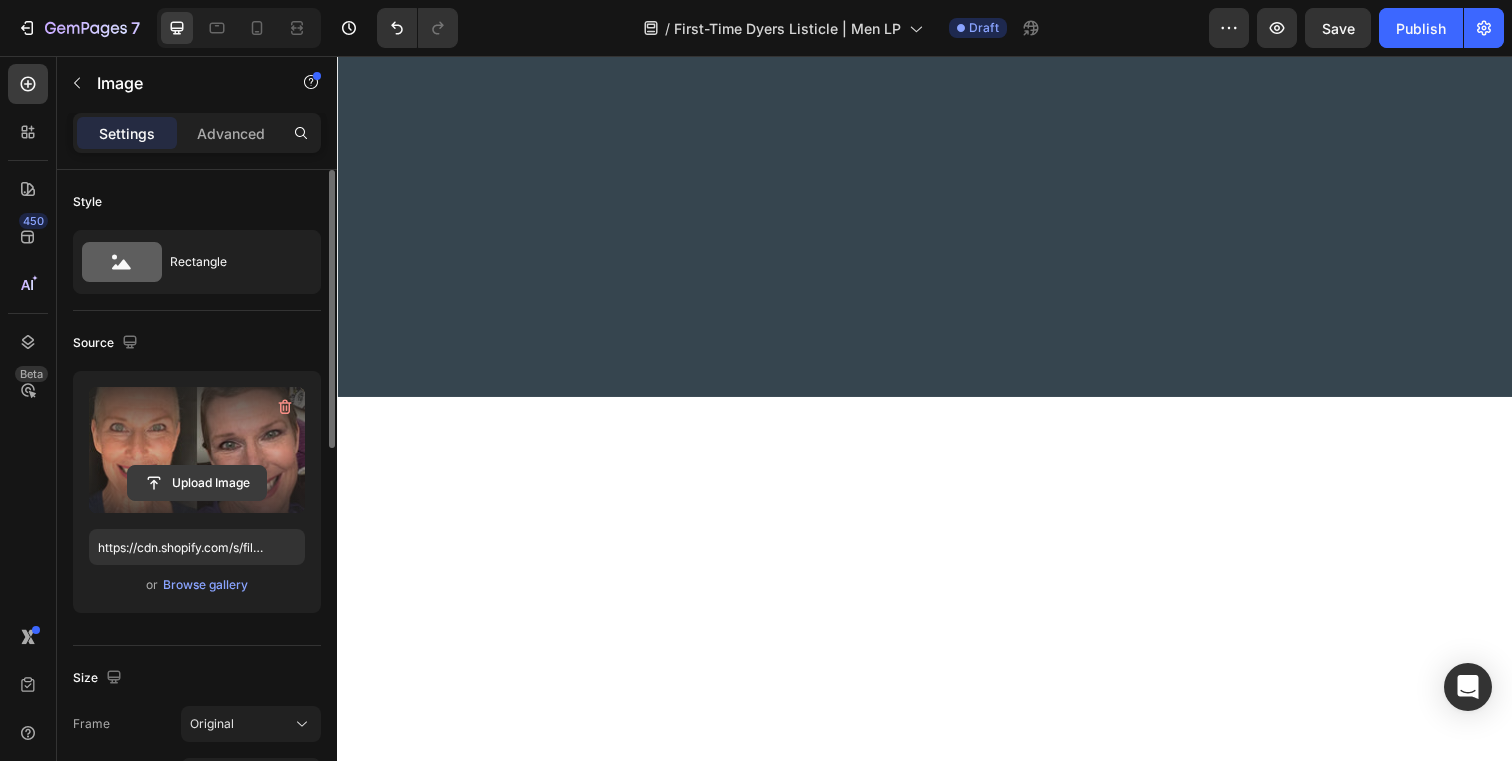 click 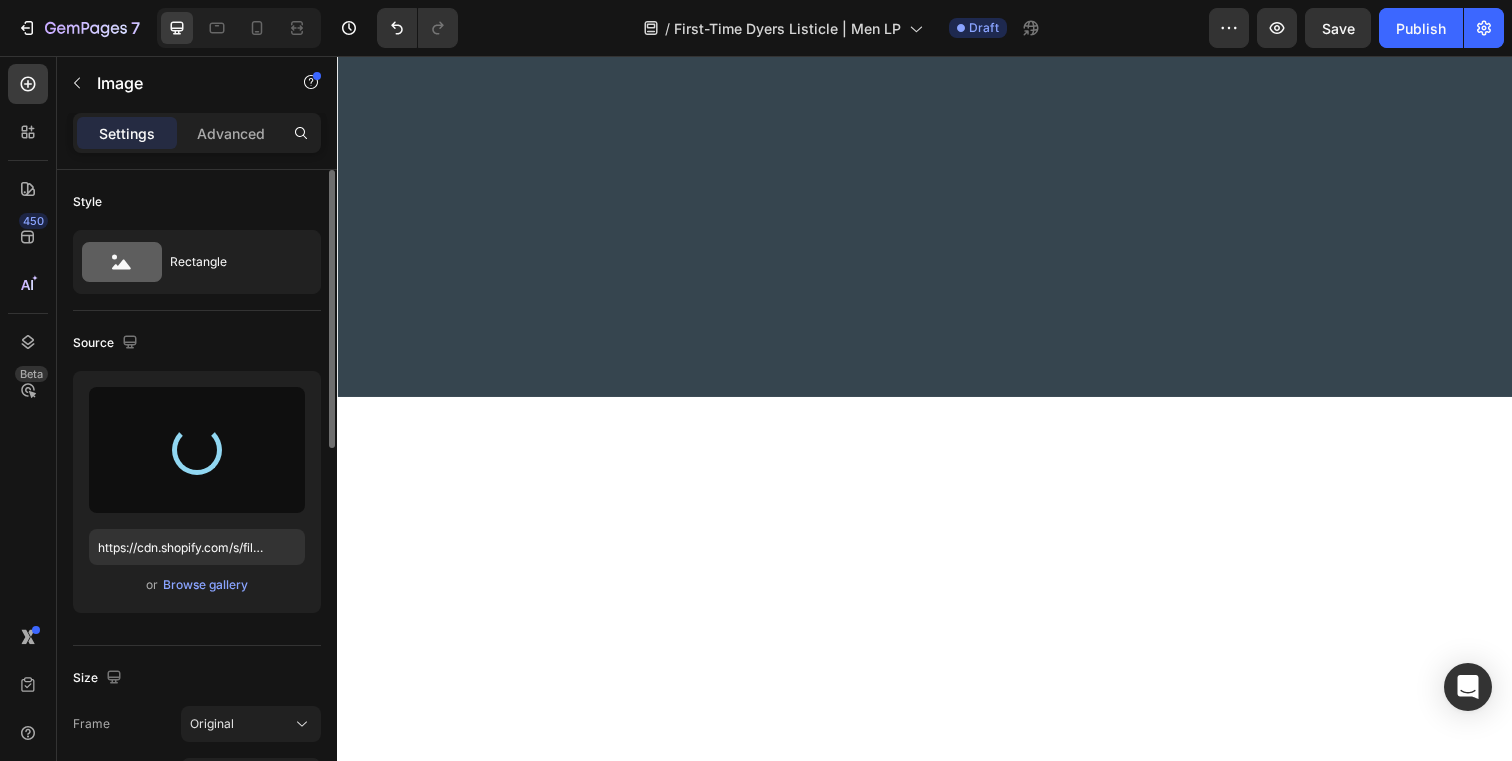 type on "https://cdn.shopify.com/s/files/1/0831/3195/7593/files/gempages_521614231259317420-3fe1045c-186c-4c63-998f-a2b990fab8c3.png" 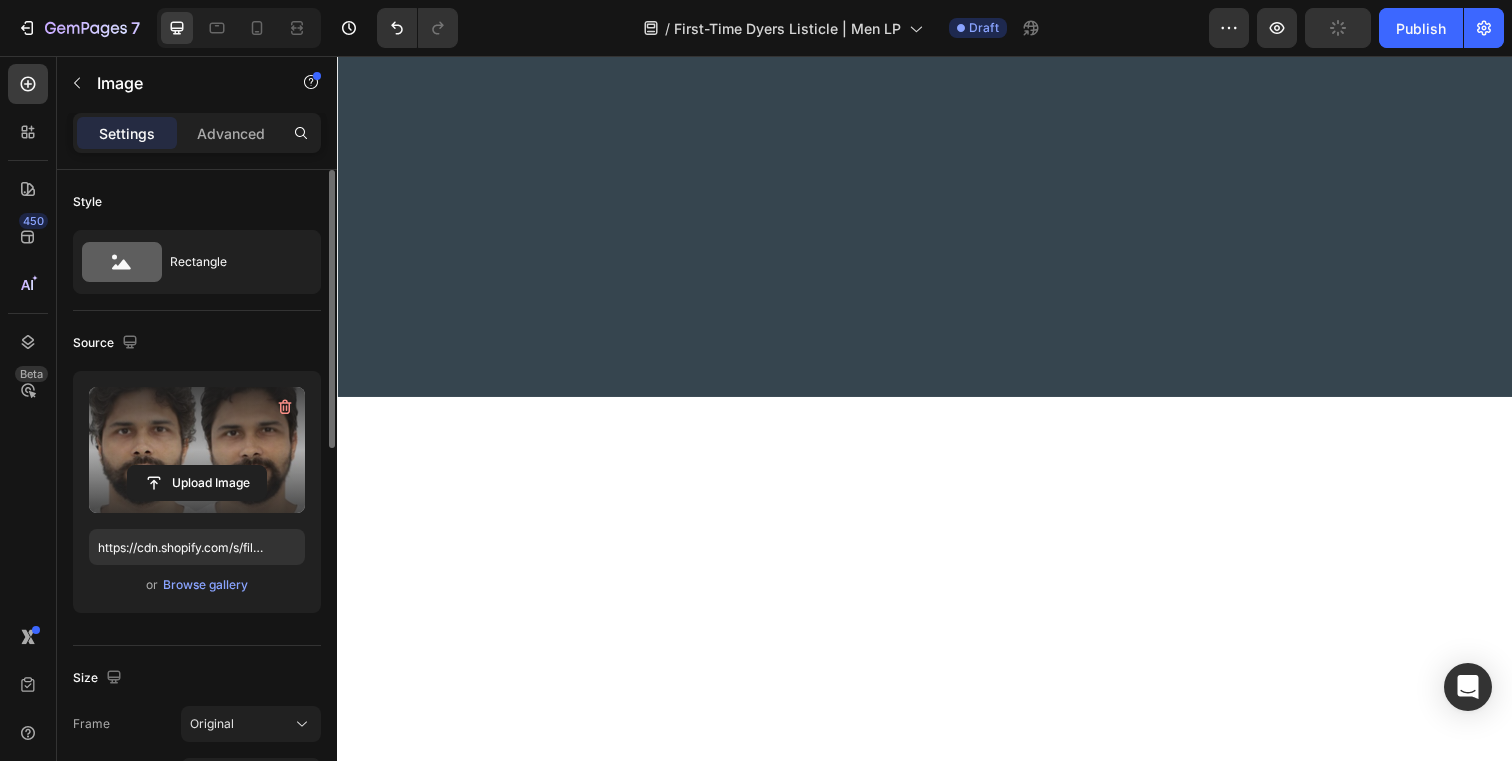 click on "Real Customers, Real Results Heading Image Image Image Image 24 TRY POLAR TODAY Button 30 Day Money Back Guarantee Heading We understand that trying new products can feel risky, which is why Polar offers you a completely Risk-Free experience. With our 30-Day Money Back Guarantee, you can try our natural hair dye solution with confidence. Achieving vibrant, healthy hair has never been safer or easier! Text Block Row" at bounding box center [937, -1578] 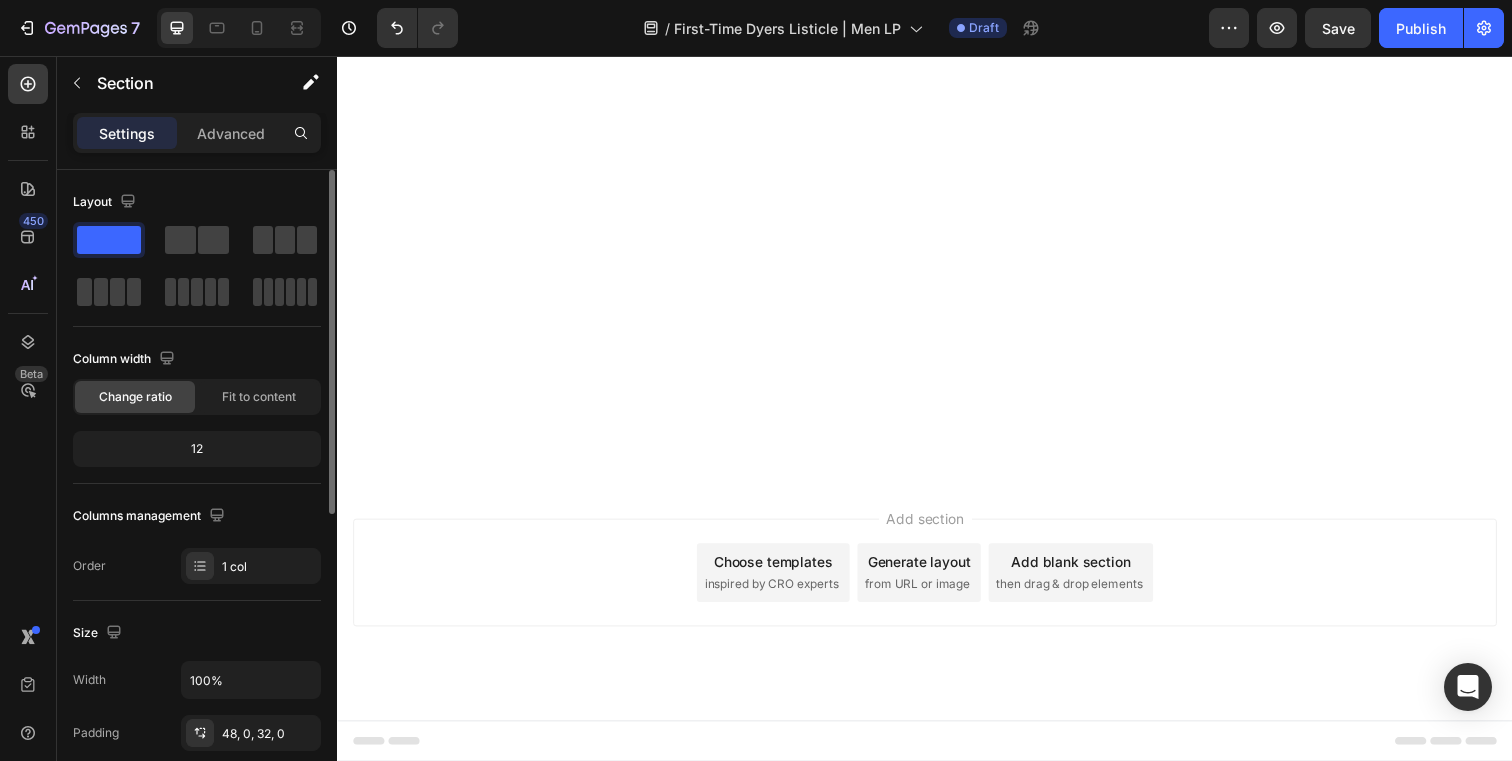 scroll, scrollTop: 12901, scrollLeft: 0, axis: vertical 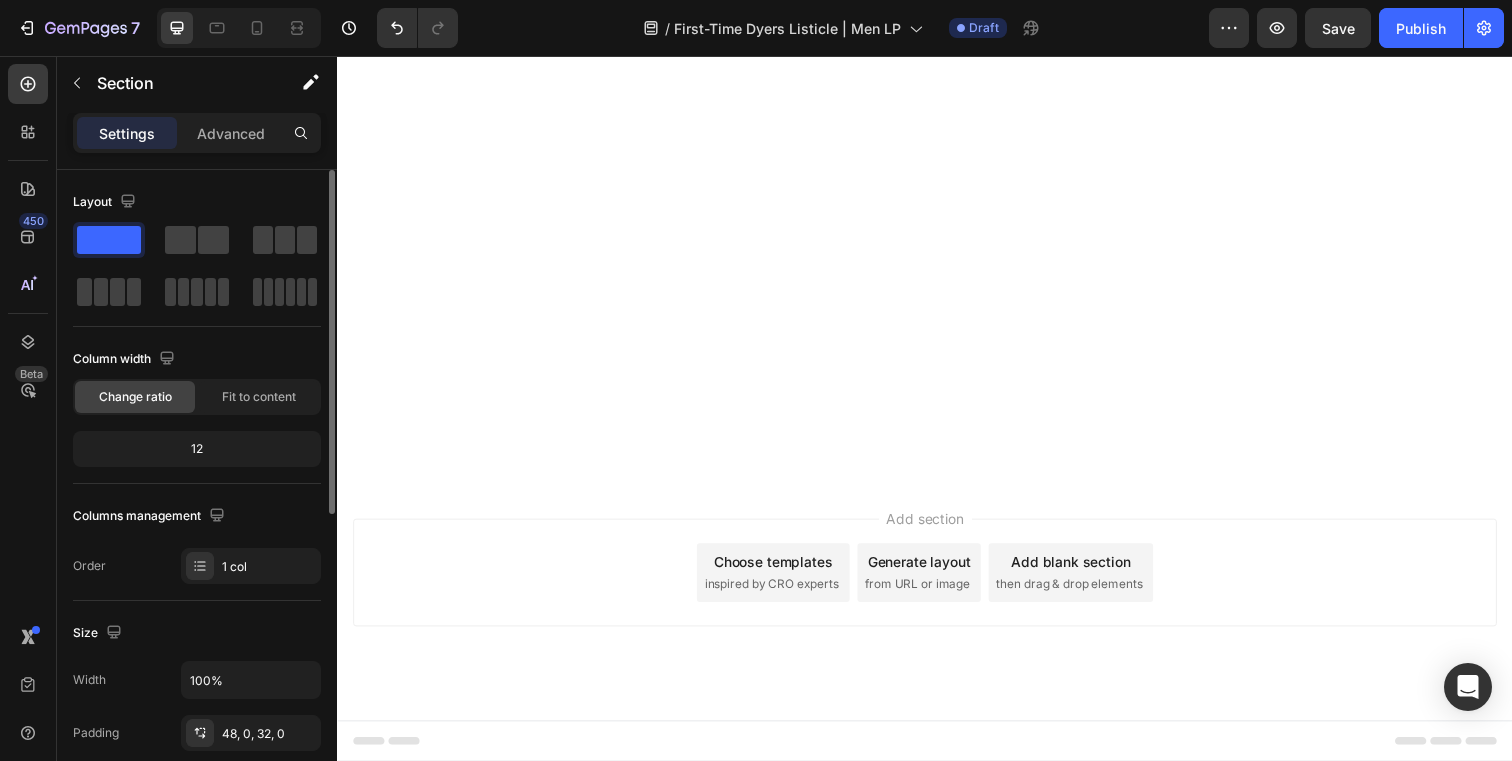 click on "Real Customers, Real Results Heading Image Image Image Image TRY POLAR TODAY Button 30 Day Money Back Guarantee Heading We understand that trying new products can feel risky, which is why Polar offers you a completely Risk-Free experience. With our 30-Day Money Back Guarantee, you can try our natural hair dye solution with confidence. Achieving vibrant, healthy hair has never been safer or easier! Text Block Row" at bounding box center (937, -1737) 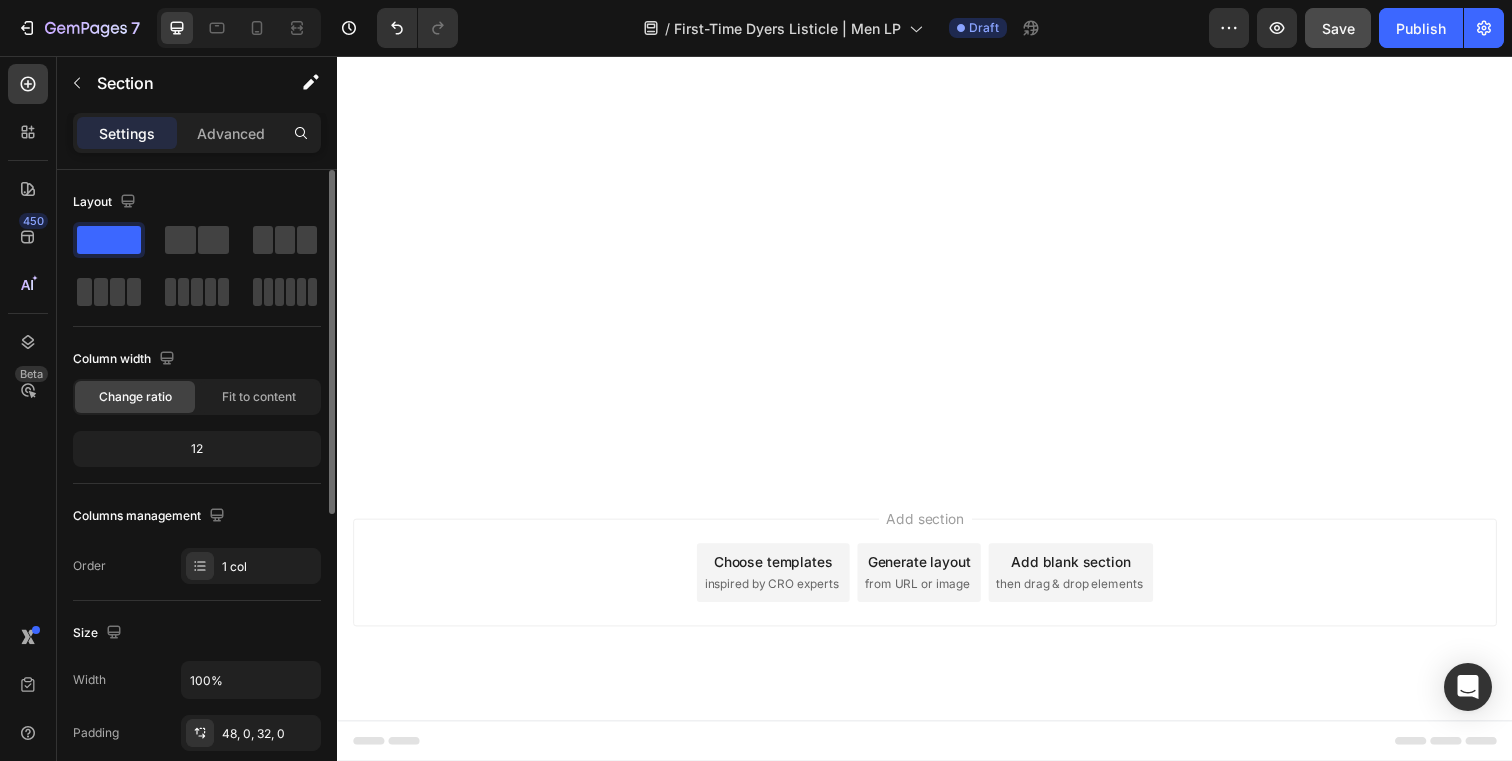 click on "Save" at bounding box center (1338, 28) 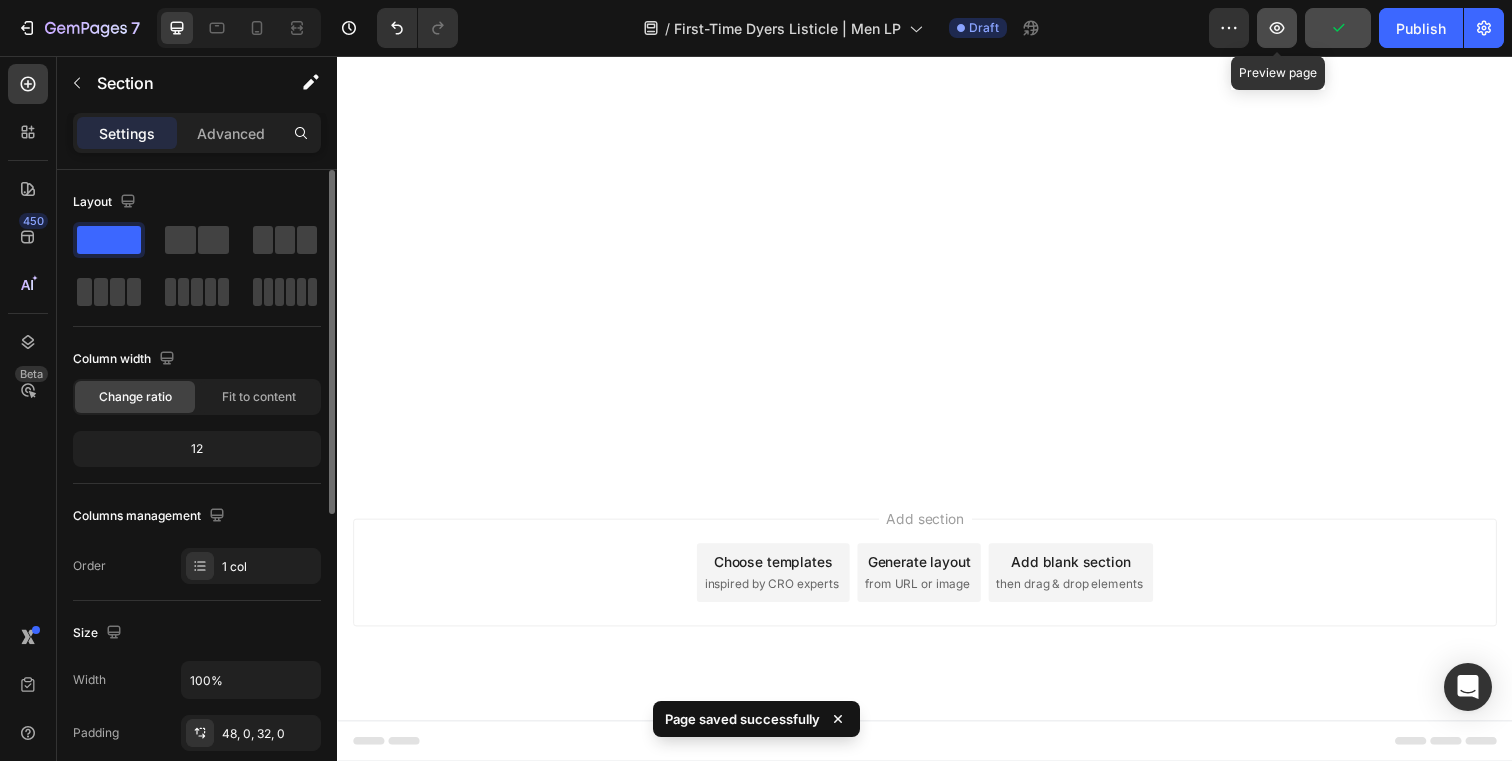 click 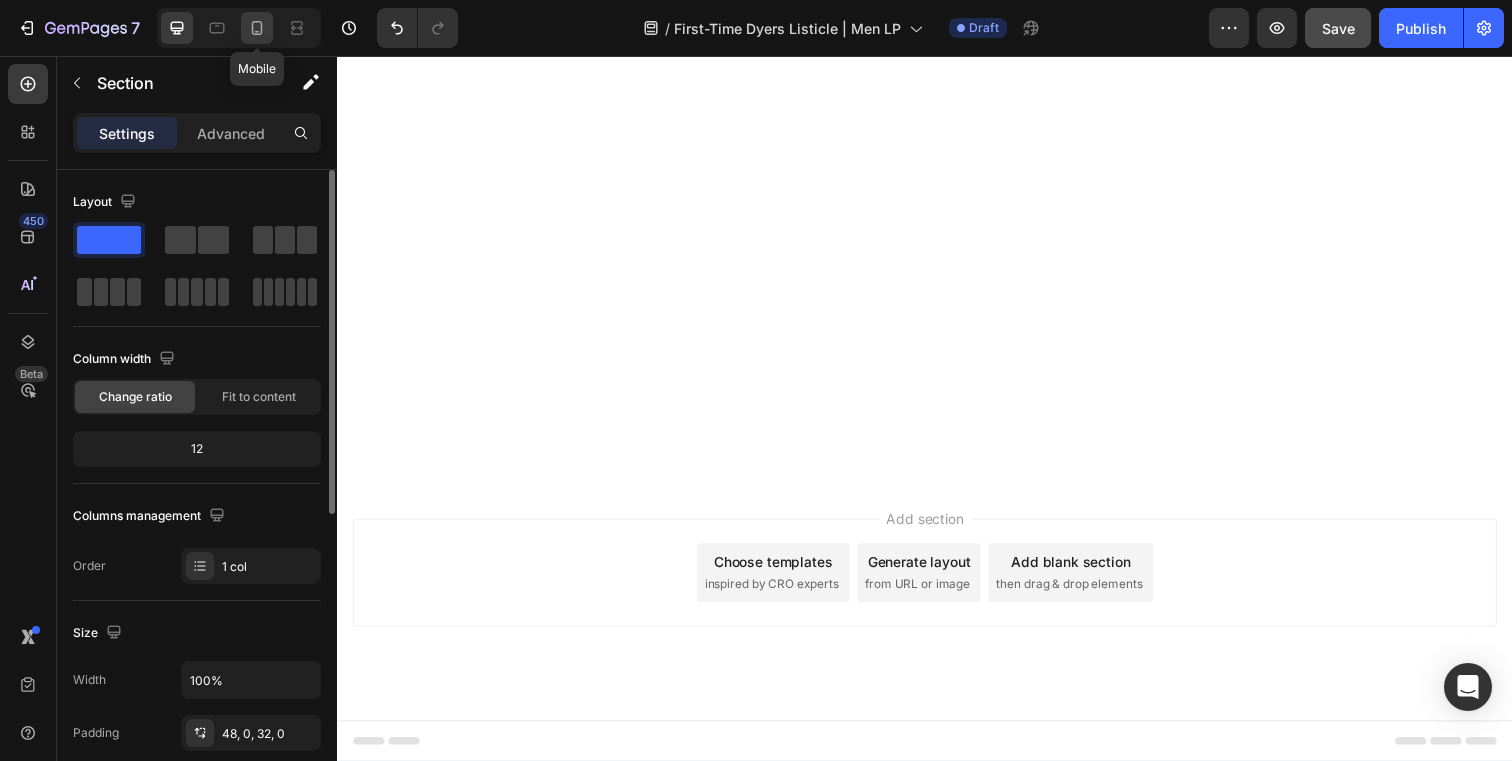 click 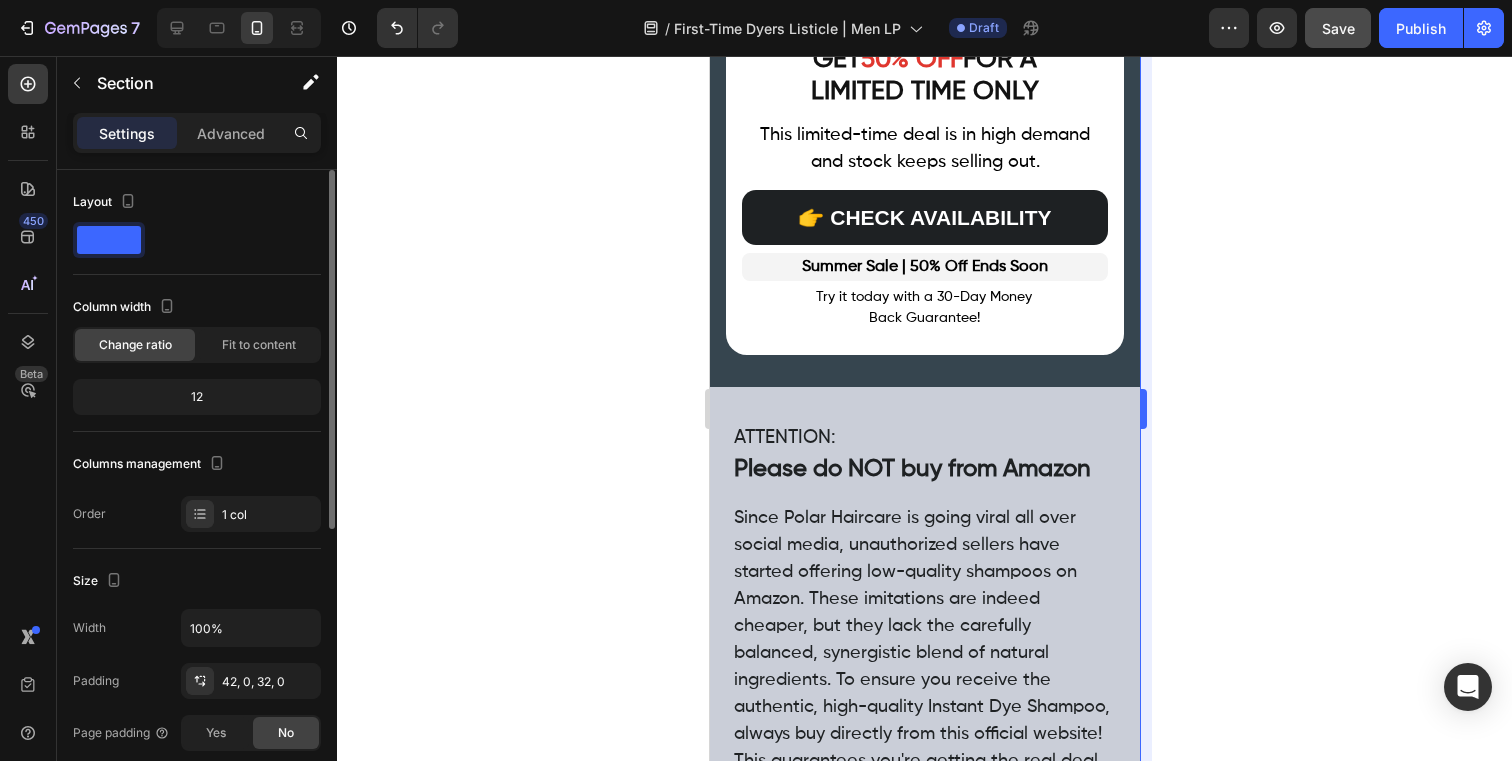 scroll, scrollTop: 9168, scrollLeft: 0, axis: vertical 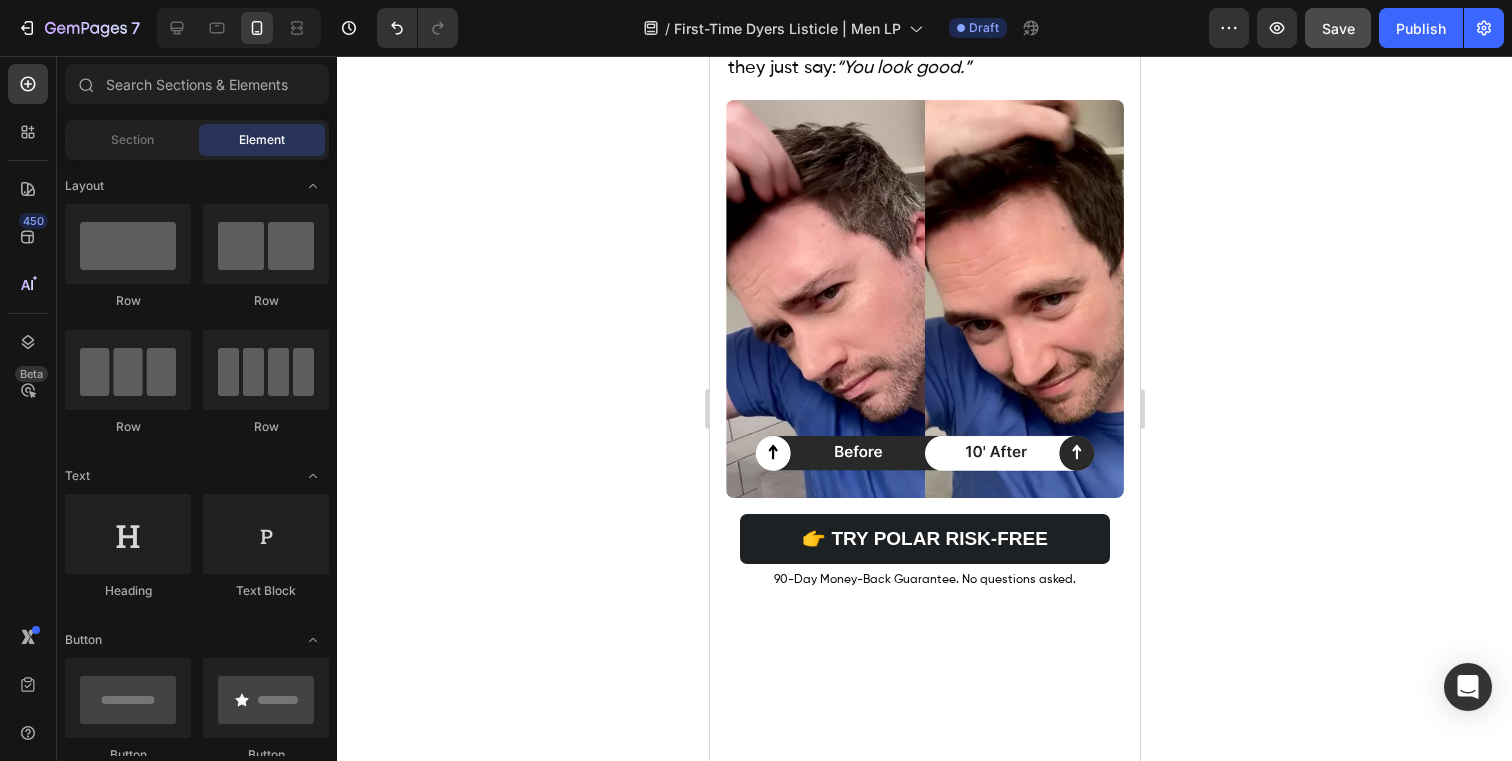 click on "The Shampoo Men Use When They’re Scared to Dye for the First Time Heading No Gloves. No Mess. No Fake Color. Just Shampoo — And 10 Minutes In The Shower. Text Block Image By [PERSON] Last Updated: Aug 1, 2025 Text block Row 3.1m Views 🔥 2min read Text block Row Let’s be honest. Text Block Most men don’t avoid dye because they don’t care. They avoid it because they’re afraid of messing it up, looking fake, or hearing “Did you dye your hair?” from someone they know. Text Block Polar was made for men who’ve never dyed their hair before — and kind of don’t want to. Text Block That’s okay. You don’t need to tell anyone. You just need to try it once. Text Block Video Image We Asked 10,000 Men Why They’ve Never Dyed Their Hair. Here’s What They Said — and How We Fixed It. Heading Row Image “I’ll probably look like a clown.” Heading Row “It’ll be too obvious. People will laugh or ask what I did.” – [PERSON], 41 Text Block Image Heading Row “You look good.” Image" at bounding box center [924, -285] 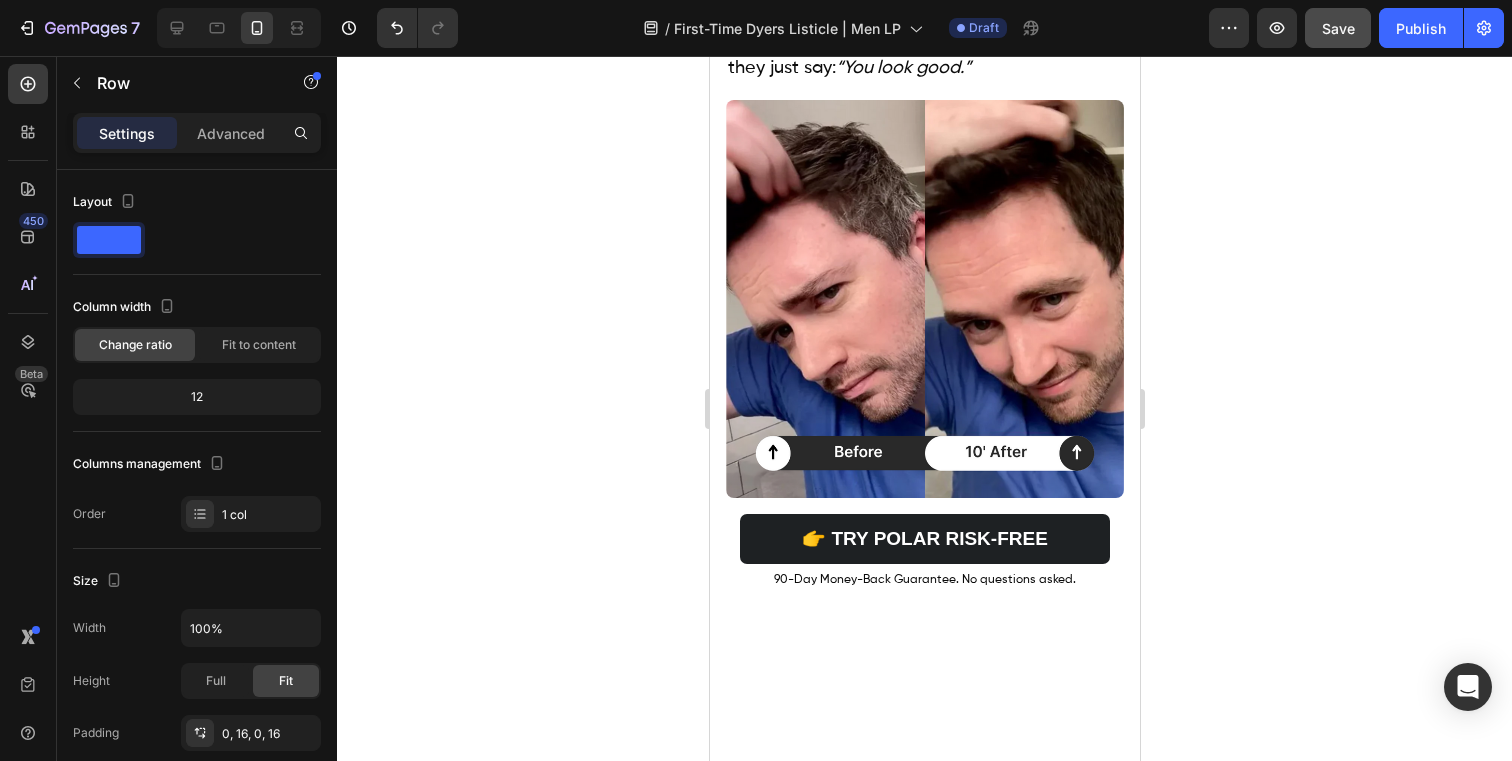 click at bounding box center (735, -199) 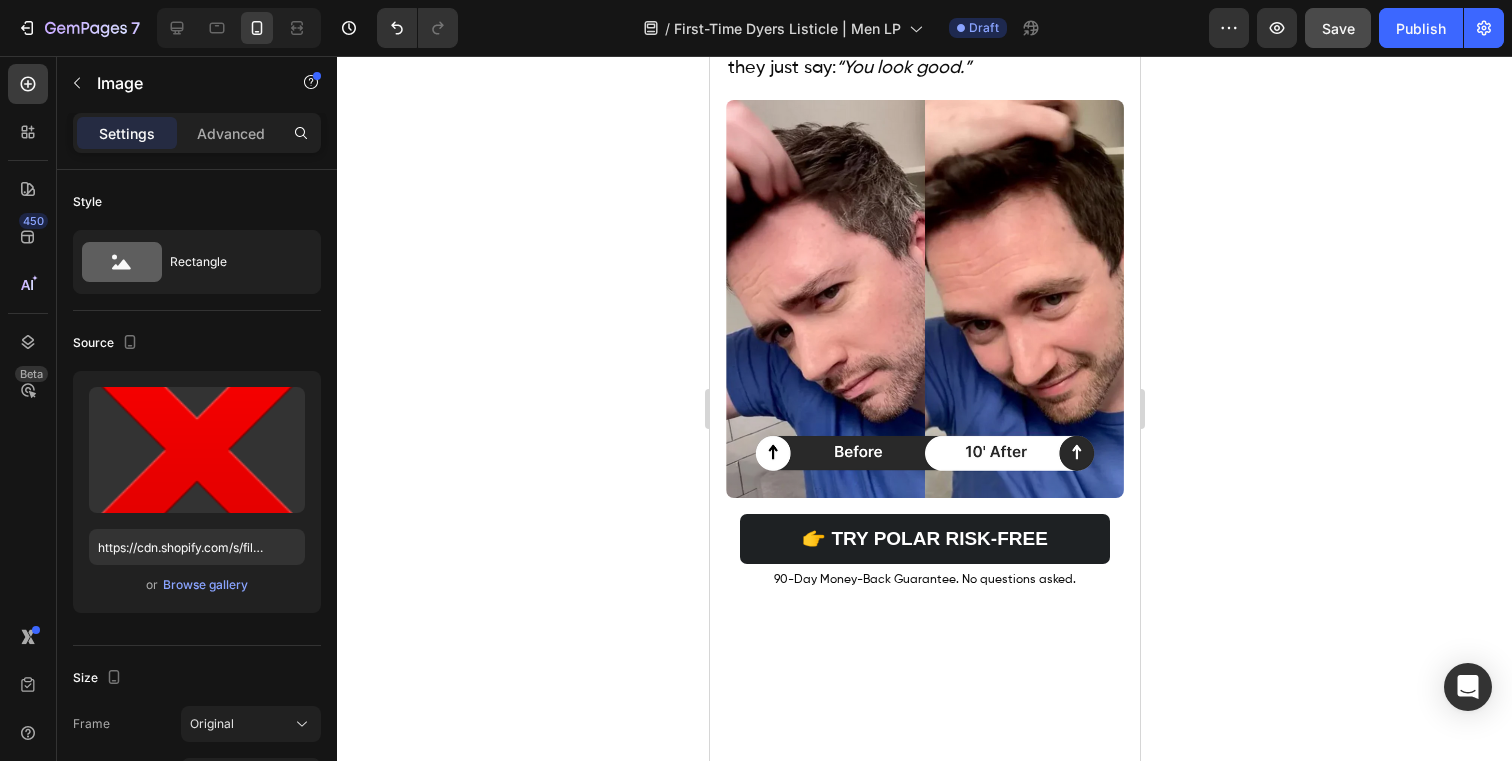 click at bounding box center [735, -199] 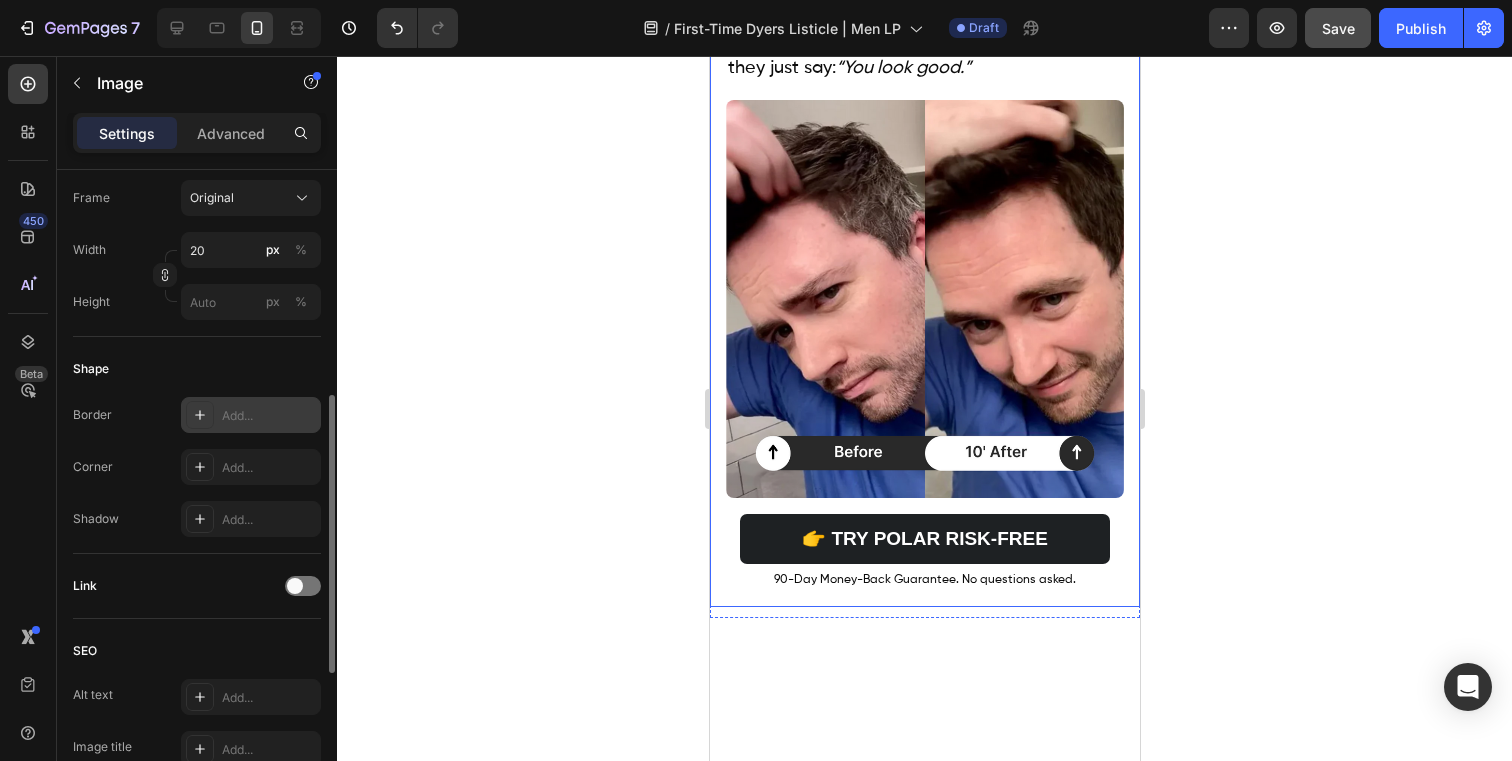scroll, scrollTop: 430, scrollLeft: 0, axis: vertical 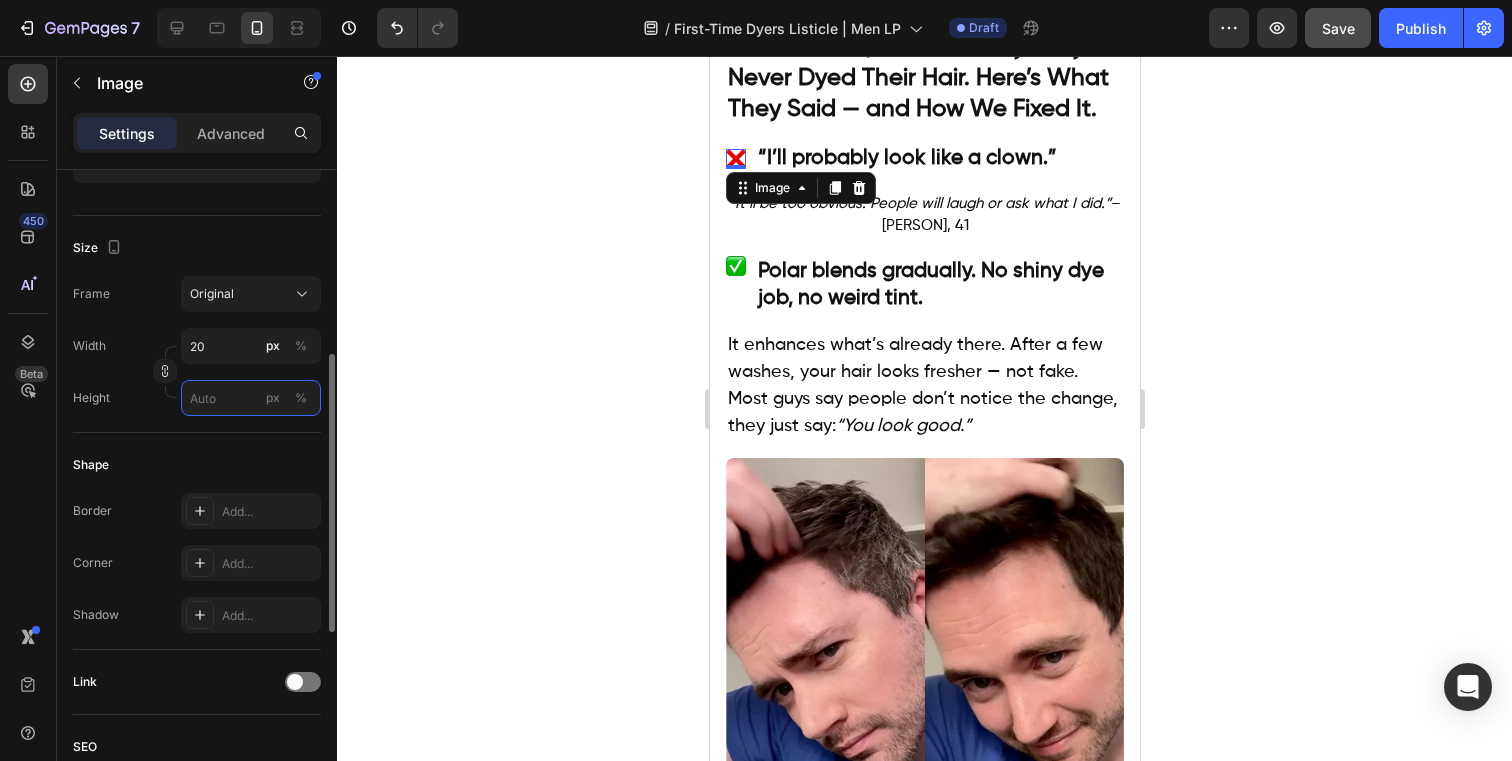 click on "px %" at bounding box center (251, 398) 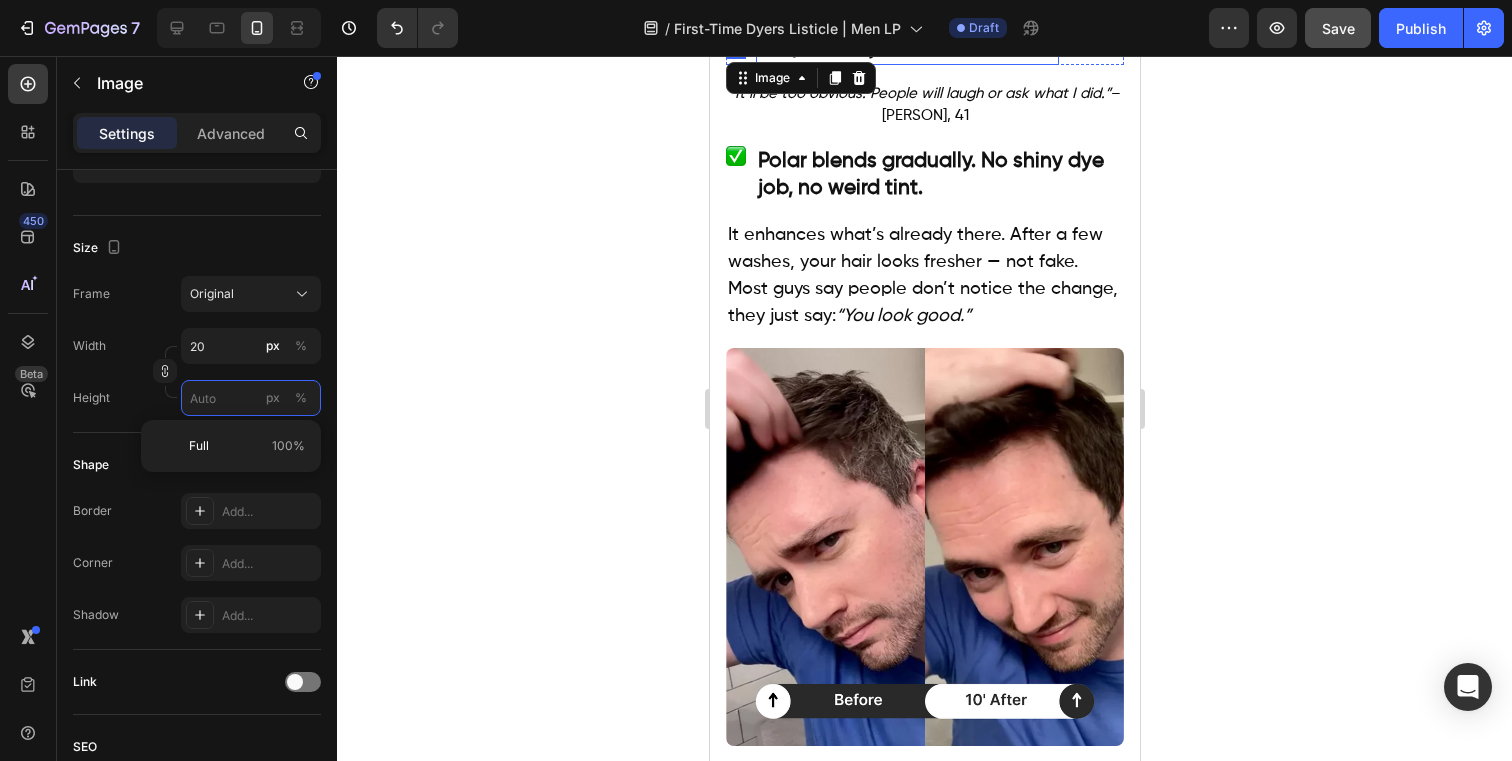 scroll, scrollTop: 1116, scrollLeft: 0, axis: vertical 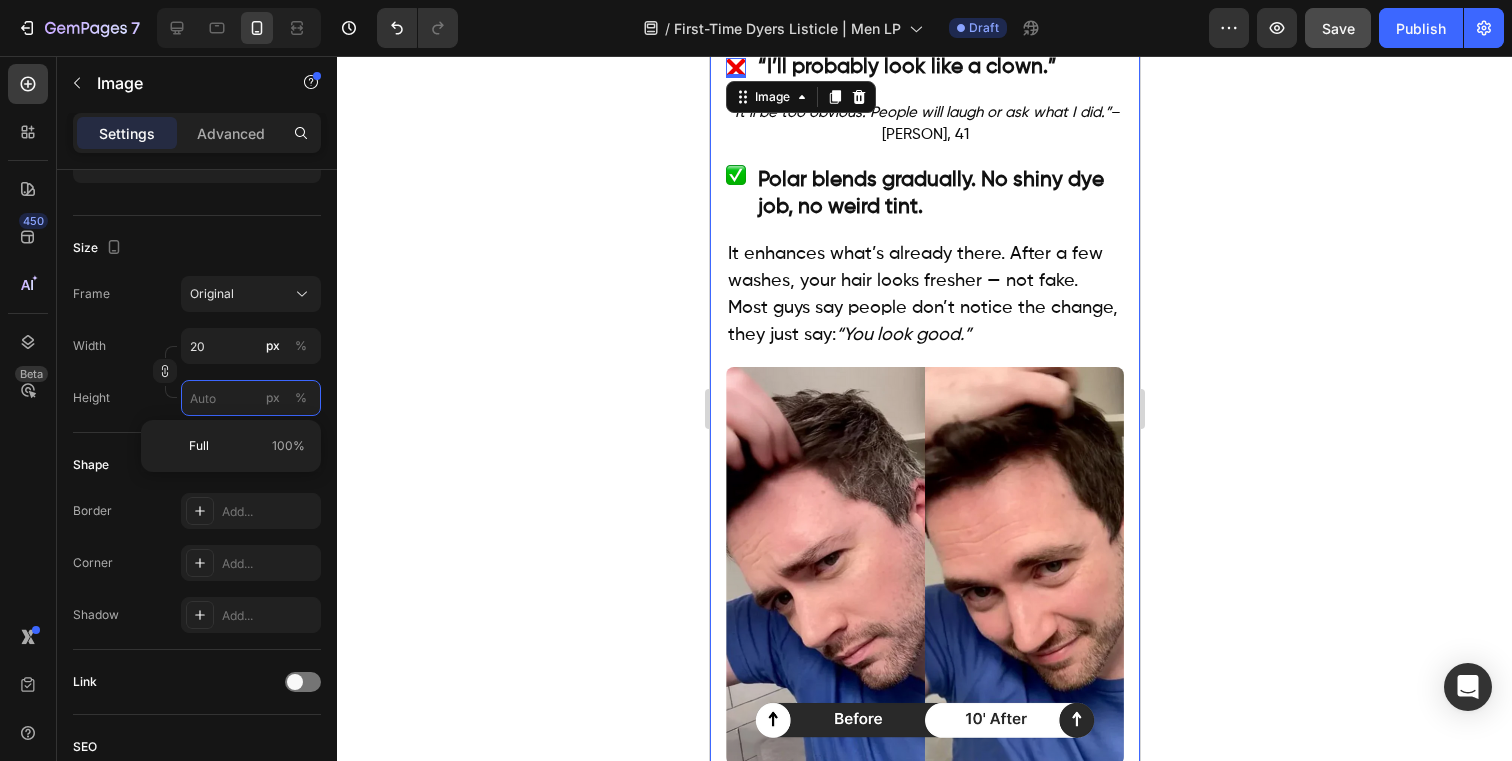 type 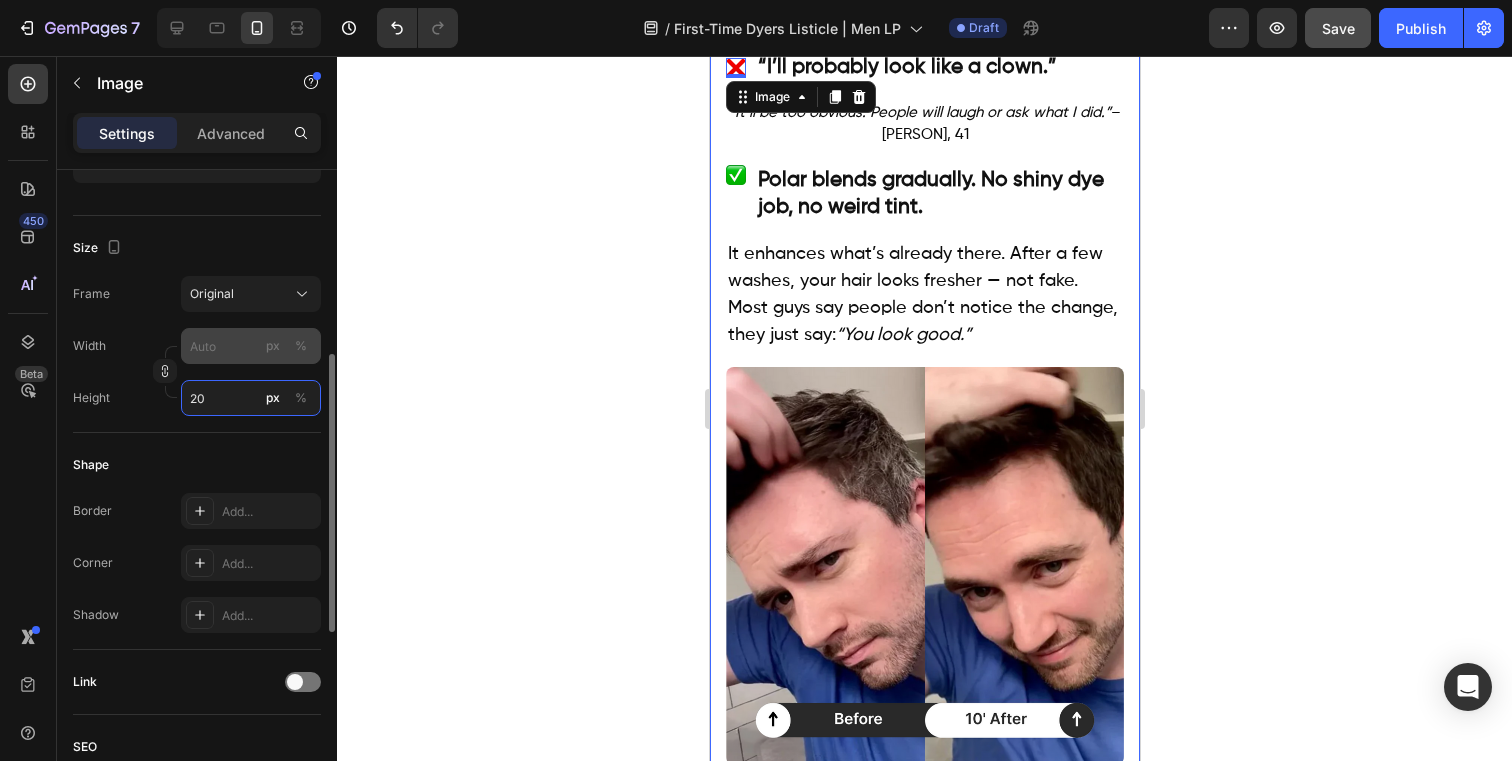 type on "20" 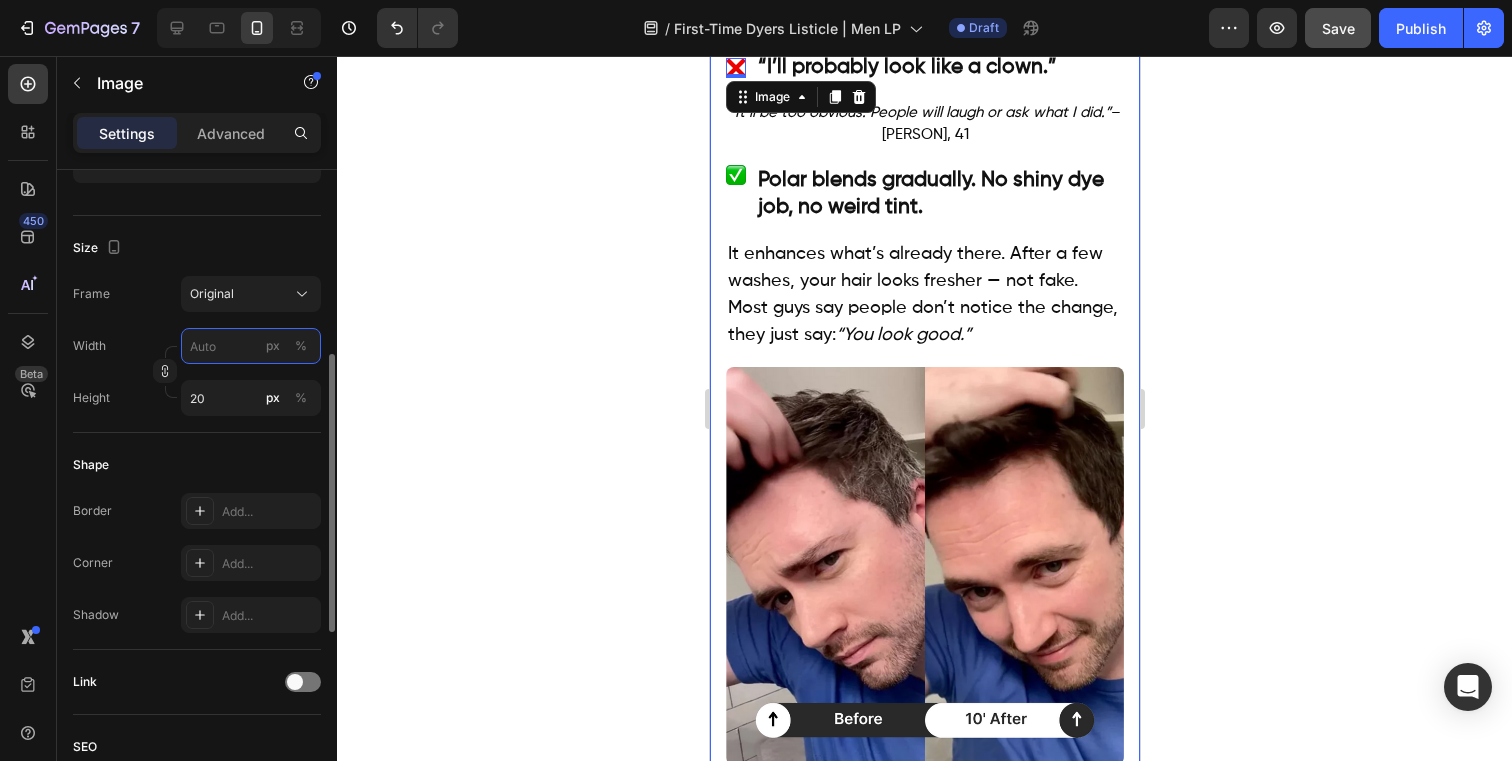 click on "px %" at bounding box center (251, 346) 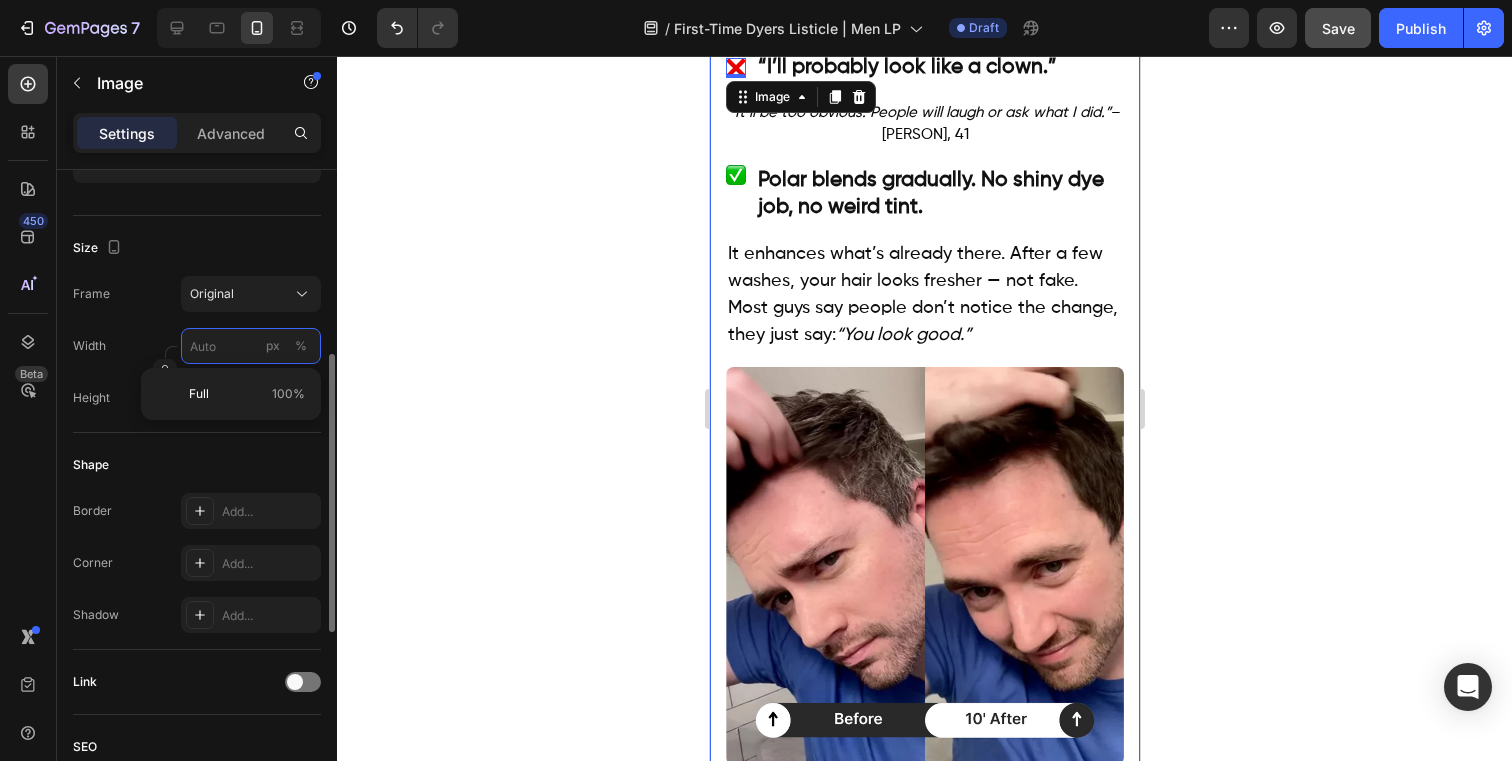 type on "2" 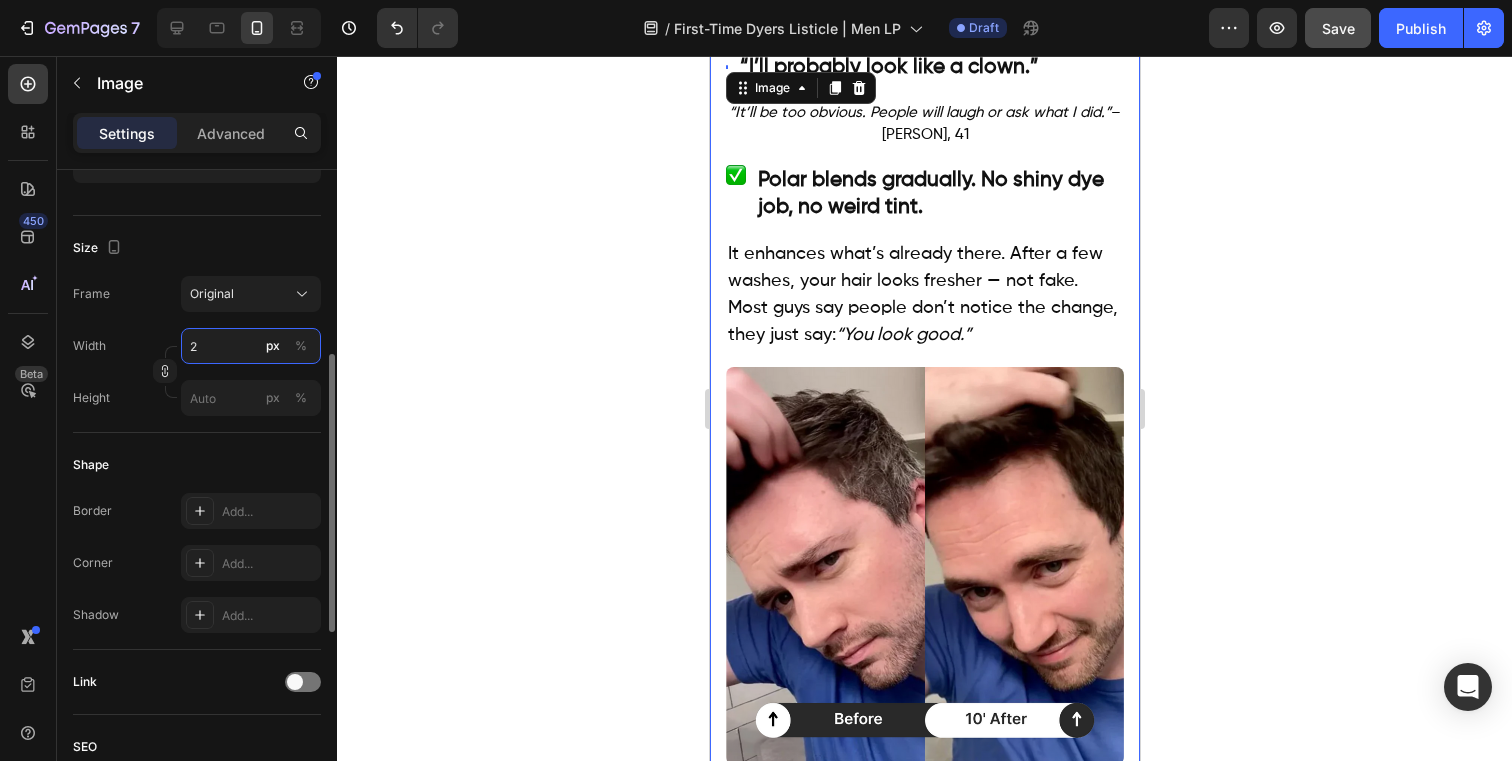 click on "2" at bounding box center [251, 346] 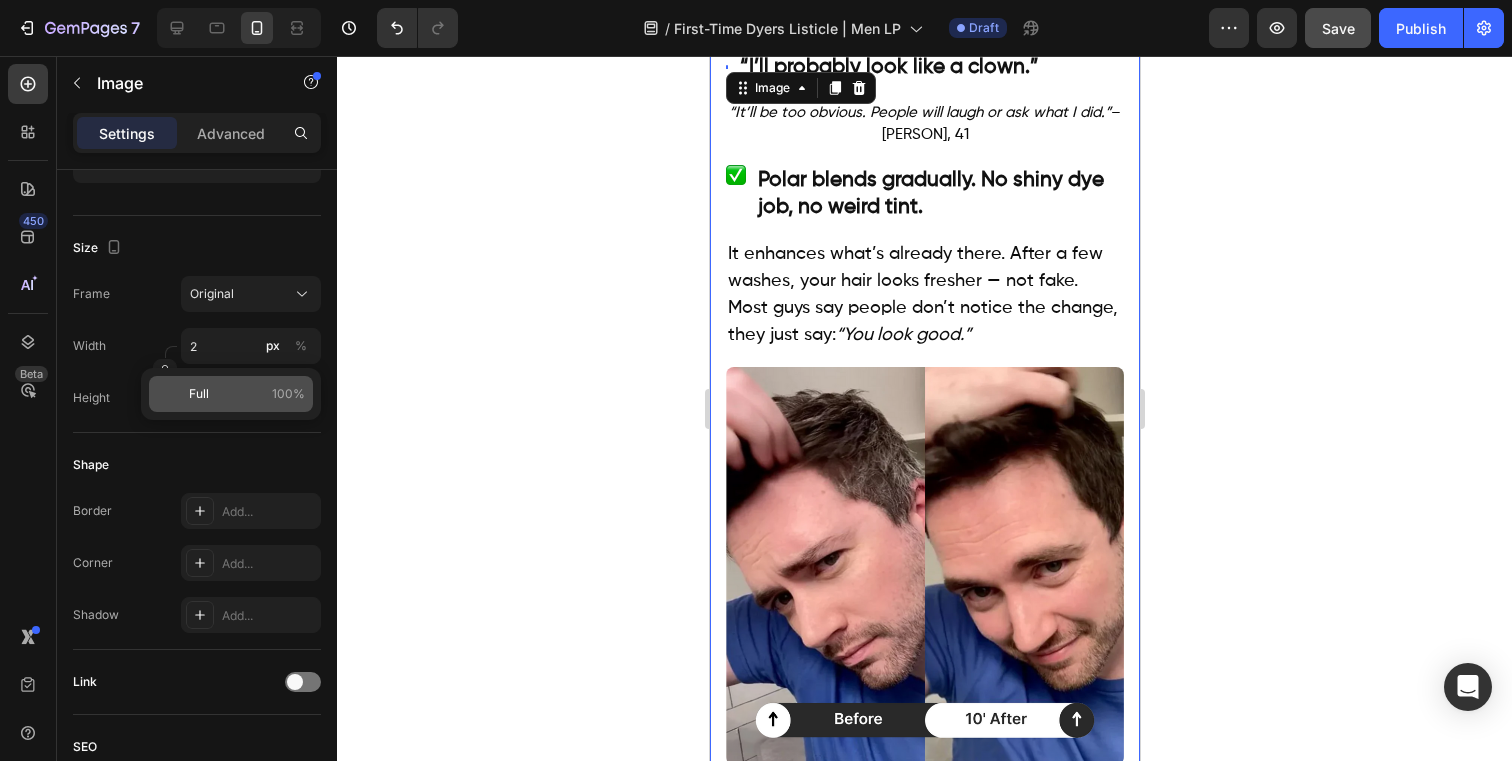 click on "Full 100%" at bounding box center [247, 394] 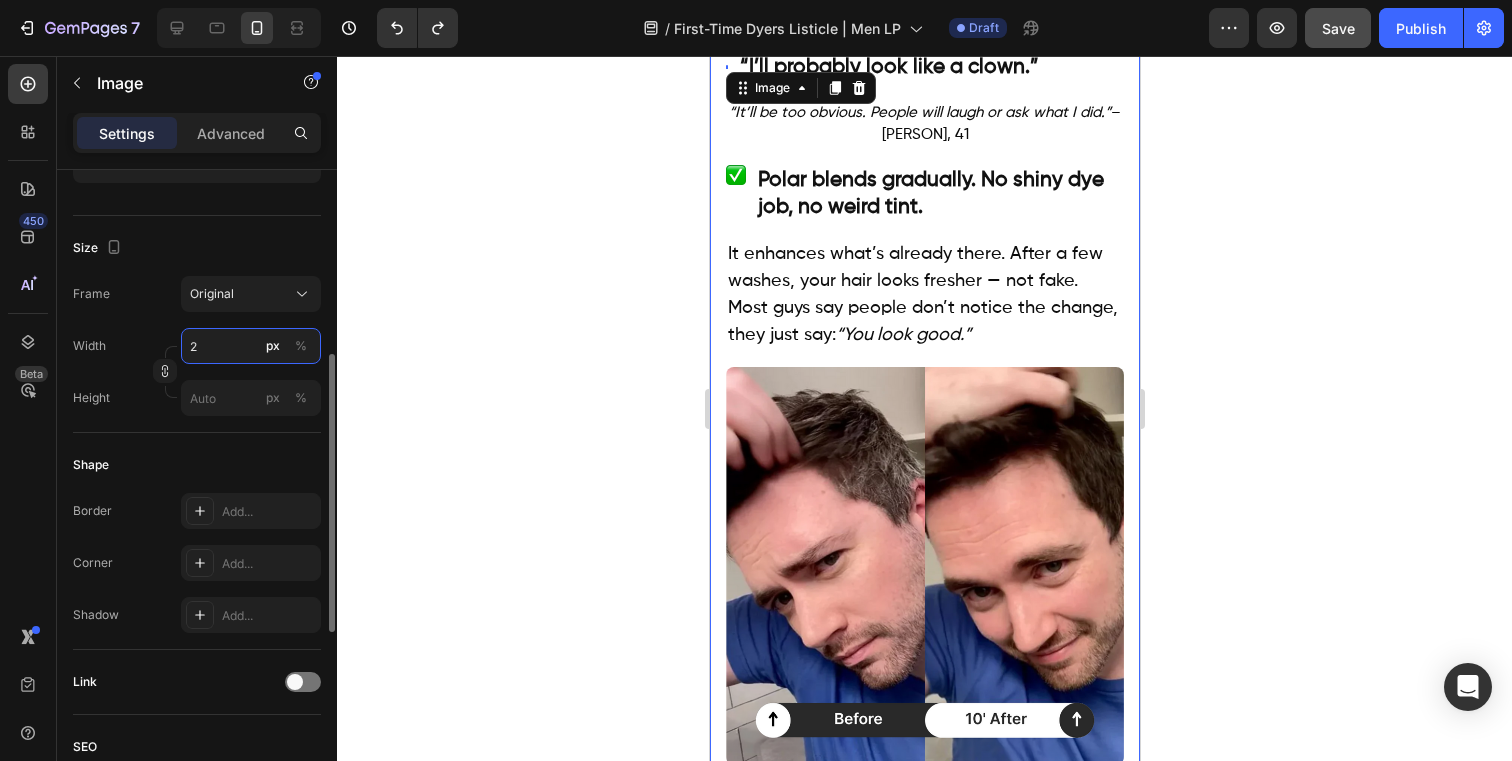 click on "2" at bounding box center (251, 346) 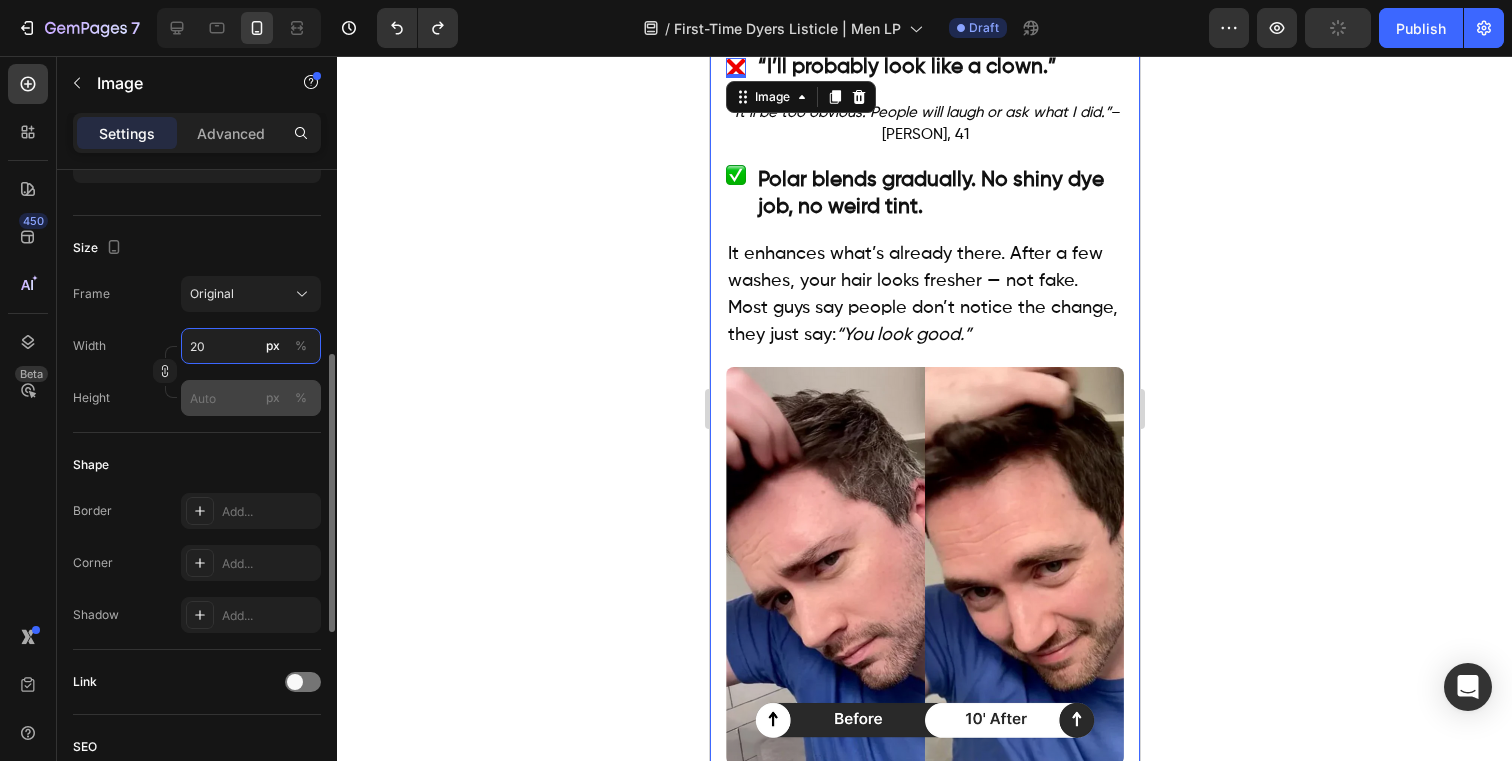 type on "20" 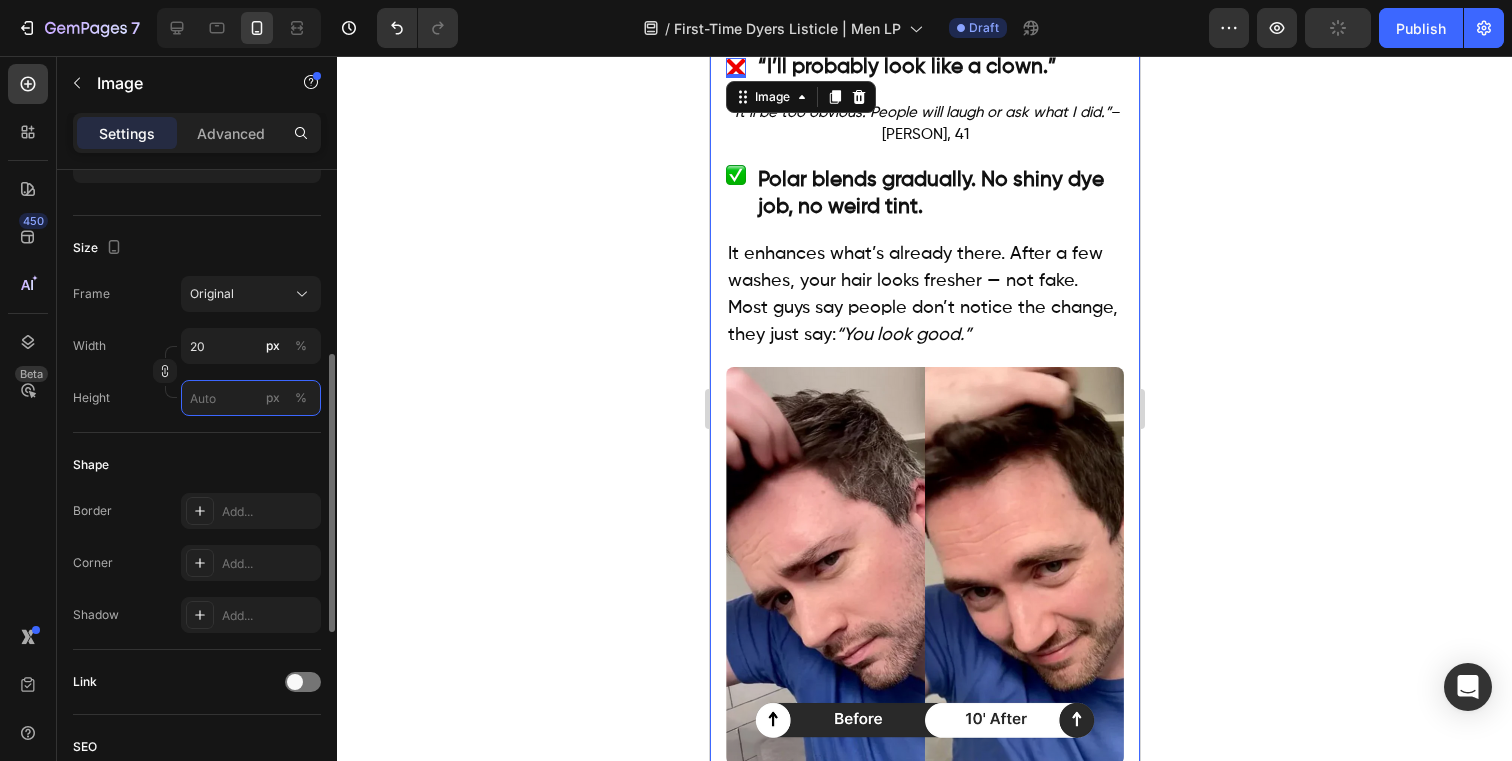 click on "px %" at bounding box center (251, 398) 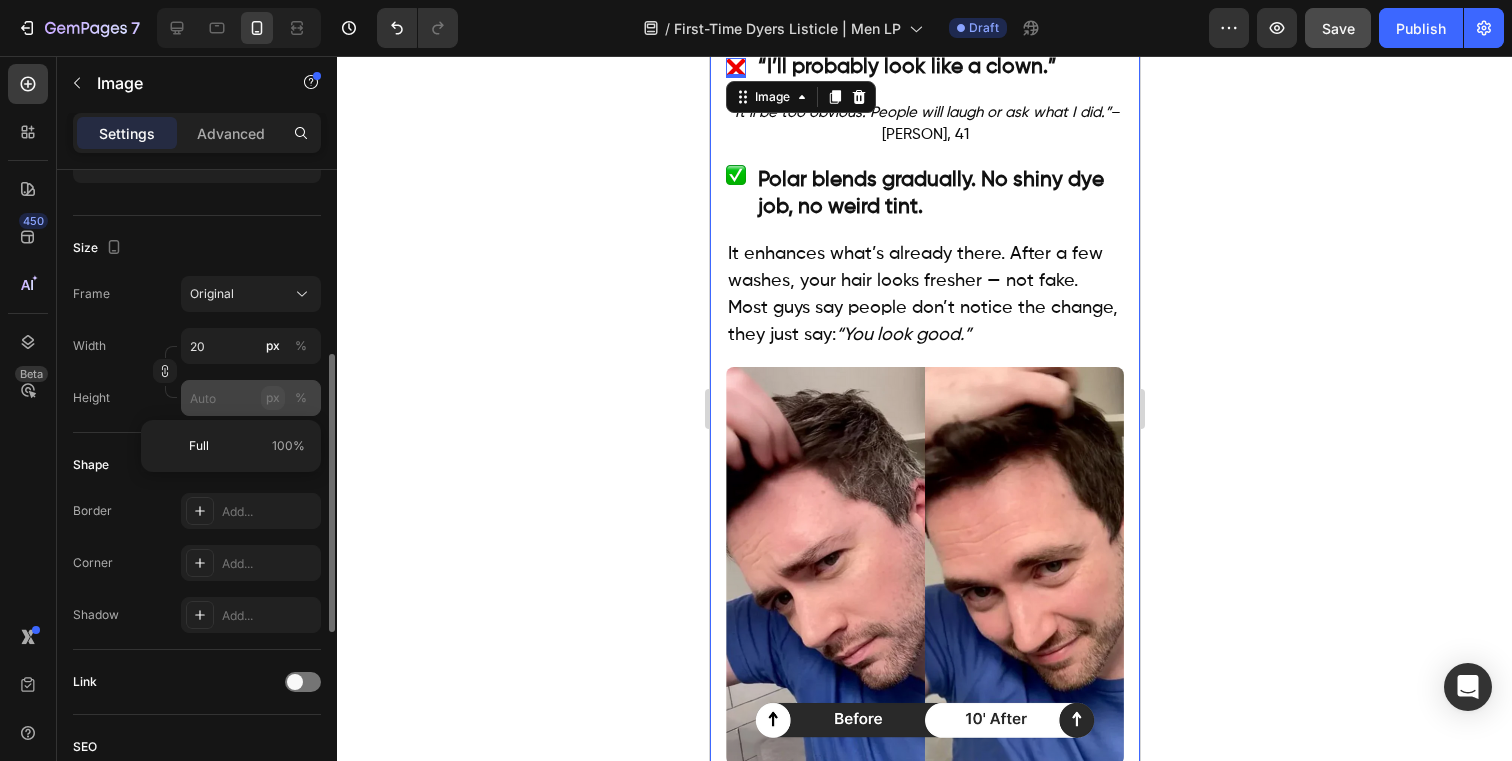 click on "px" at bounding box center [273, 398] 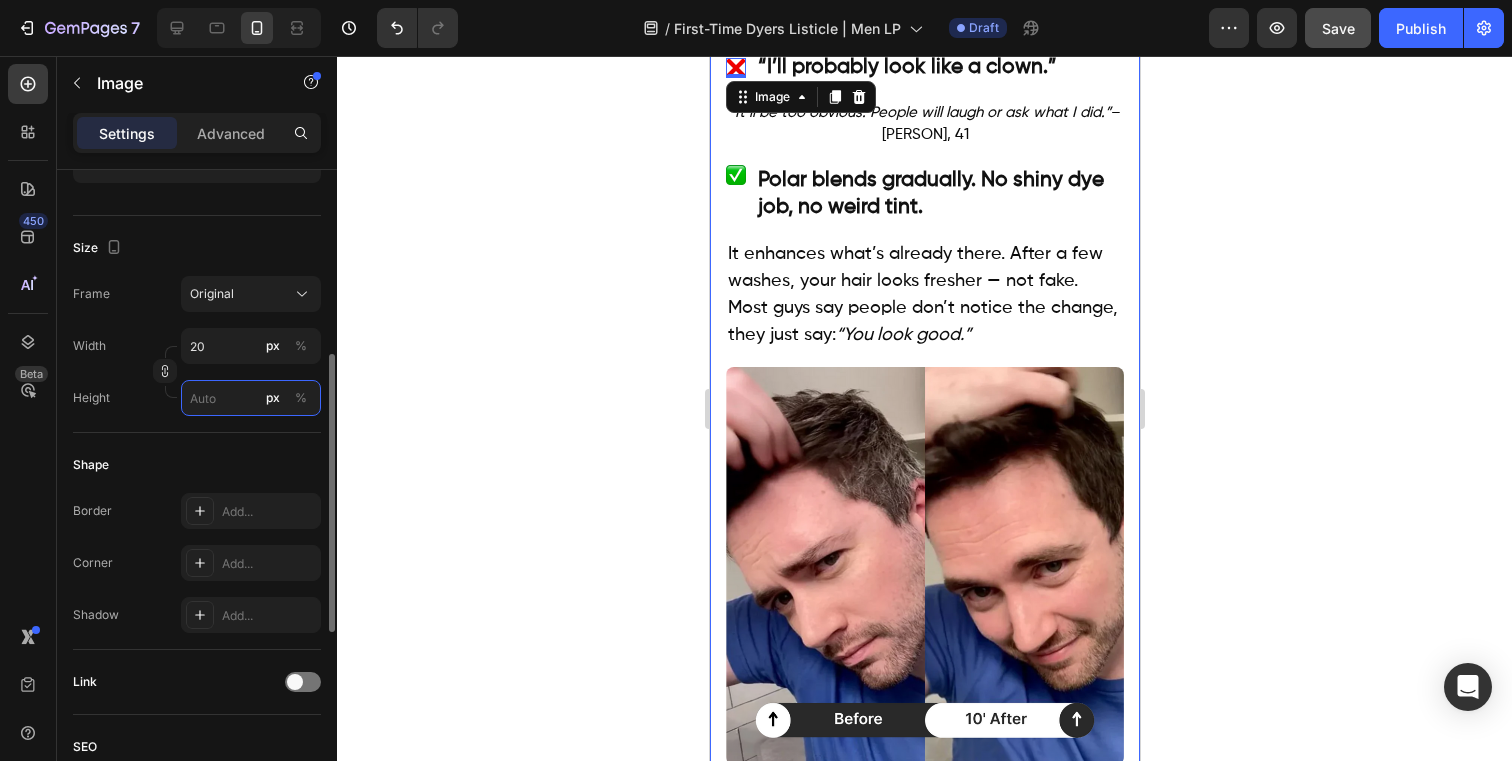 click on "px %" at bounding box center (251, 398) 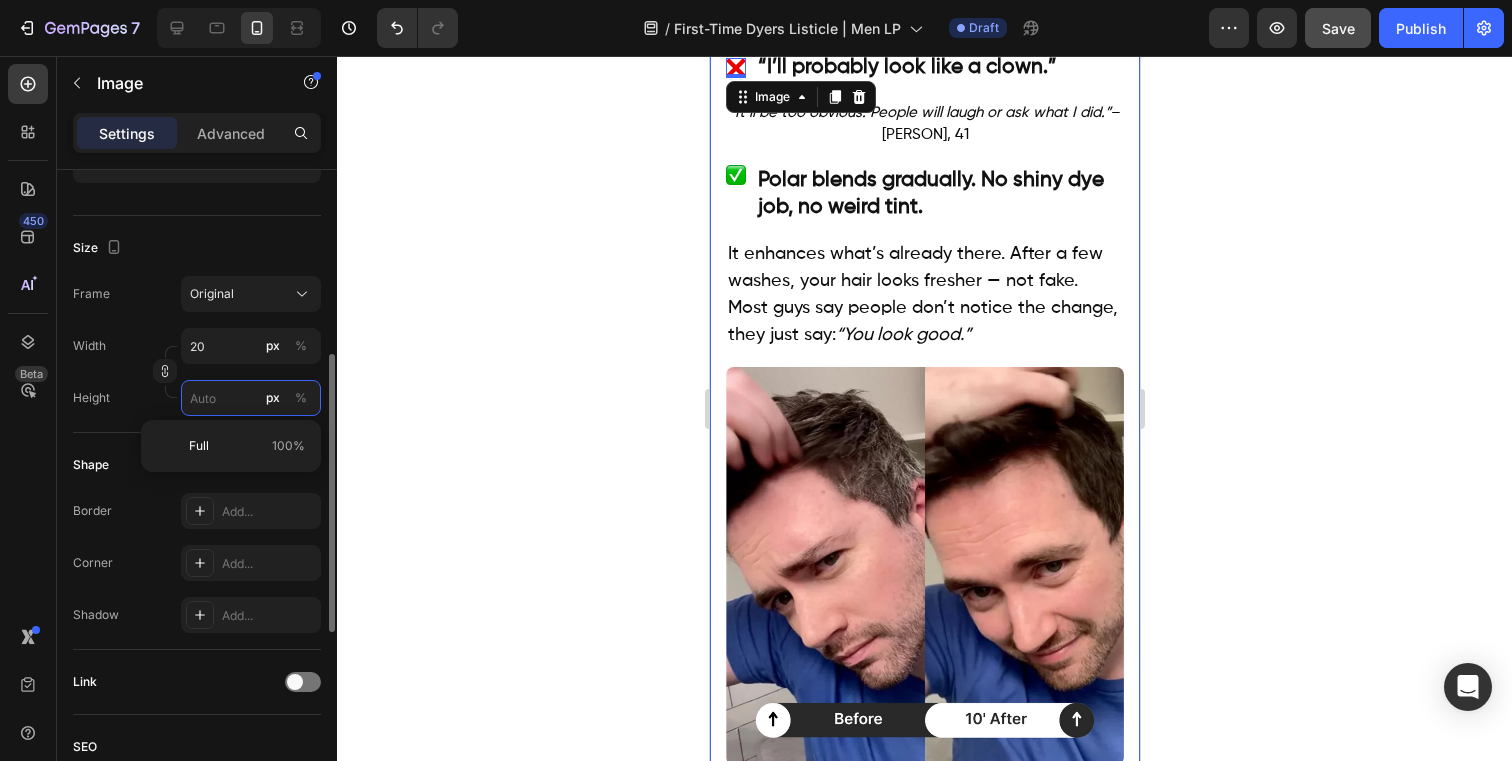 type 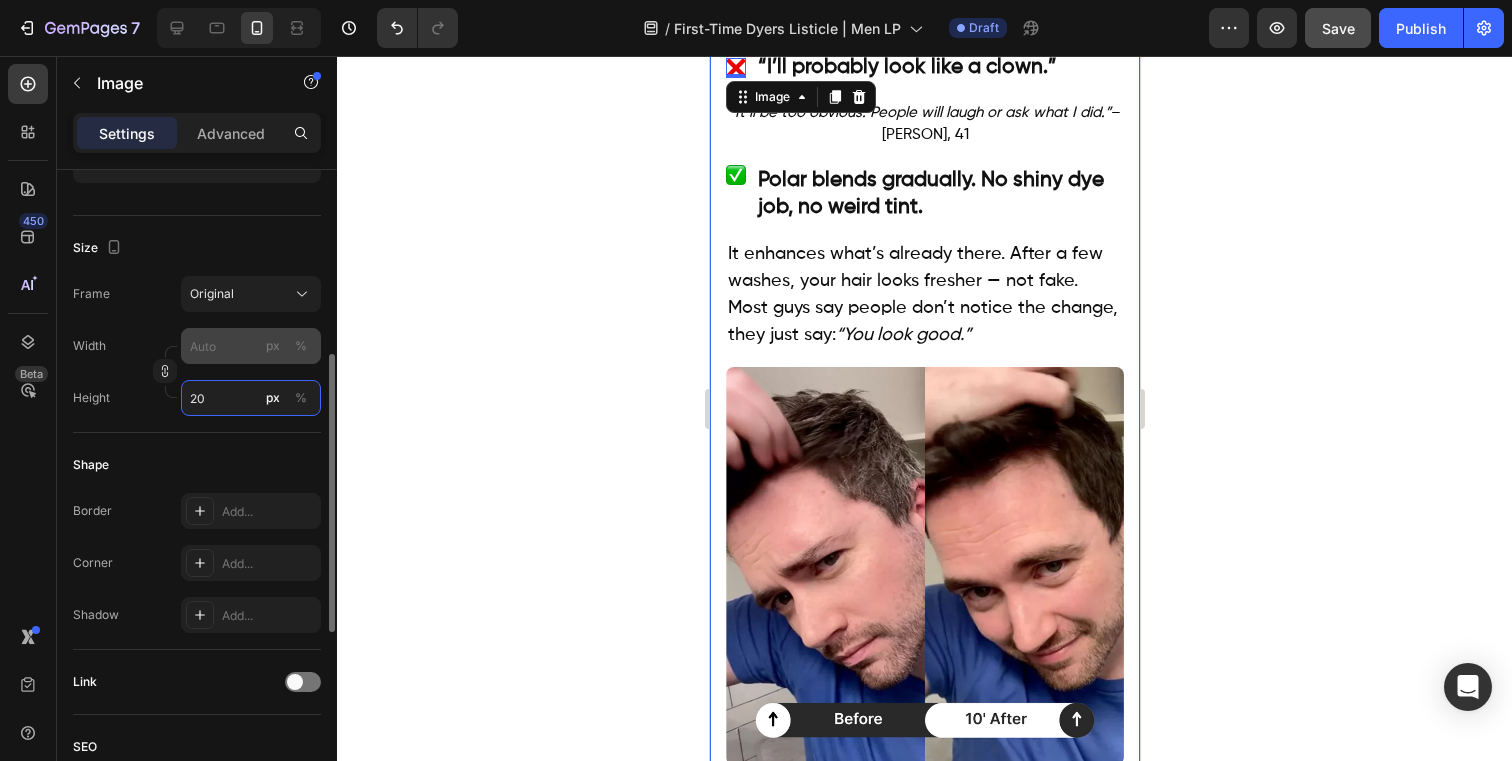 type on "20" 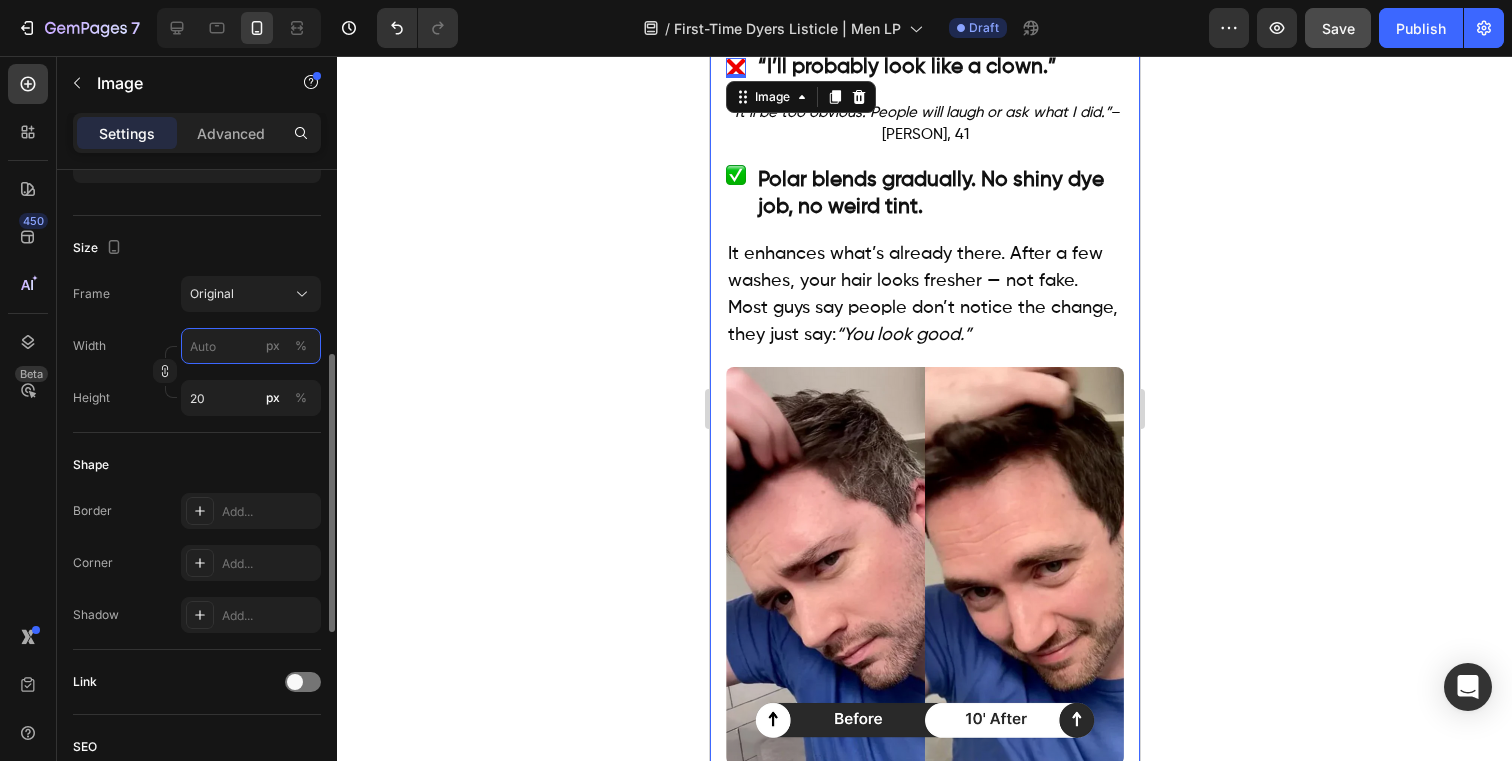 click on "px %" at bounding box center [251, 346] 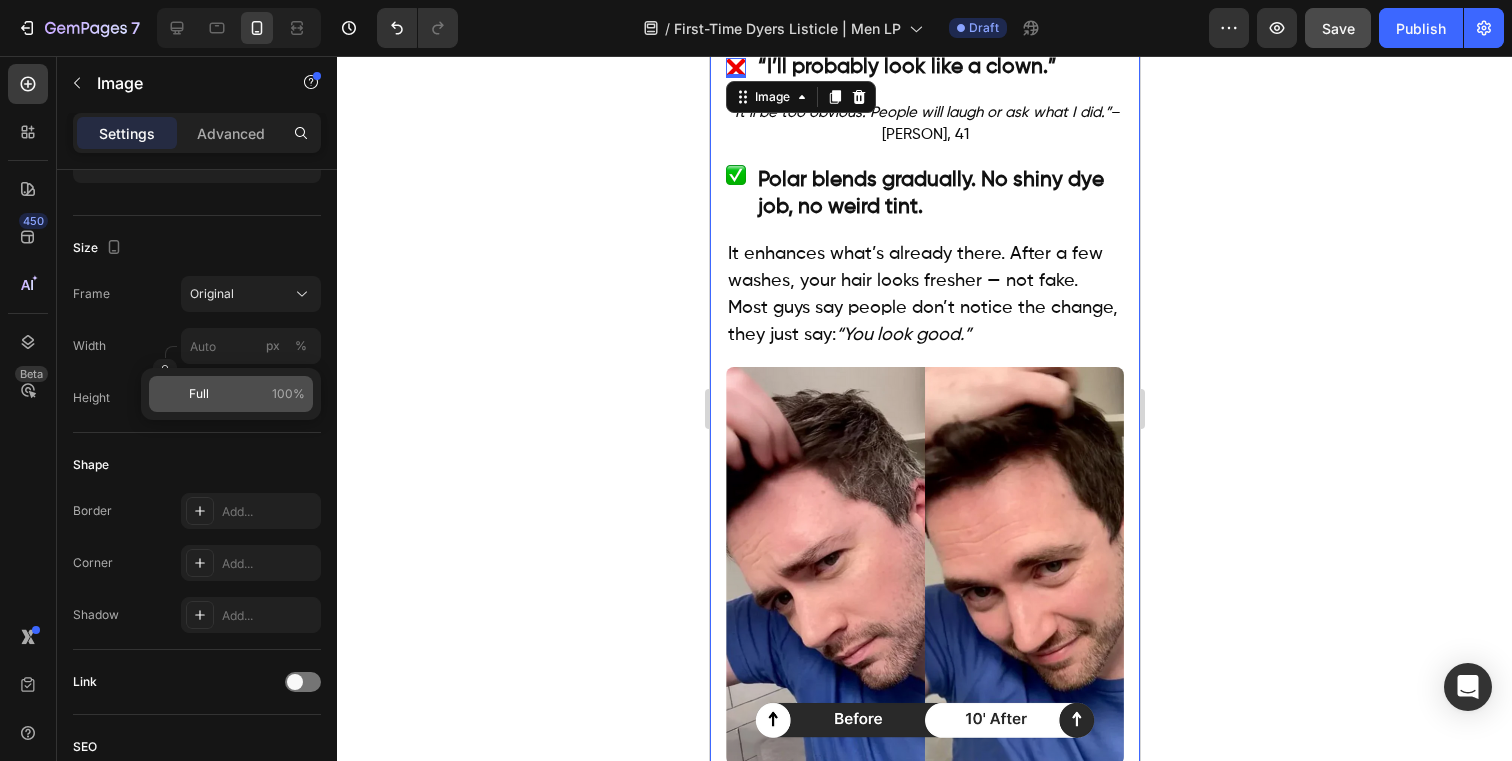 click on "Full 100%" at bounding box center (247, 394) 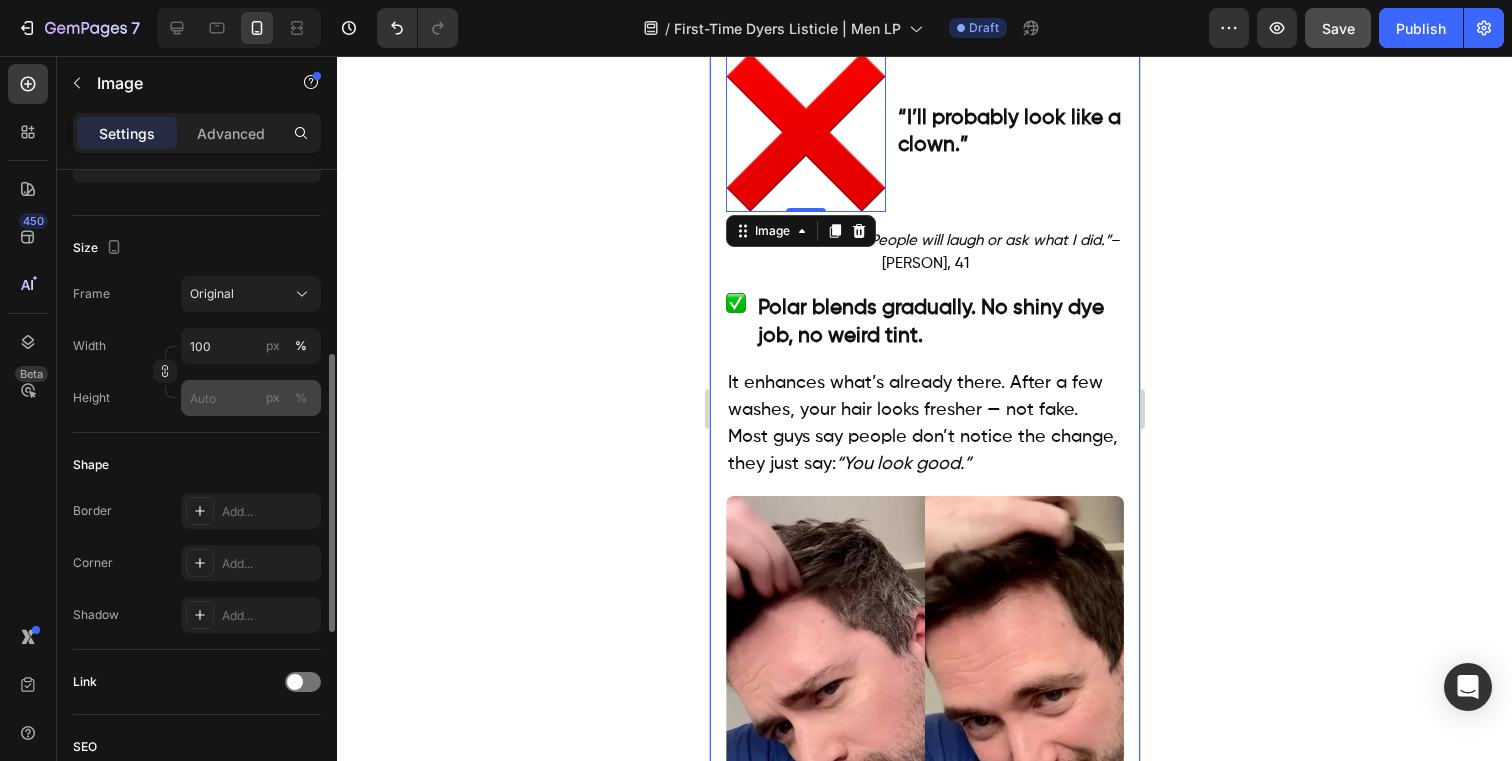 type 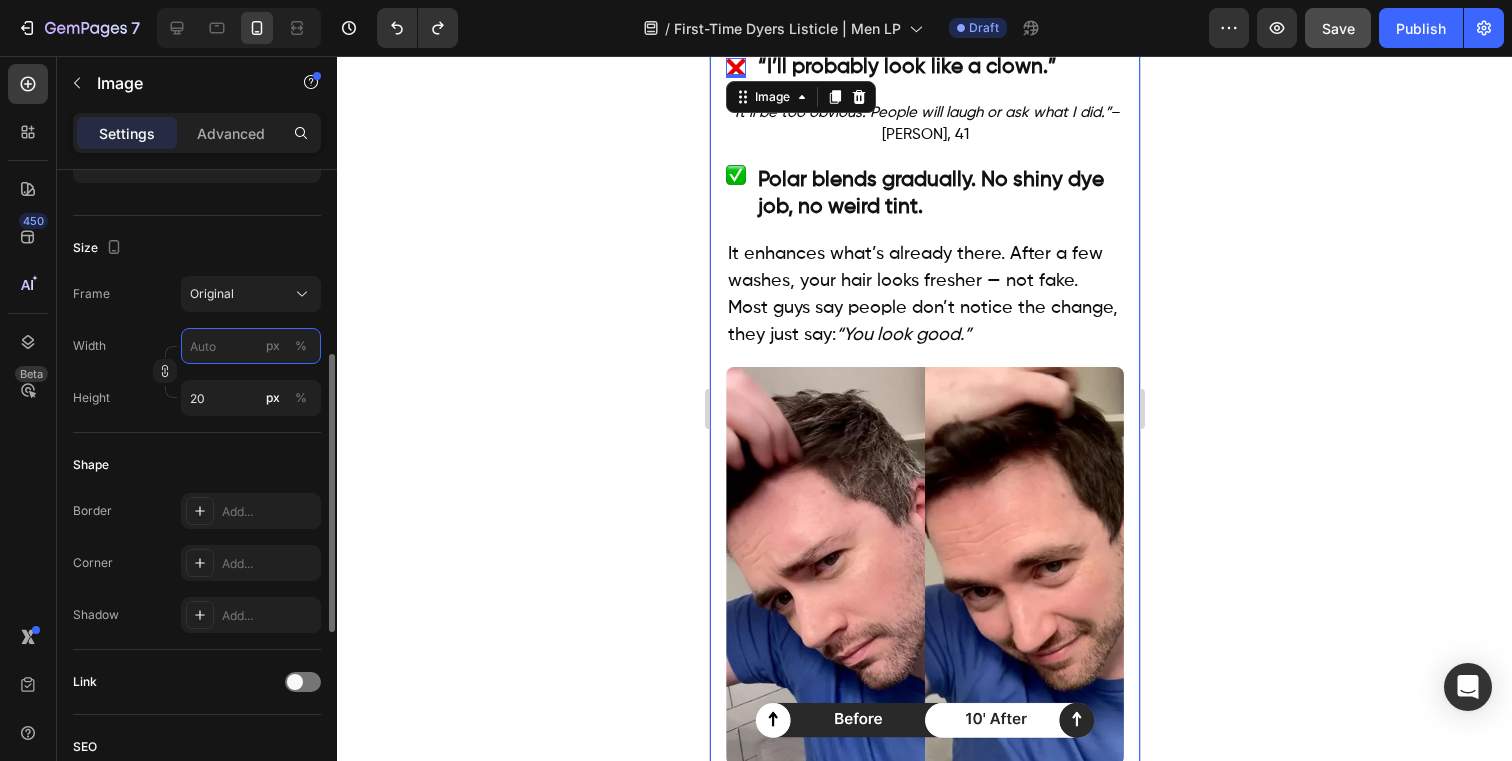 click on "px %" at bounding box center [251, 346] 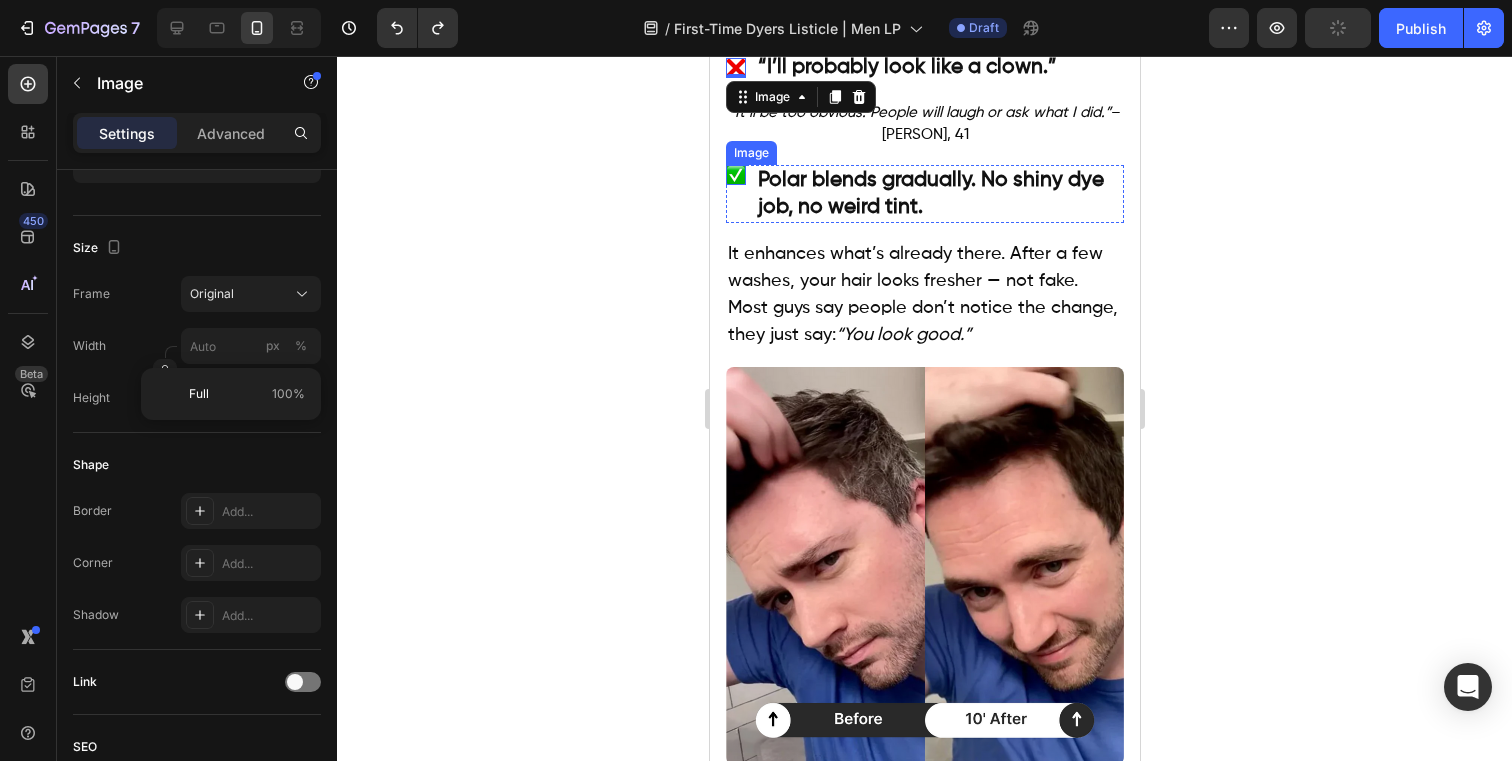 click at bounding box center (735, 175) 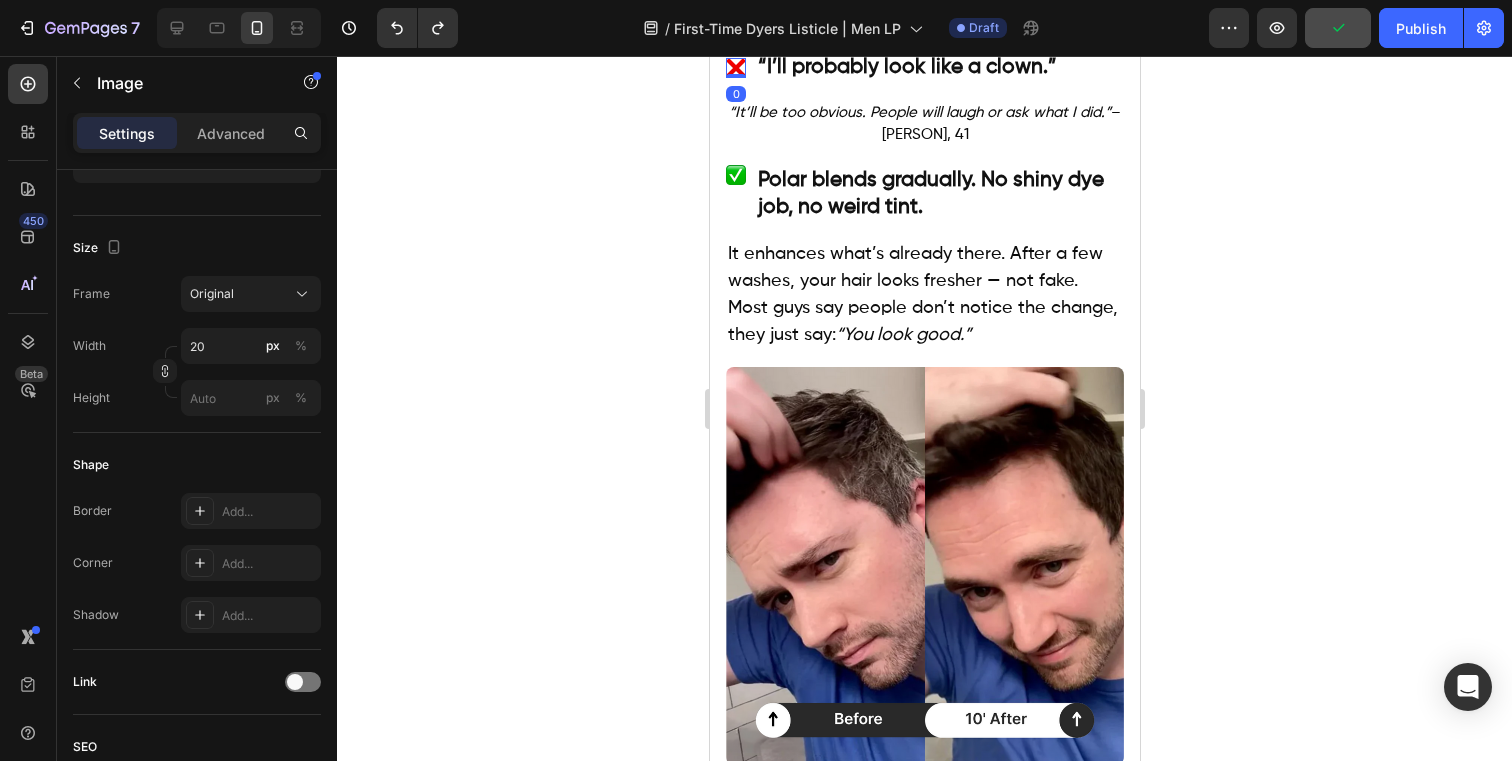 click at bounding box center [735, 68] 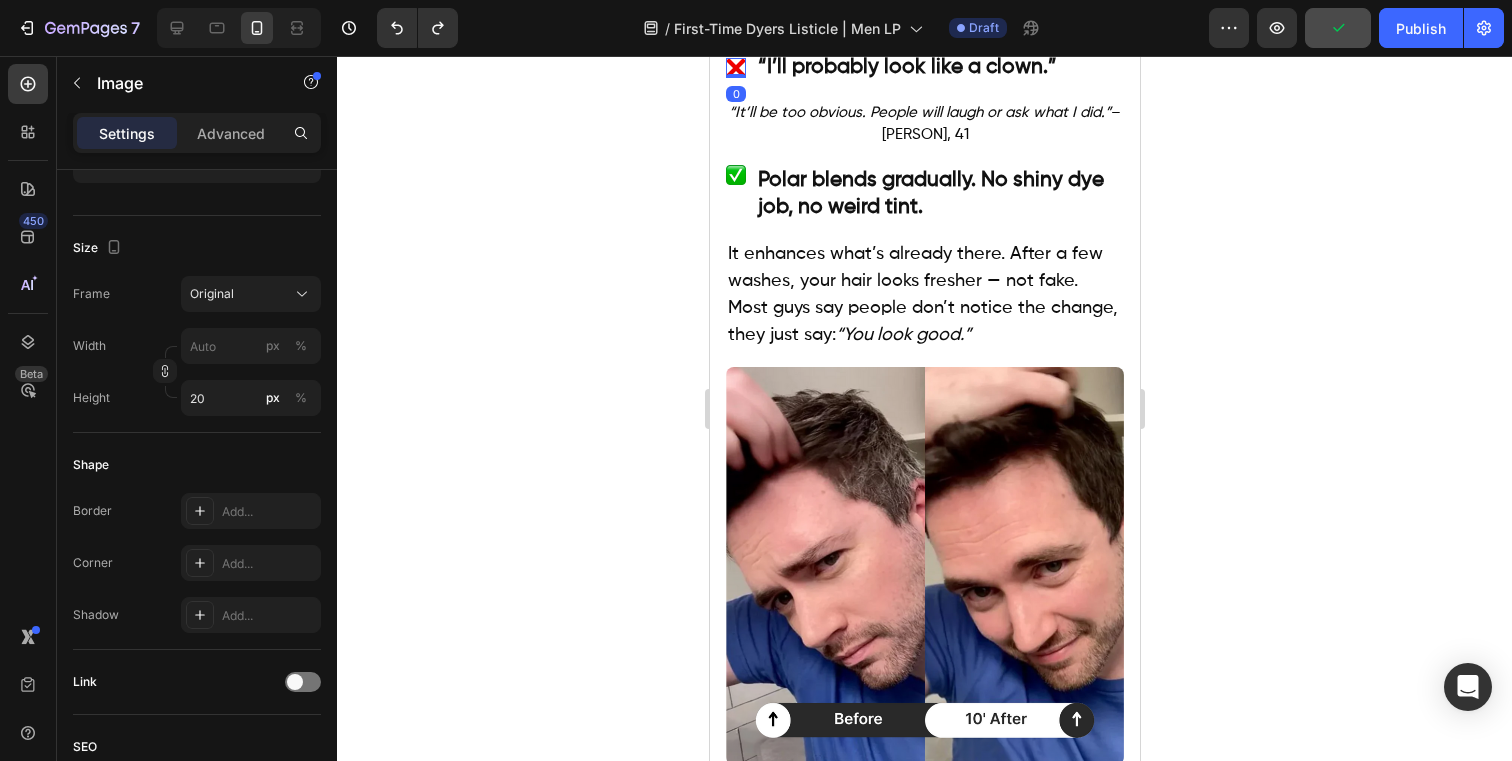 click at bounding box center (735, 68) 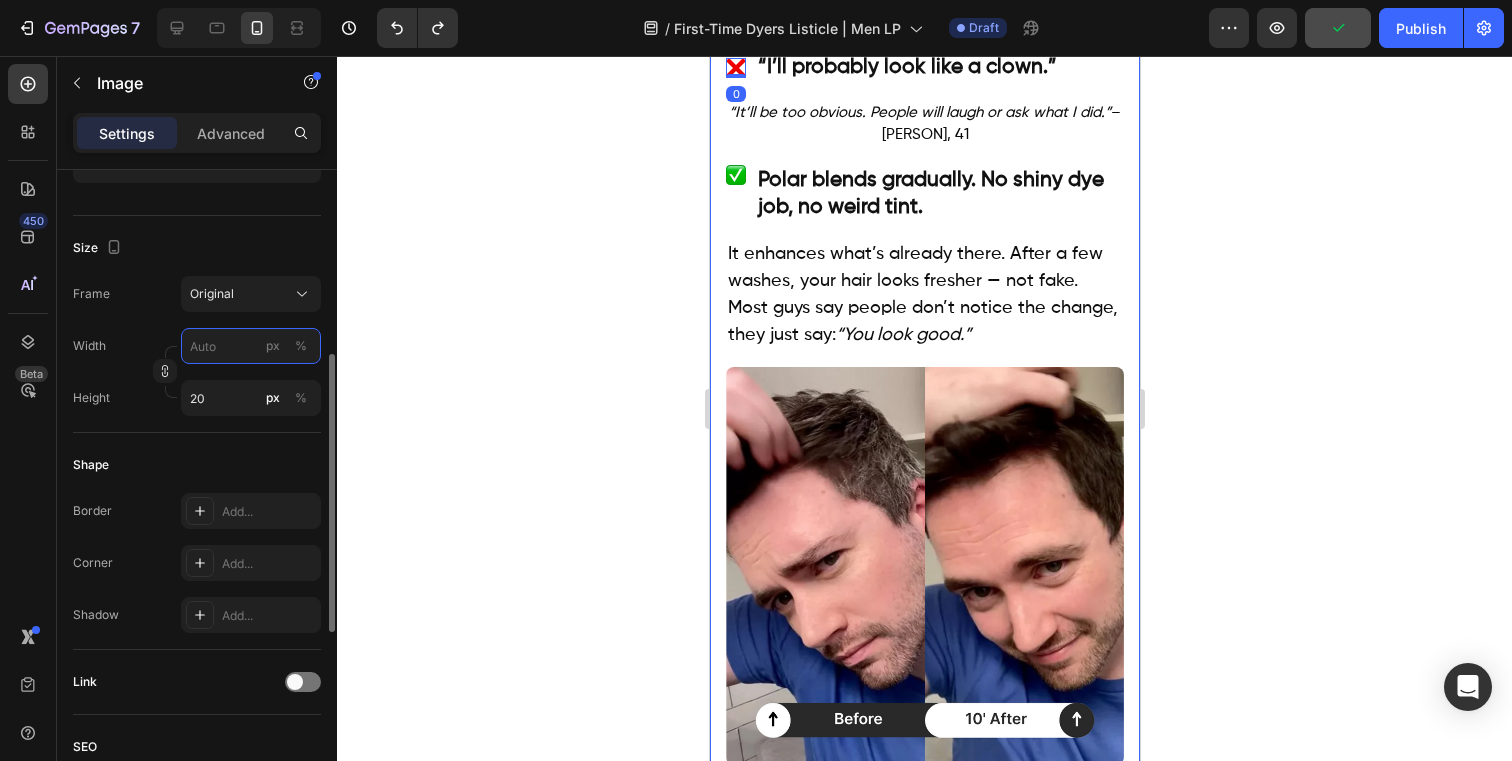 click on "px %" at bounding box center (251, 346) 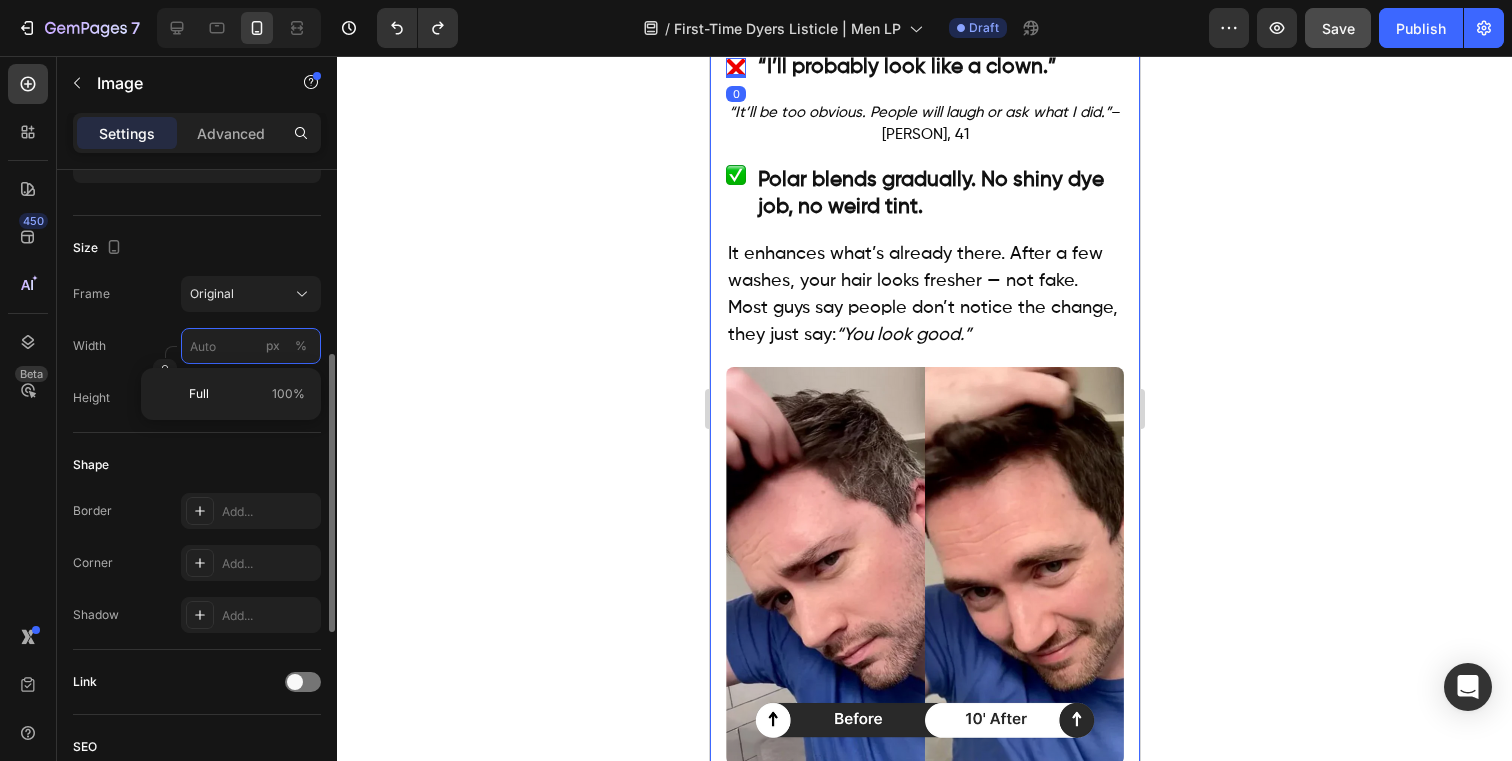 type on "2" 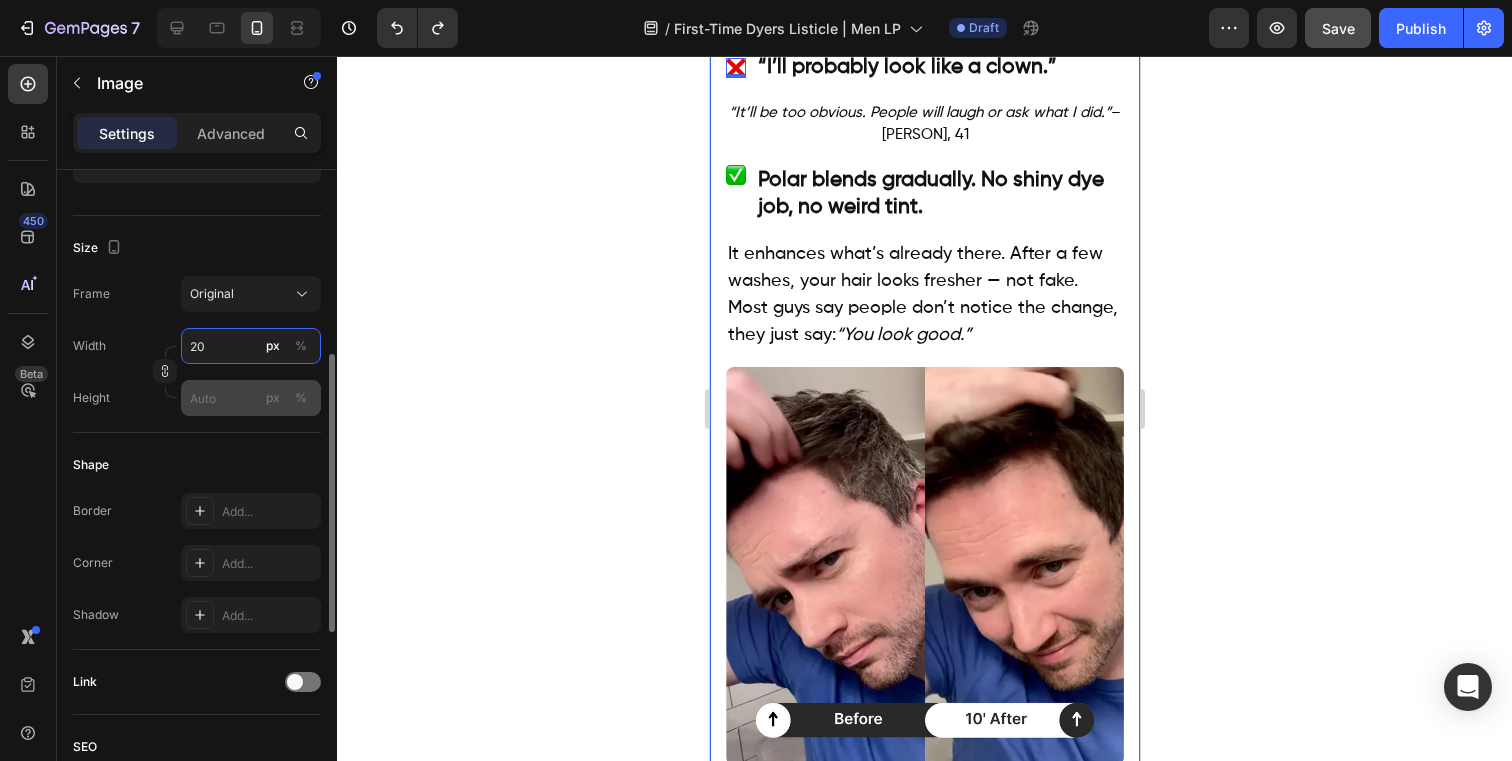 type on "20" 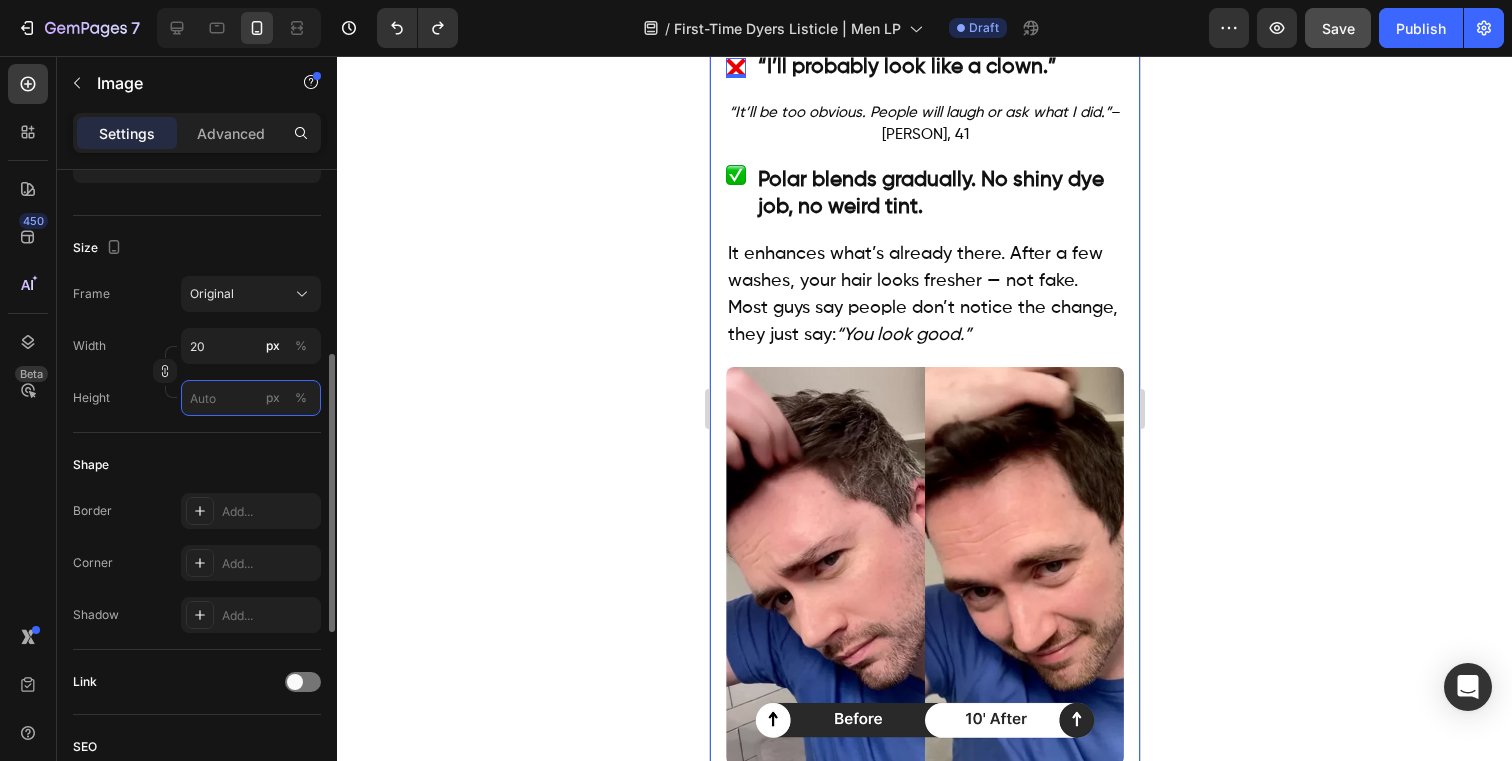click on "px %" at bounding box center (251, 398) 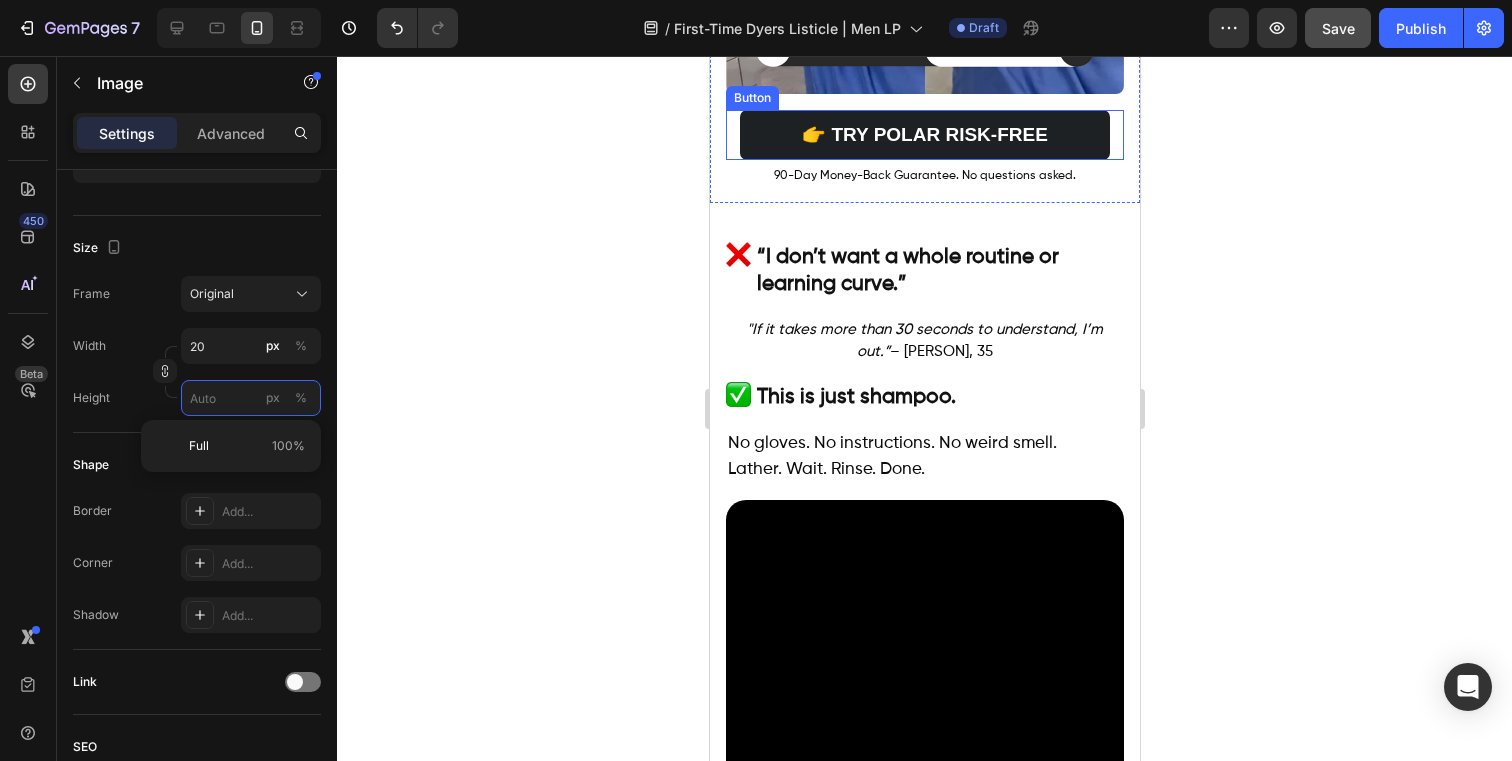 scroll, scrollTop: 1795, scrollLeft: 0, axis: vertical 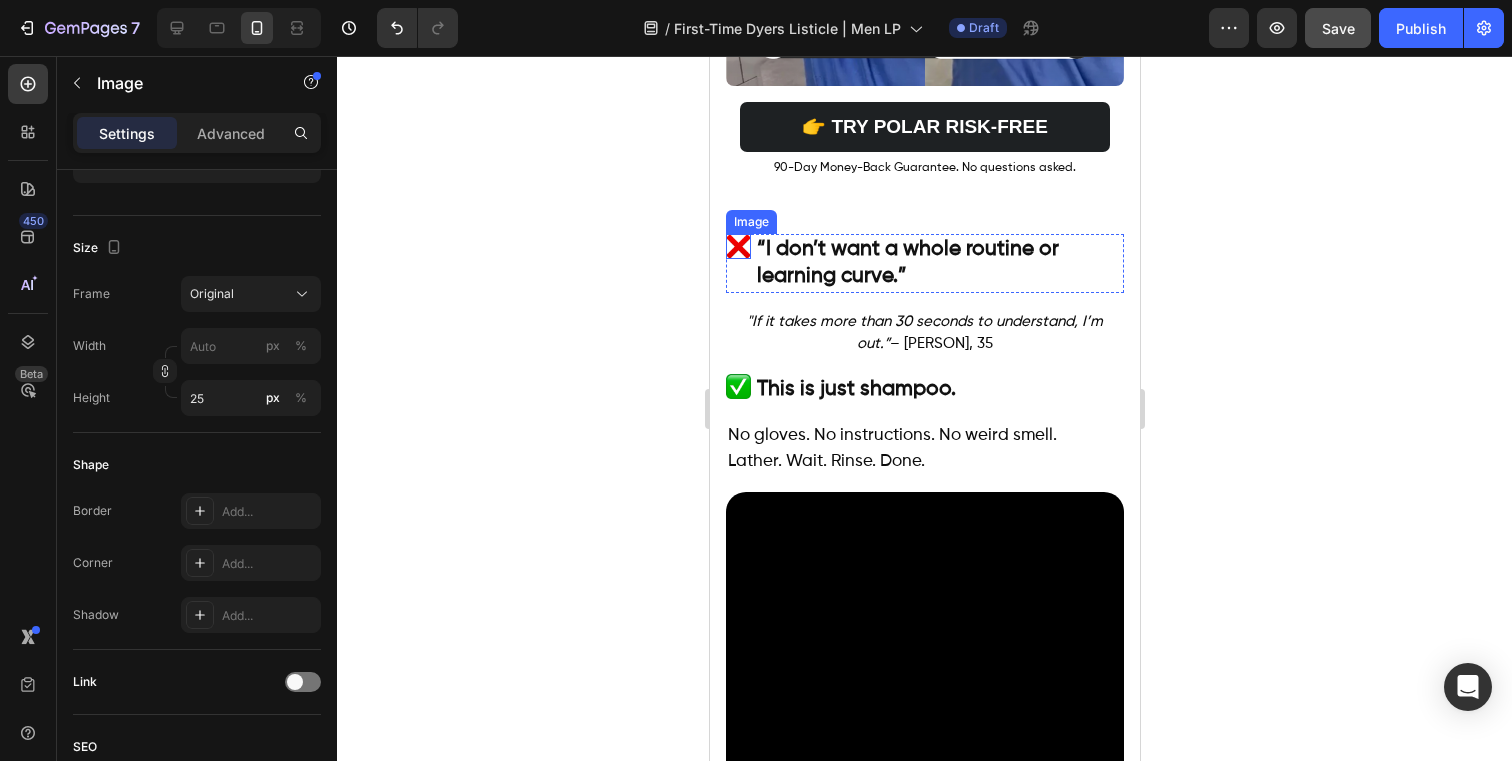 click at bounding box center (737, 246) 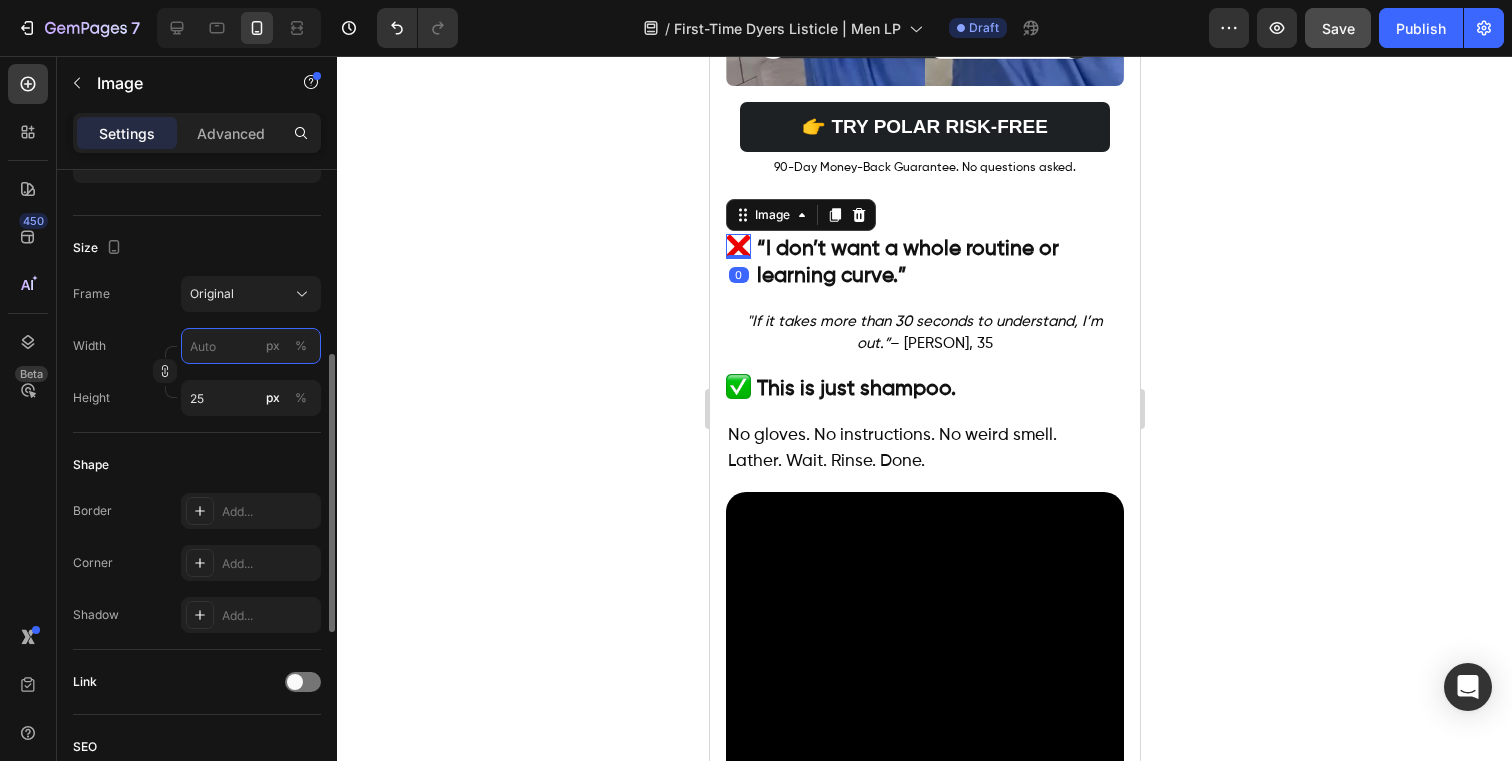 click on "px %" at bounding box center [251, 346] 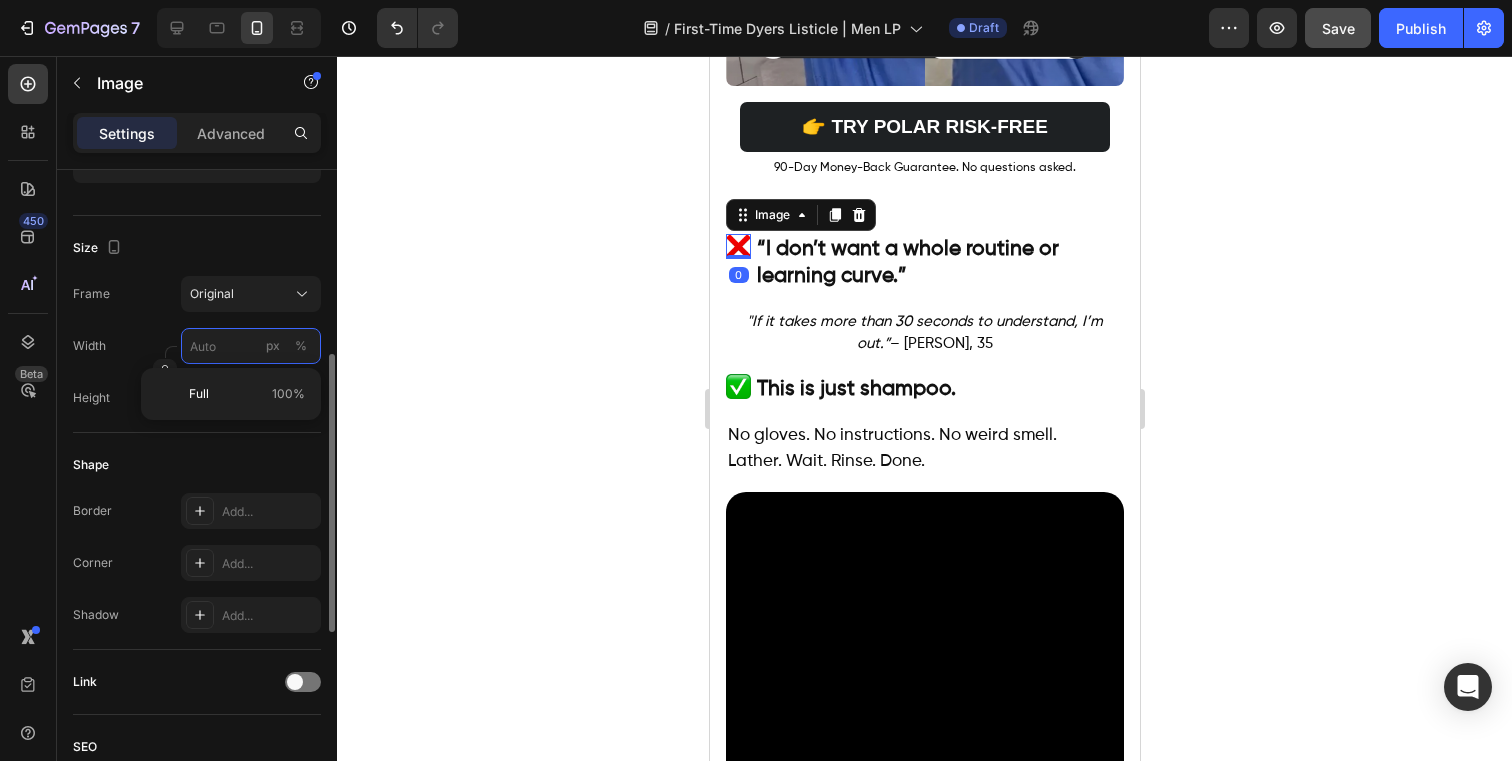 type on "2" 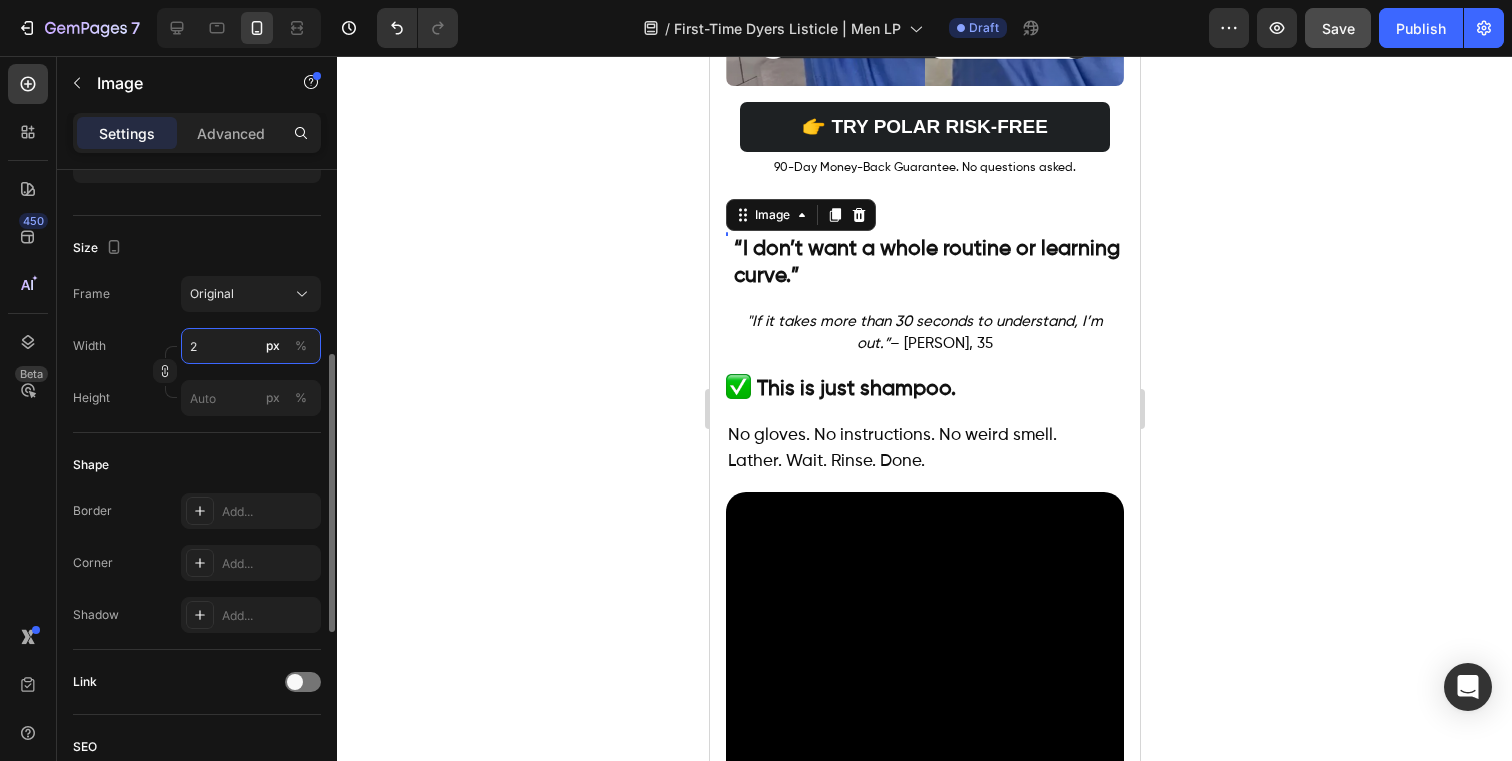 type on "20" 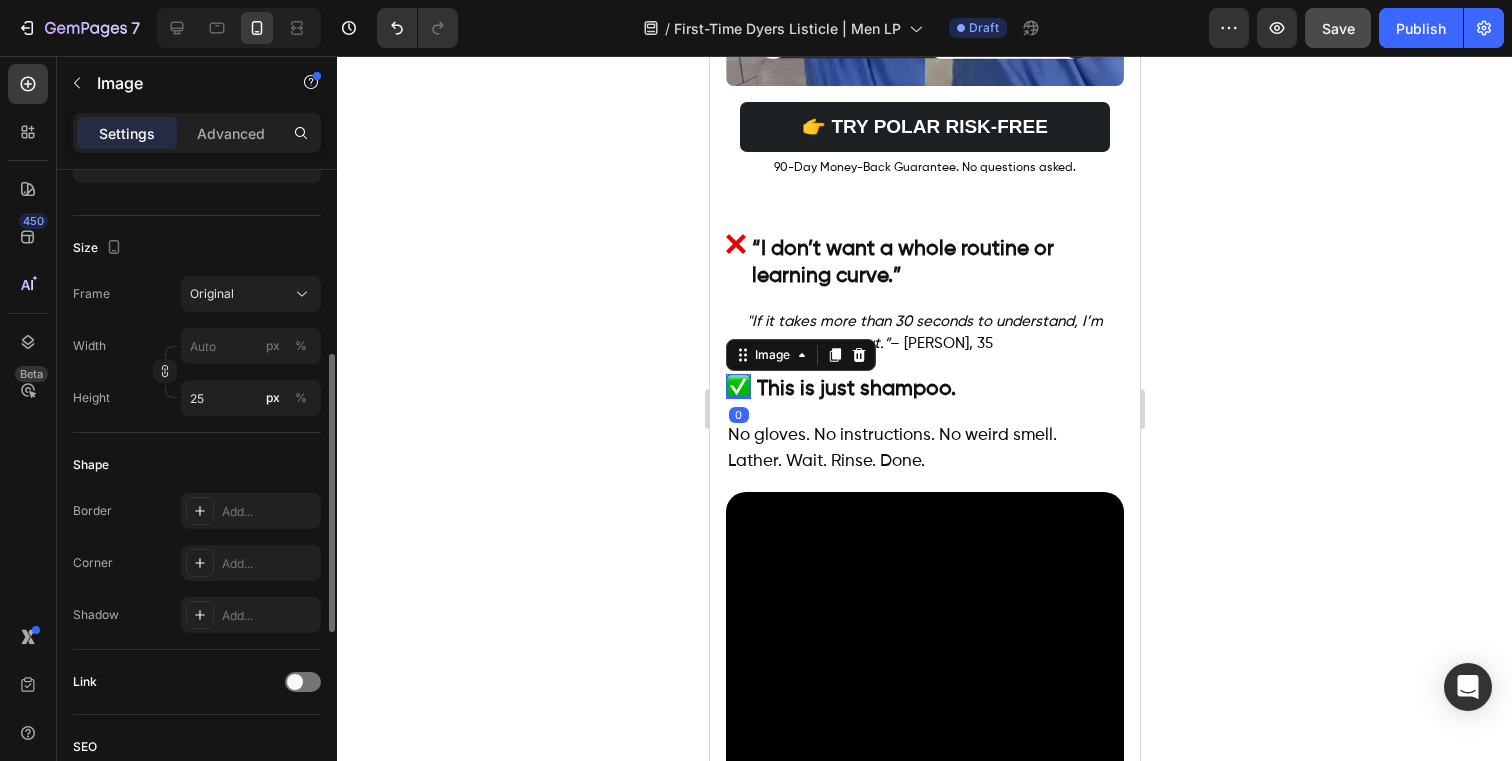 click at bounding box center [737, 386] 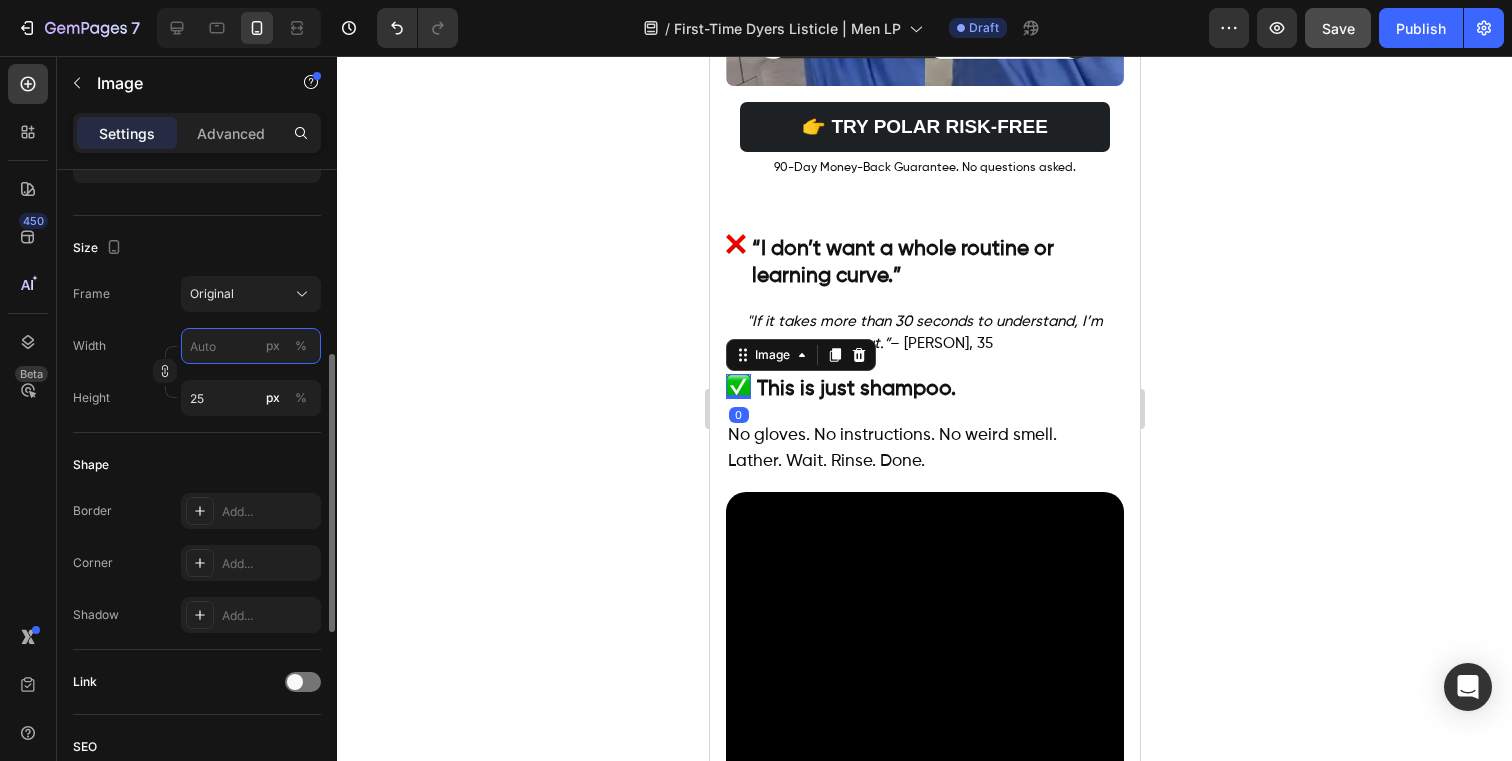 click on "px %" at bounding box center (251, 346) 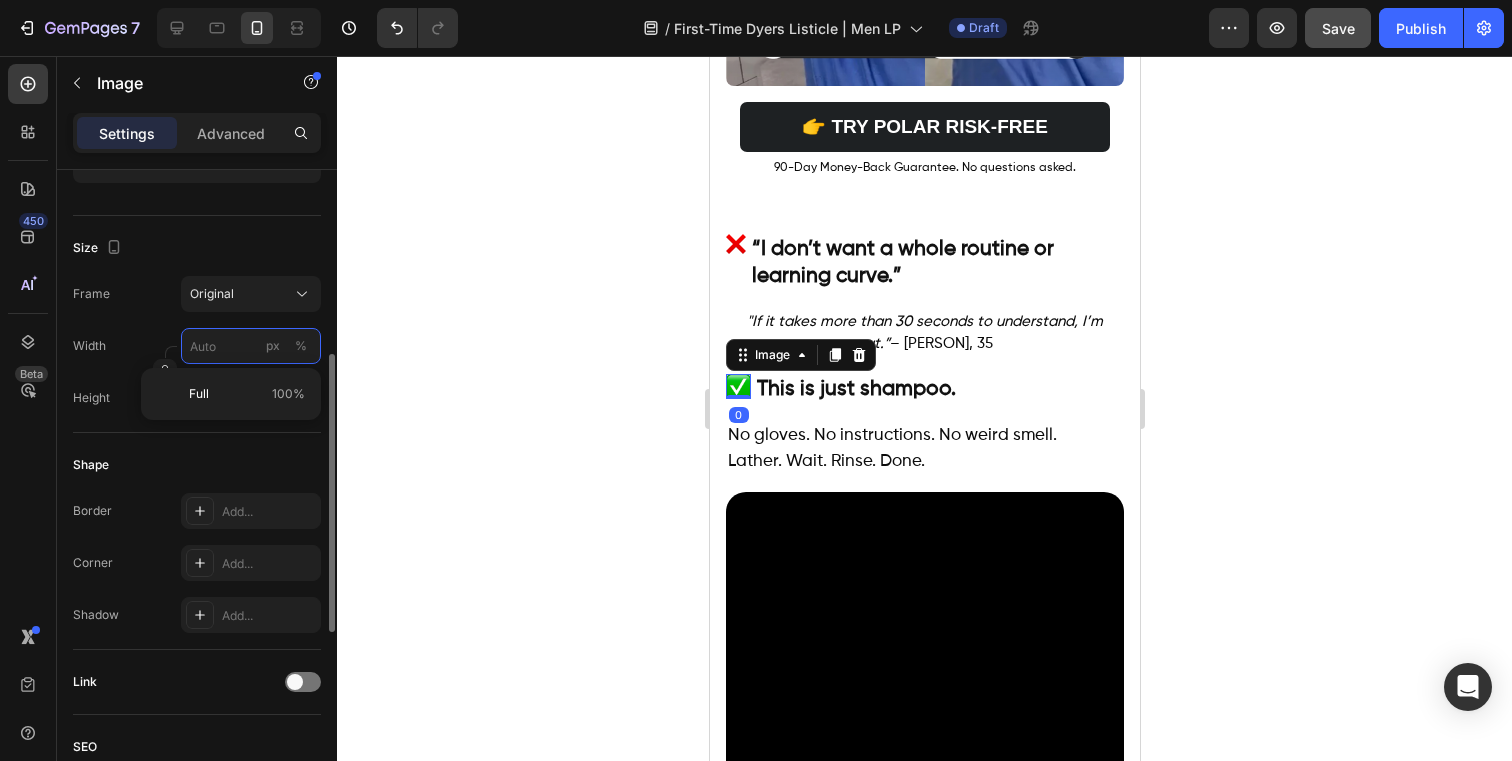 type on "2" 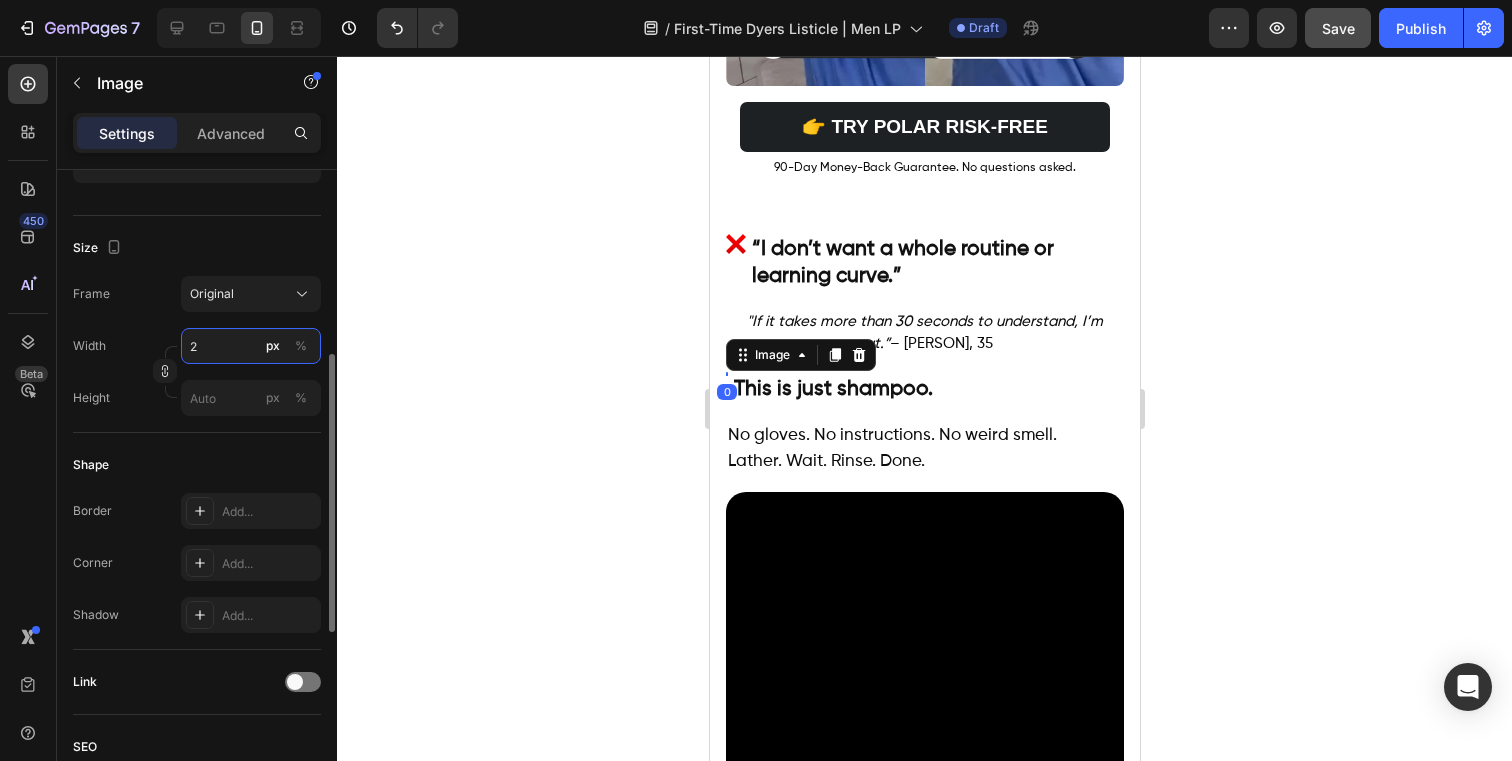 type on "20" 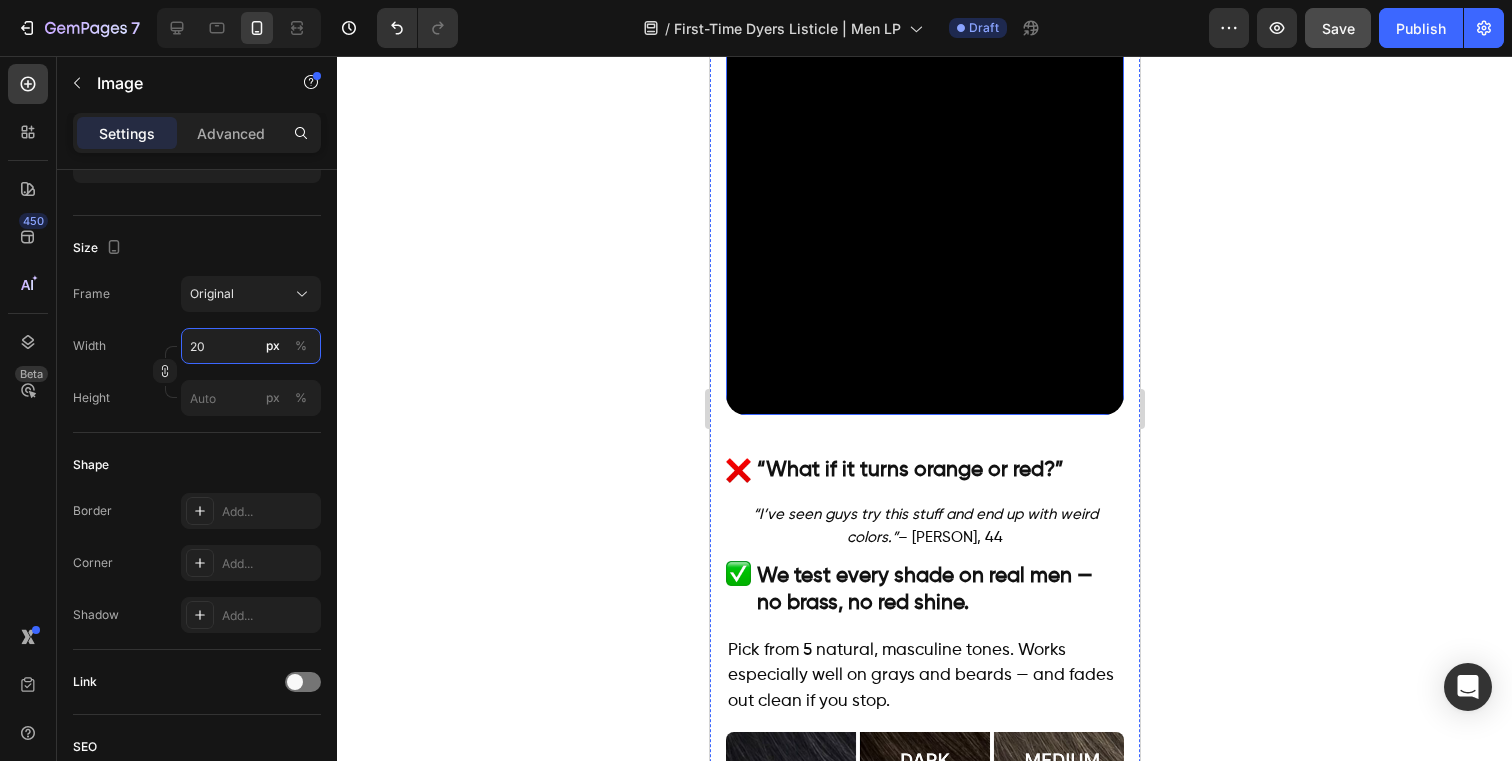 scroll, scrollTop: 2555, scrollLeft: 0, axis: vertical 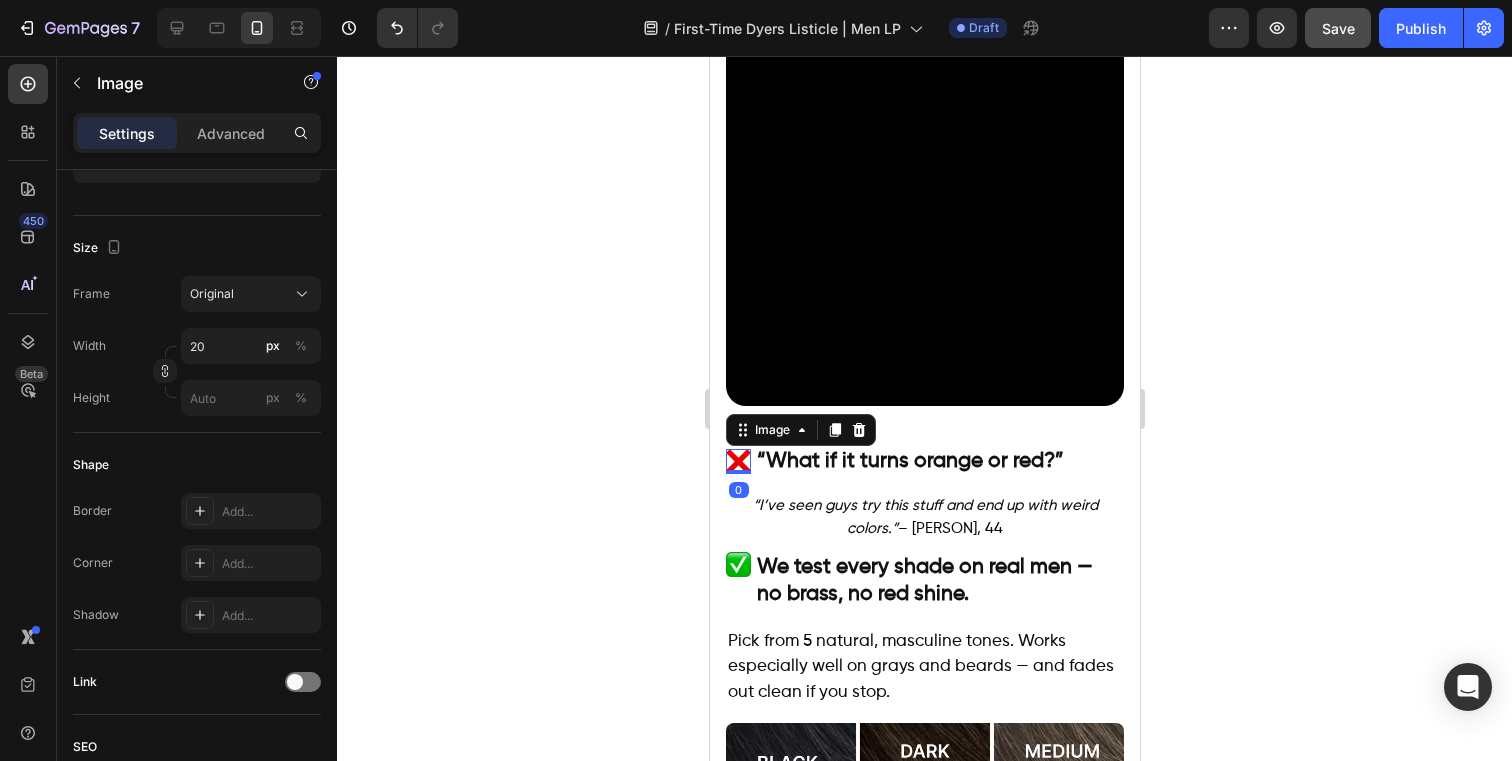 click at bounding box center (737, 461) 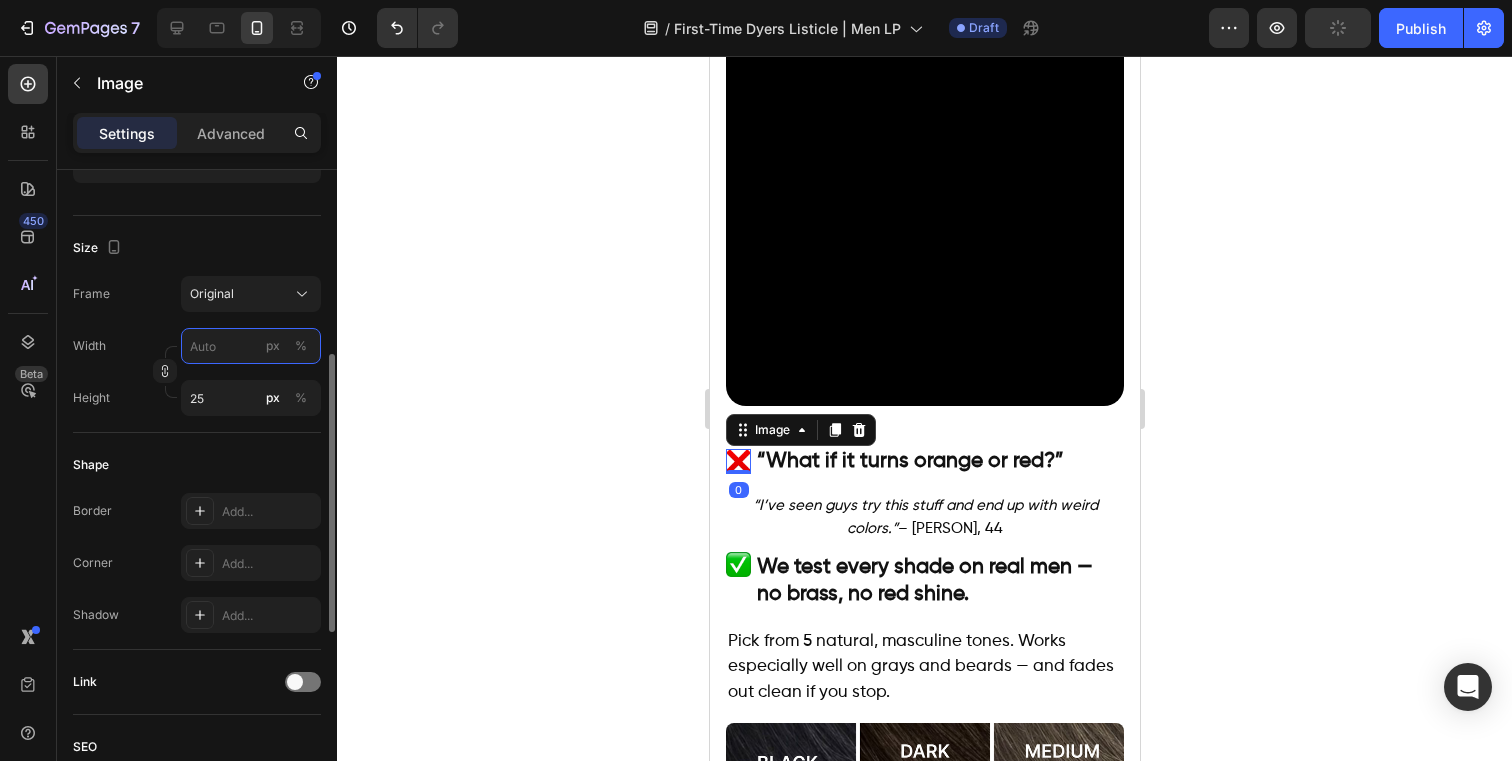 click on "px %" at bounding box center (251, 346) 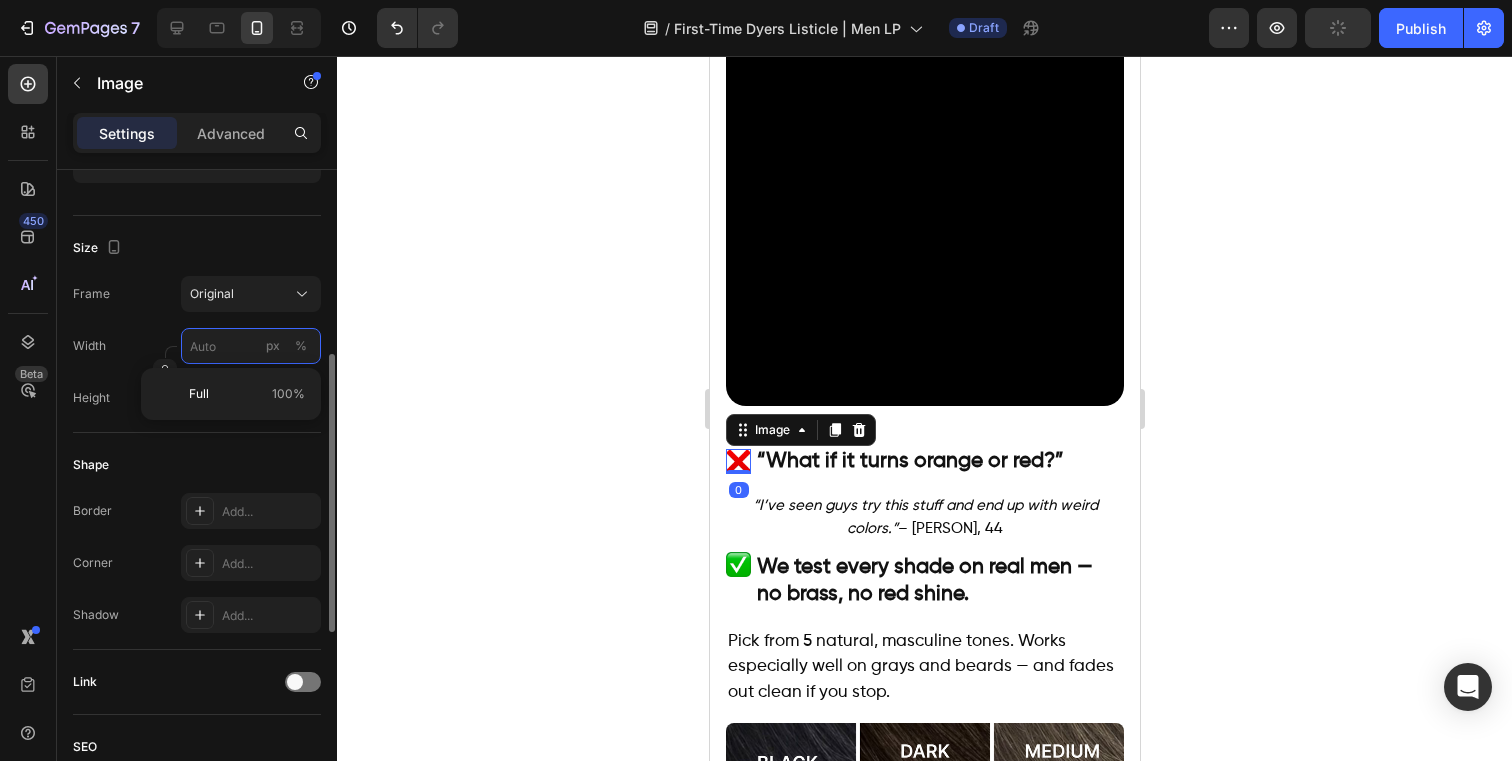type on "2" 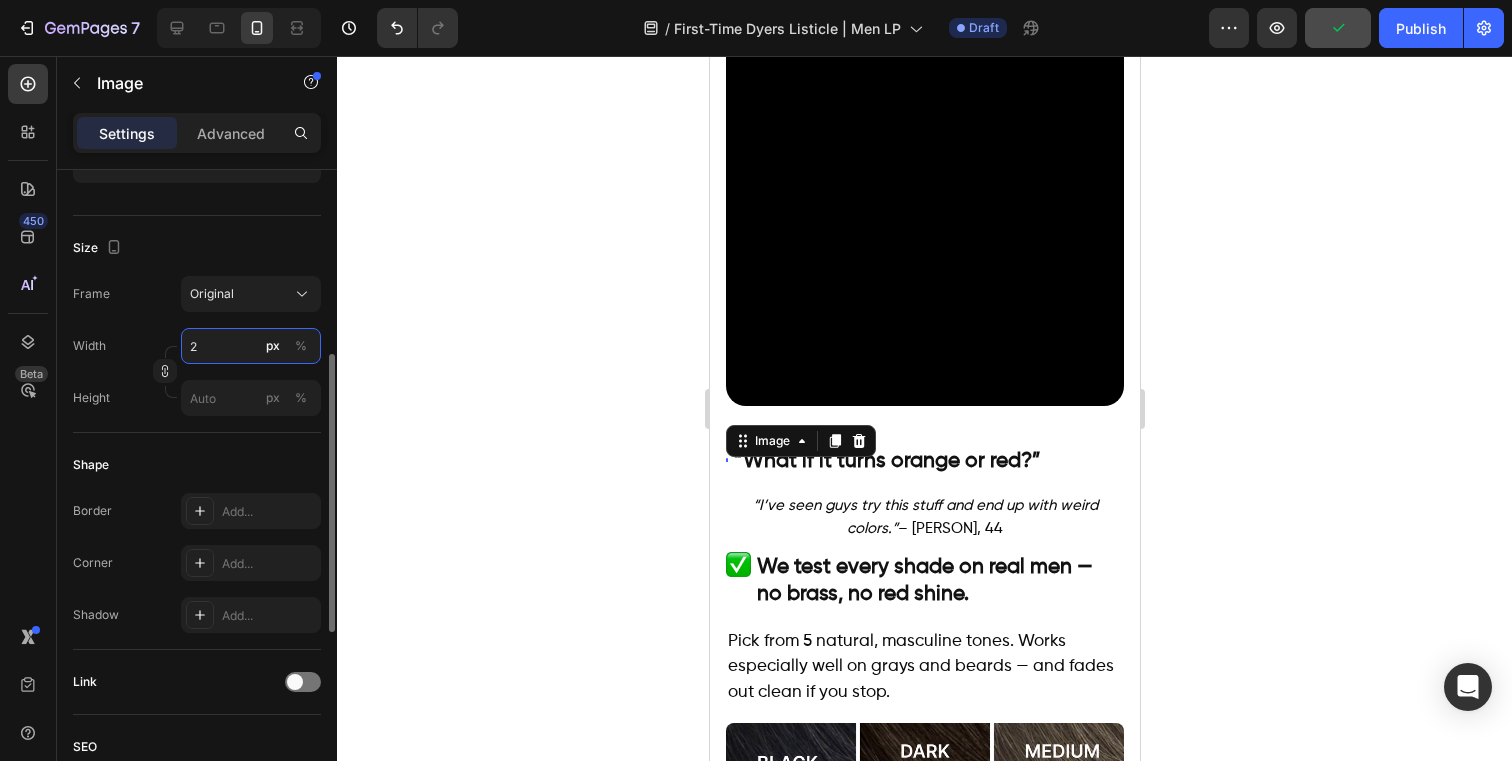 type on "20" 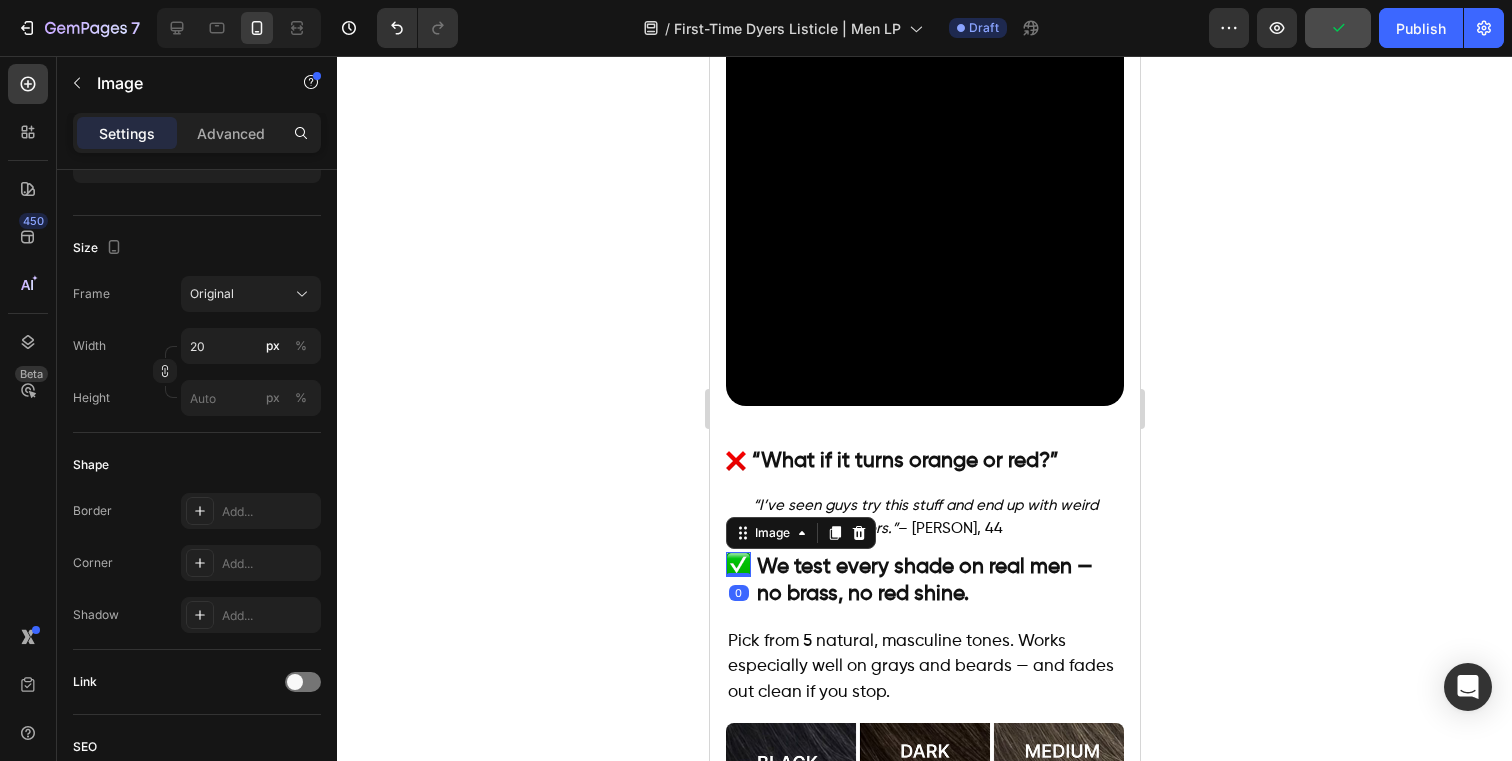 click at bounding box center [737, 564] 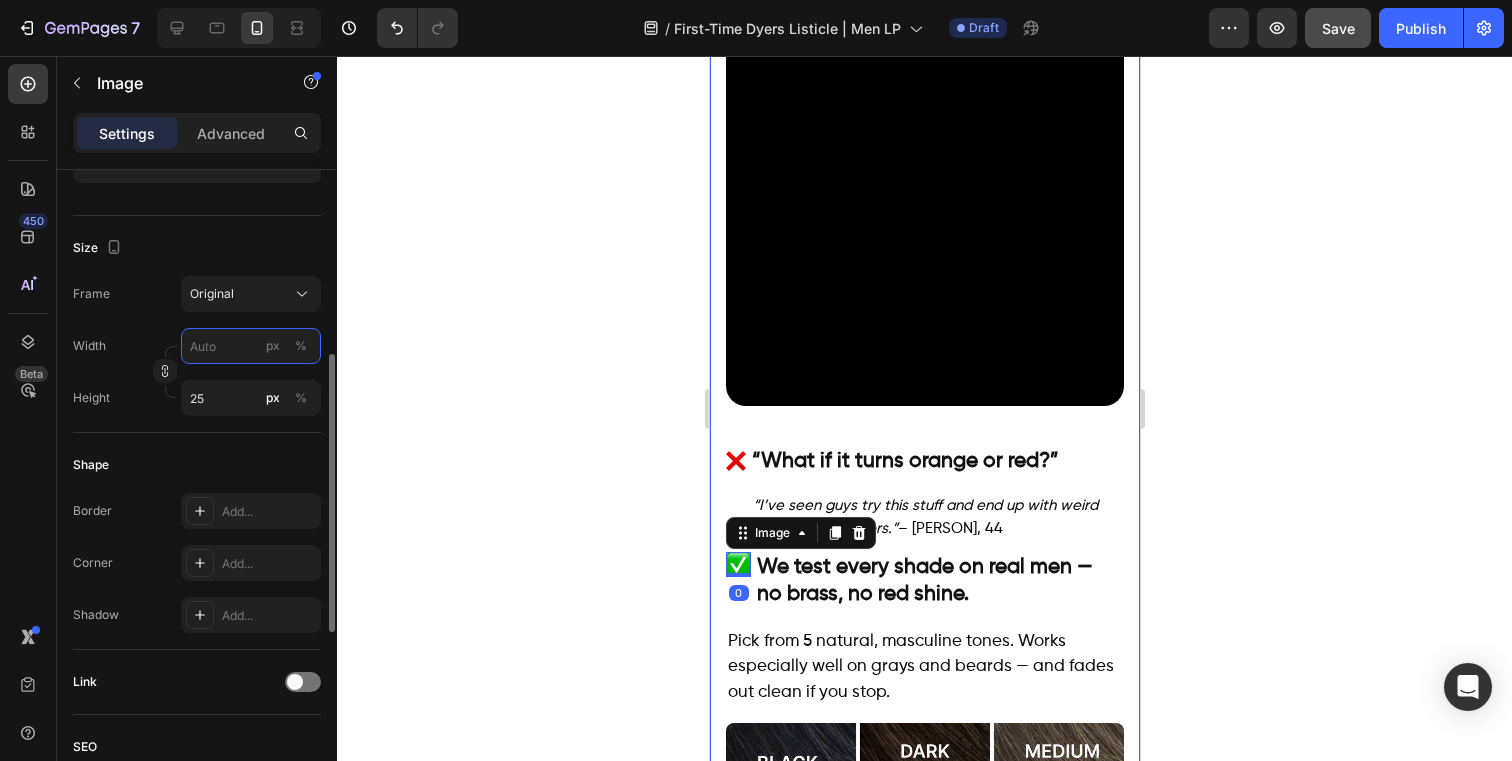 click on "px %" at bounding box center [251, 346] 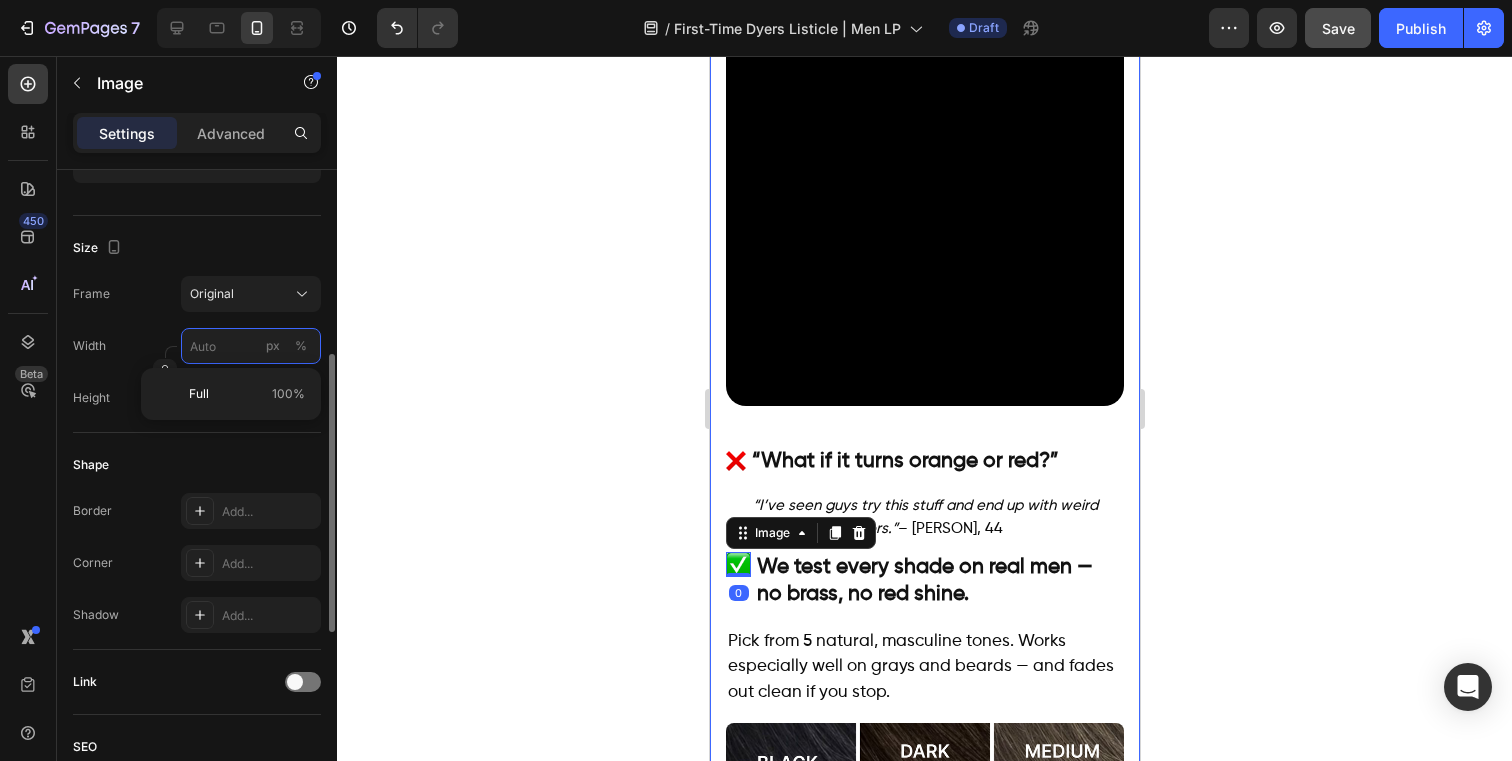 type on "2" 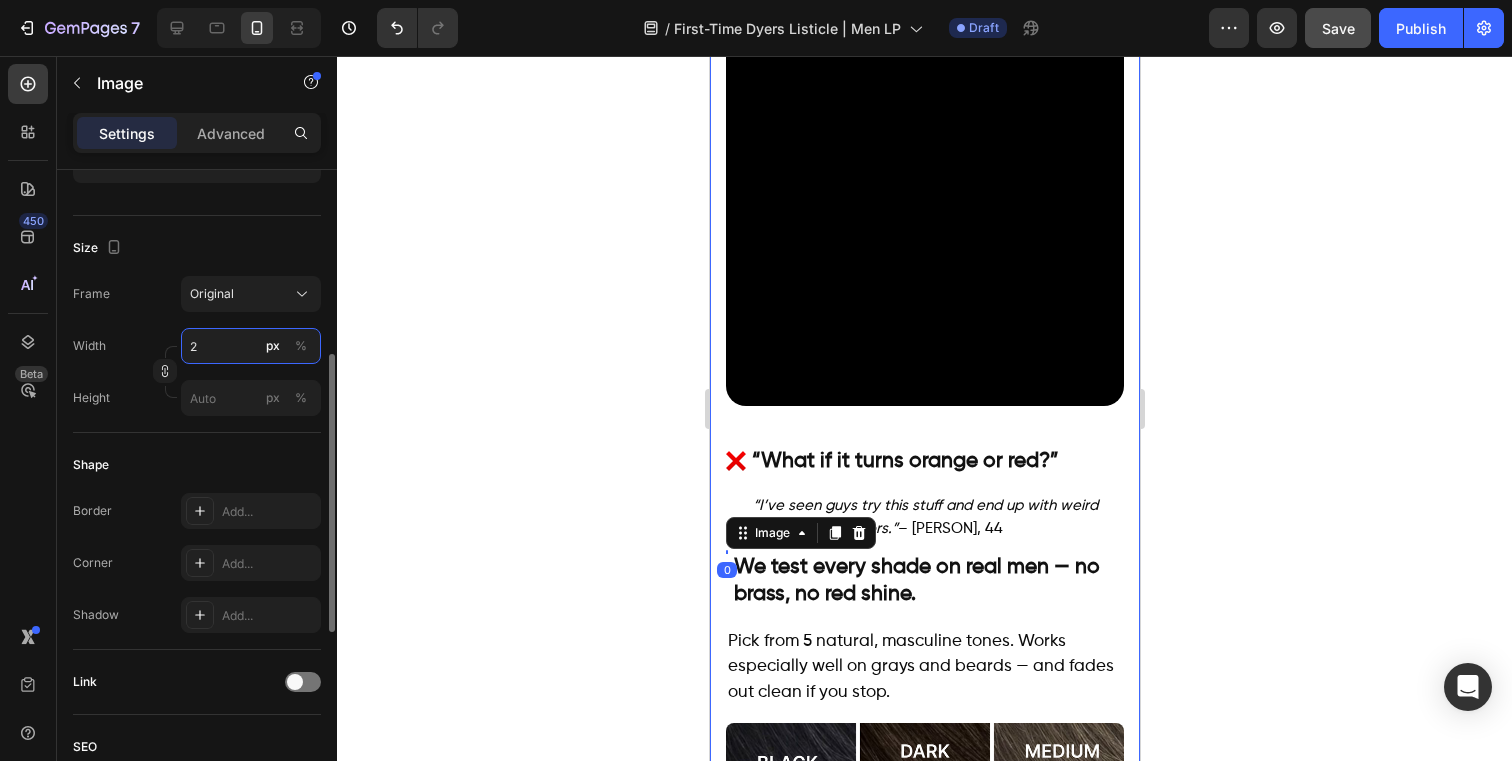 type on "20" 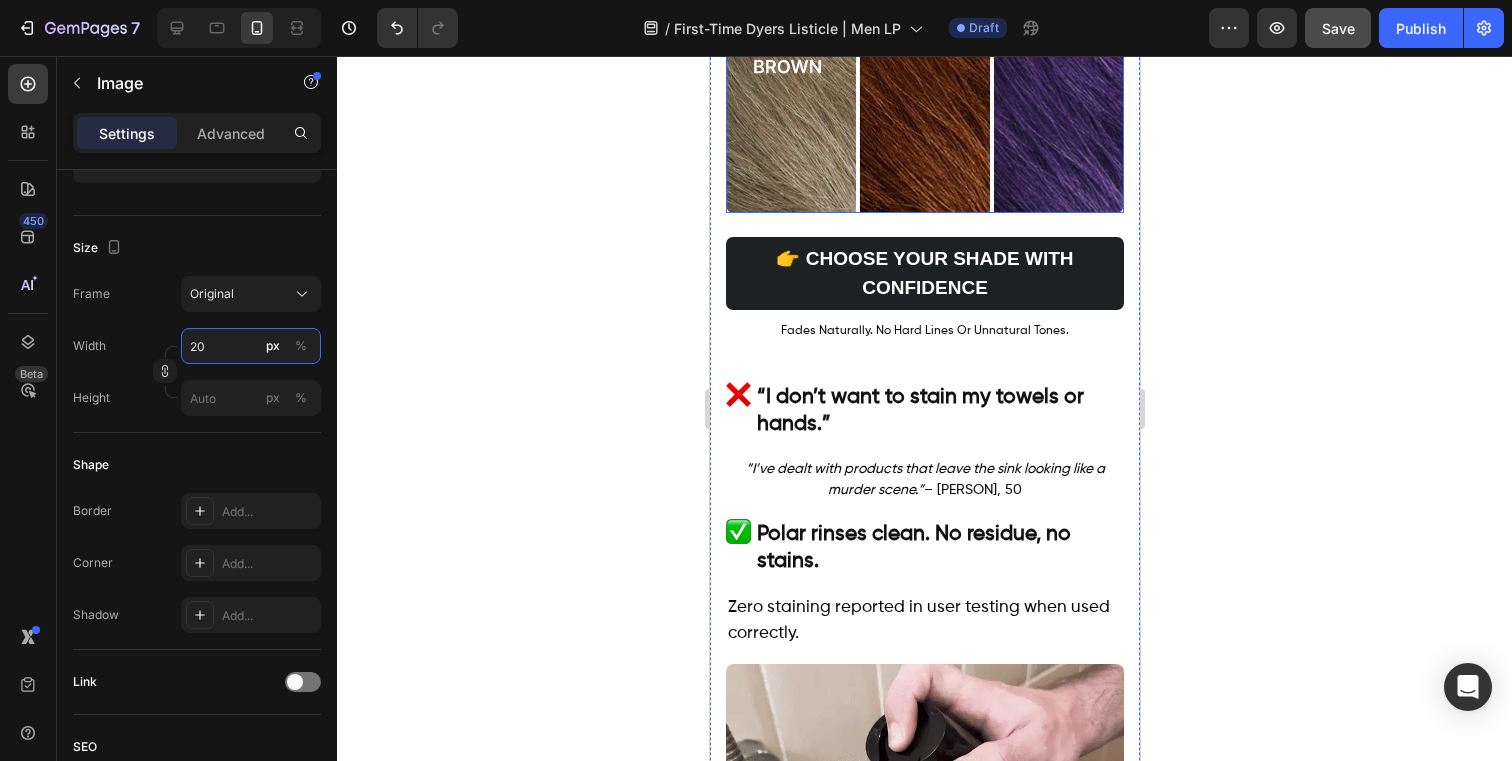 scroll, scrollTop: 3473, scrollLeft: 0, axis: vertical 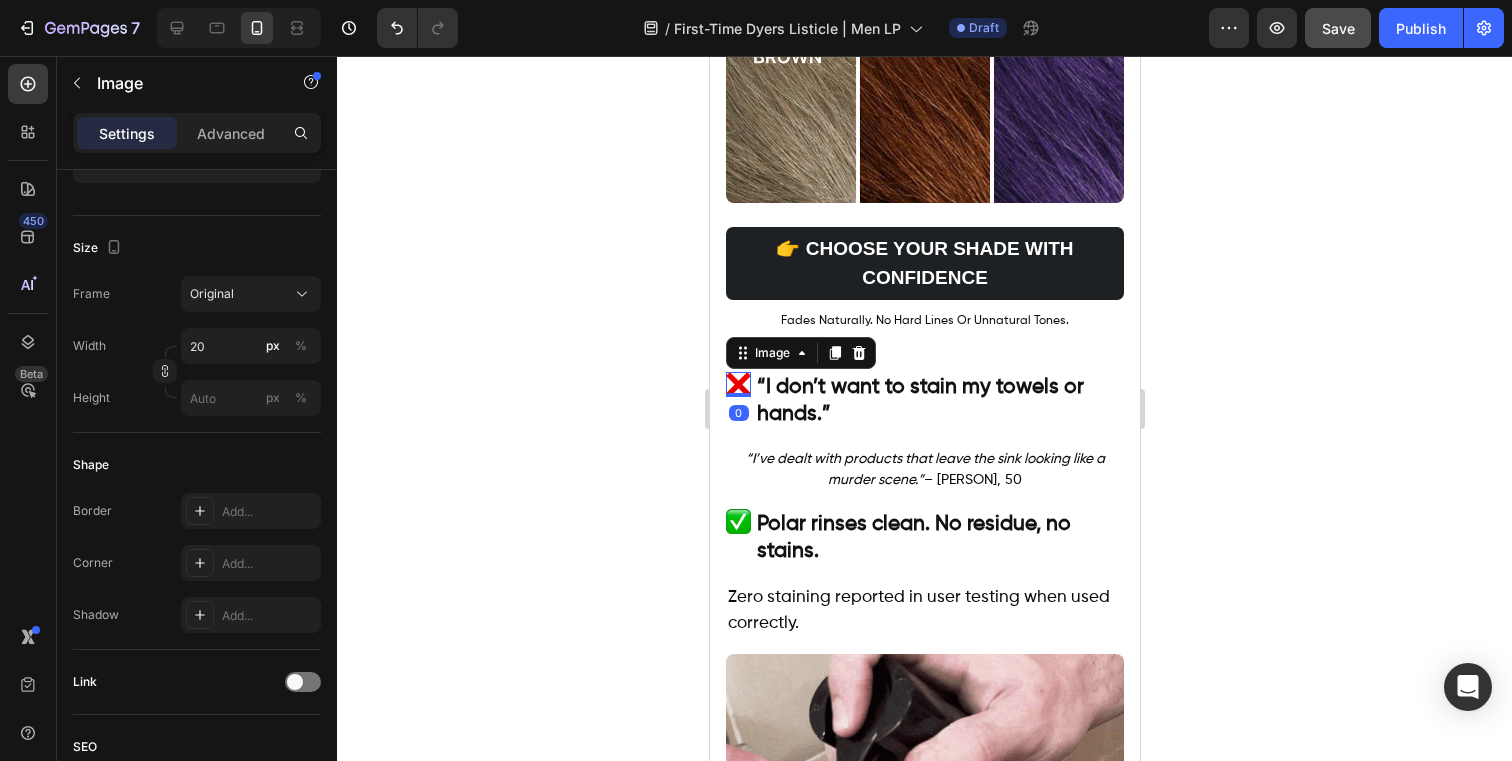 click at bounding box center [737, 384] 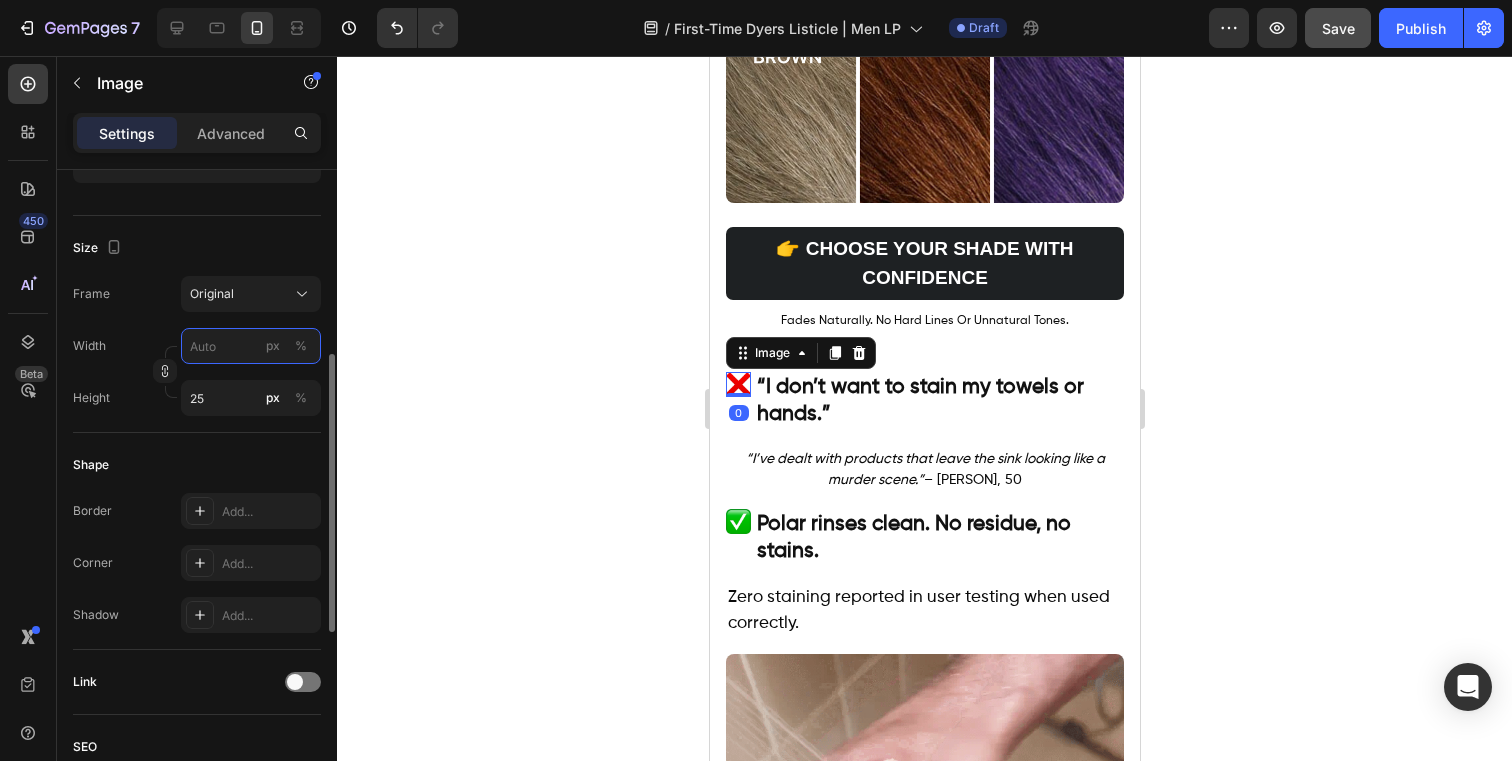 click on "px %" at bounding box center (251, 346) 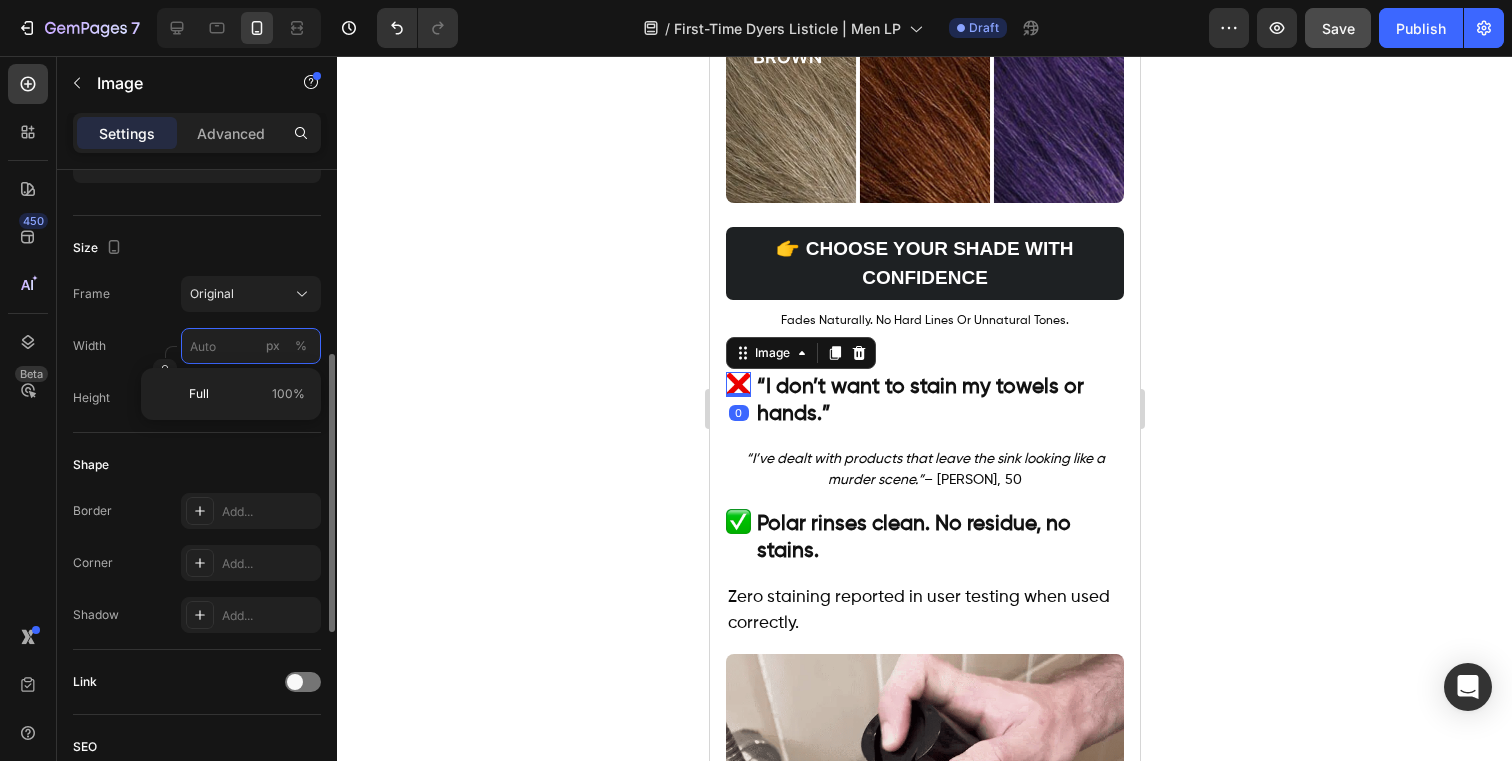 type on "2" 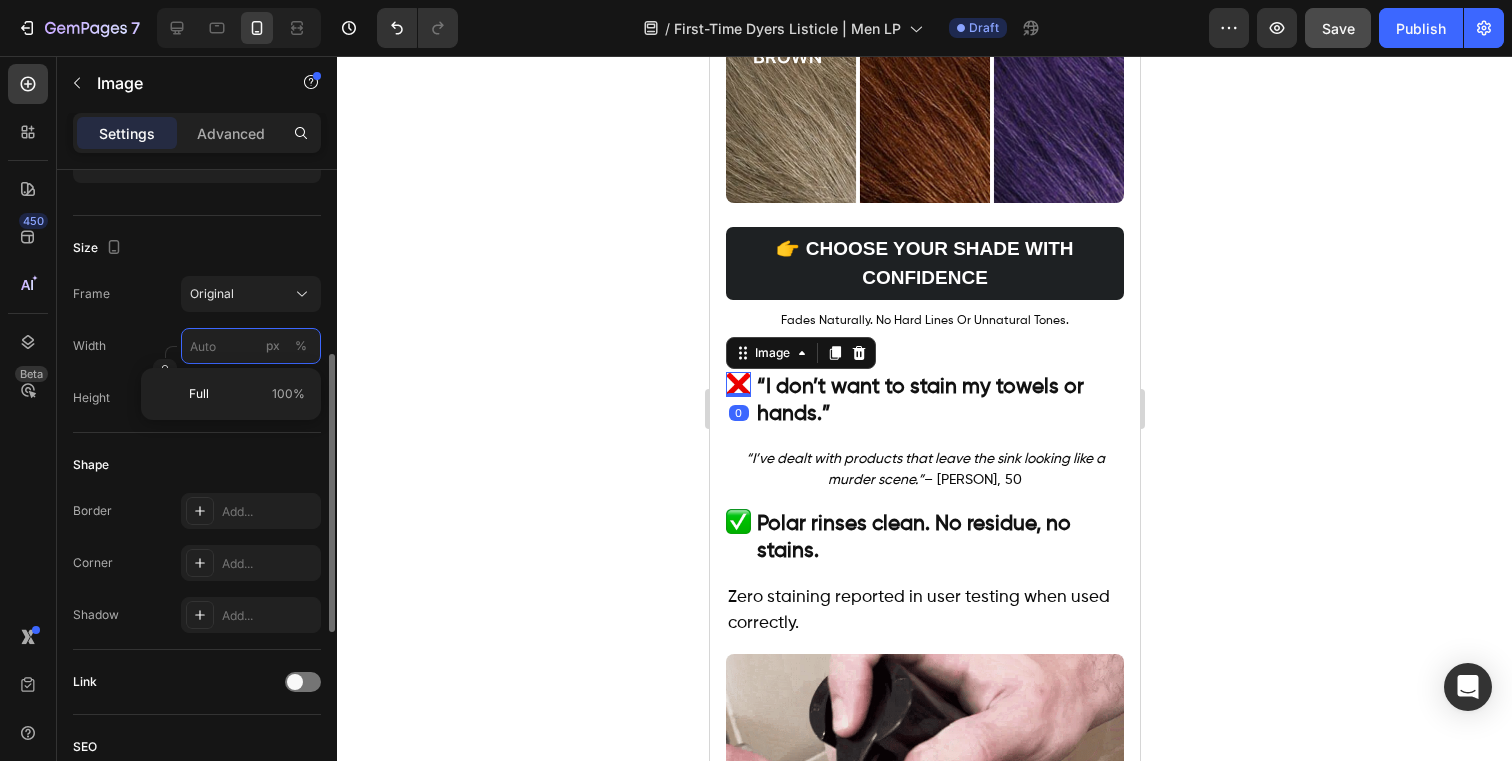 type 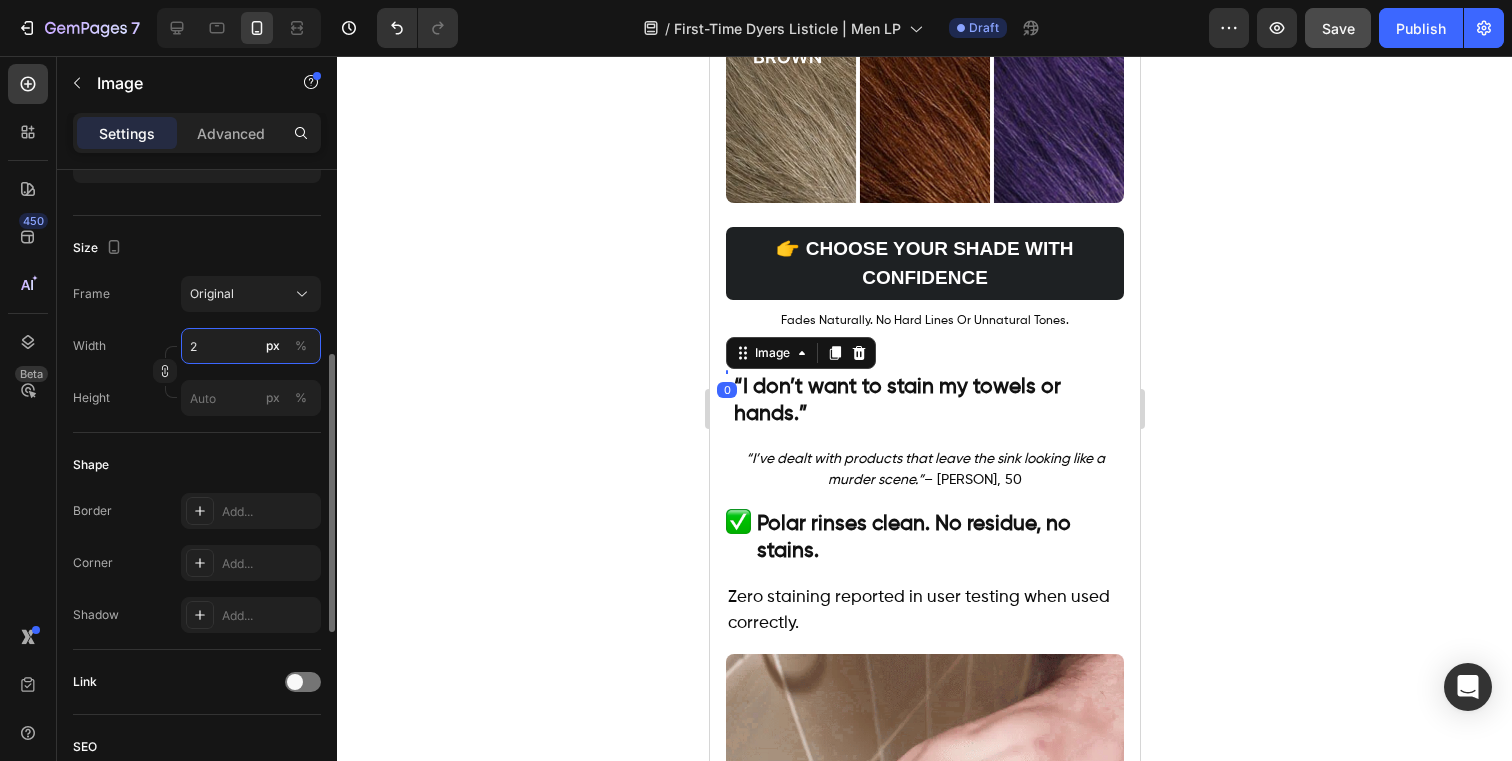 type on "20" 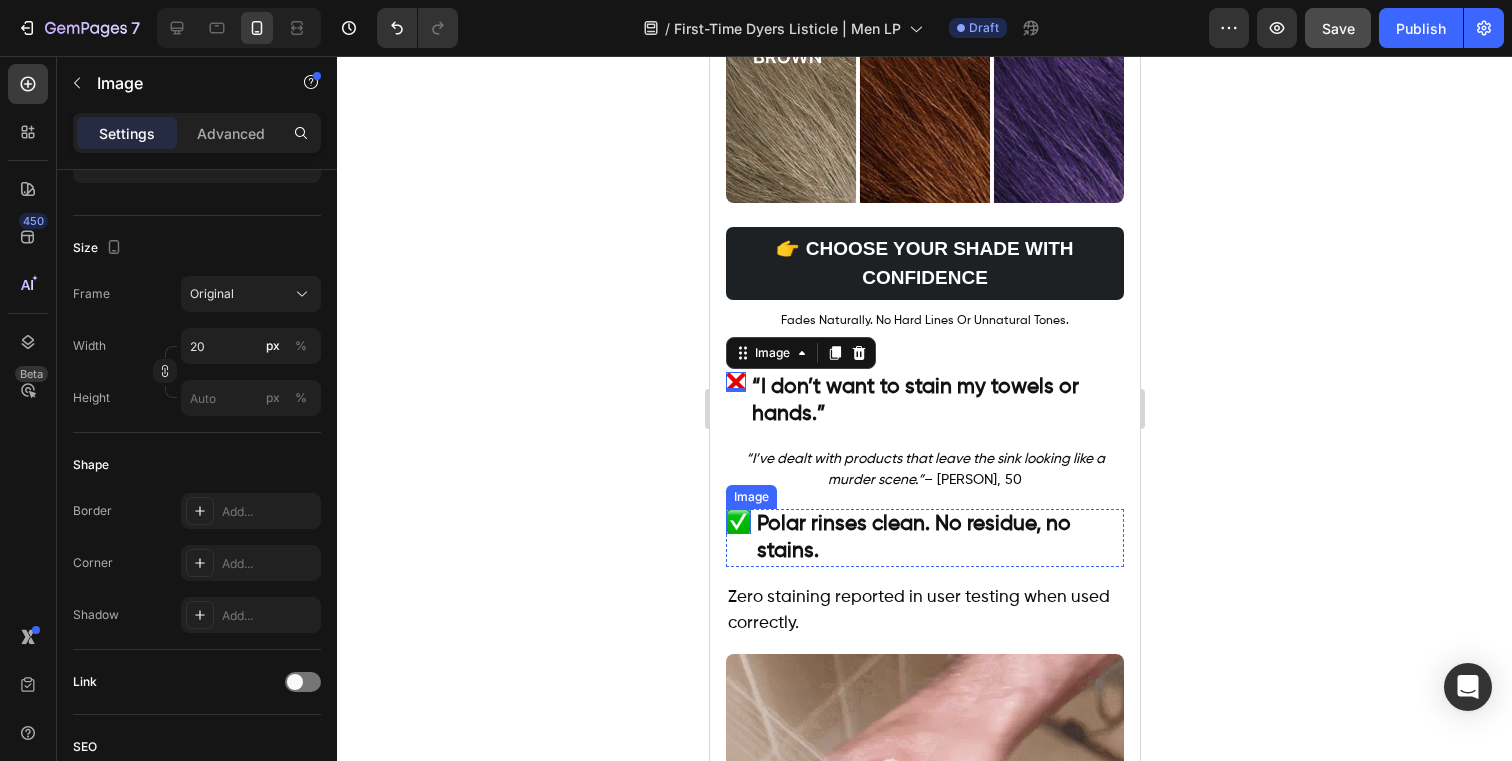 click at bounding box center [737, 521] 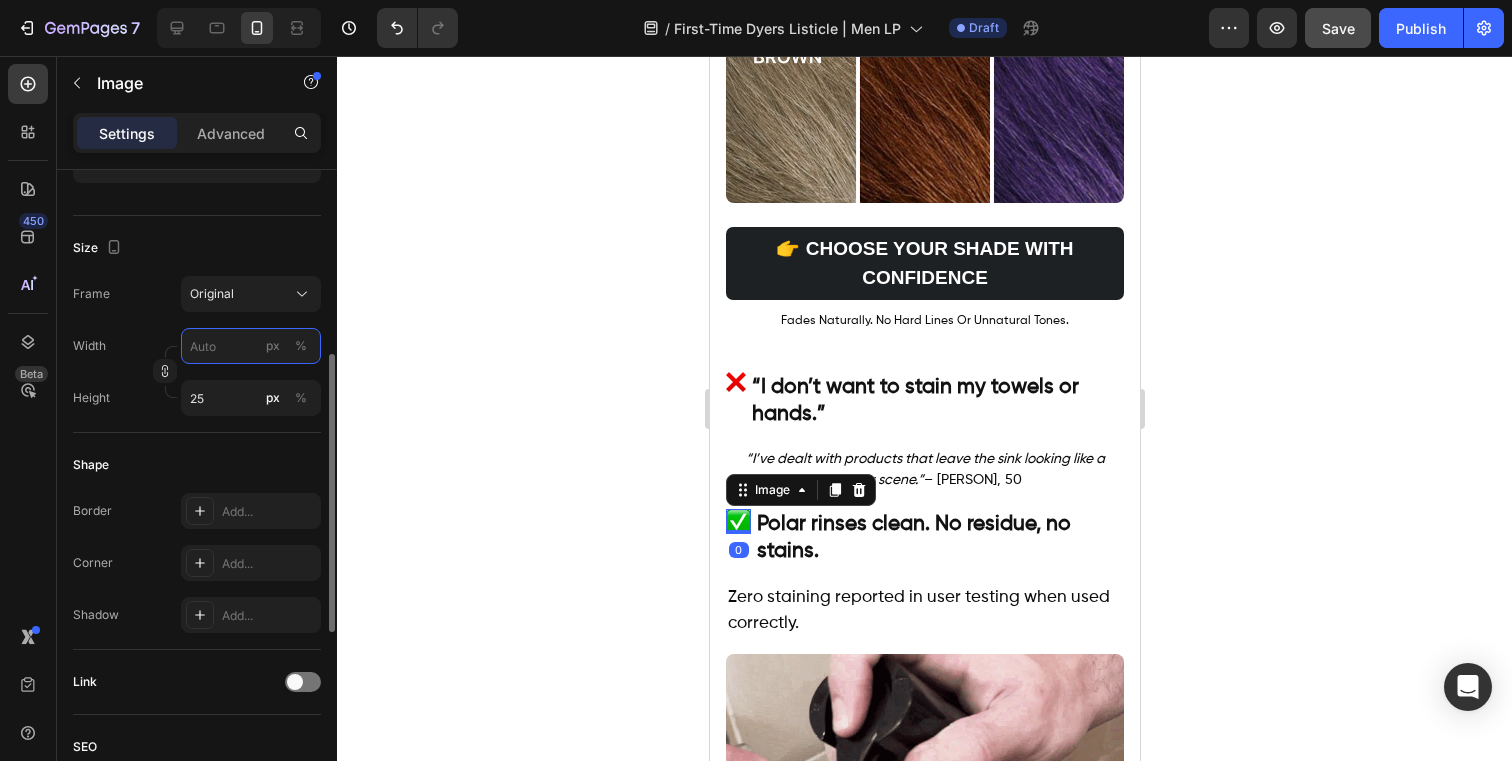 click on "px %" at bounding box center [251, 346] 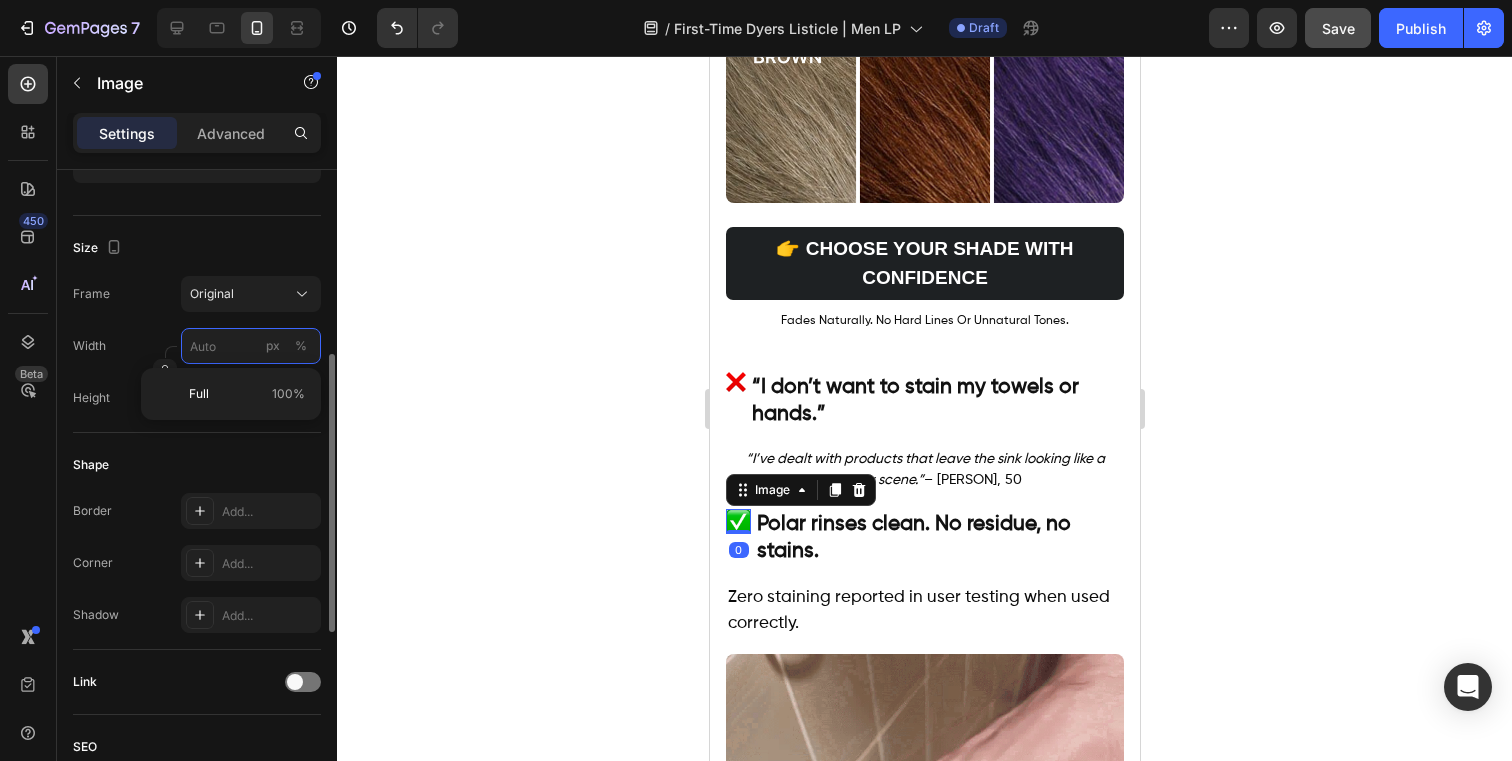 type on "2" 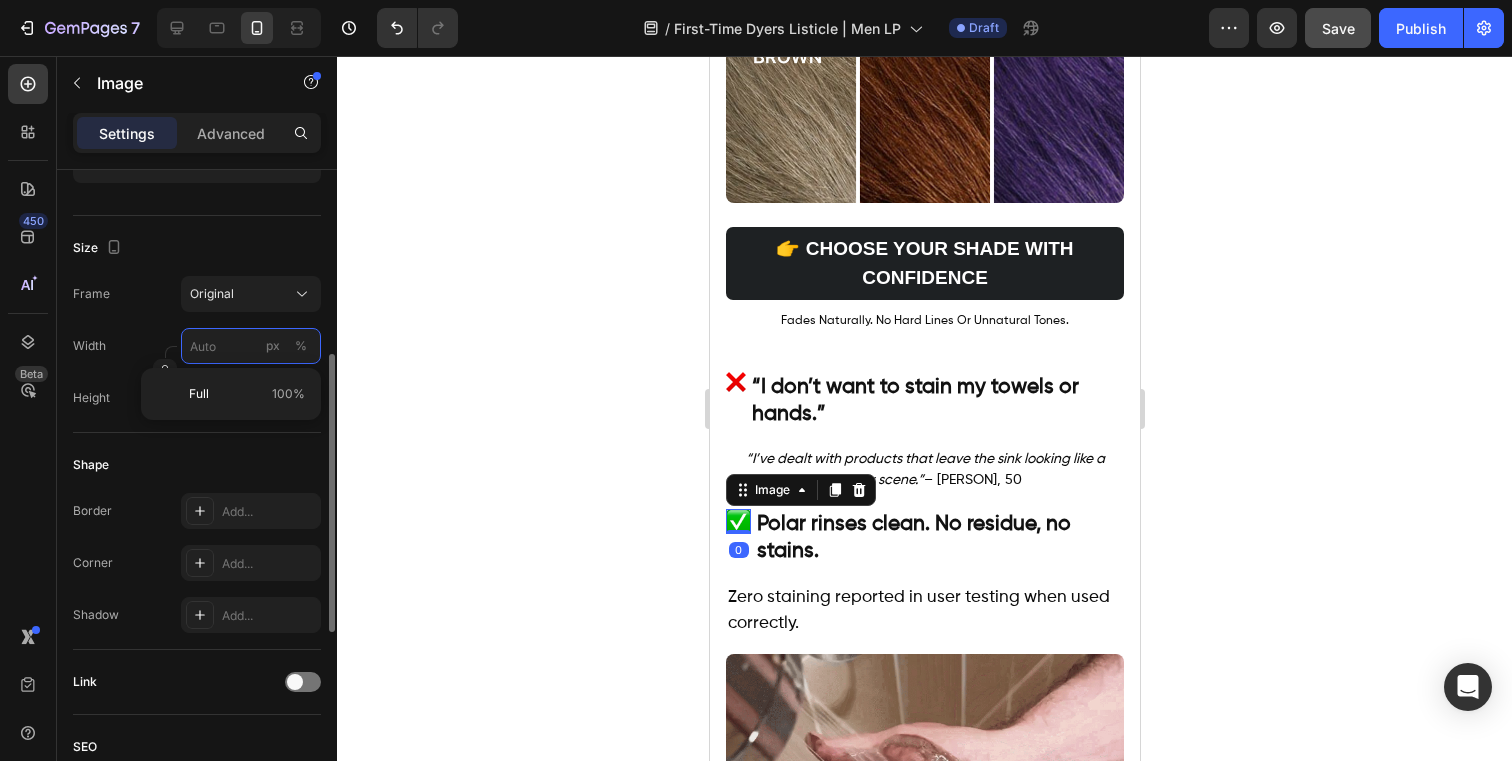 type 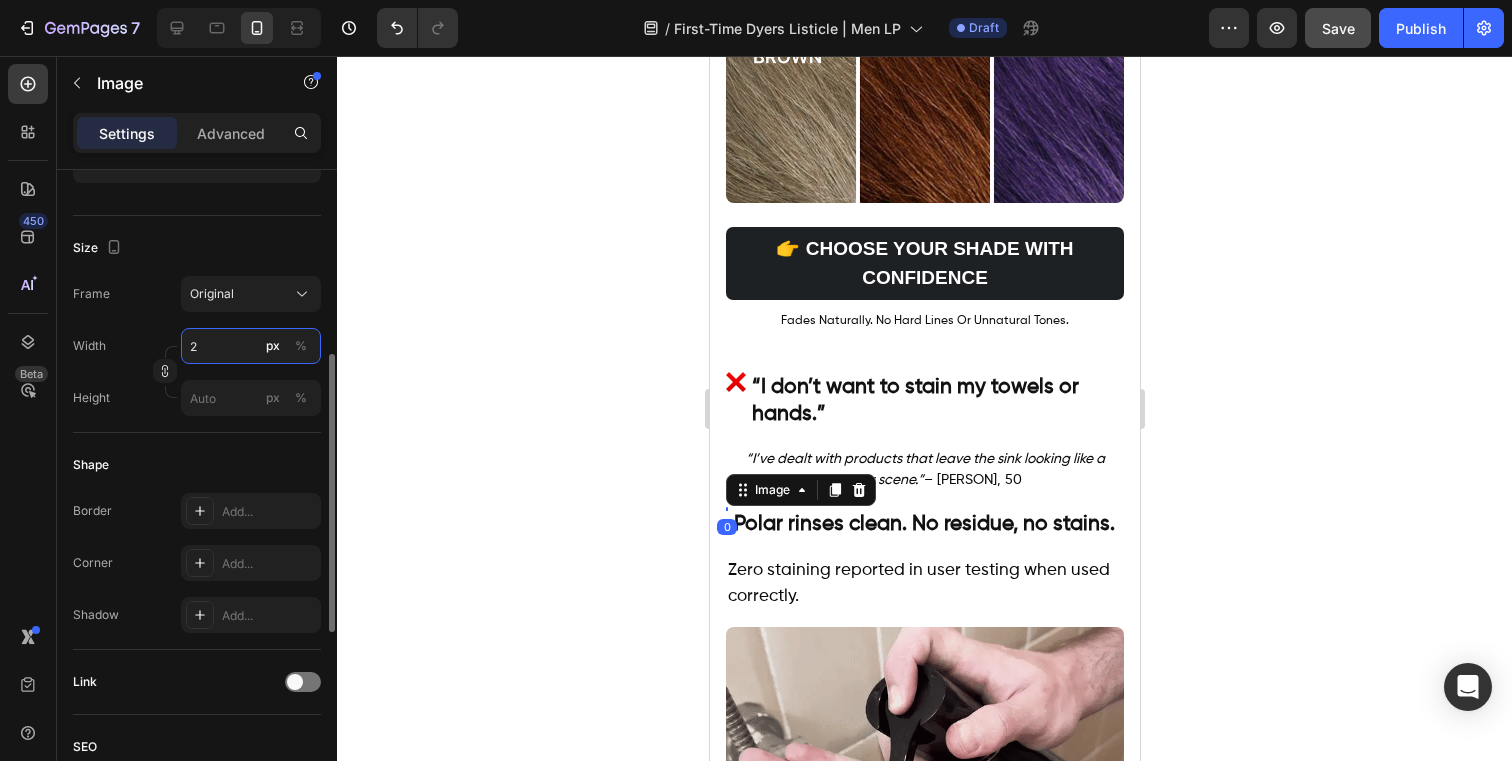 type on "20" 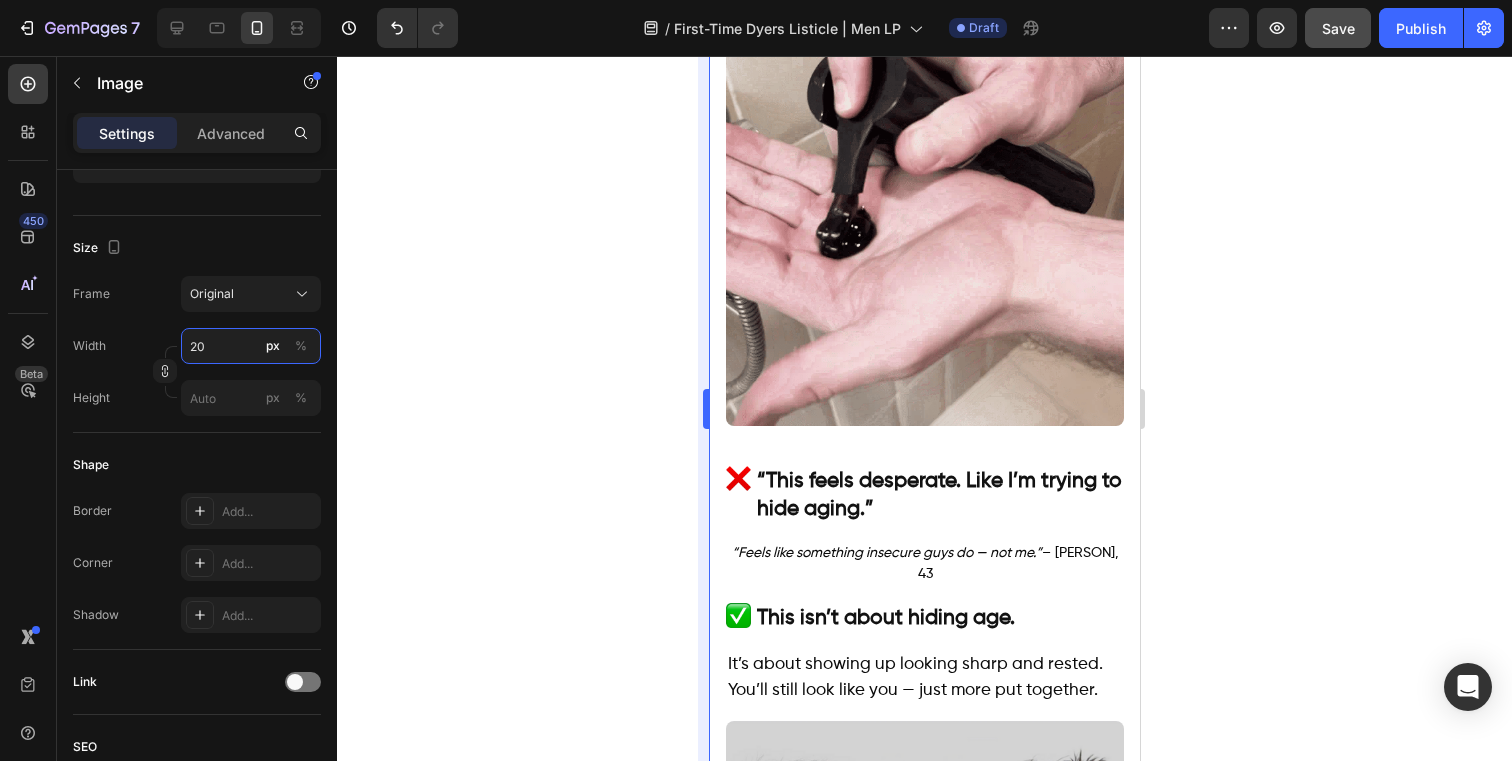 scroll, scrollTop: 4100, scrollLeft: 0, axis: vertical 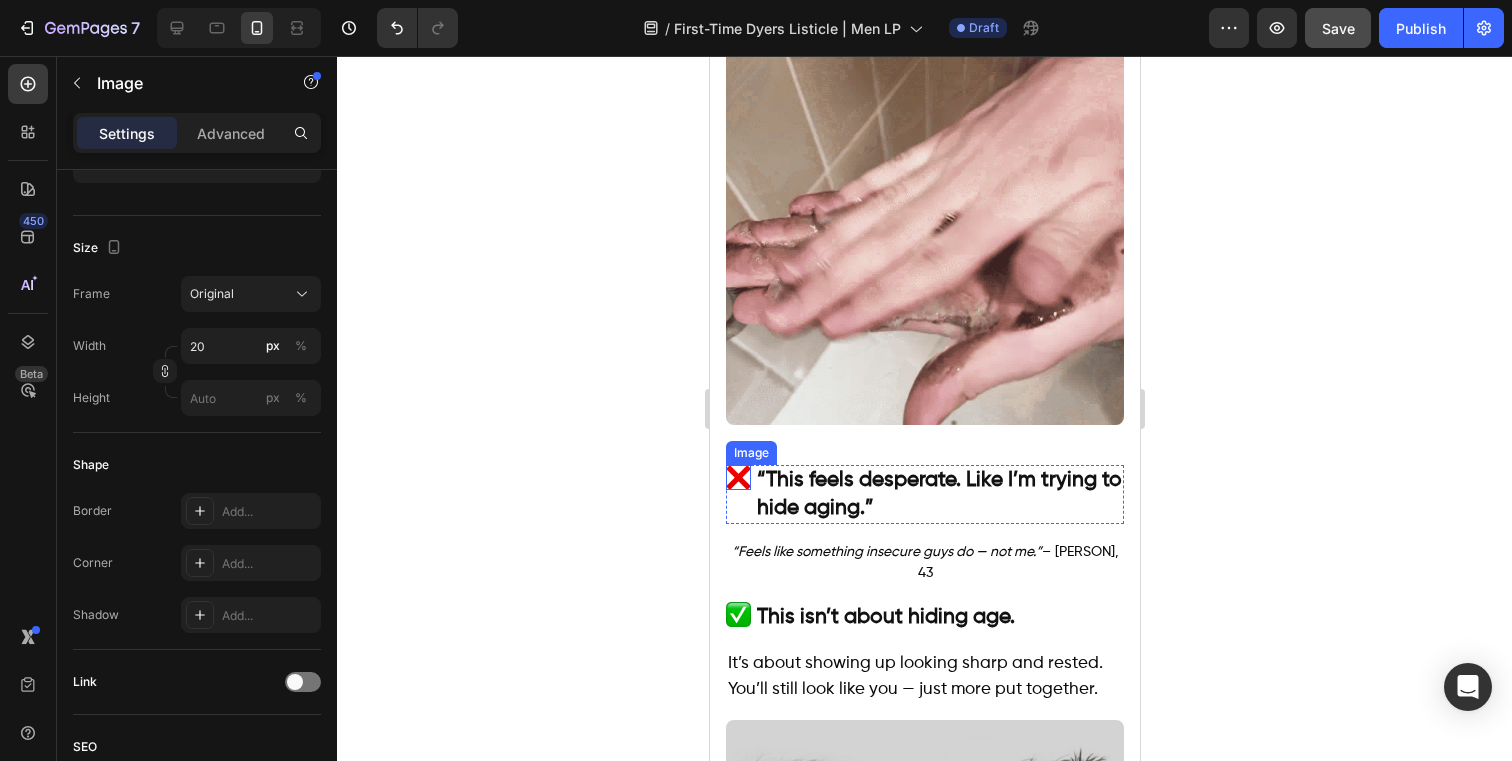 click at bounding box center [737, 477] 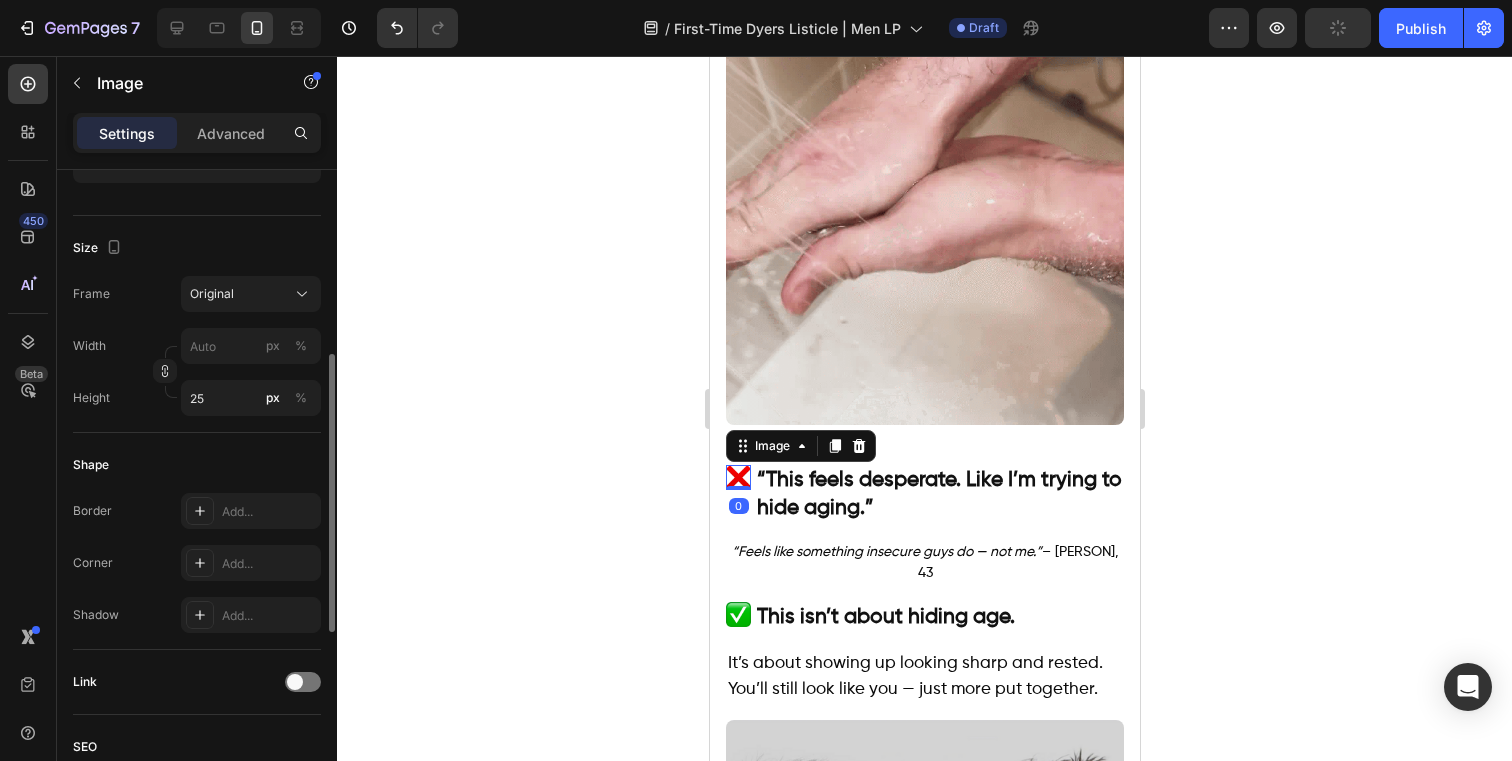 click on "Width px % Height 25 px %" at bounding box center (197, 372) 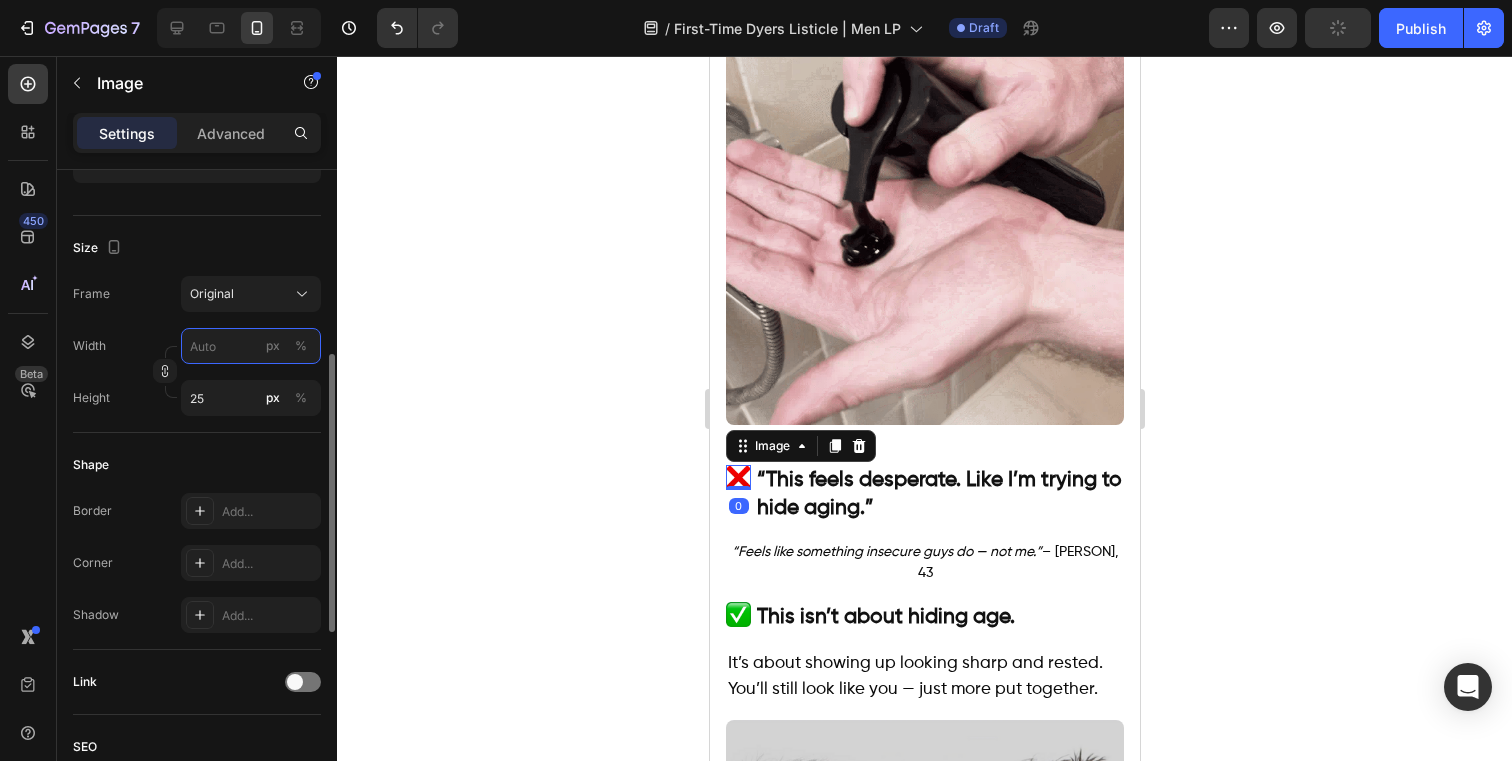 click on "px %" at bounding box center (251, 346) 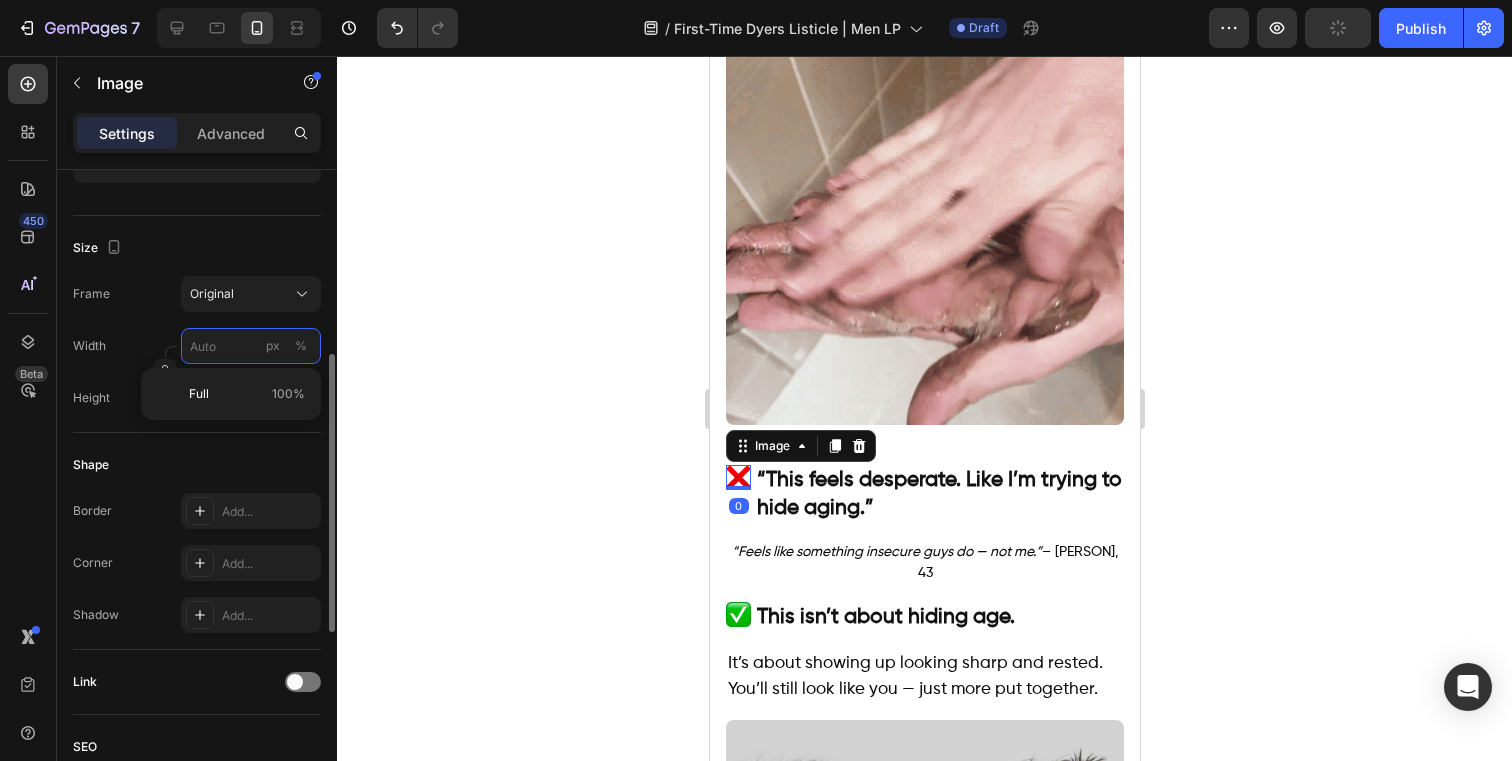 type on "2" 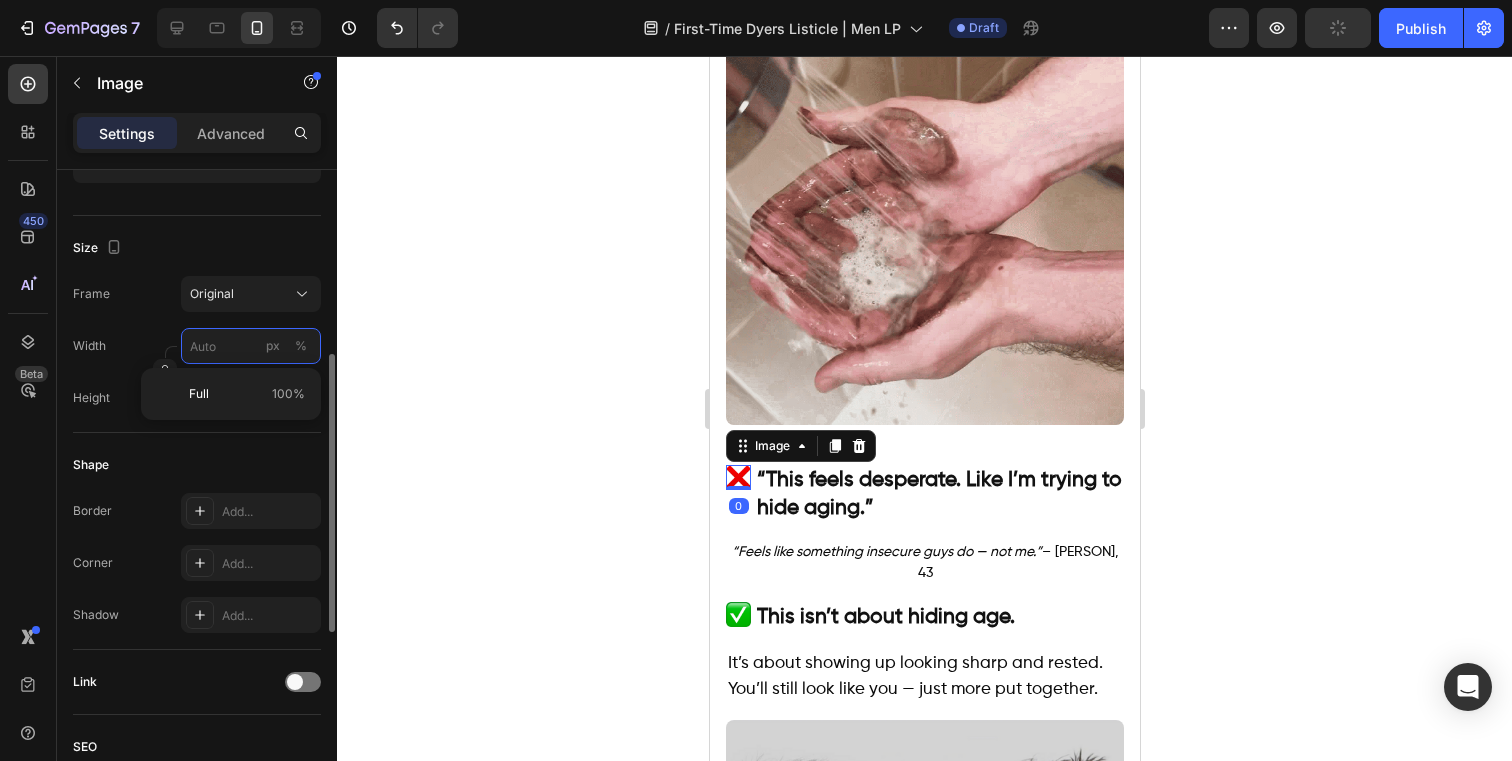 type 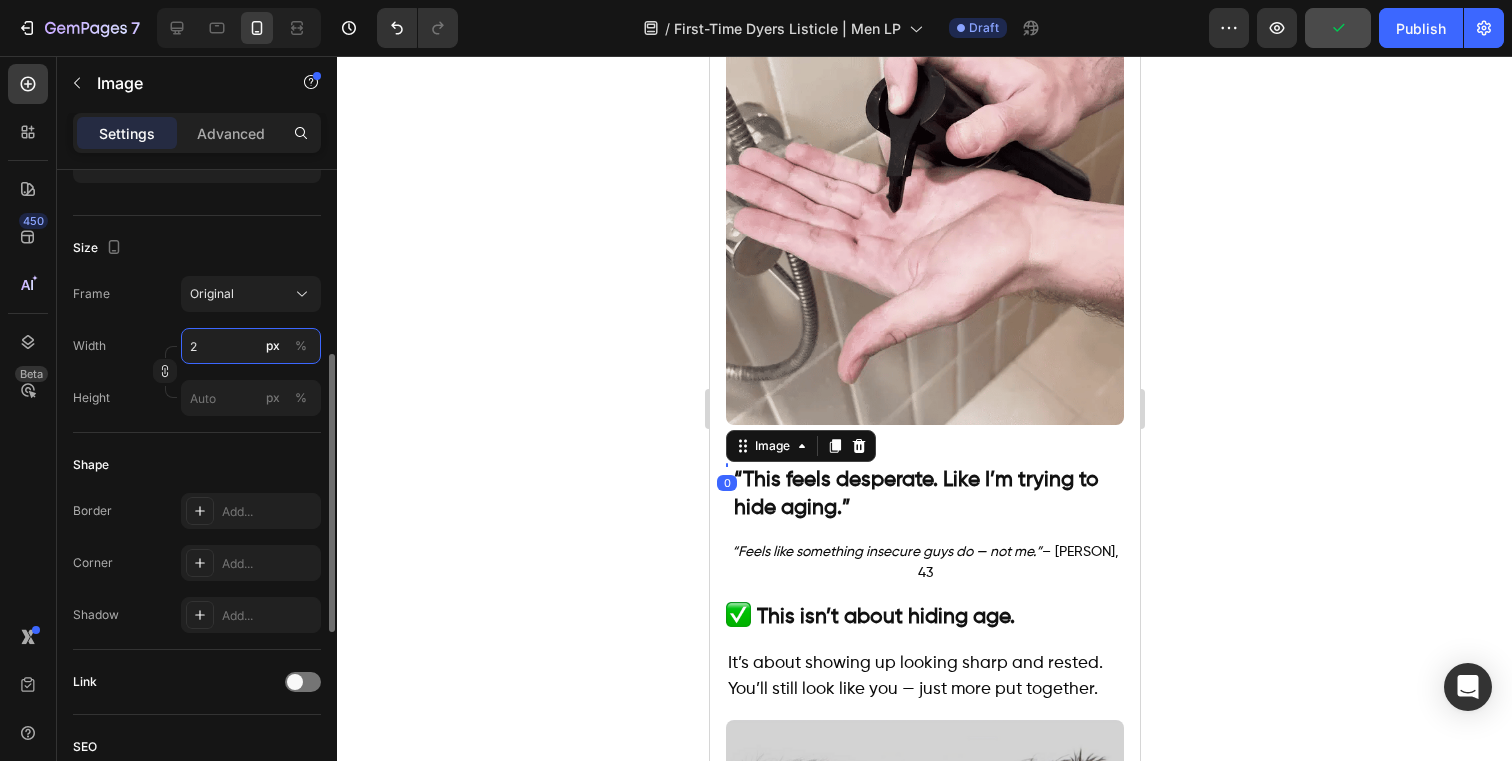type on "20" 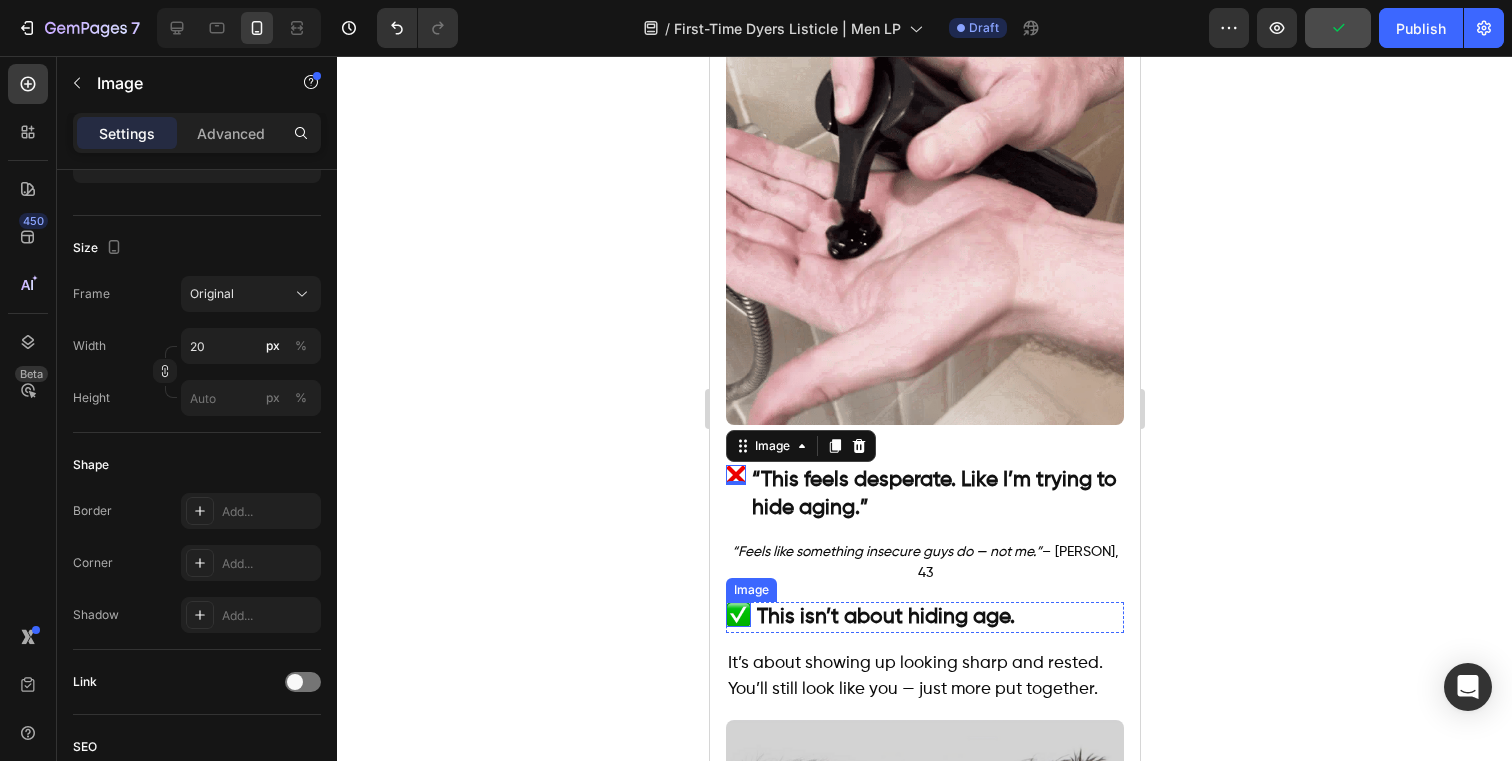 click at bounding box center (737, 614) 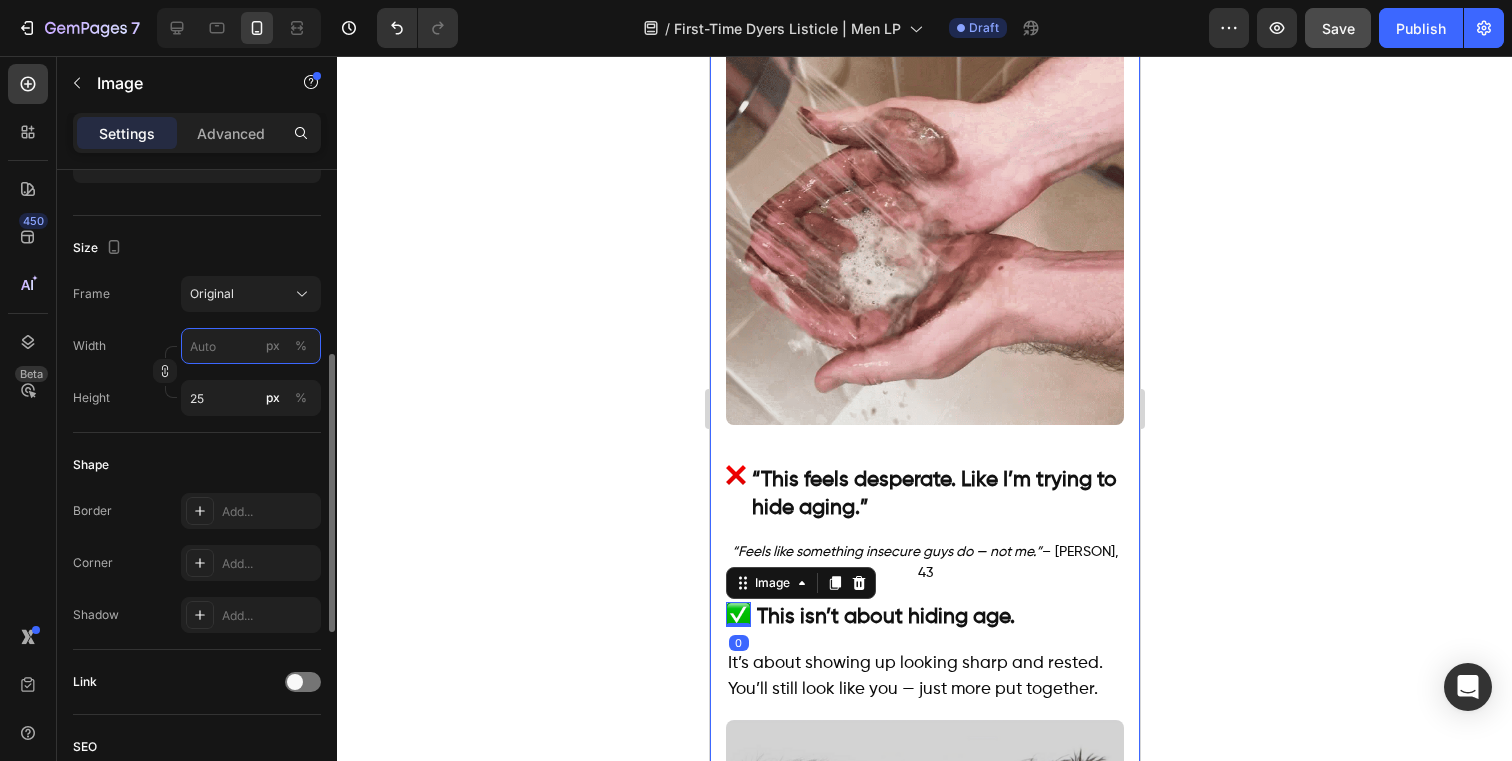 click on "px %" at bounding box center [251, 346] 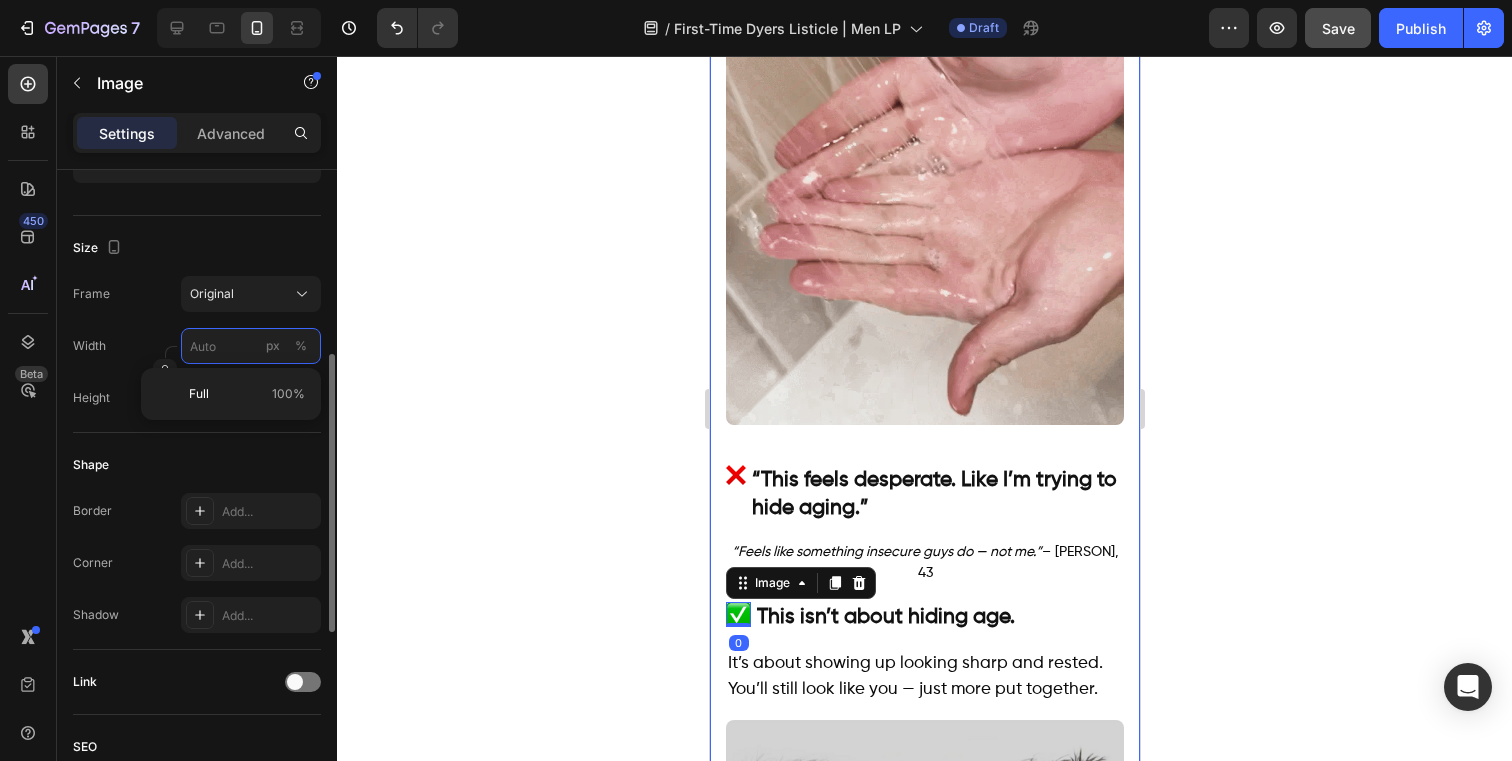 type on "2" 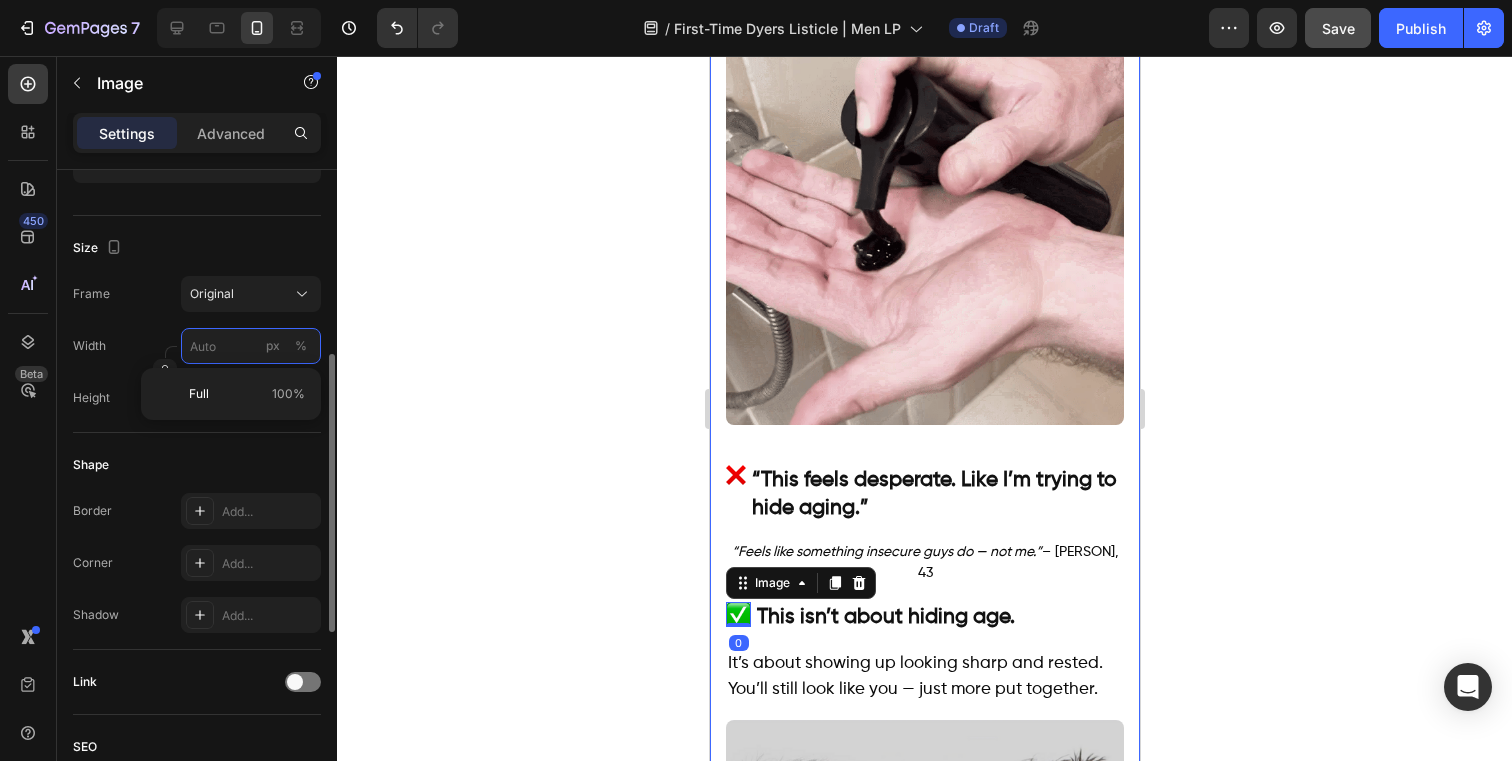 type 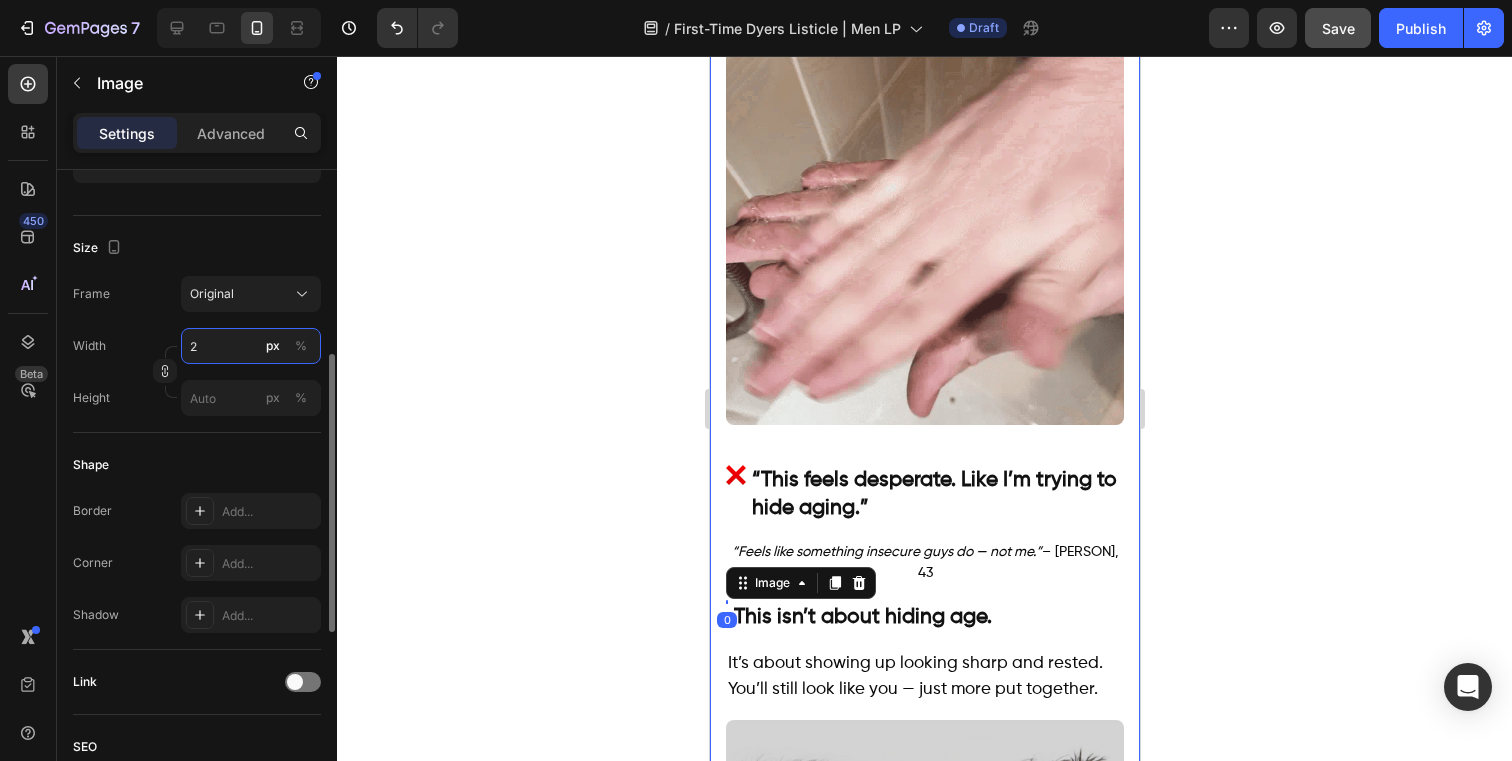 type on "20" 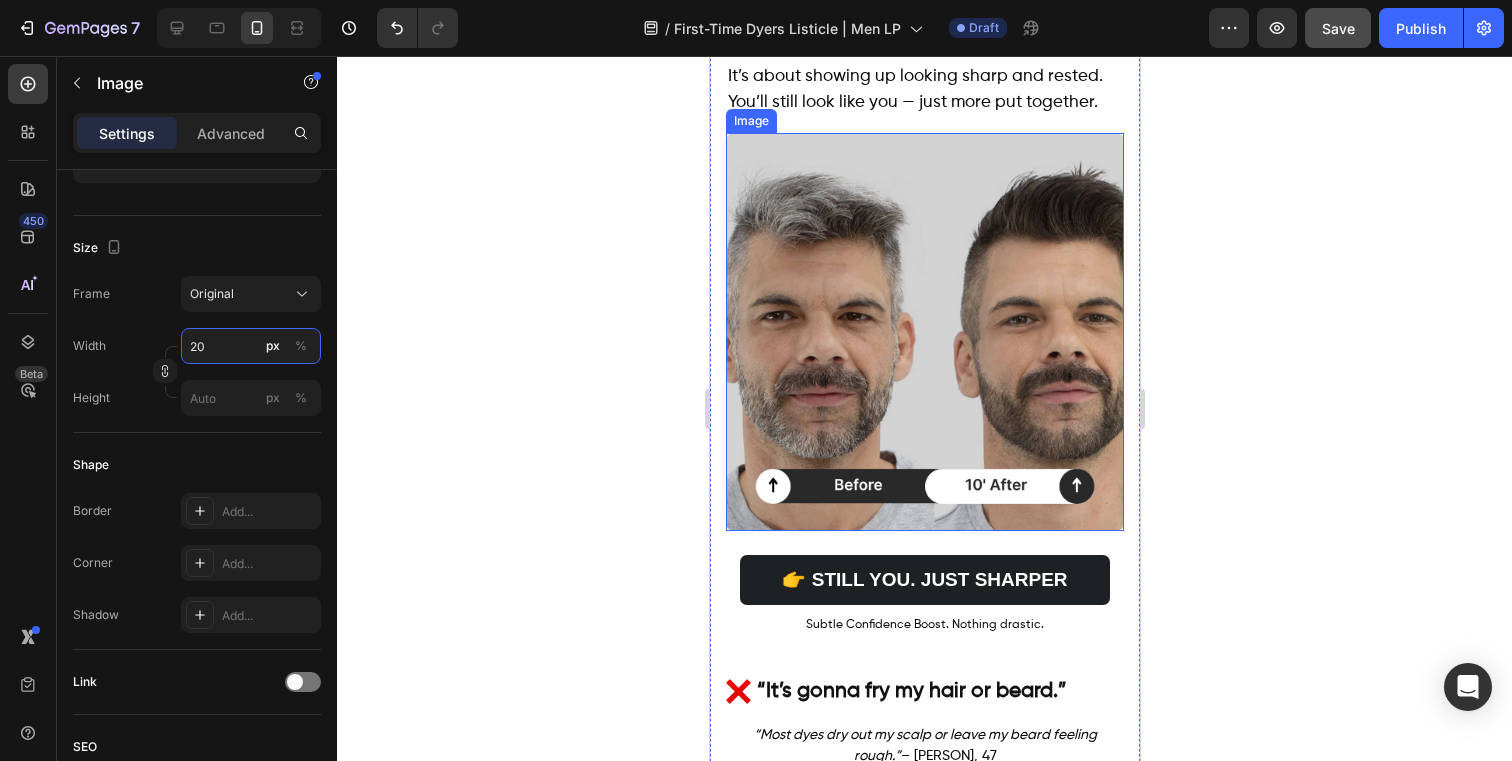 scroll, scrollTop: 4891, scrollLeft: 0, axis: vertical 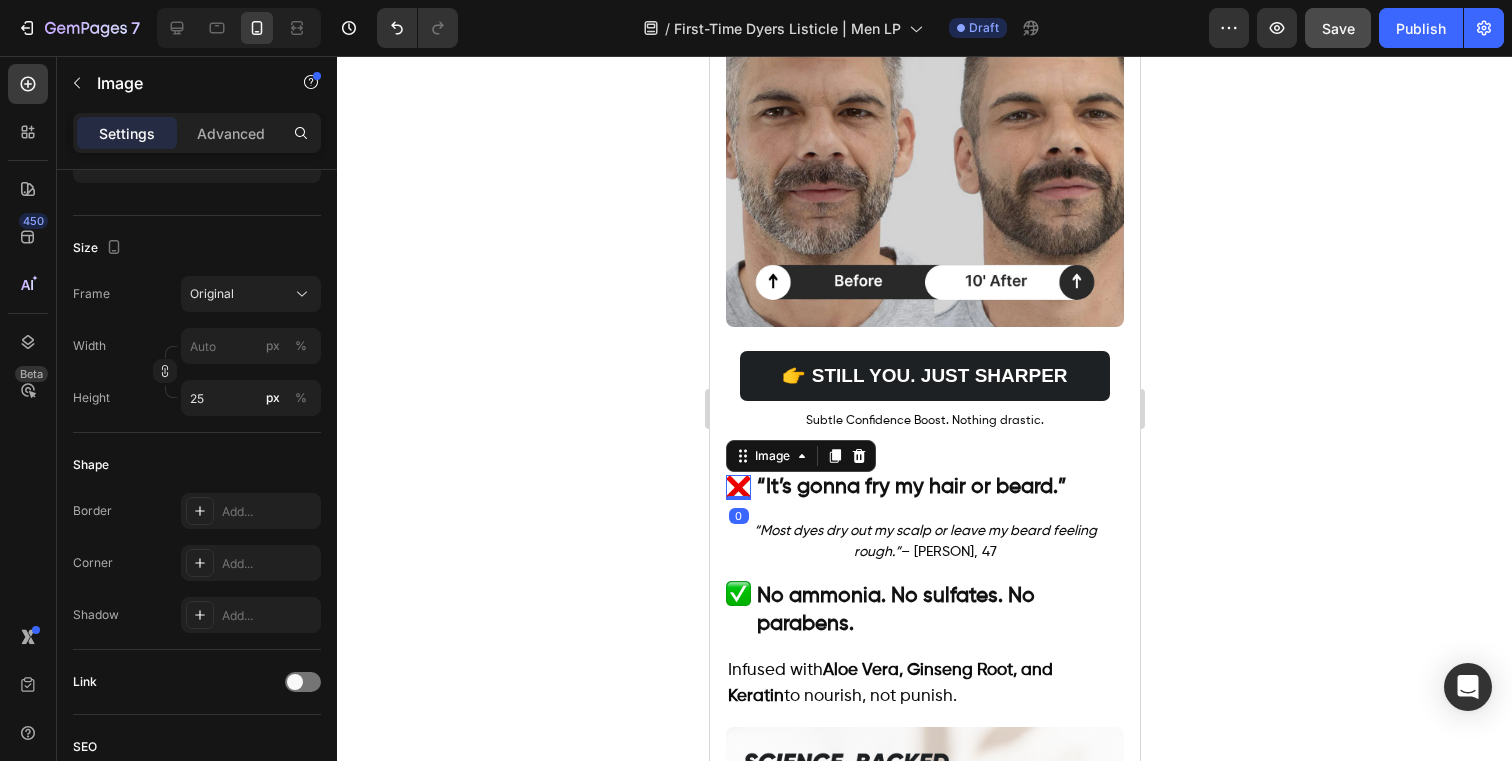 click at bounding box center [737, 487] 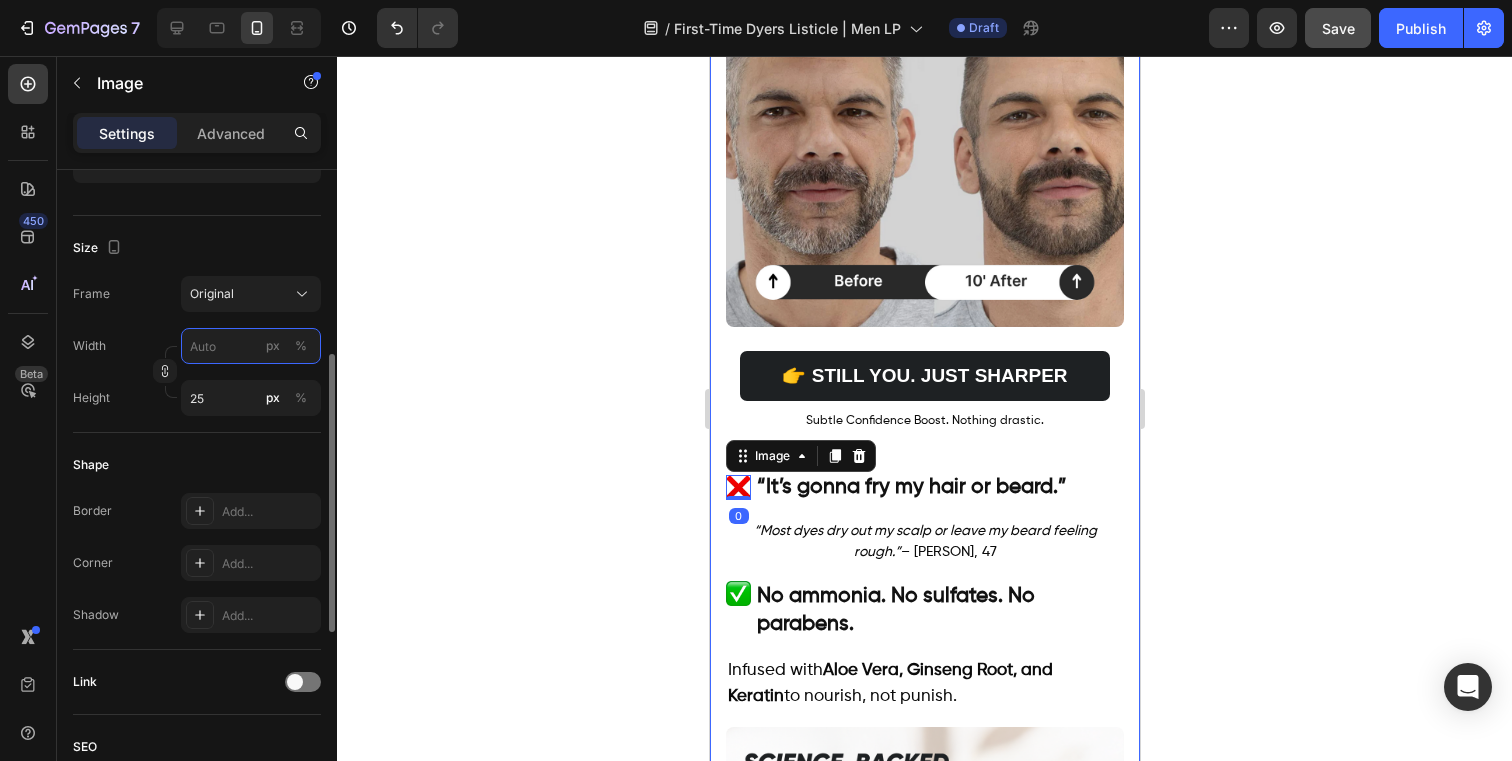 click on "px %" at bounding box center [251, 346] 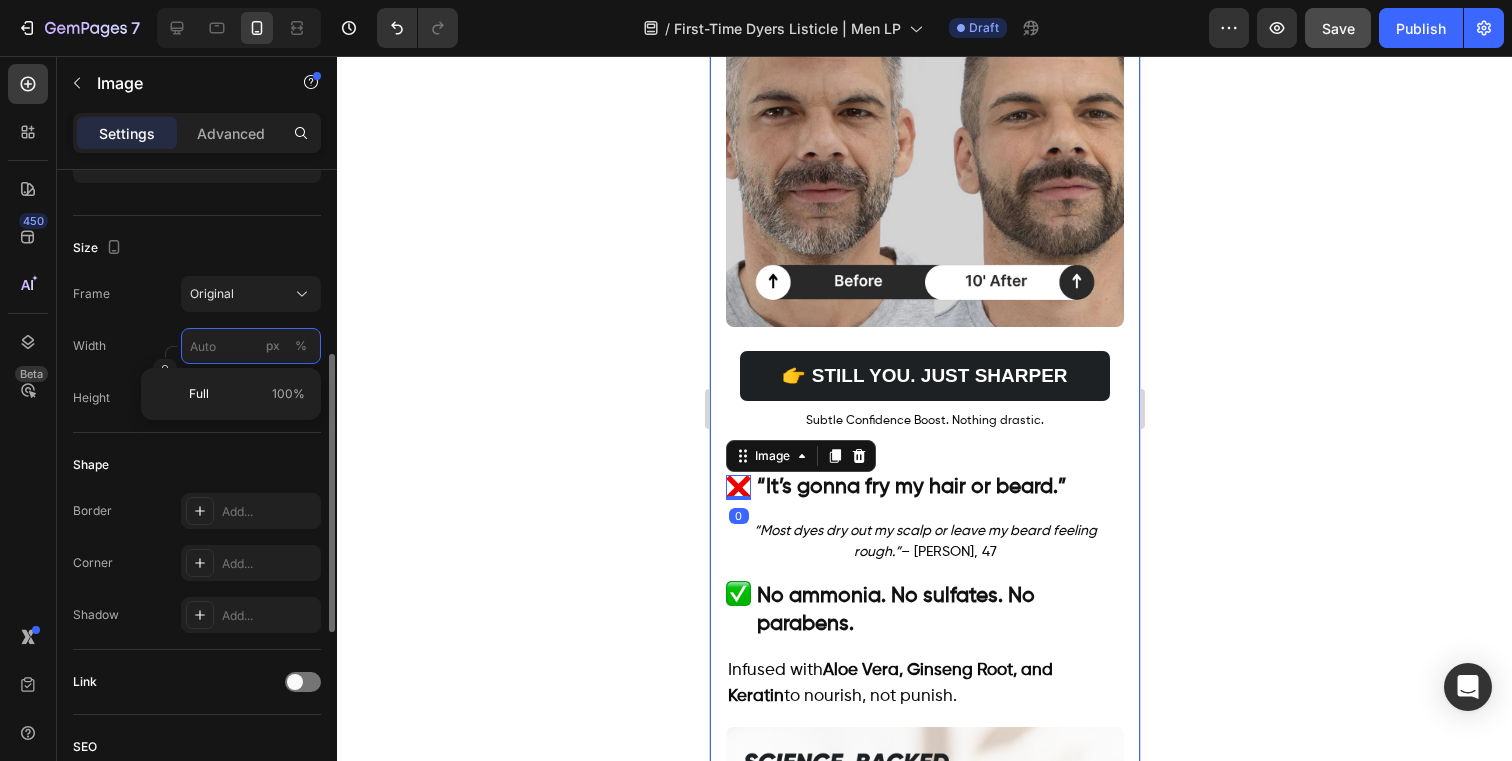 type on "2" 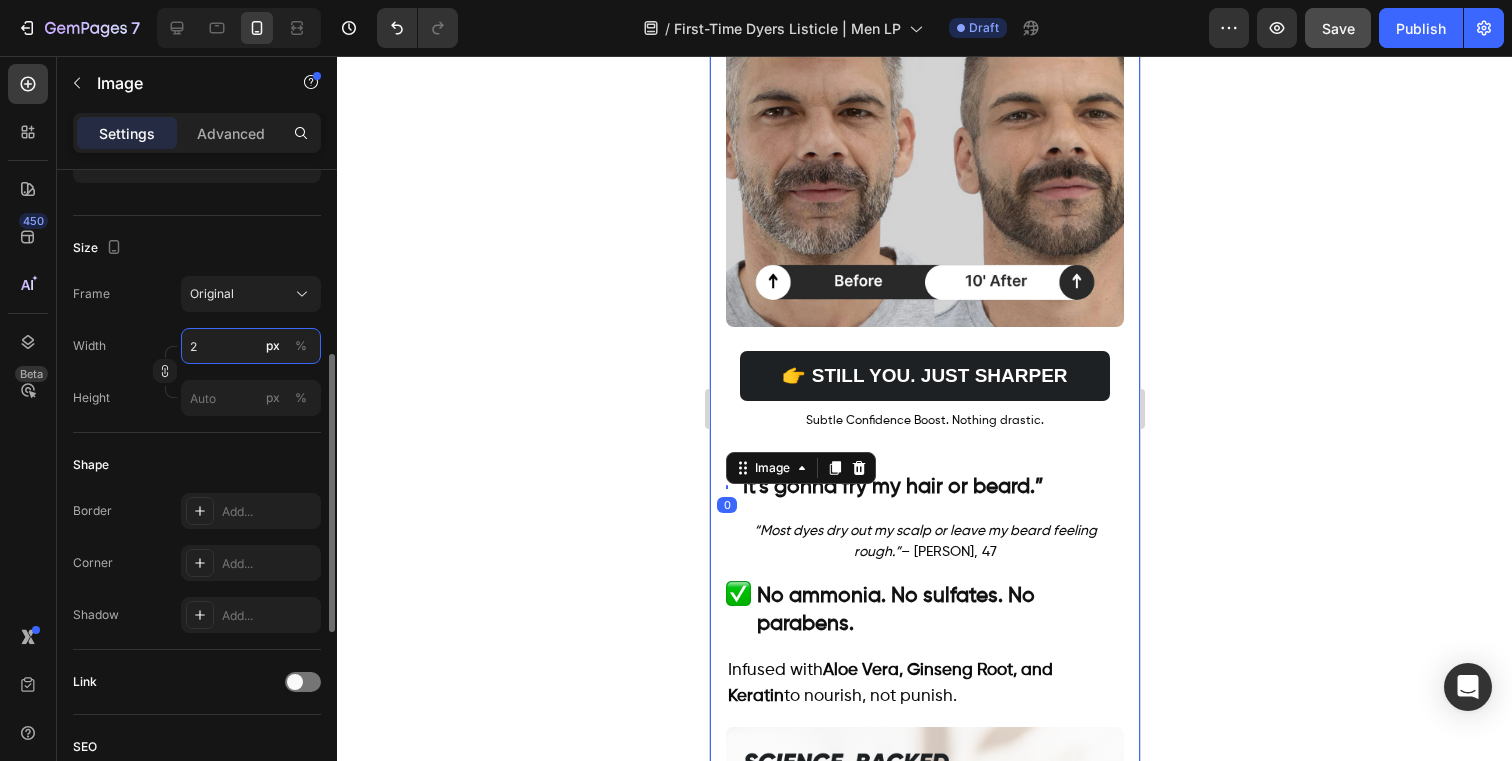 type on "20" 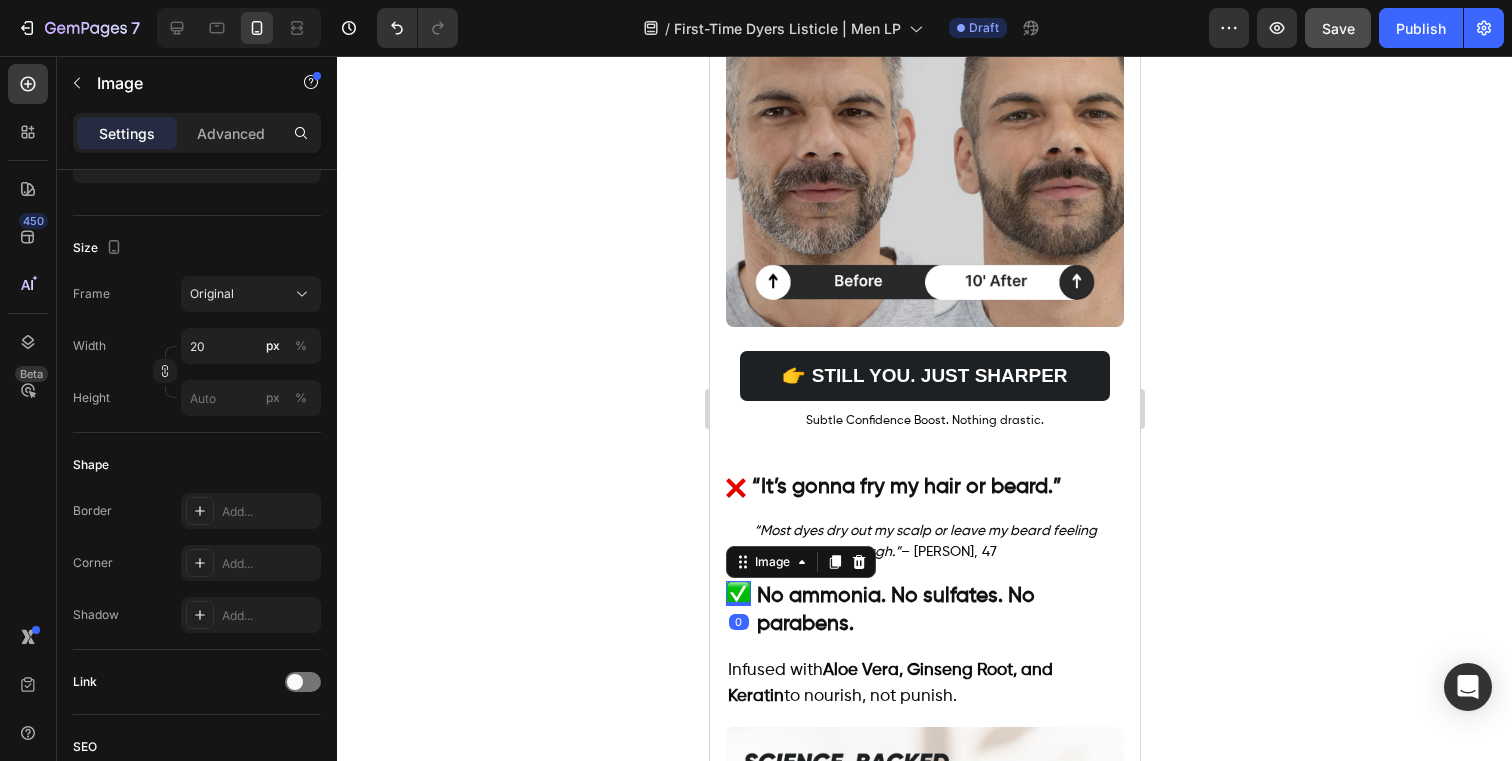 click at bounding box center (737, 593) 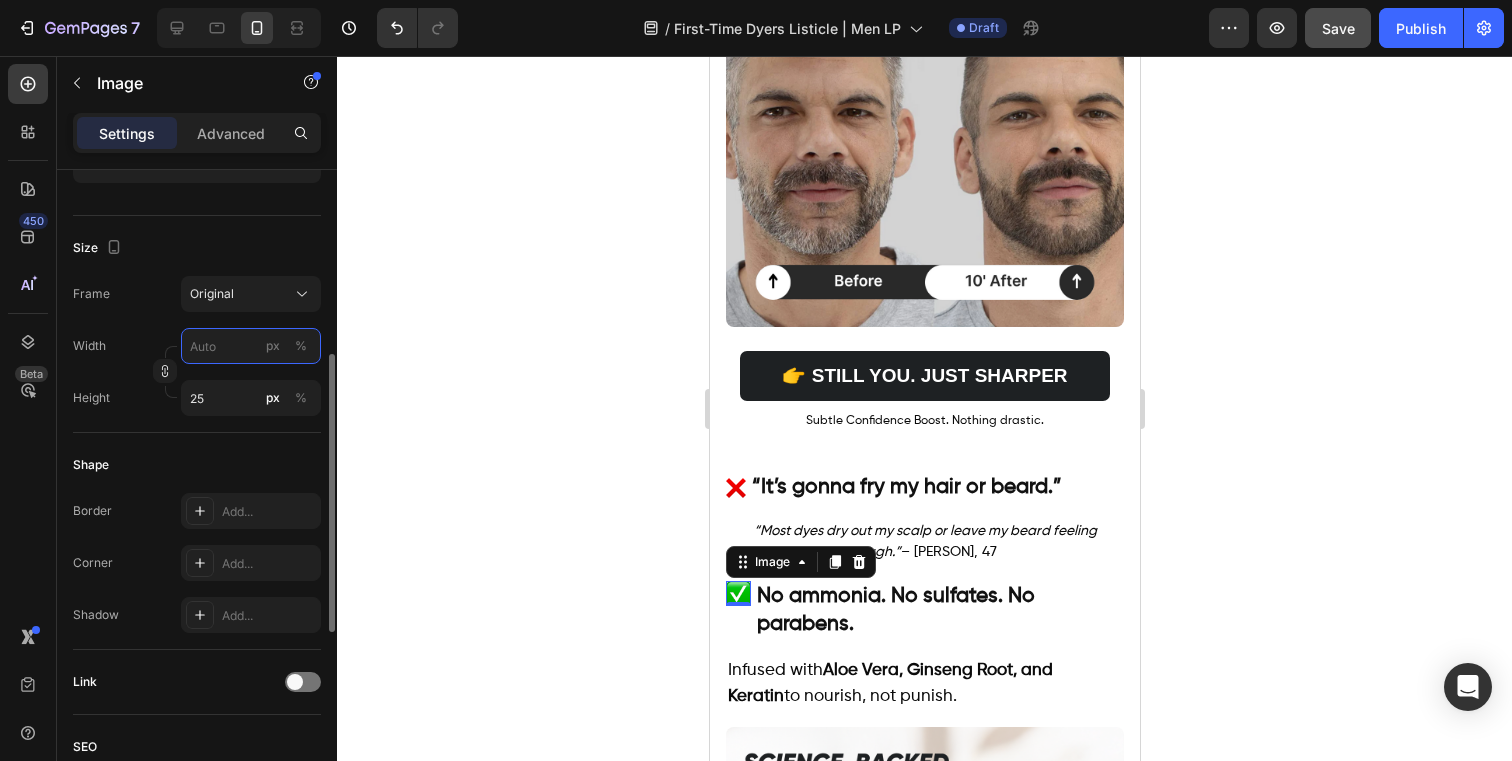 click on "px %" at bounding box center (251, 346) 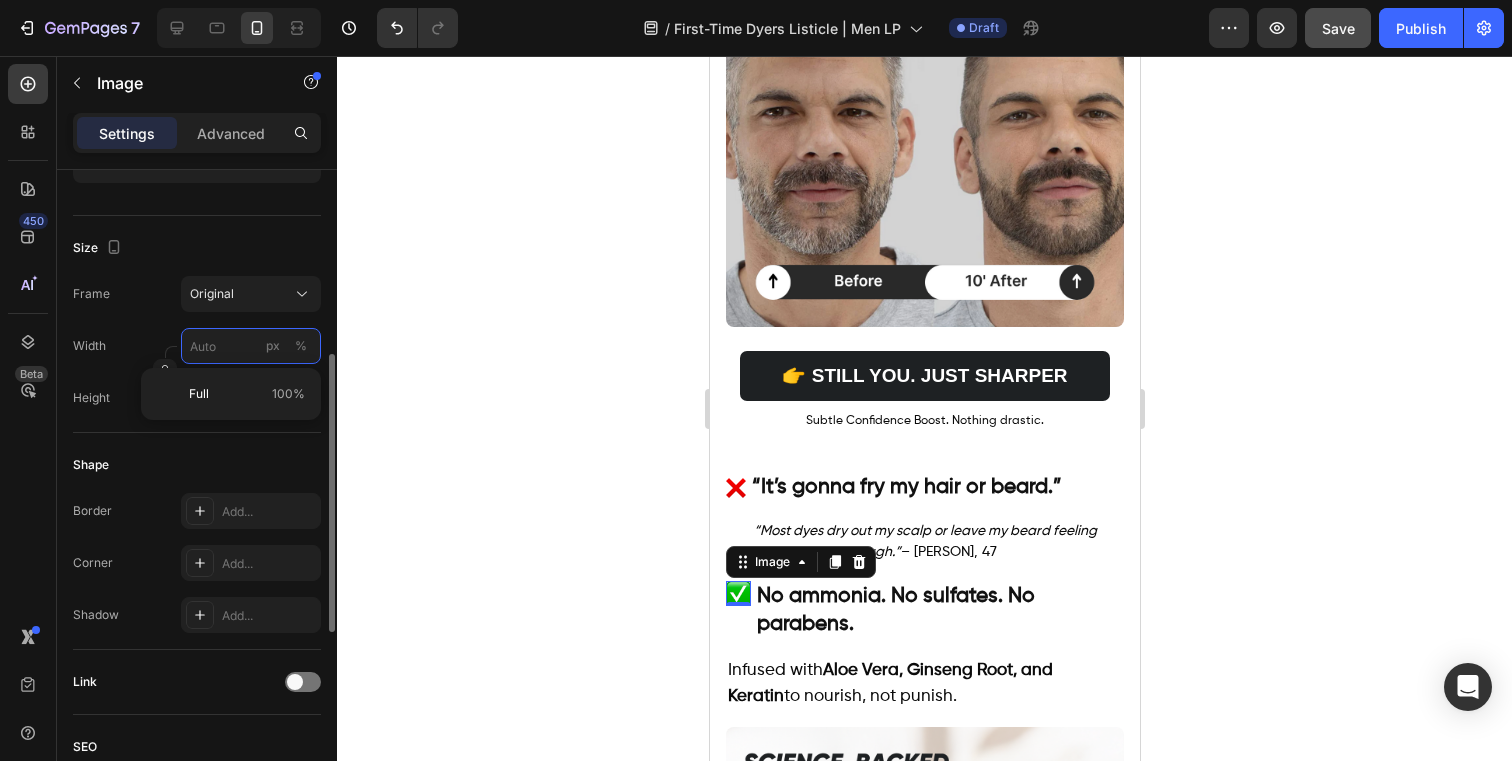 type on "2" 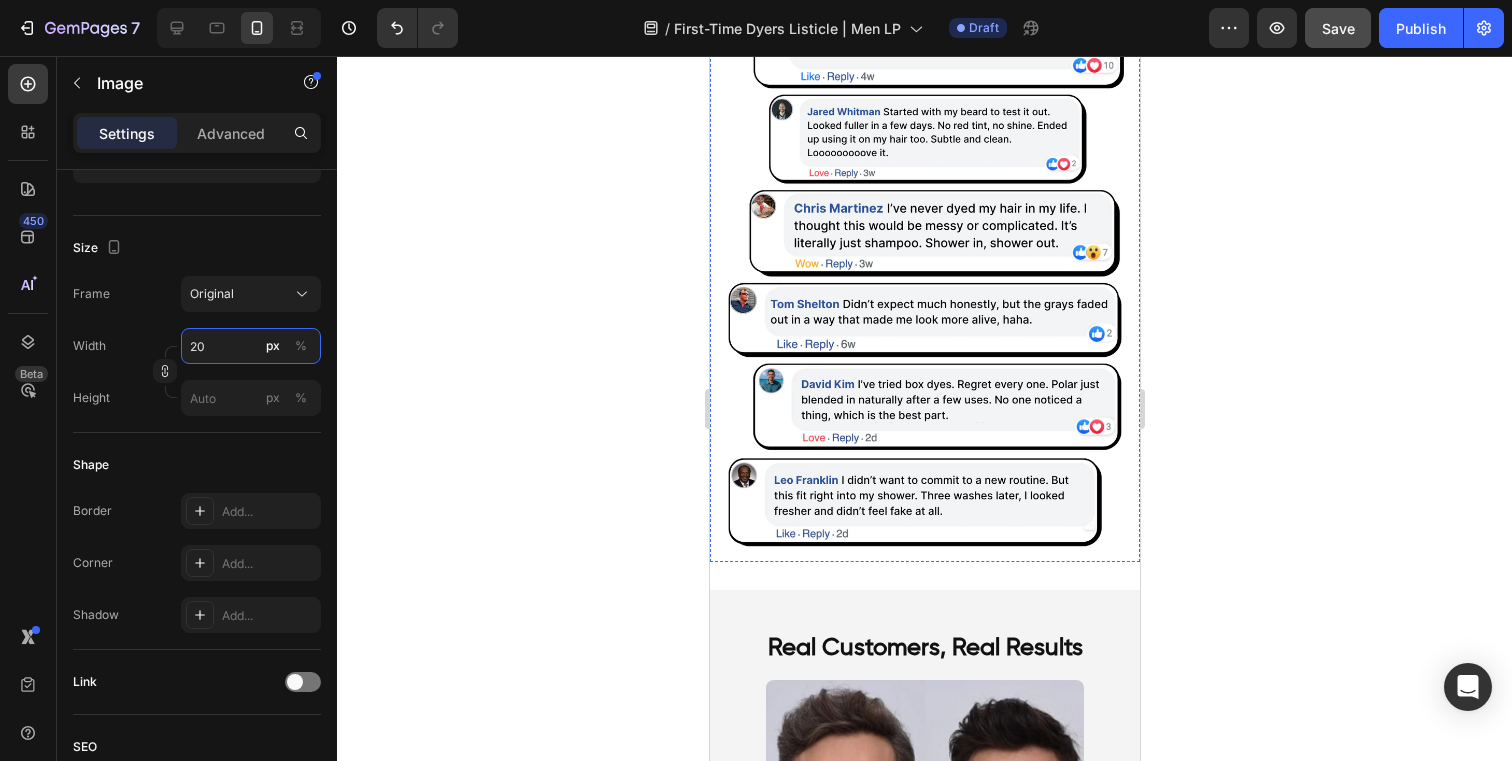 scroll, scrollTop: 6227, scrollLeft: 0, axis: vertical 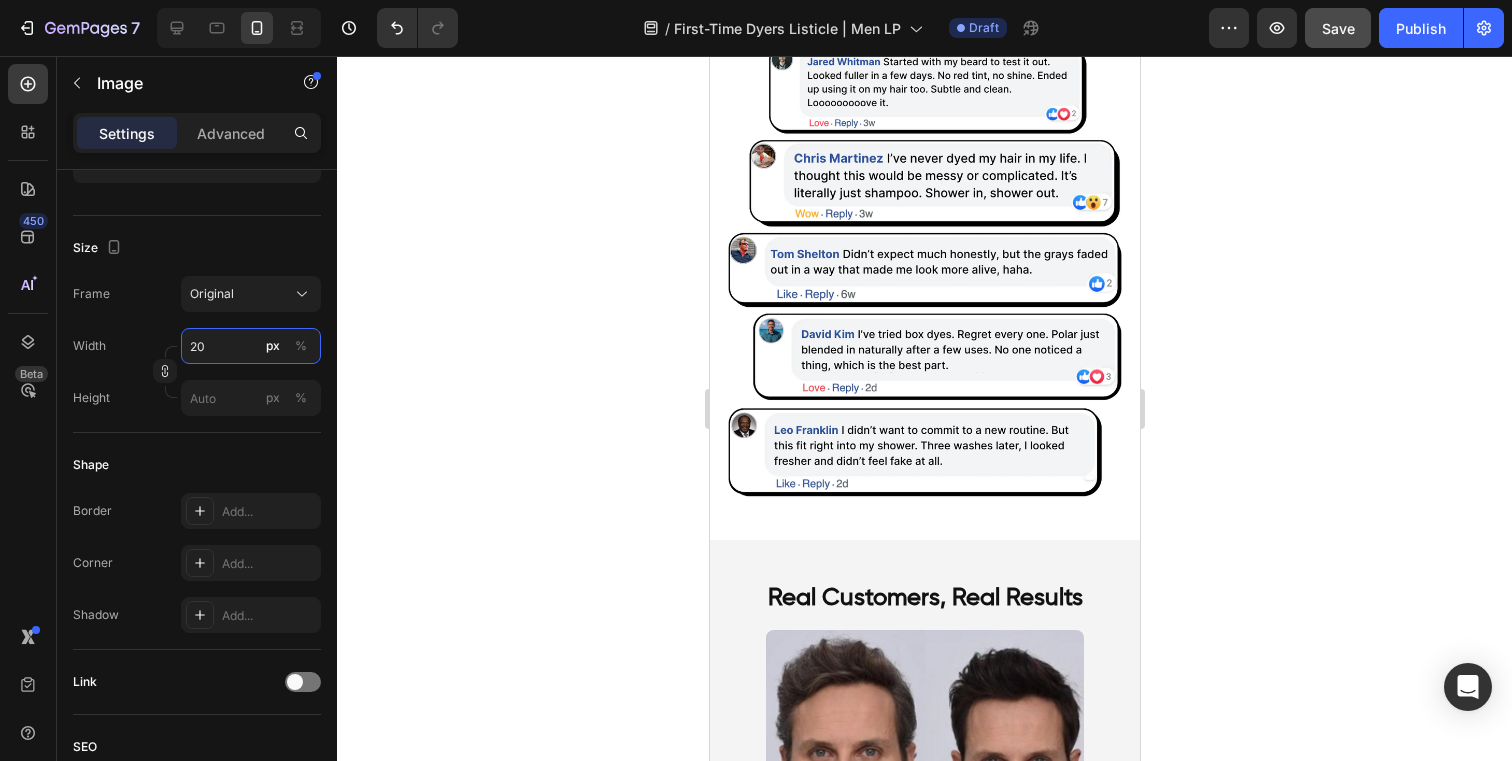 type on "20" 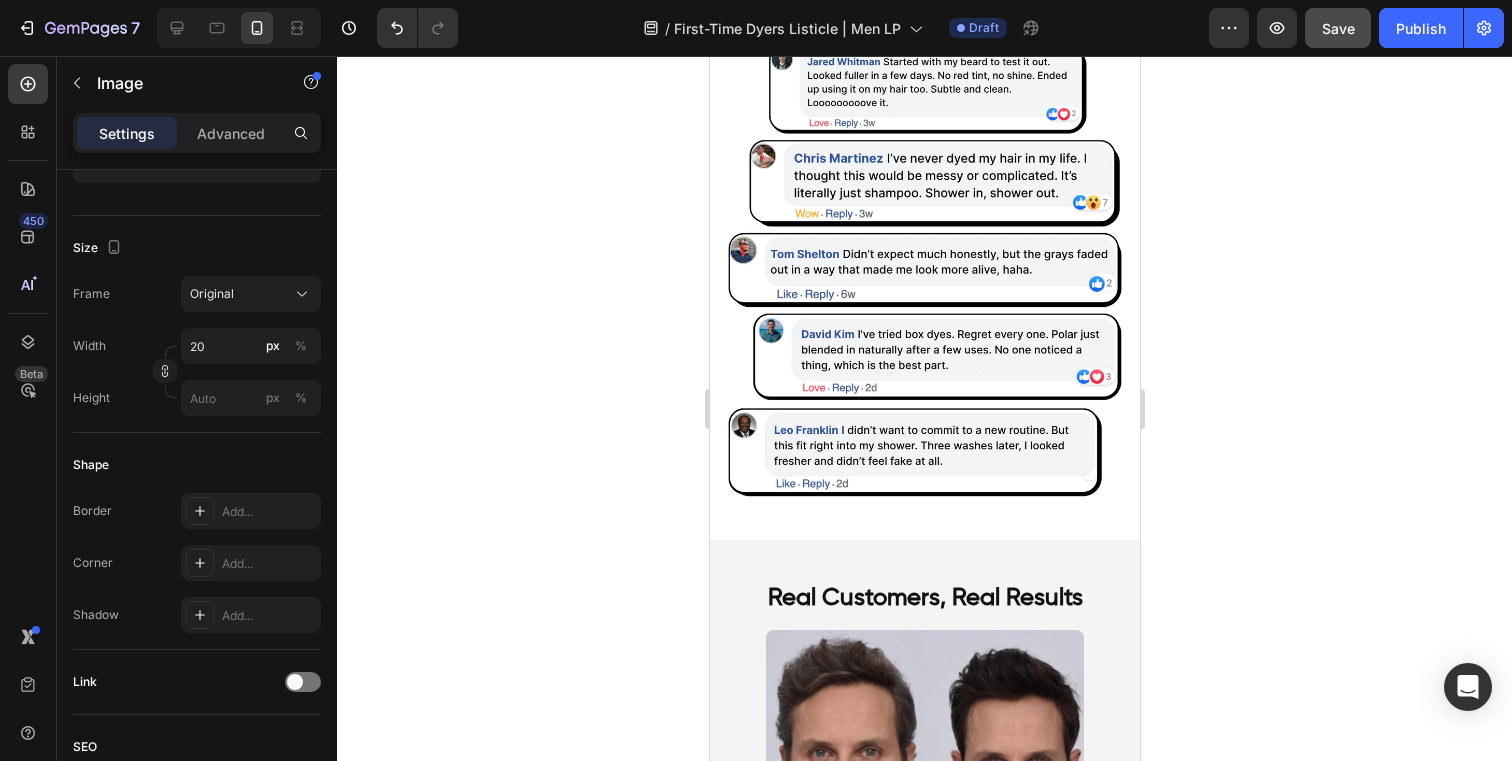 click 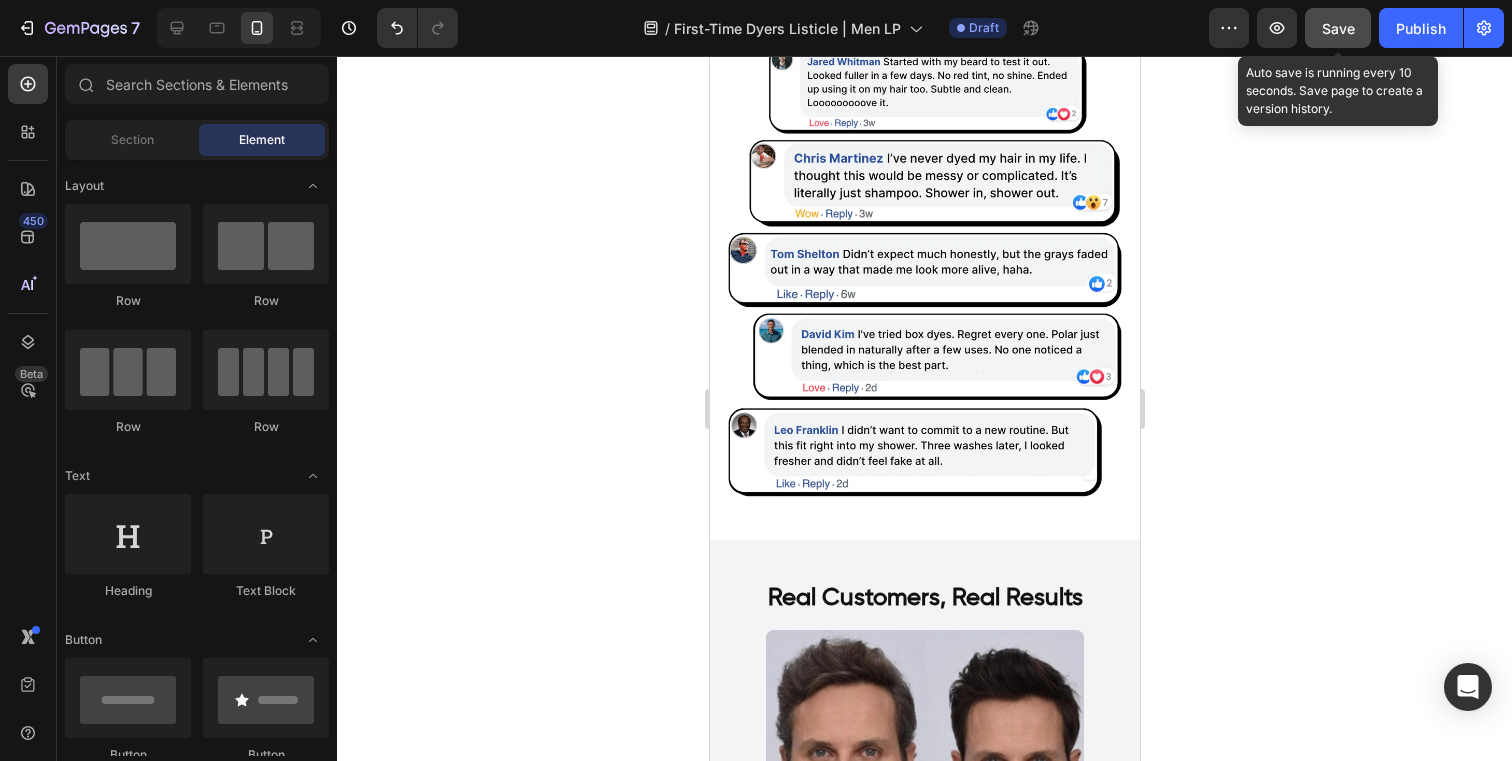 click on "Save" at bounding box center [1338, 28] 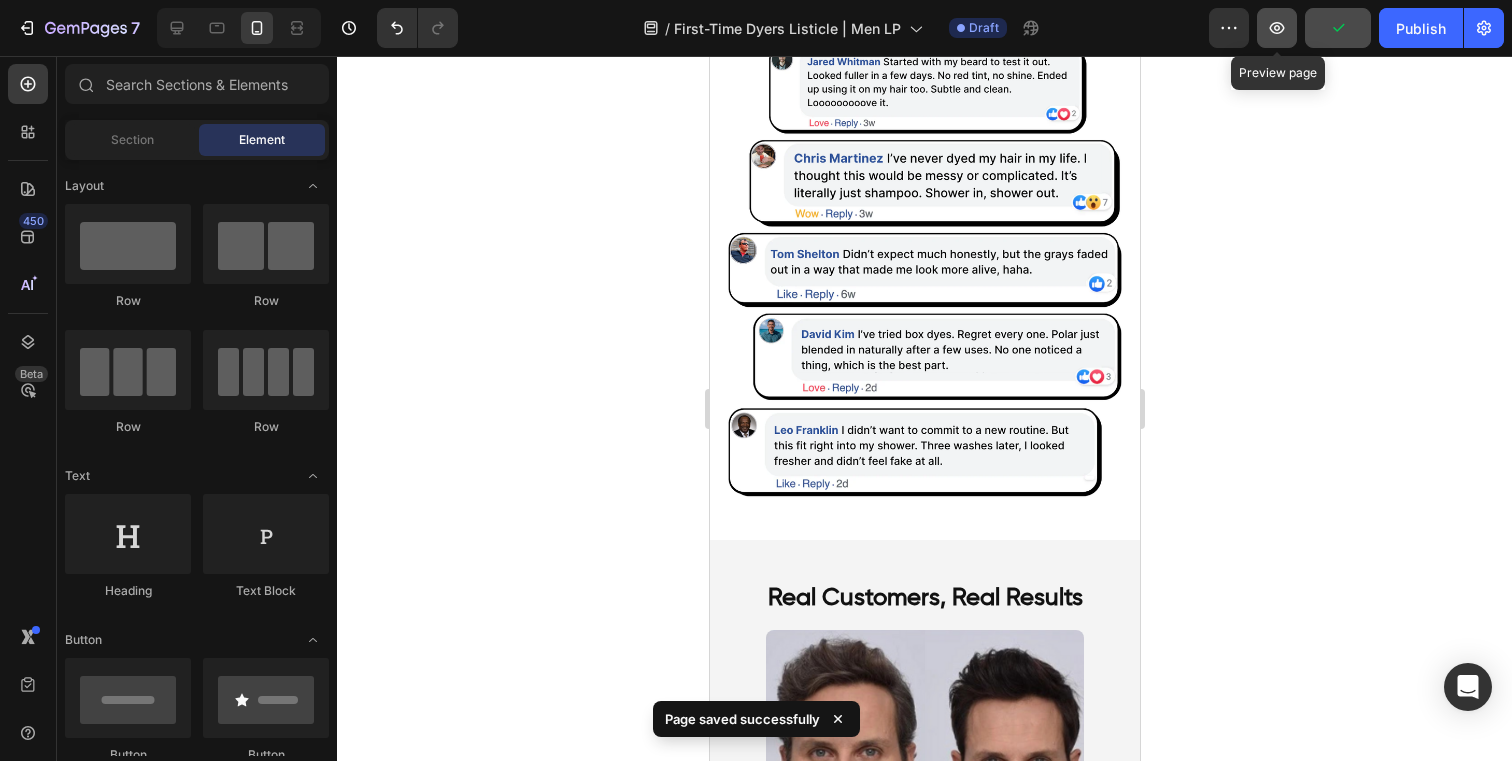 click 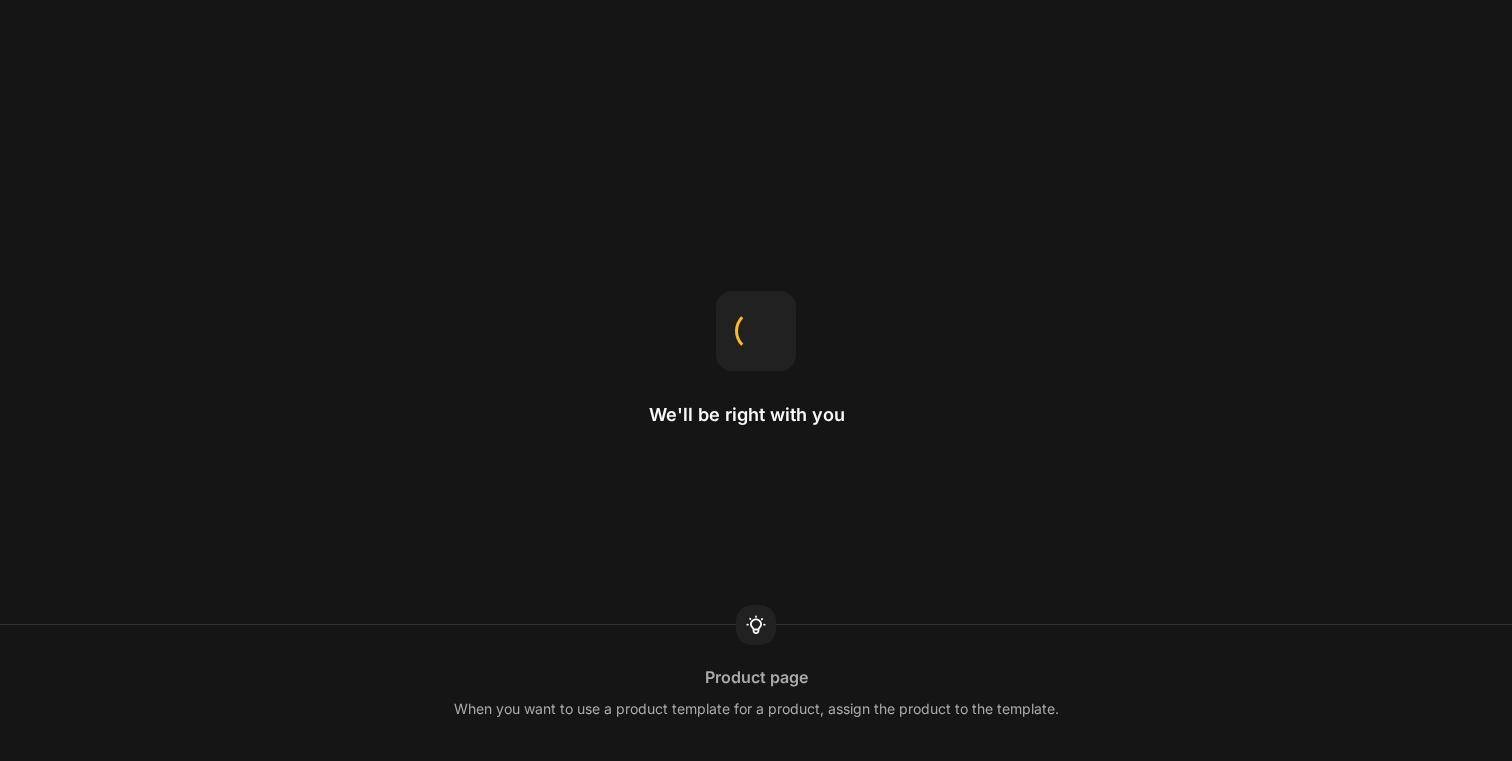 scroll, scrollTop: 0, scrollLeft: 0, axis: both 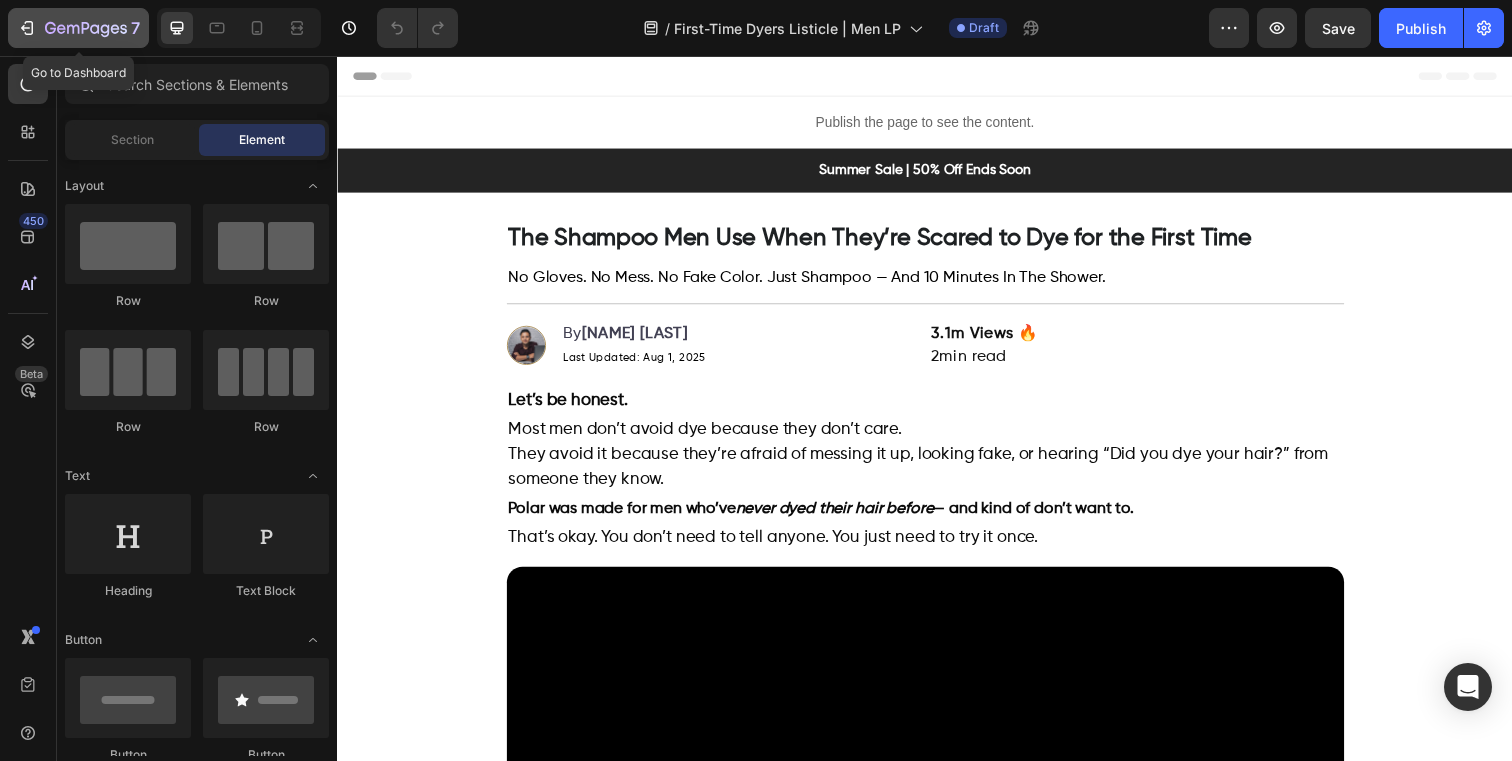 click 